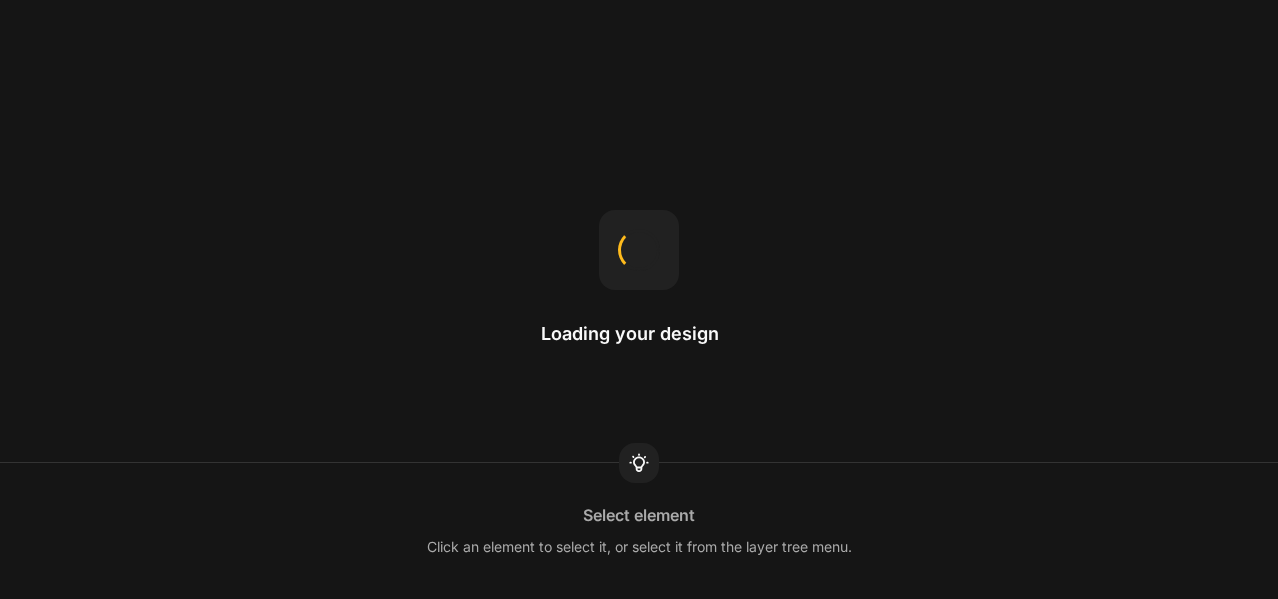 scroll, scrollTop: 0, scrollLeft: 0, axis: both 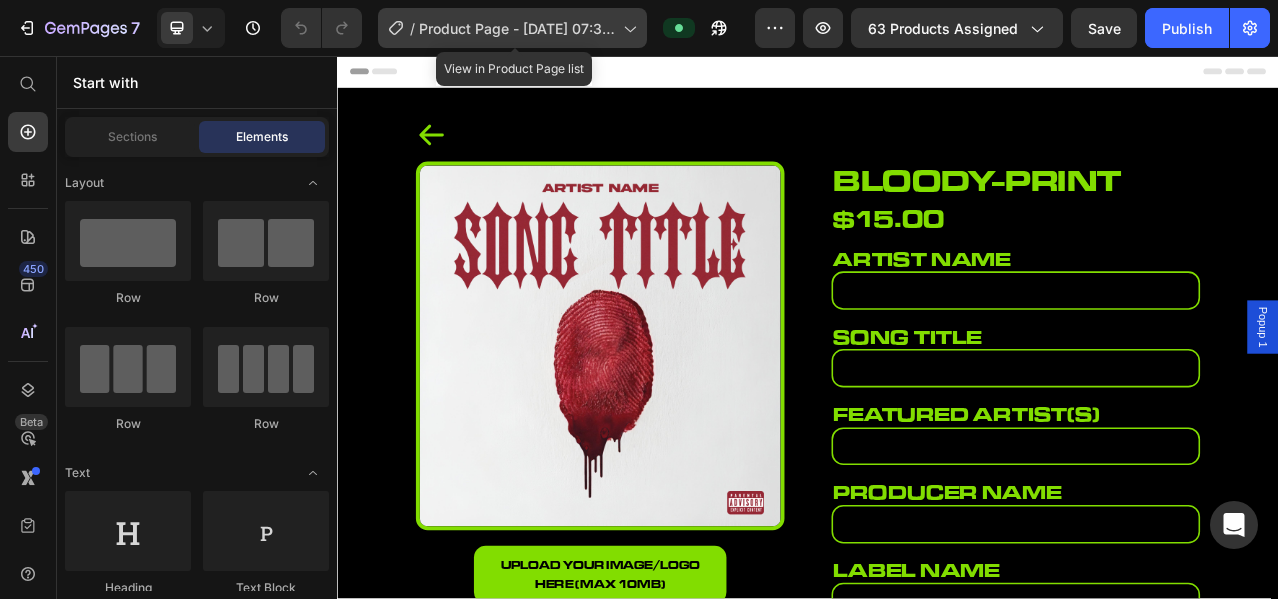 click on "/  Product Page - [DATE] 07:39:47" 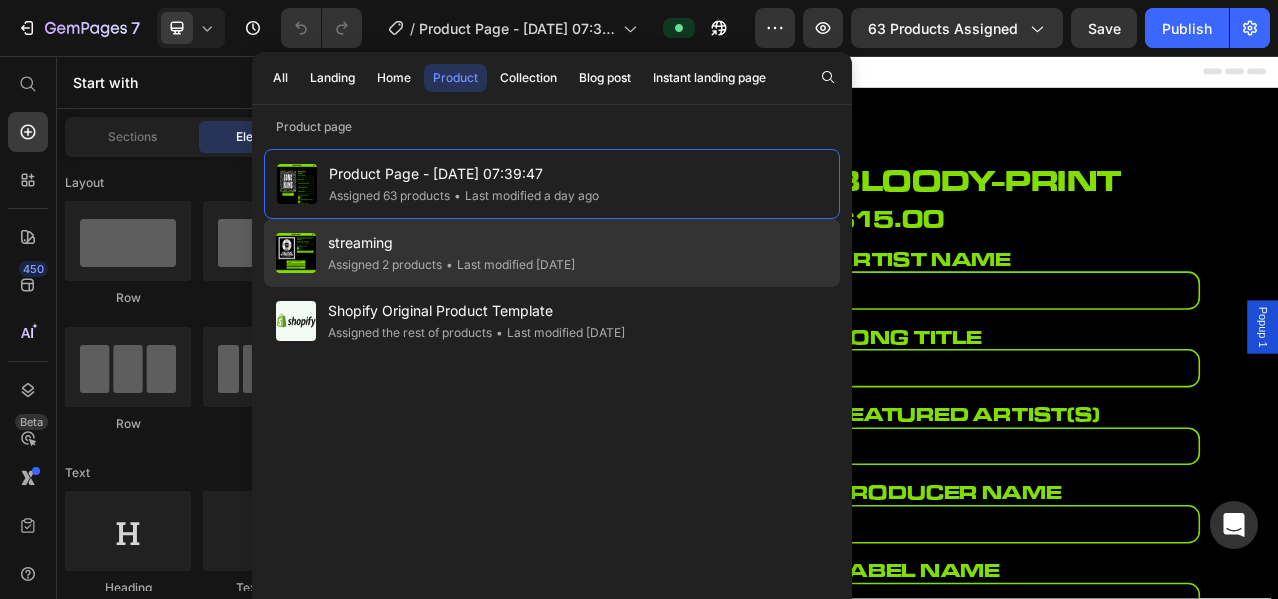 click on "streaming" at bounding box center (451, 243) 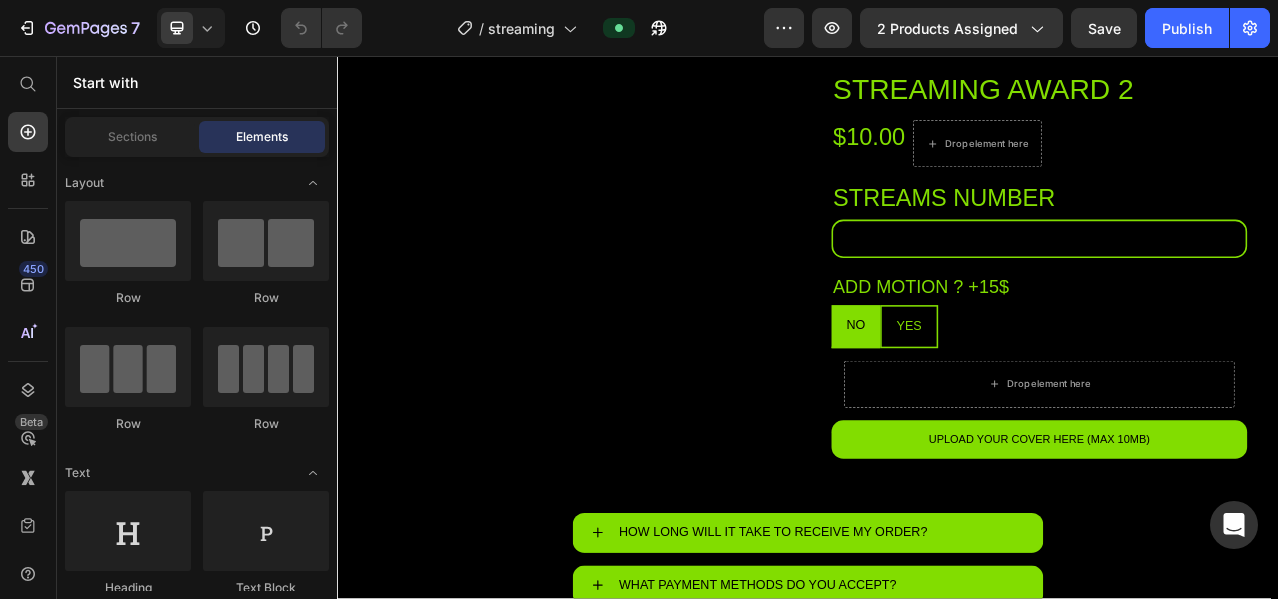 scroll, scrollTop: 0, scrollLeft: 0, axis: both 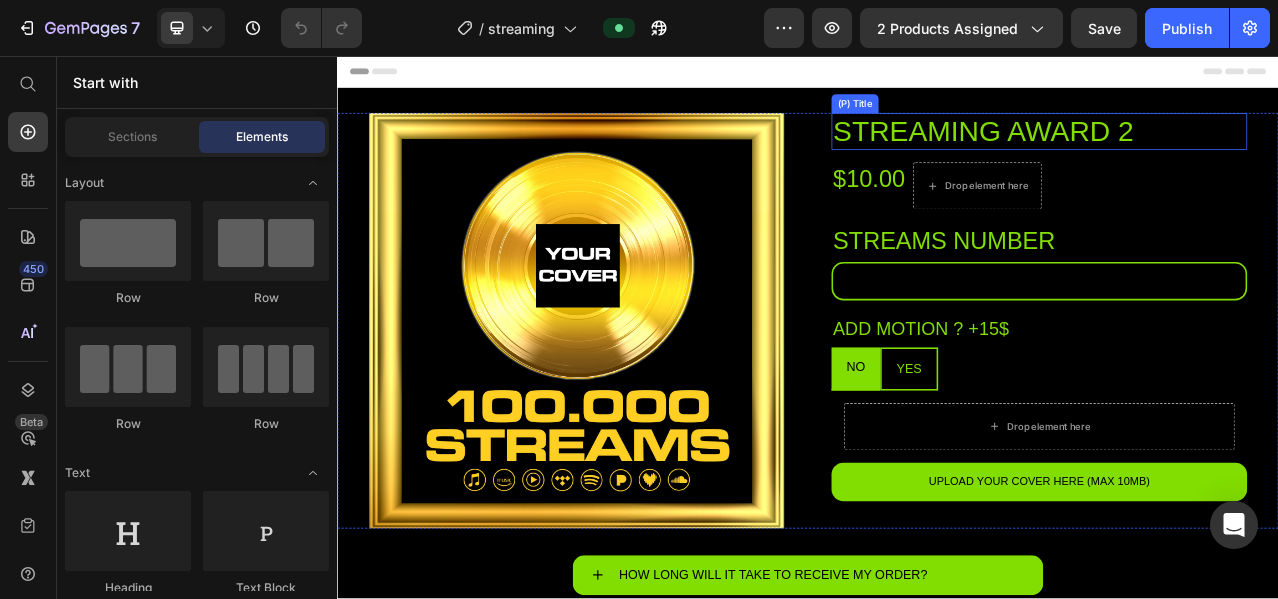 click on "streaming award 2" at bounding box center (1232, 152) 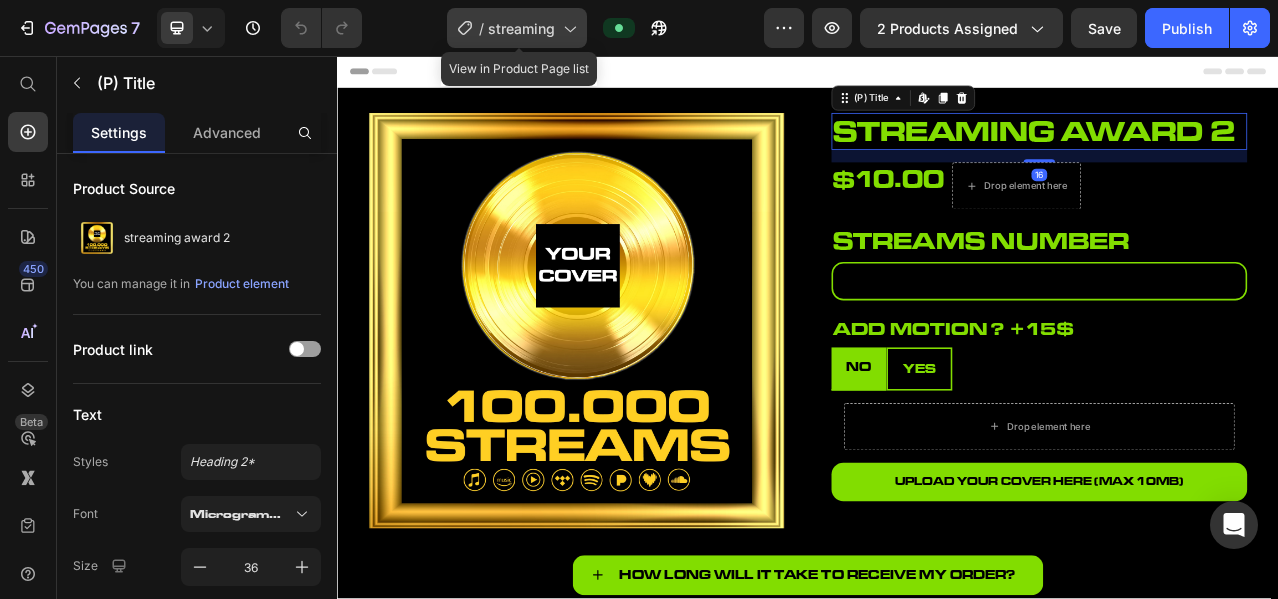 click on "streaming" at bounding box center [521, 28] 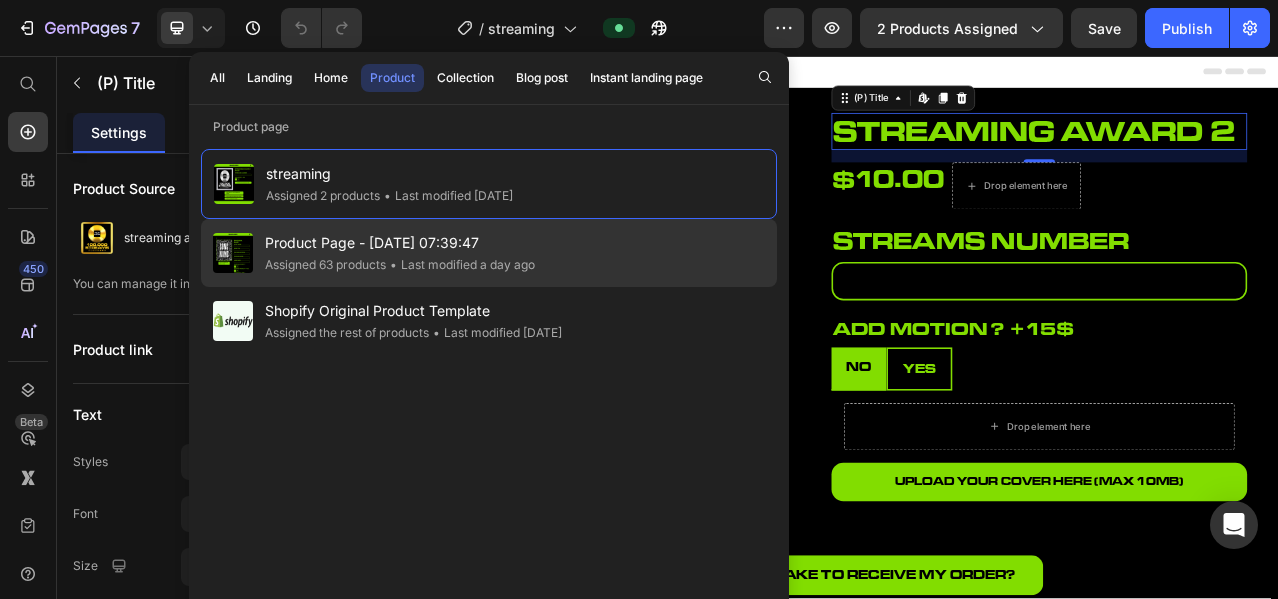 click on "Product Page - [DATE] 07:39:47" at bounding box center [400, 243] 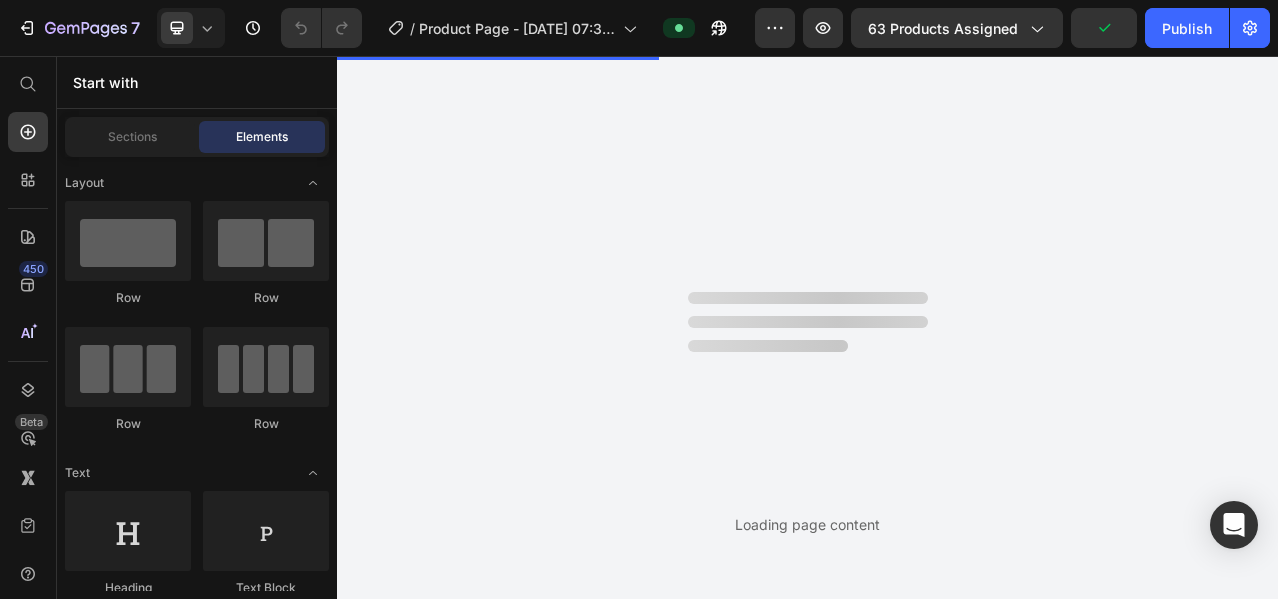 scroll, scrollTop: 0, scrollLeft: 0, axis: both 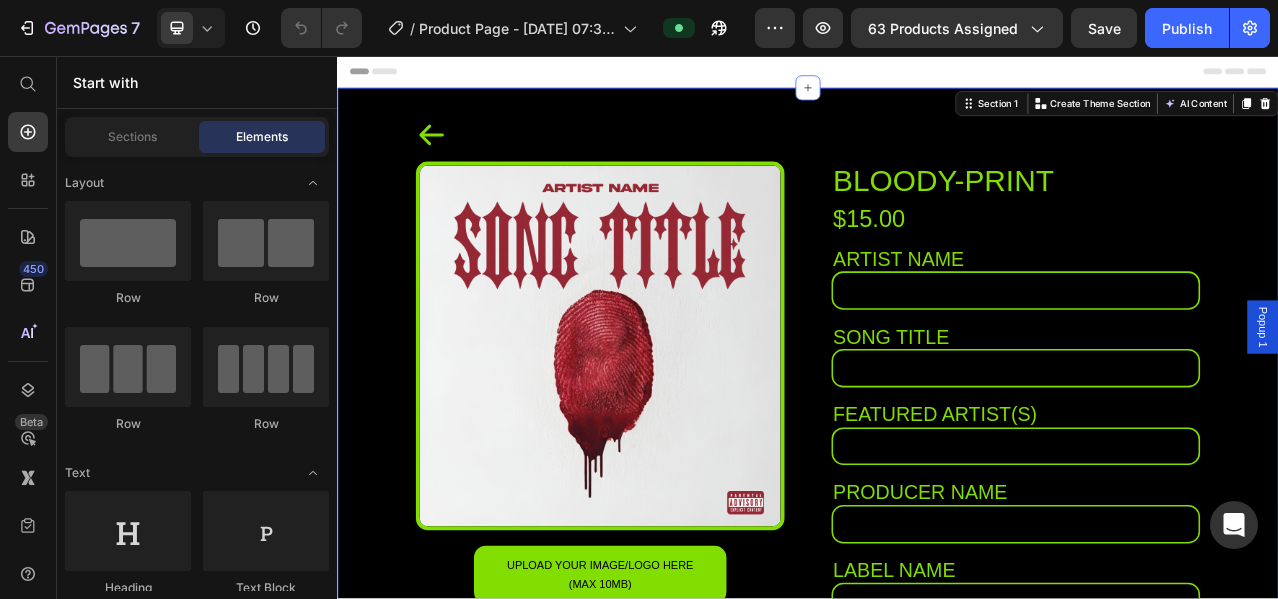 click on "Icon Product Images upload your image/logo here (Max 10MB) Product File Upload bloody-print (P) Title $15.00 (P) Price Row artist name Heading Please enter or select a value Product Custom Field song title Heading Please enter or select a value Product Custom Field featured artist(s) Heading Product Custom Field producer name Heading Product Custom Field label name Heading Product Custom Field parental advisory ? Heading NO YES
Tab matching tracklist ? +10$ Heading NO YES
Product Custom Field Tab add motion ? + 50$ Heading NO YES
upload your song (Max 10MB) Product File Upload Product Custom Field Tab add your pictures / logo Heading NO YES
upload images/logo (Max 10MB) Product File Upload Tab remove this cover from store +30$ Heading NO YES
Tab Add to cart
$15.00 Add to Cart parental advisory ? Heading NO YES
Drop element here" at bounding box center [937, 890] 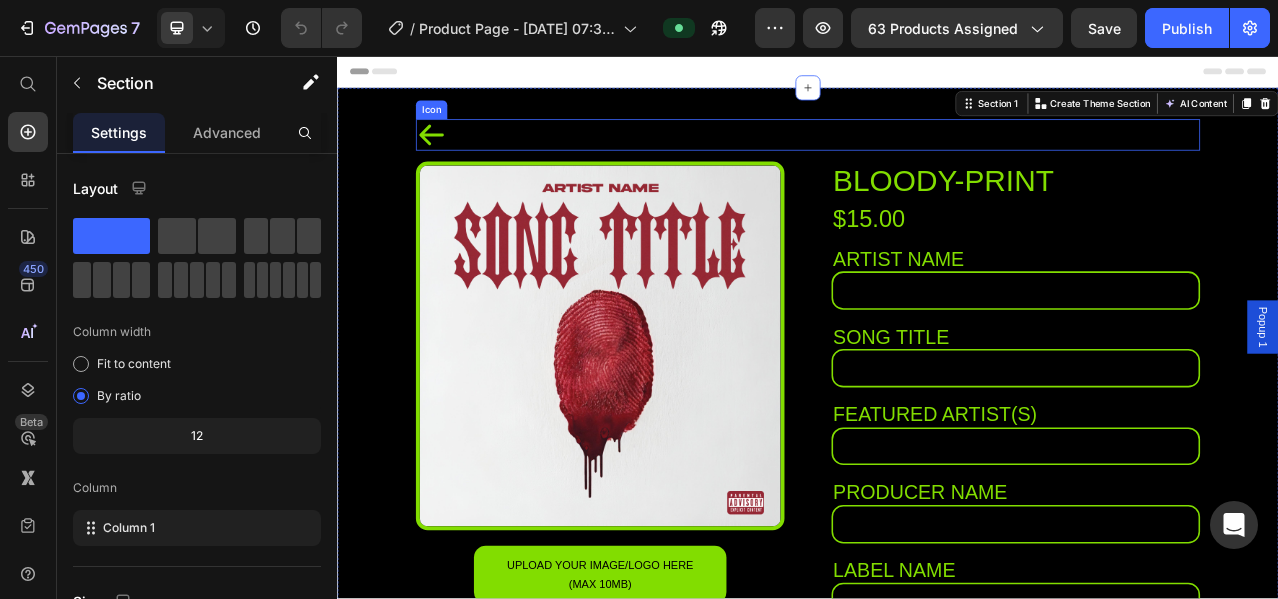 click 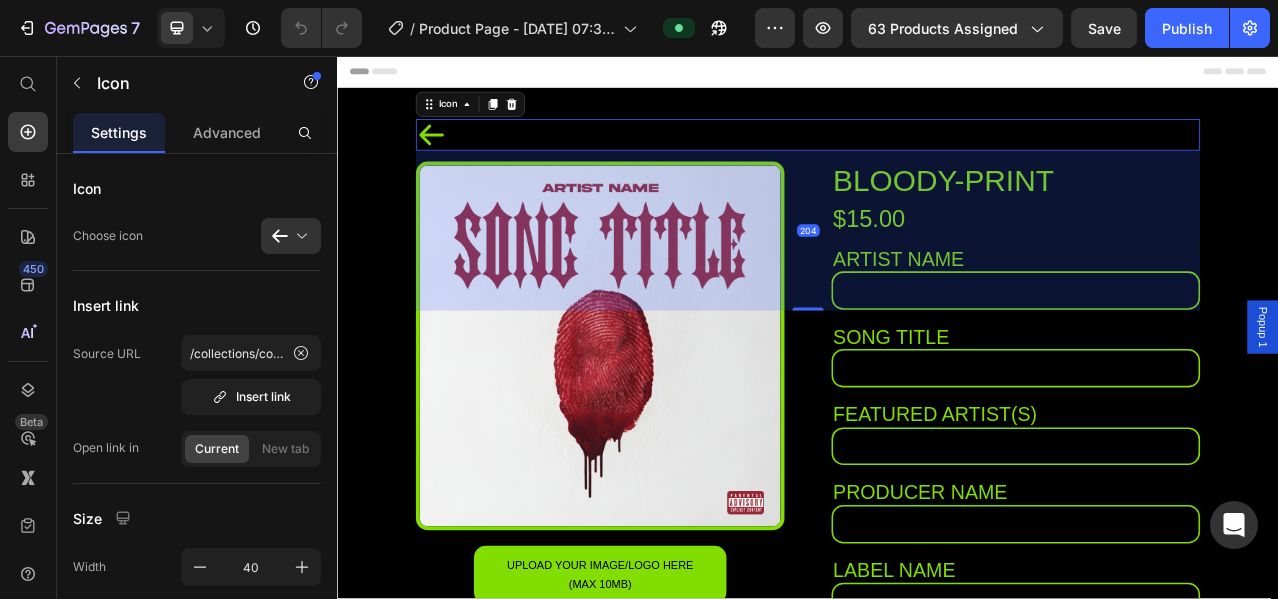 click on "204" at bounding box center [937, 279] 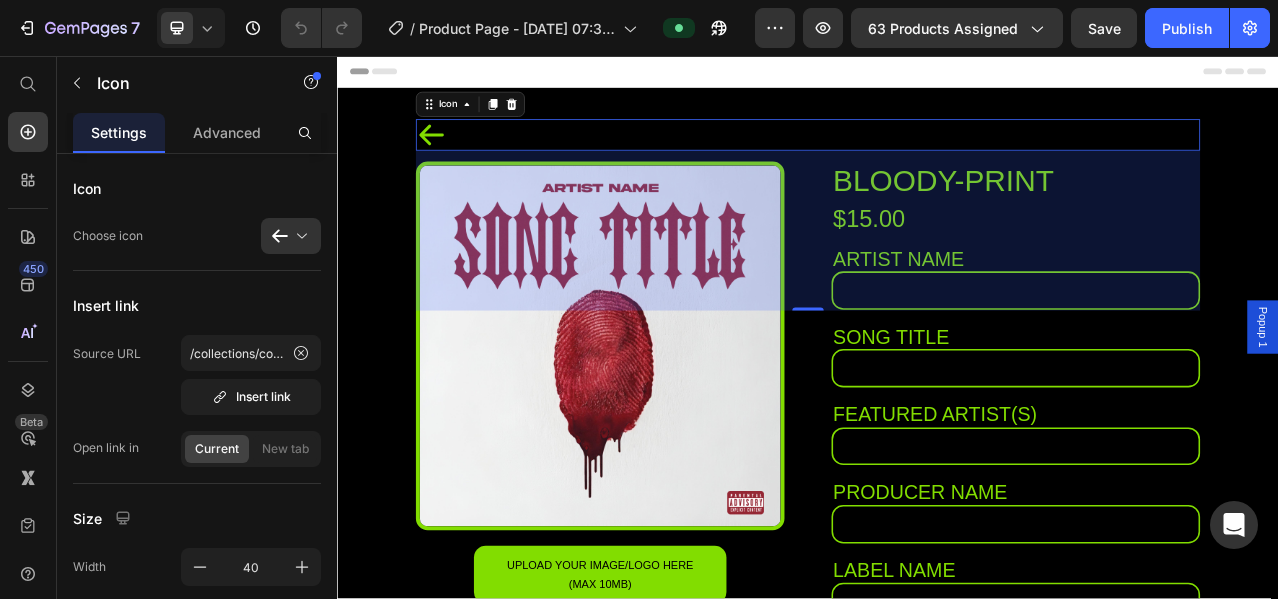 click on "song title" at bounding box center [1202, 414] 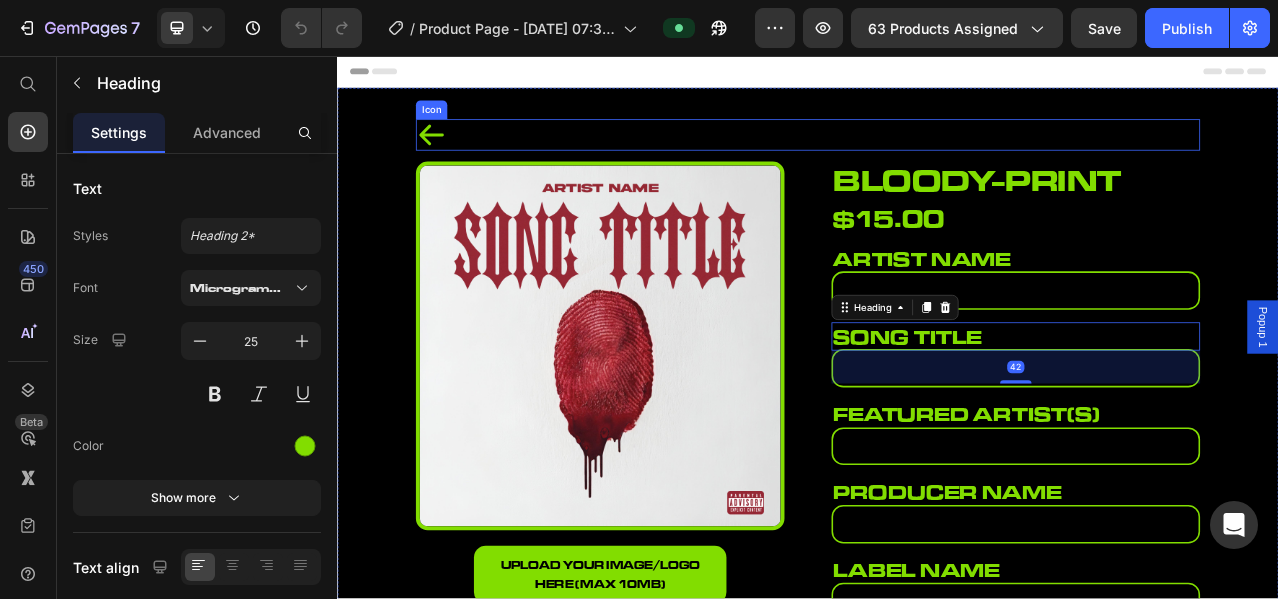 click on "Icon" at bounding box center [937, 157] 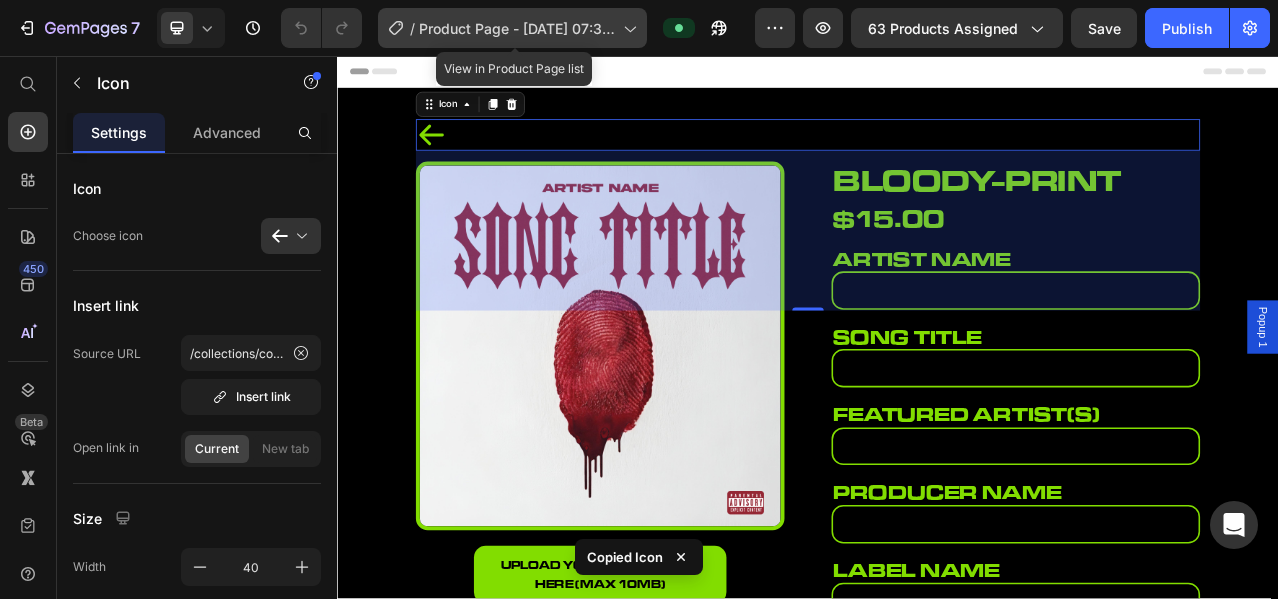 click on "Product Page - [DATE] 07:39:47" at bounding box center (517, 28) 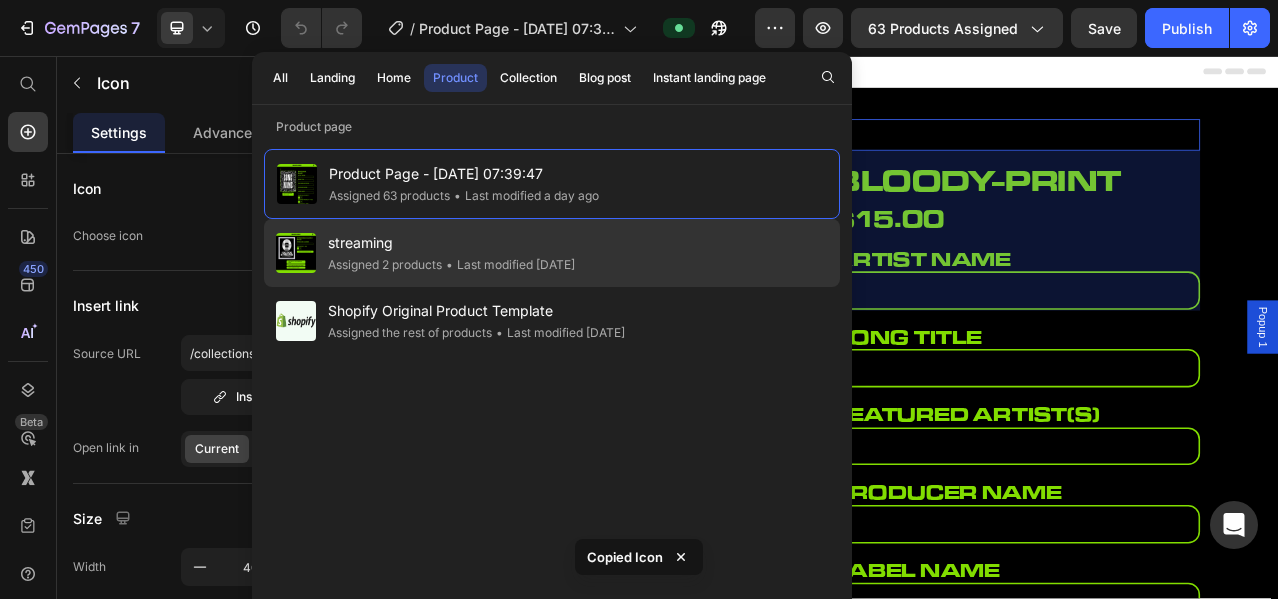 click on "streaming" at bounding box center (451, 243) 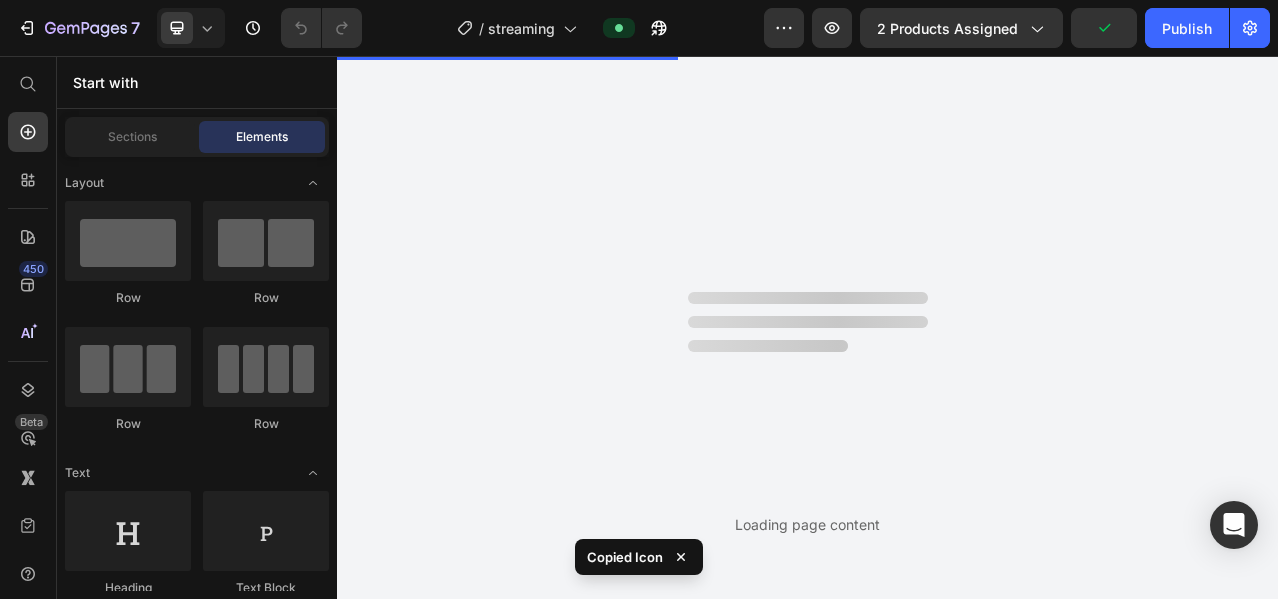 scroll, scrollTop: 0, scrollLeft: 0, axis: both 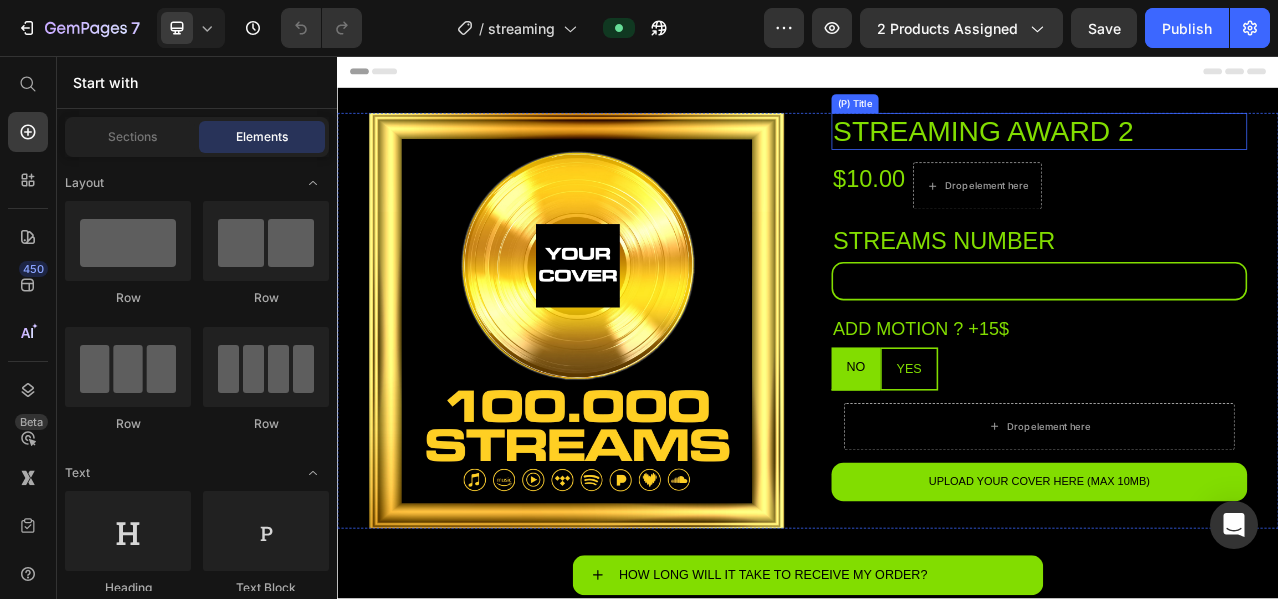 click on "streaming award 2" at bounding box center (1232, 152) 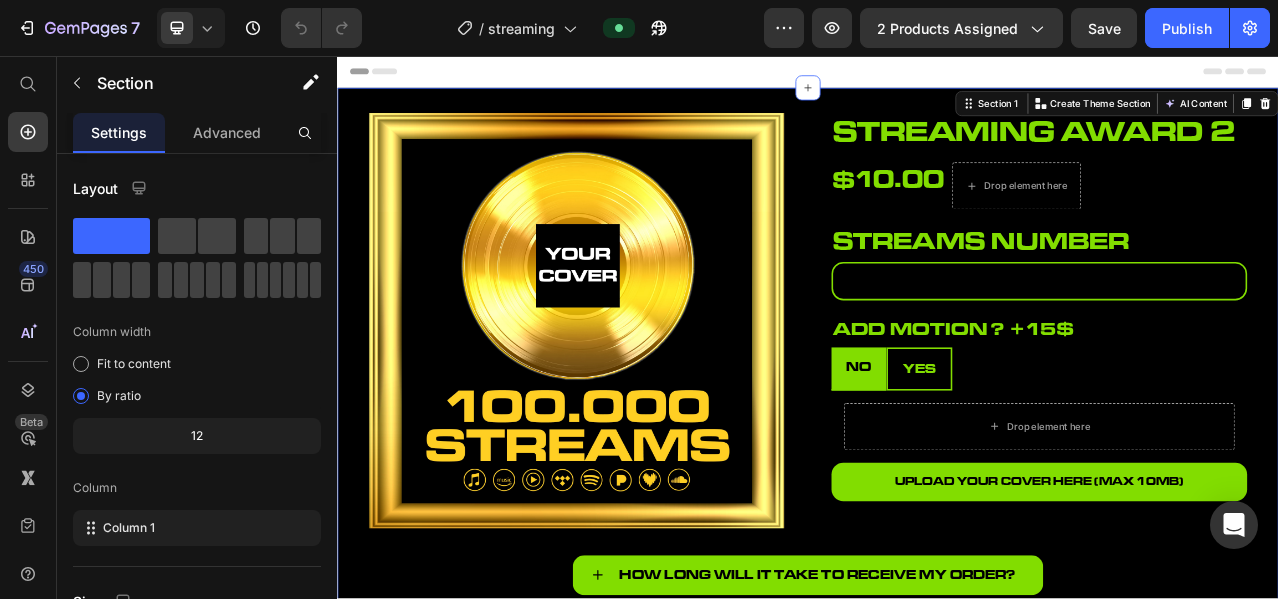click on "Product Images streaming award 2 (P) Title $10.00 (P) Price
Drop element here Row streams number Heading Please enter or select a value Product Custom Field add motion ? + 15$ Heading NO YES
upload your song (Max 10MB) Product File Upload Product Custom Field ps: Square & Vertical versions included Heading Tab
upload your cover Product File Upload Add to cart
$10.00 Add to Cart add motion ? +15$ Heading NO YES
Drop element here
Click or drop your song to upload (Max 10MB) Product File Upload Product Custom Field ps: Square & Vertical versions included Heading Tab Buy it now Dynamic Checkout                Title Line upload your cover here (Max 10MB) Product File Upload Add to cart
$10.00 Add to Cart
How long will it take to receive my order?
What payment methods do you accept?
How will I receive my Cover? Accordion contact Button refund Button privacy Button Row Product Accordion" at bounding box center (937, 503) 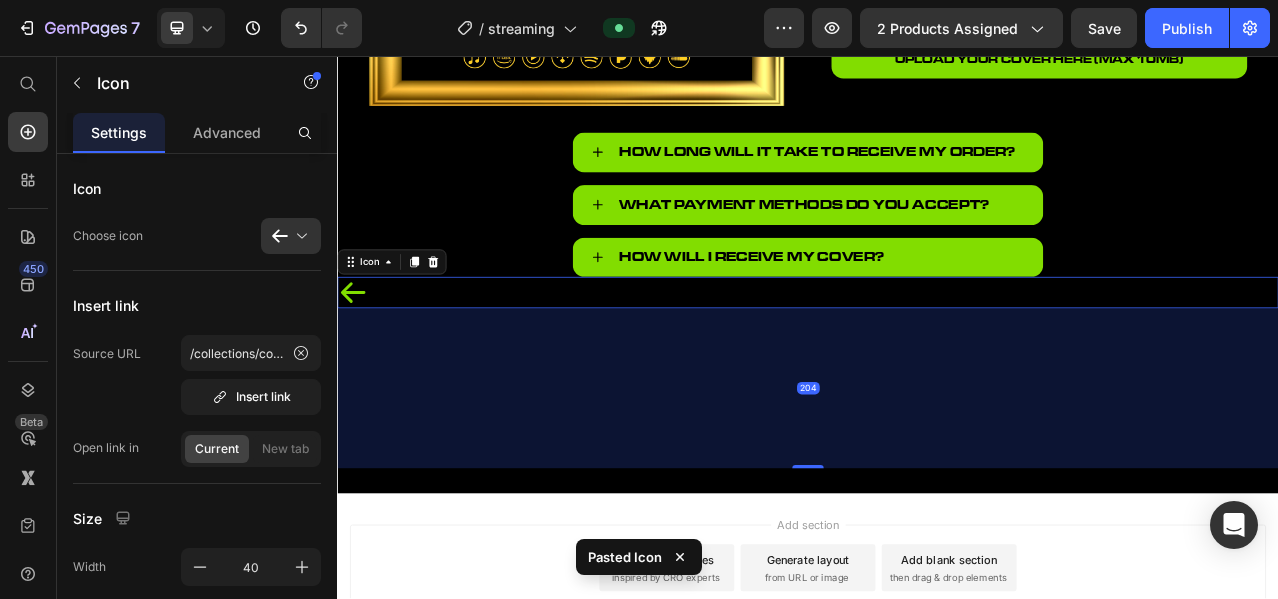 scroll, scrollTop: 515, scrollLeft: 0, axis: vertical 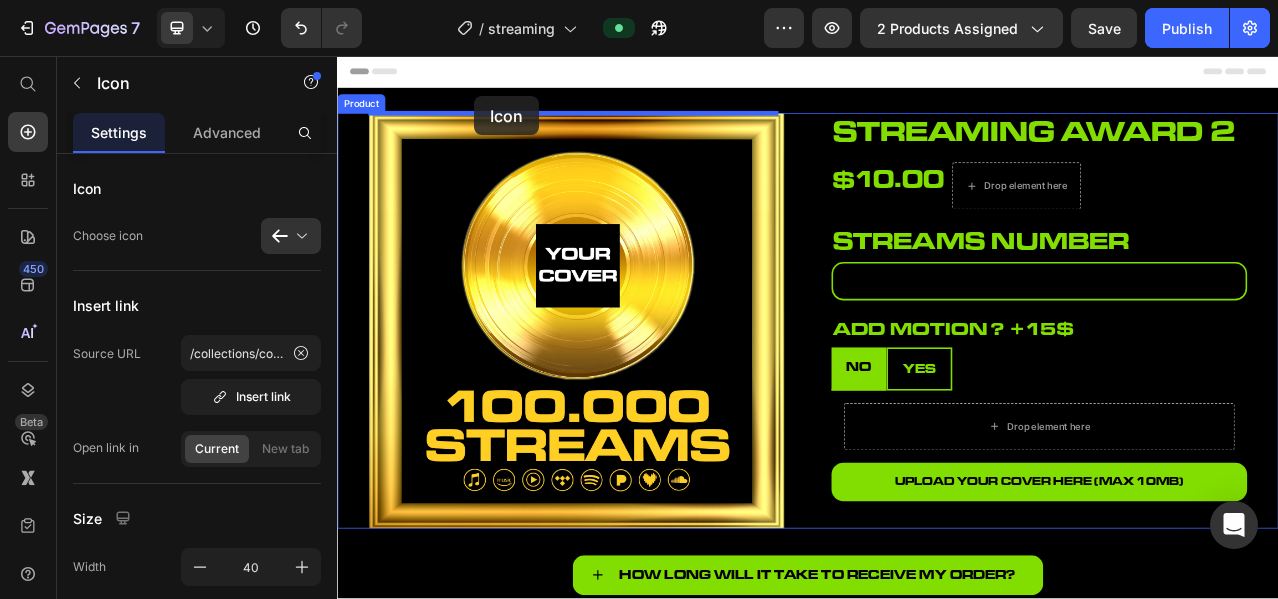 drag, startPoint x: 511, startPoint y: 369, endPoint x: 512, endPoint y: 107, distance: 262.00192 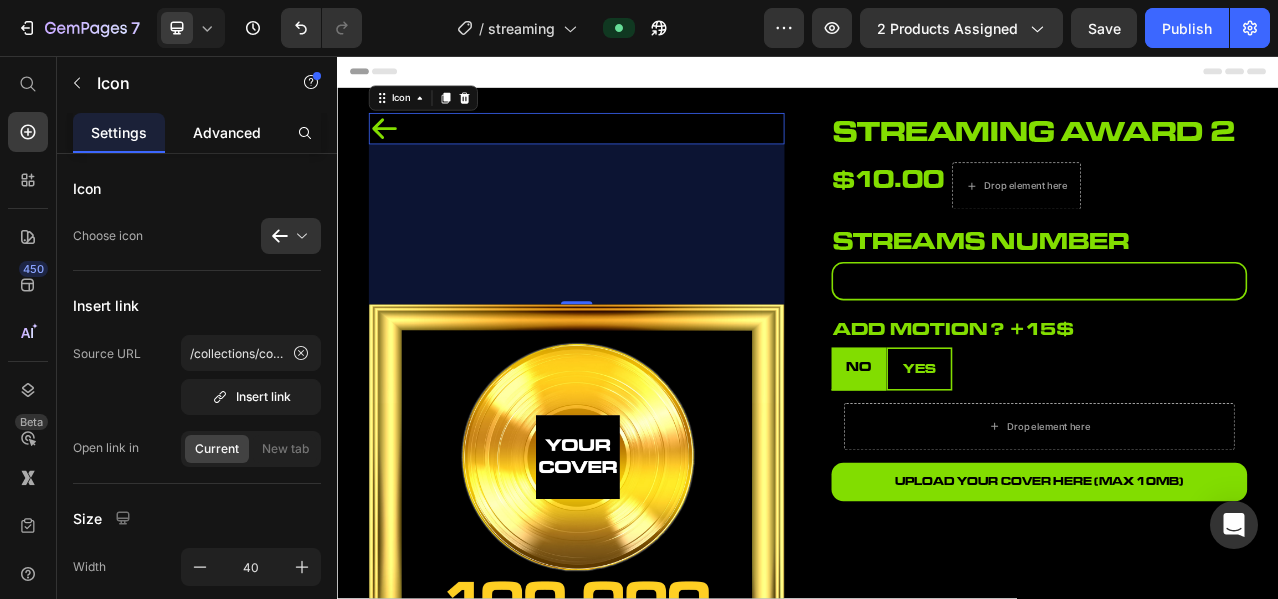 click on "Advanced" at bounding box center (227, 132) 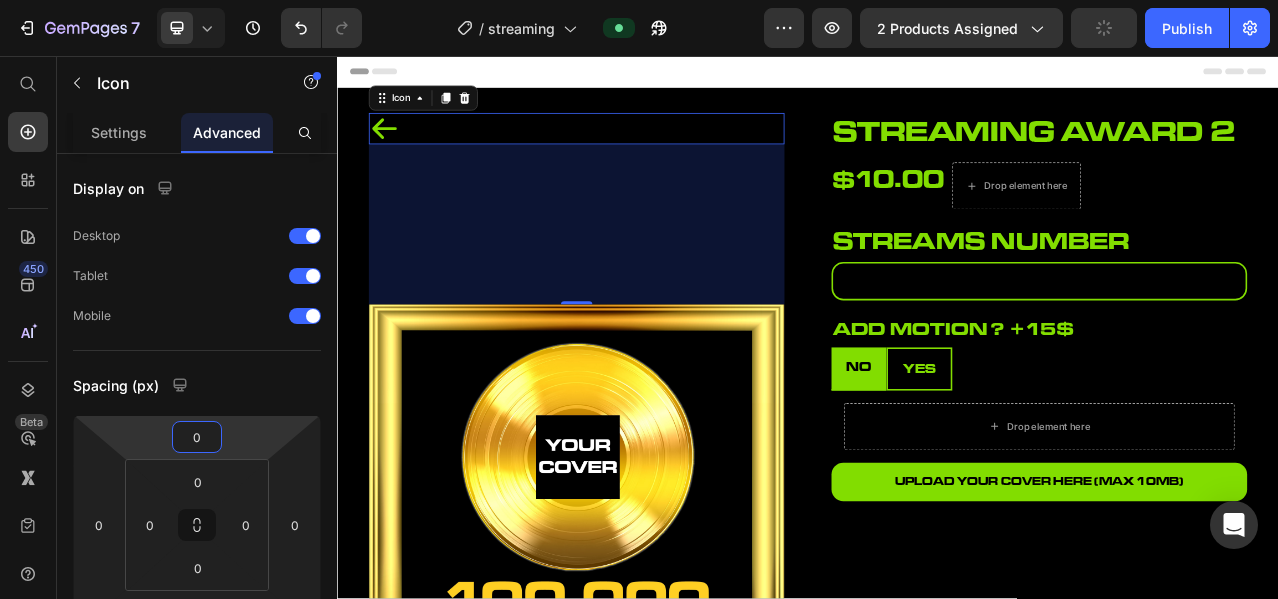 drag, startPoint x: 159, startPoint y: 441, endPoint x: 140, endPoint y: 441, distance: 19 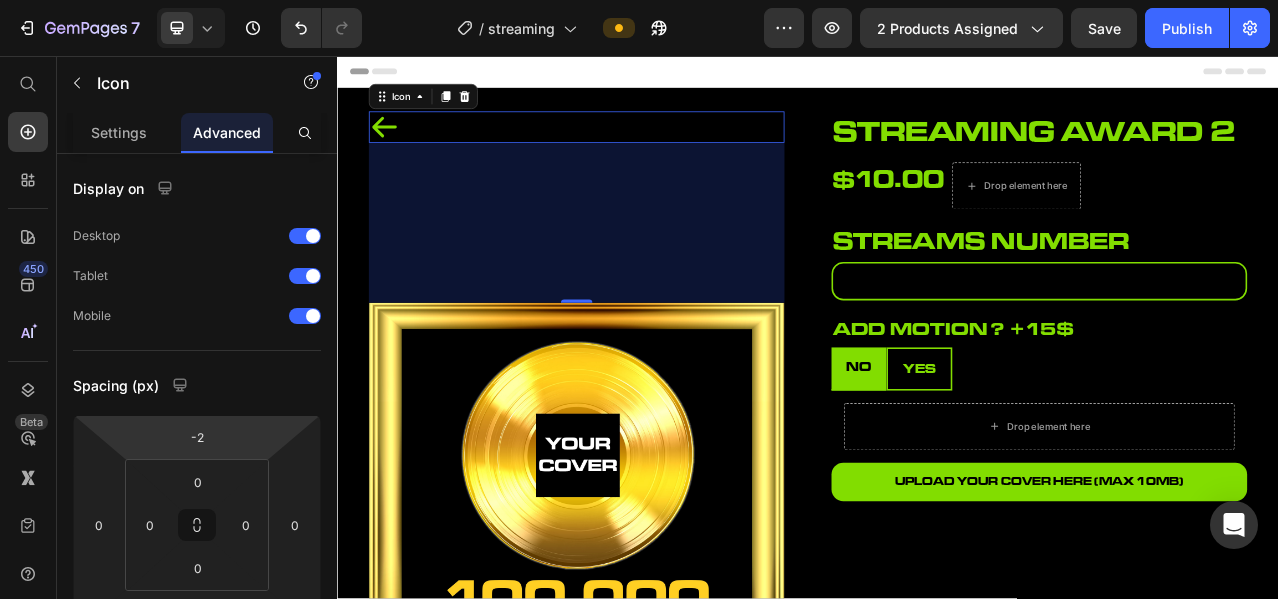 type on "0" 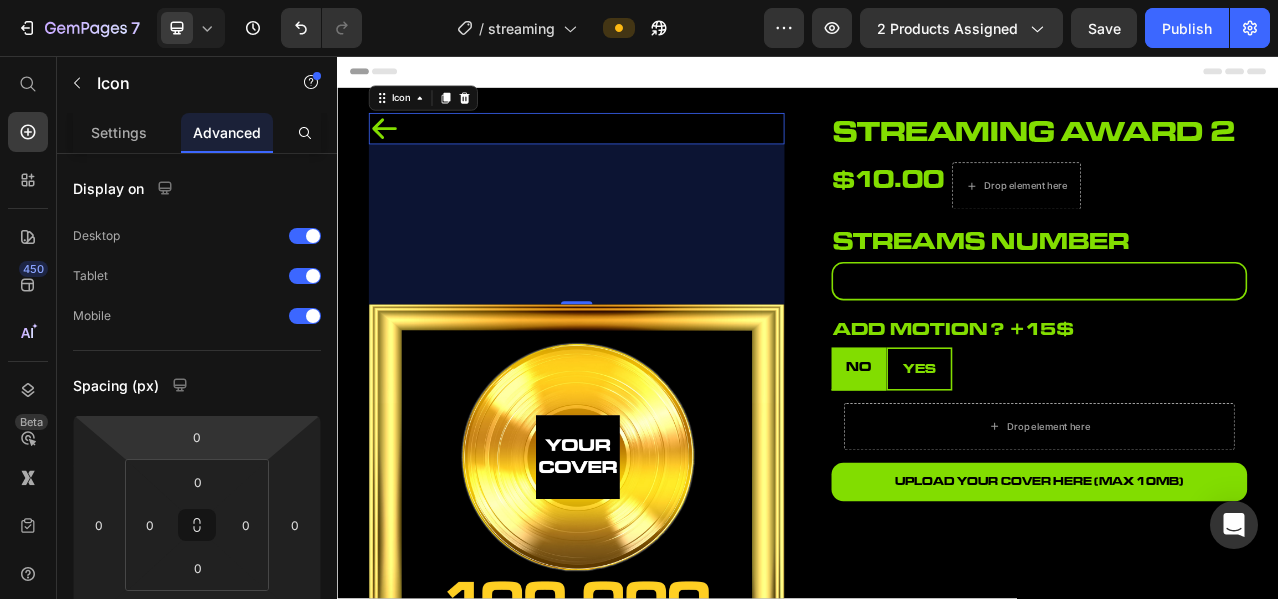 click on "7  Version history  /  streaming Preview 2 products assigned  Save   Publish  450 Beta Start with Sections Elements Hero Section Product Detail Brands Trusted Badges Guarantee Product Breakdown How to use Testimonials Compare Bundle FAQs Social Proof Brand Story Product List Collection Blog List Contact Sticky Add to Cart Custom Footer Browse Library 450 Layout
Row
Row
Row
Row Text
Heading
Text Block Button
Button
Button
Sticky Back to top Media
Image" at bounding box center (639, 0) 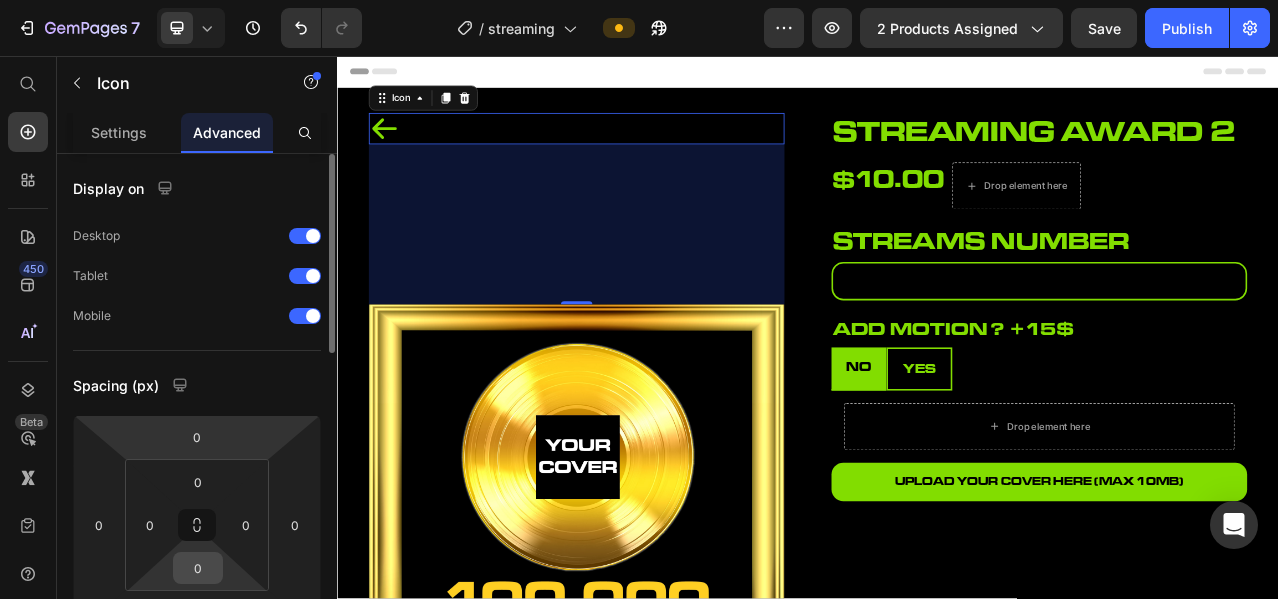 click on "0" at bounding box center [198, 568] 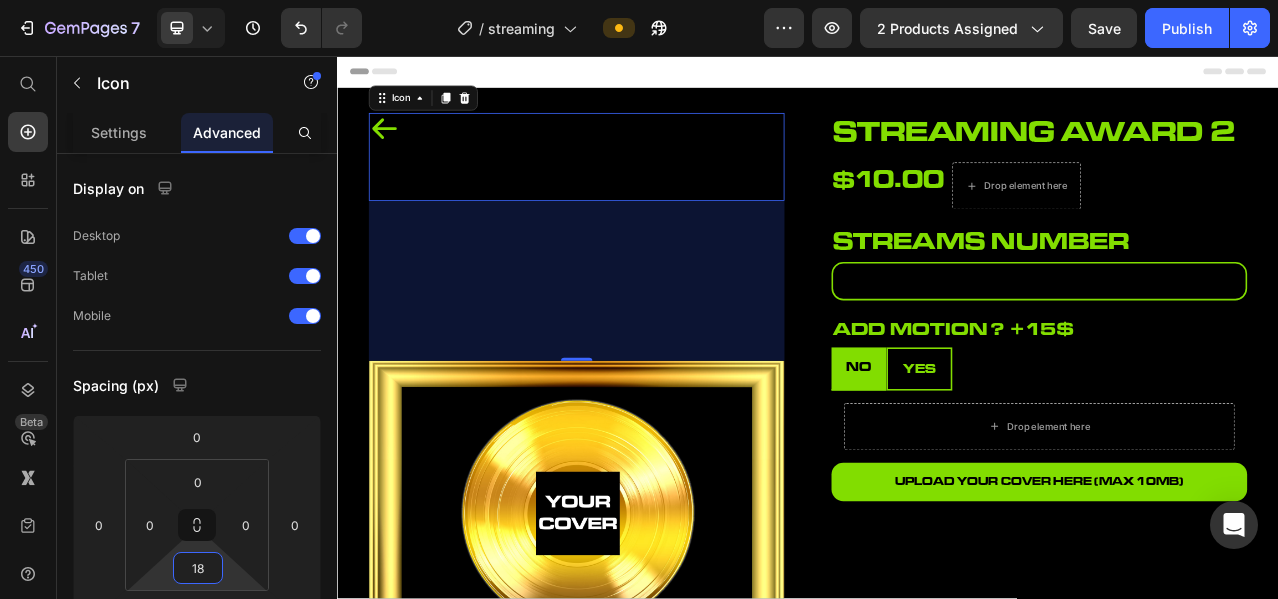 type on "0" 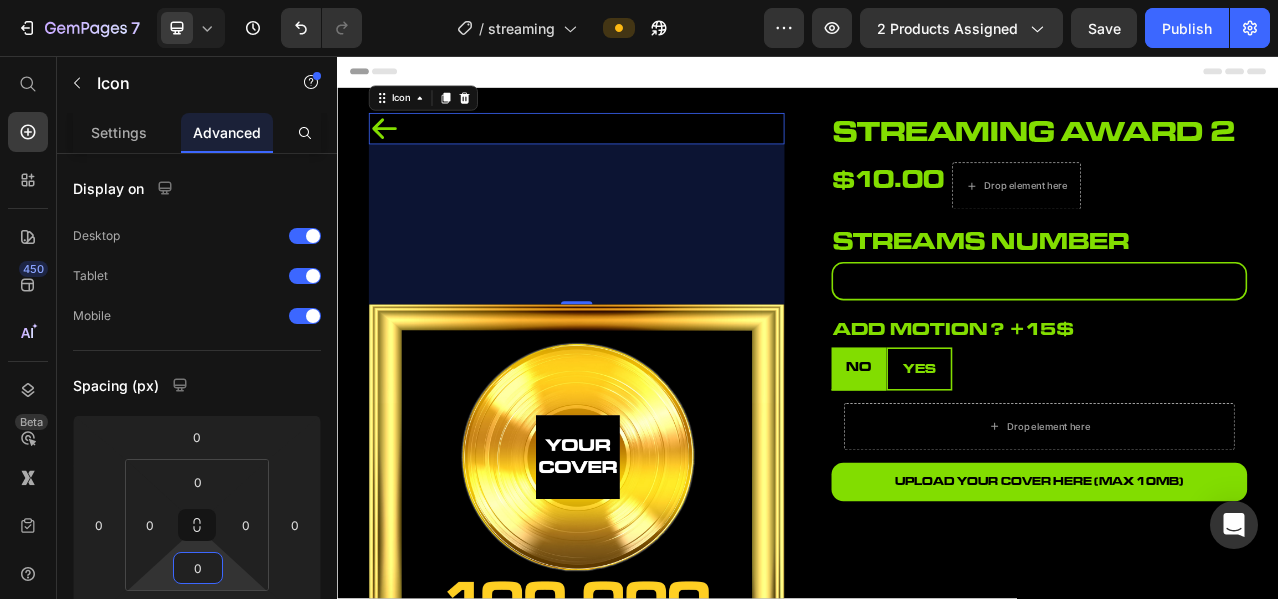 drag, startPoint x: 163, startPoint y: 563, endPoint x: 177, endPoint y: 593, distance: 33.105892 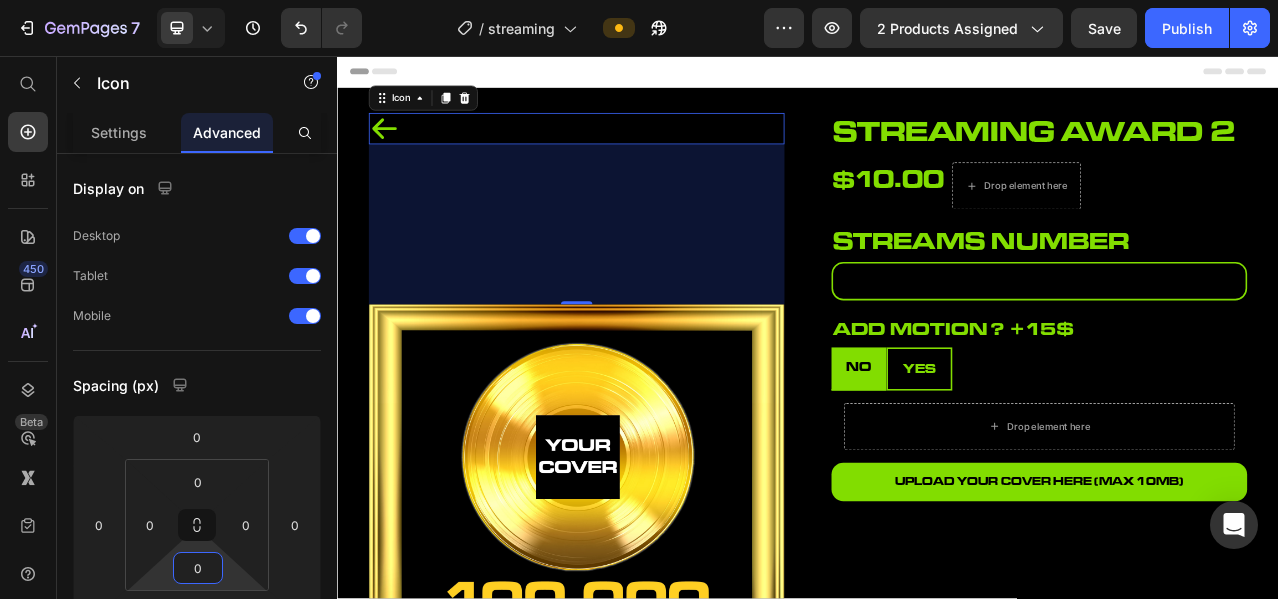 click on "7  Version history  /  streaming Preview 2 products assigned  Save   Publish  450 Beta Start with Sections Elements Hero Section Product Detail Brands Trusted Badges Guarantee Product Breakdown How to use Testimonials Compare Bundle FAQs Social Proof Brand Story Product List Collection Blog List Contact Sticky Add to Cart Custom Footer Browse Library 450 Layout
Row
Row
Row
Row Text
Heading
Text Block Button
Button
Button
Sticky Back to top Media
Image" at bounding box center (639, 0) 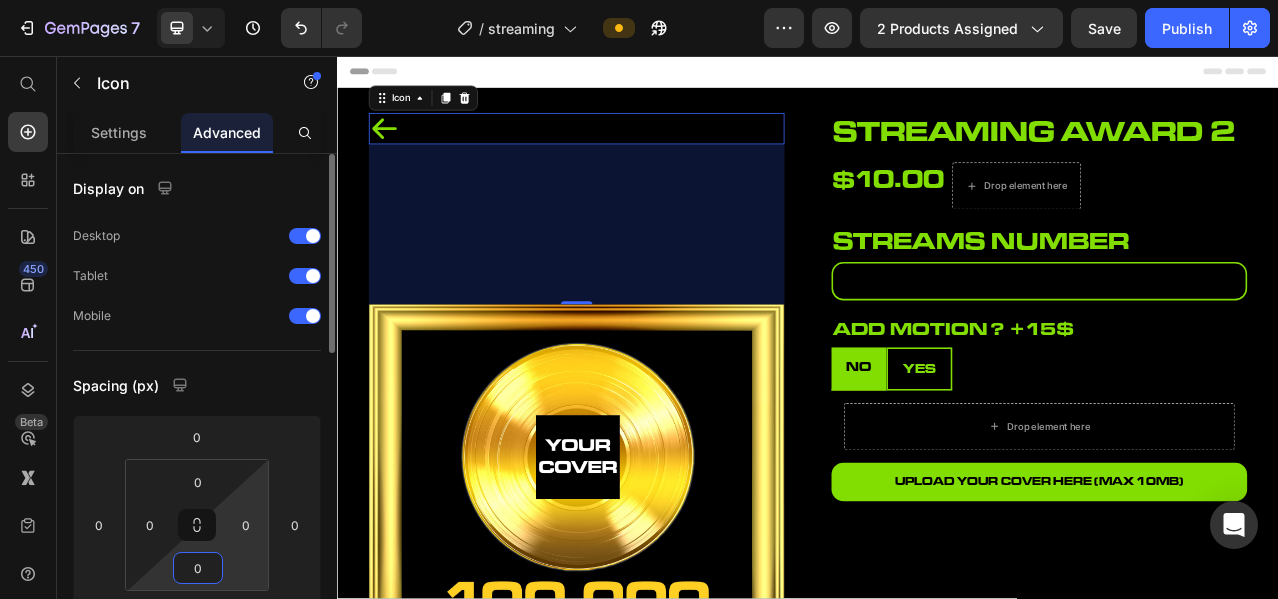 scroll, scrollTop: 166, scrollLeft: 0, axis: vertical 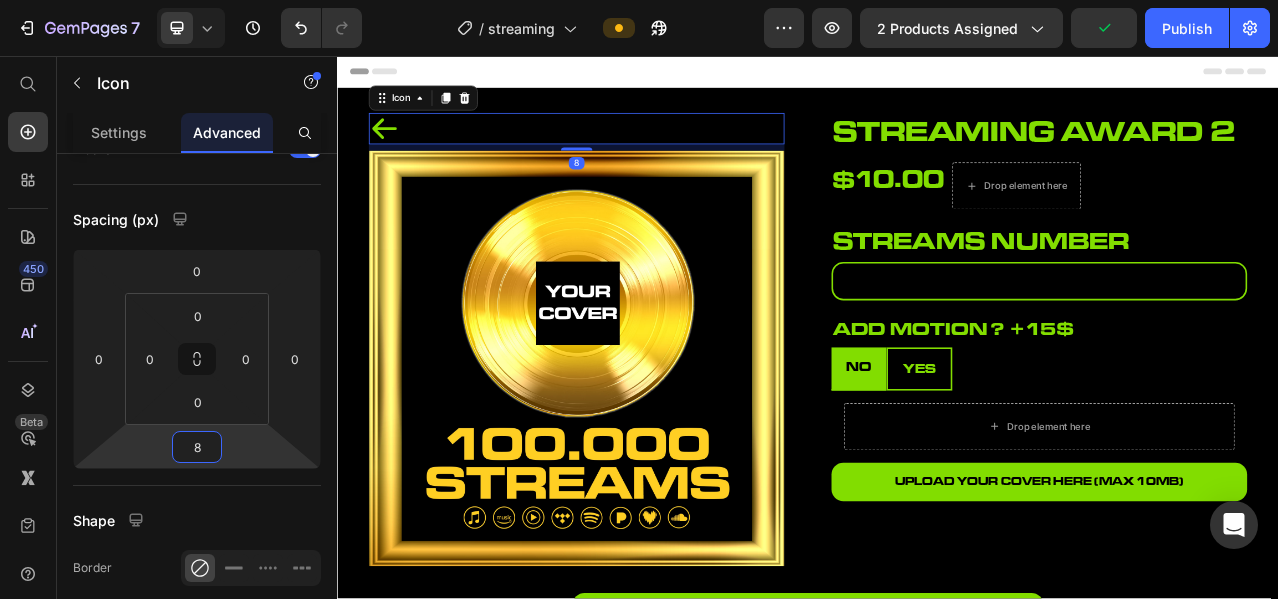 type on "10" 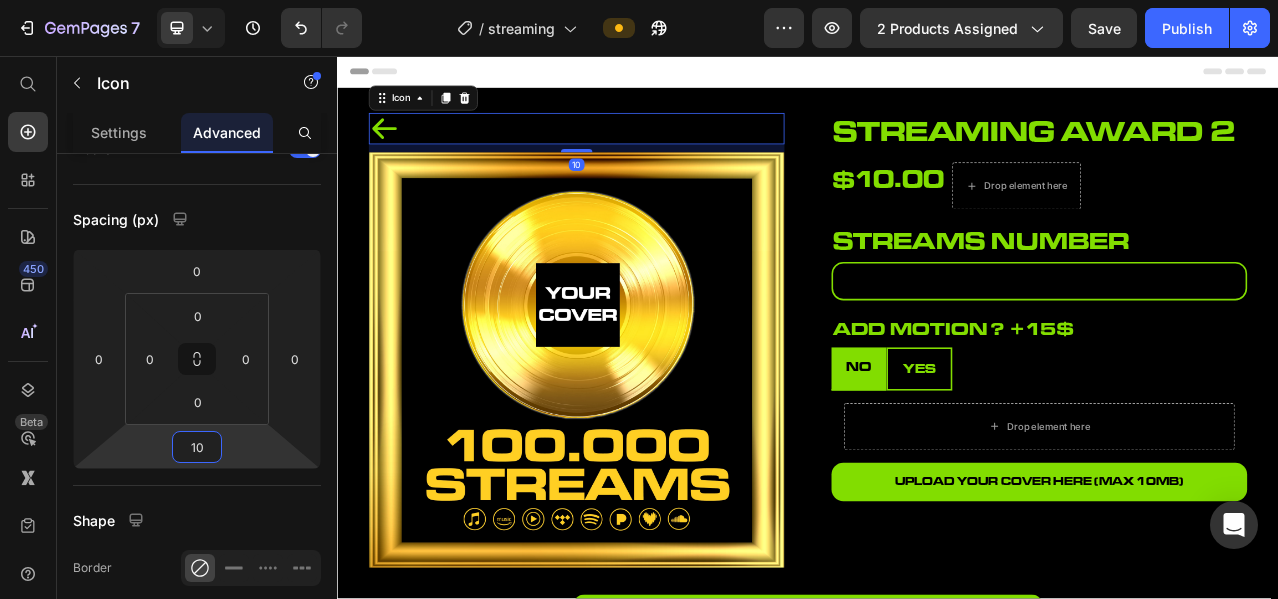drag, startPoint x: 238, startPoint y: 446, endPoint x: 253, endPoint y: 543, distance: 98.15294 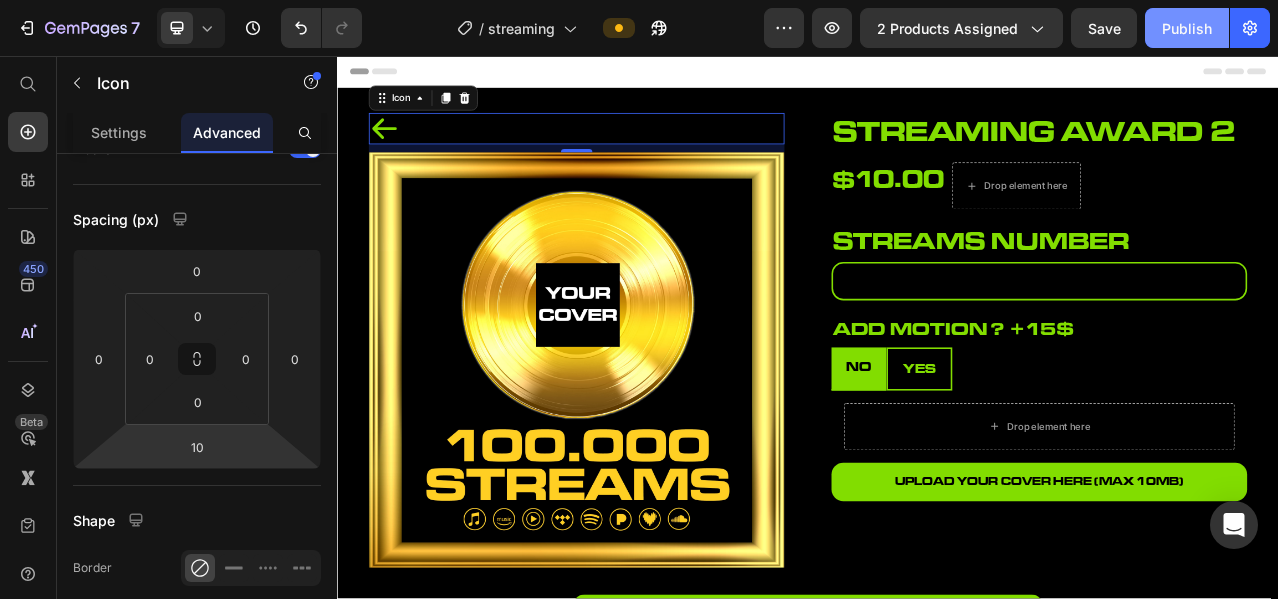 click on "Publish" at bounding box center [1187, 28] 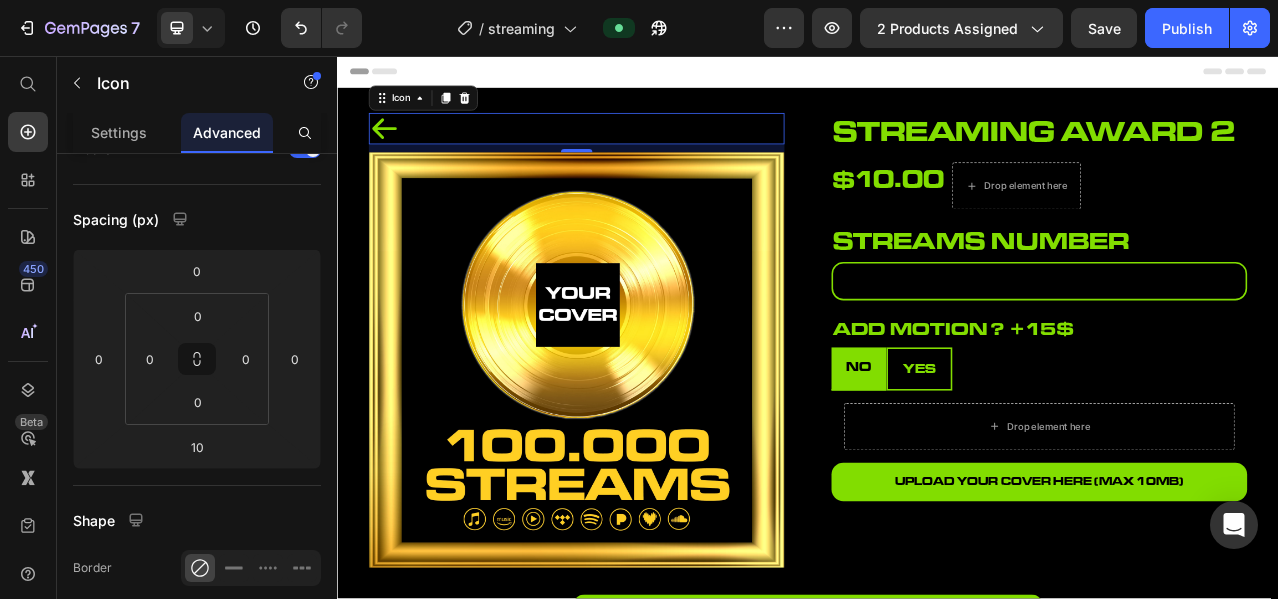 click 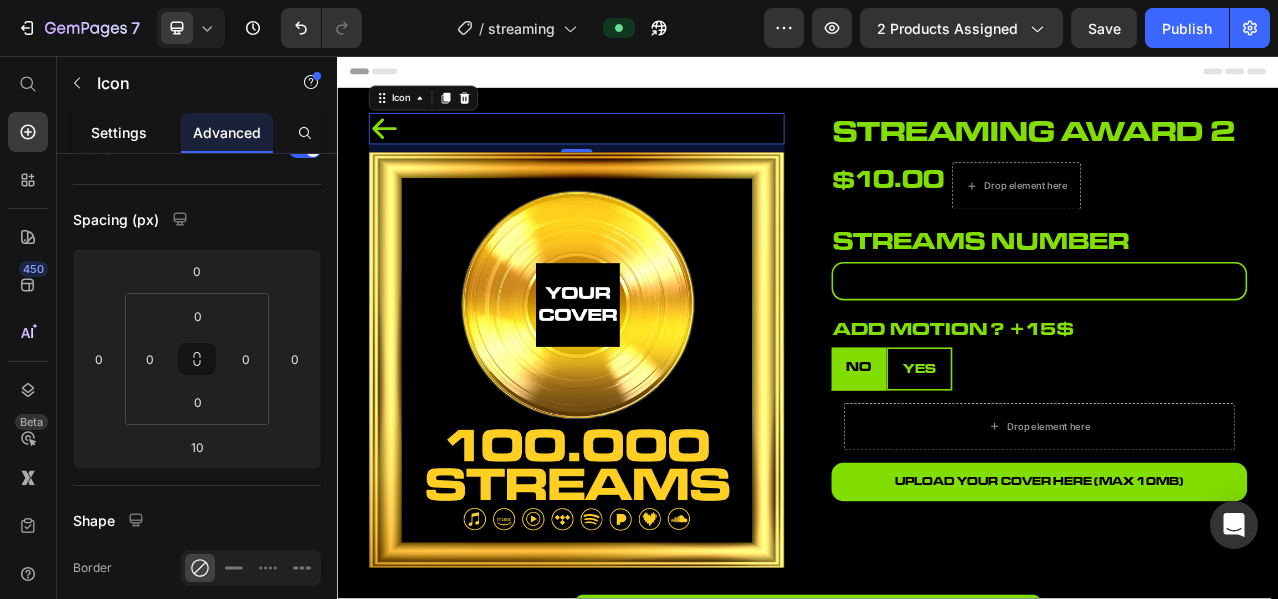 click on "Settings" 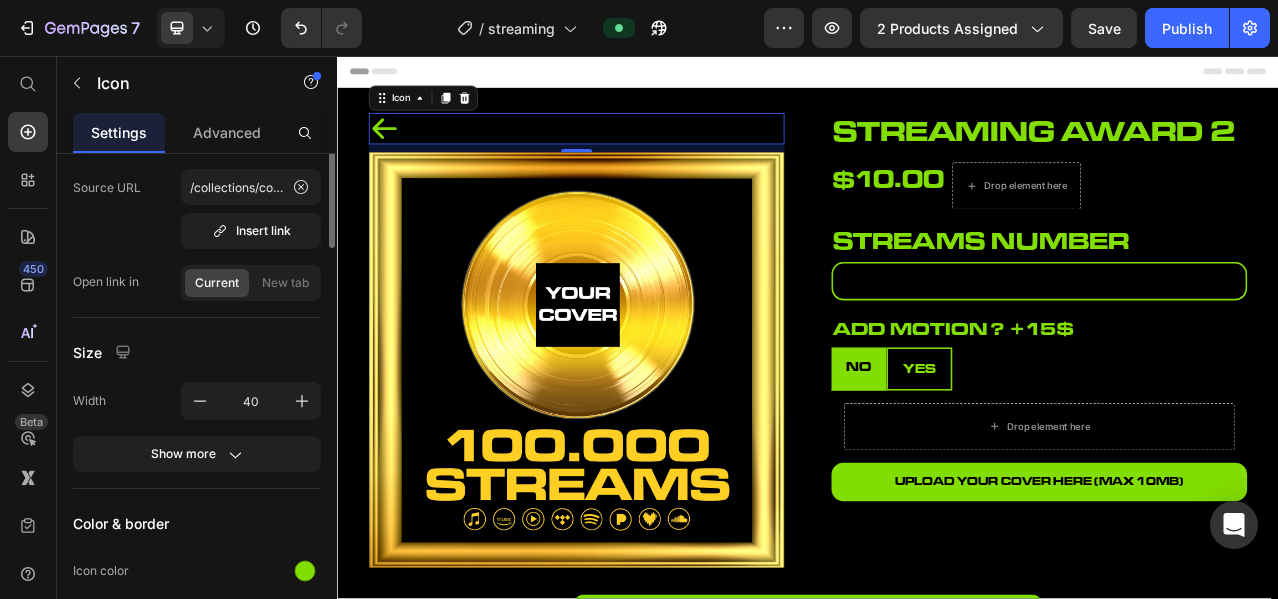 scroll, scrollTop: 0, scrollLeft: 0, axis: both 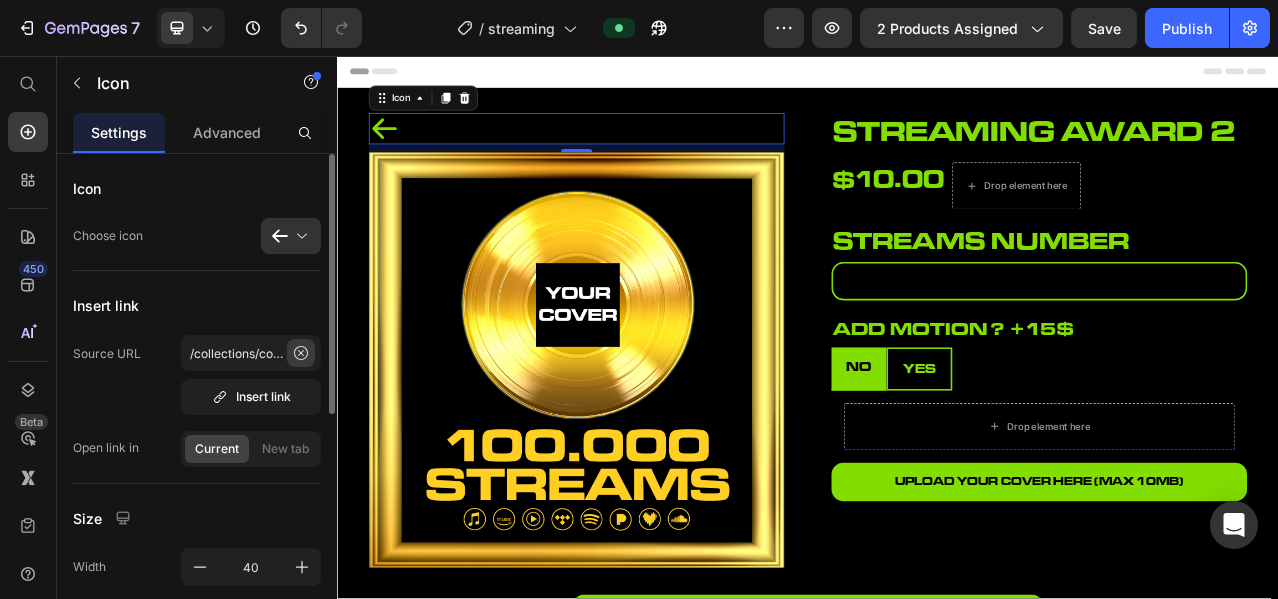 click 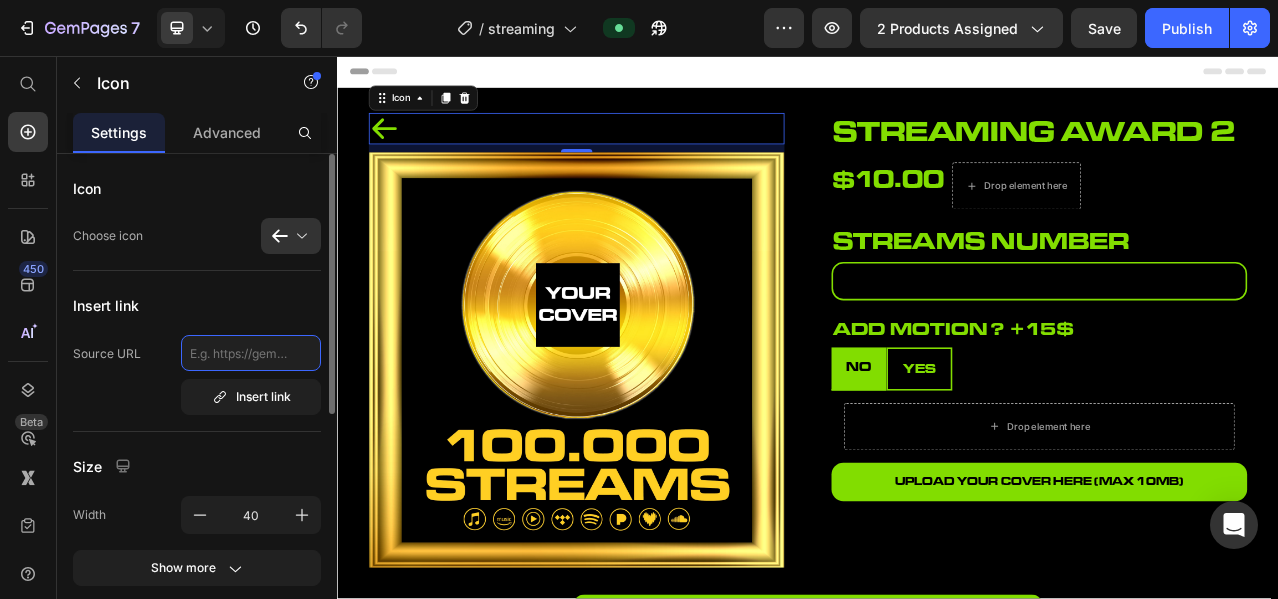 scroll, scrollTop: 0, scrollLeft: 0, axis: both 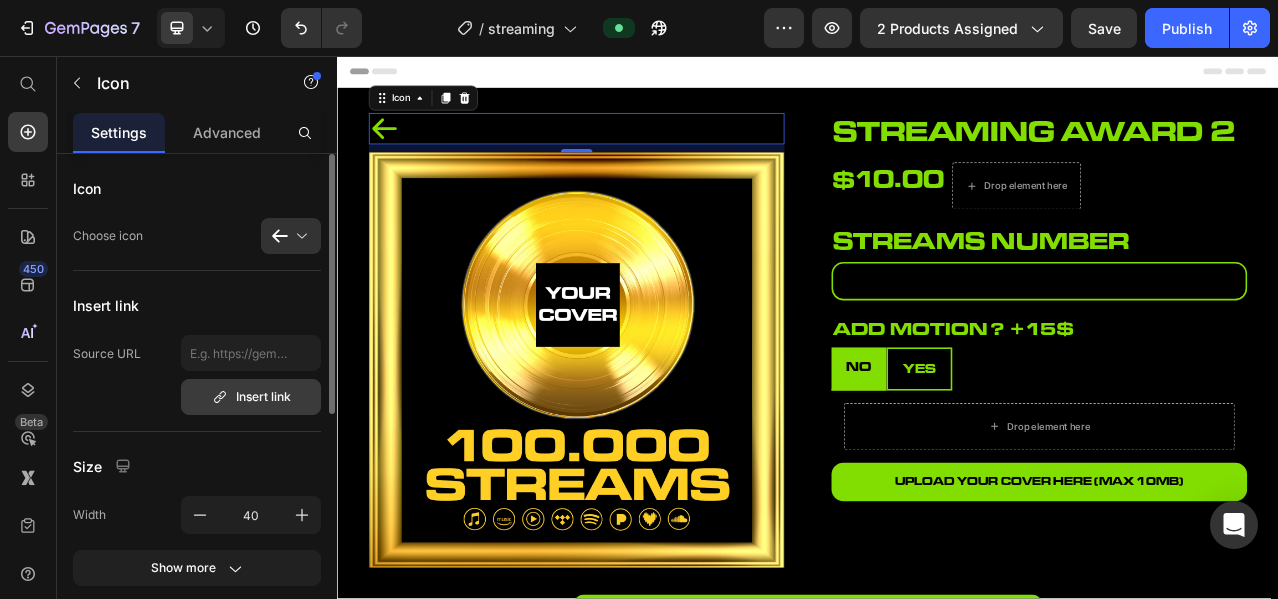 click on "Insert link" at bounding box center (251, 397) 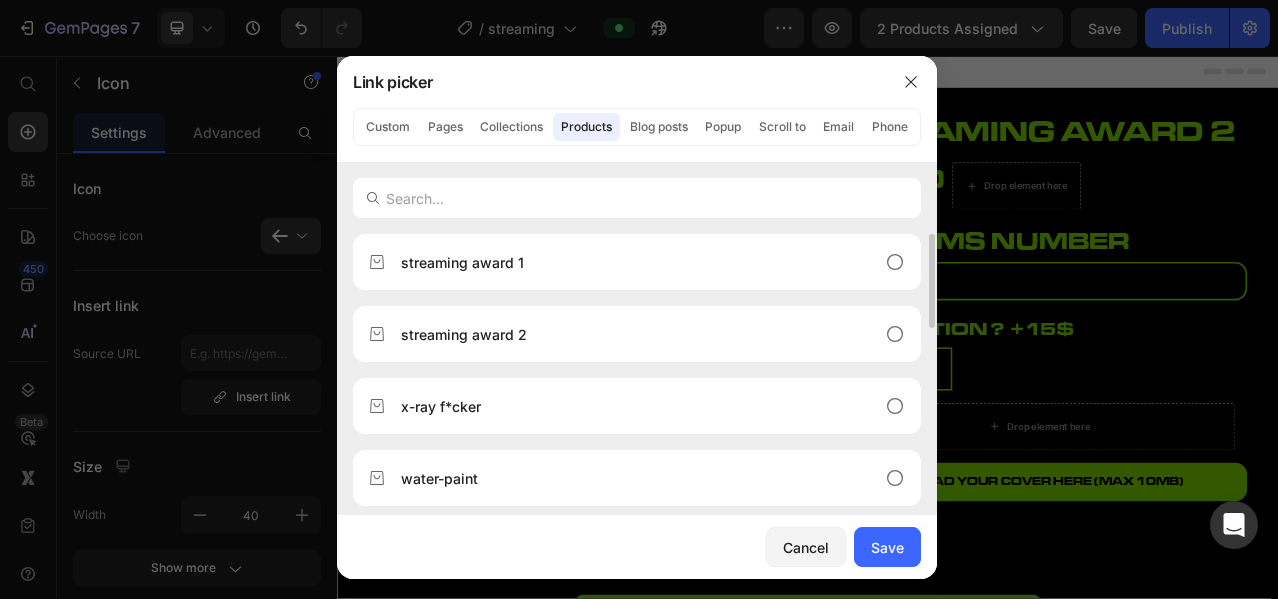 scroll, scrollTop: 166, scrollLeft: 0, axis: vertical 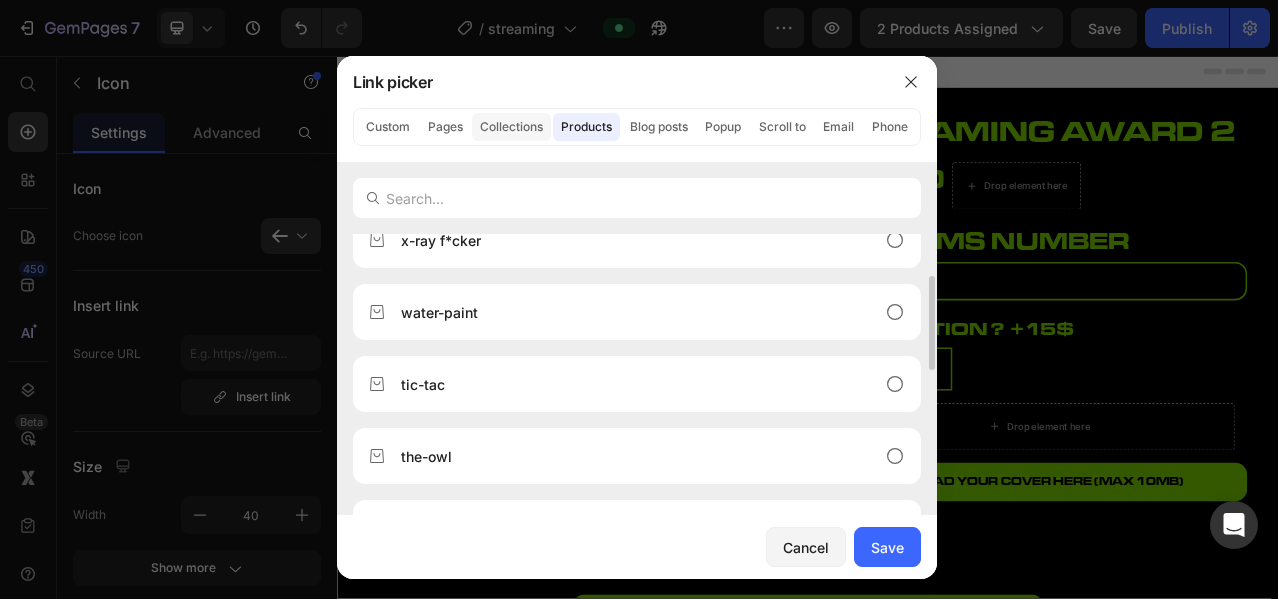 click on "Collections" 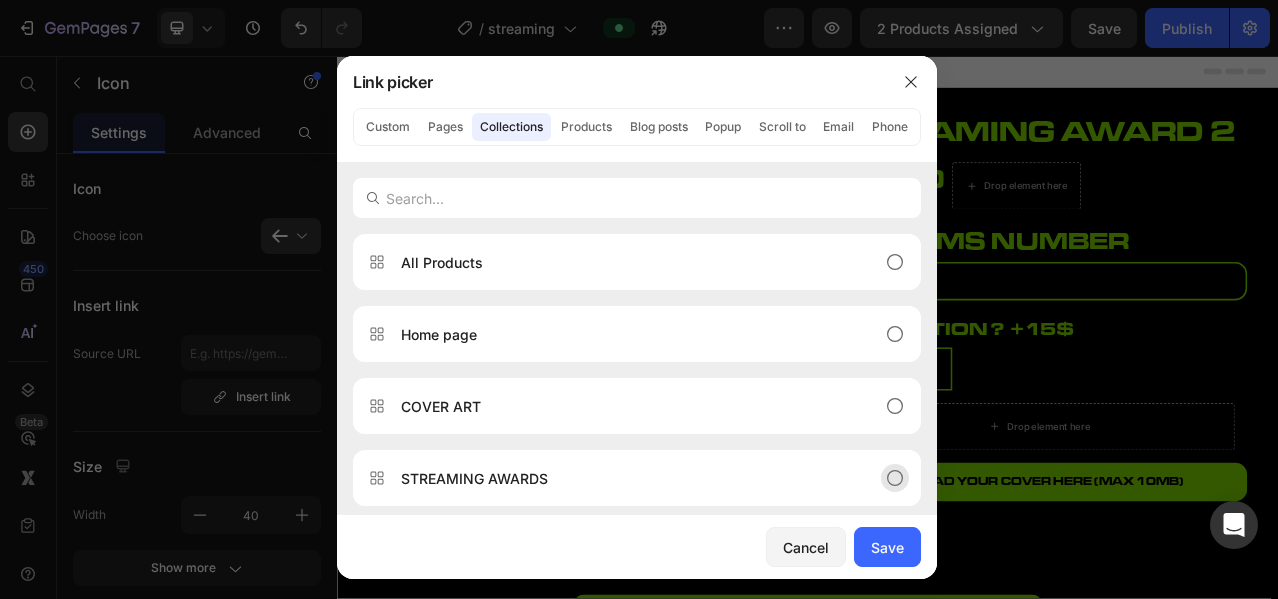 click on "STREAMING AWARDS" at bounding box center (474, 478) 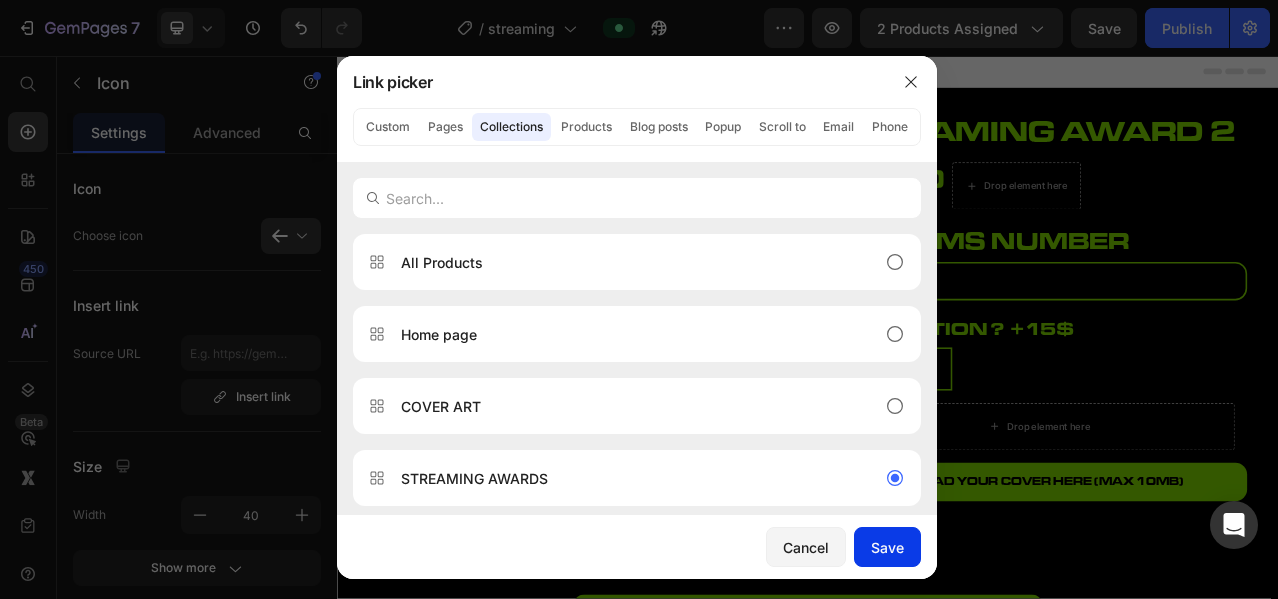 click on "Save" at bounding box center [887, 547] 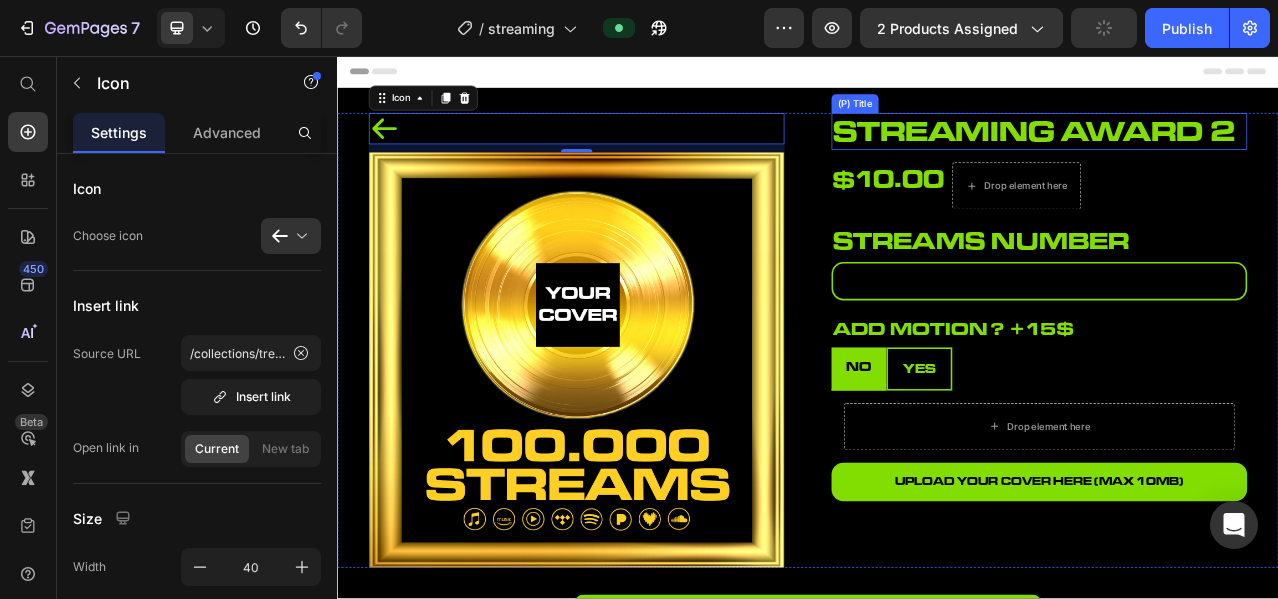 click on "streaming award 2" at bounding box center (1232, 152) 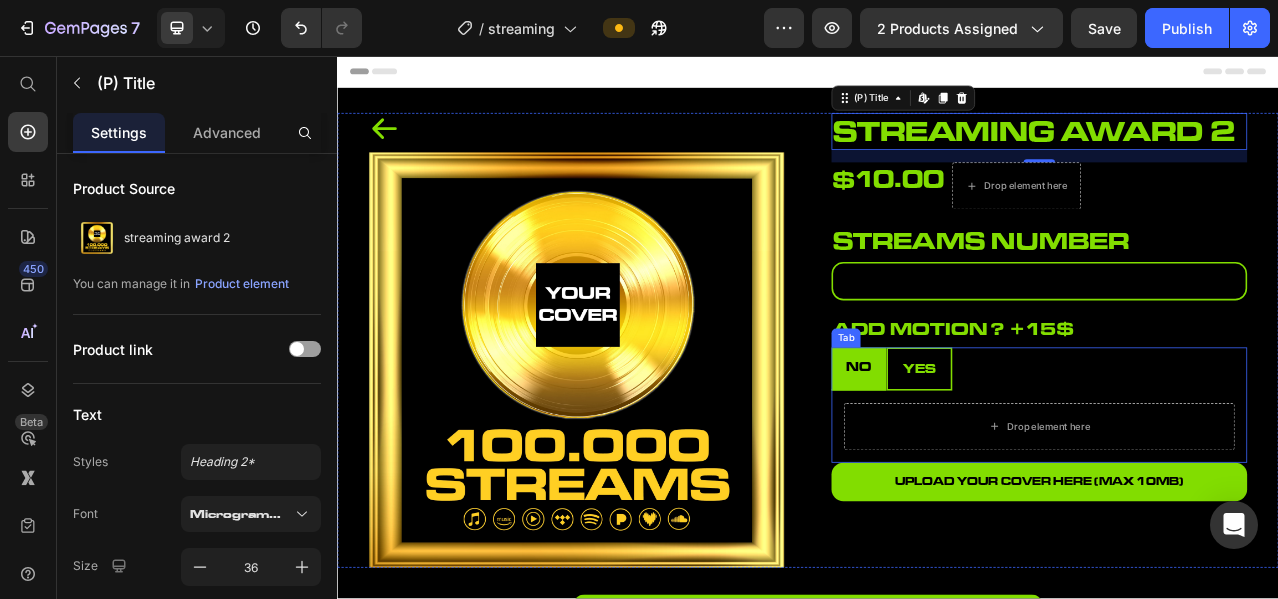 scroll, scrollTop: 166, scrollLeft: 0, axis: vertical 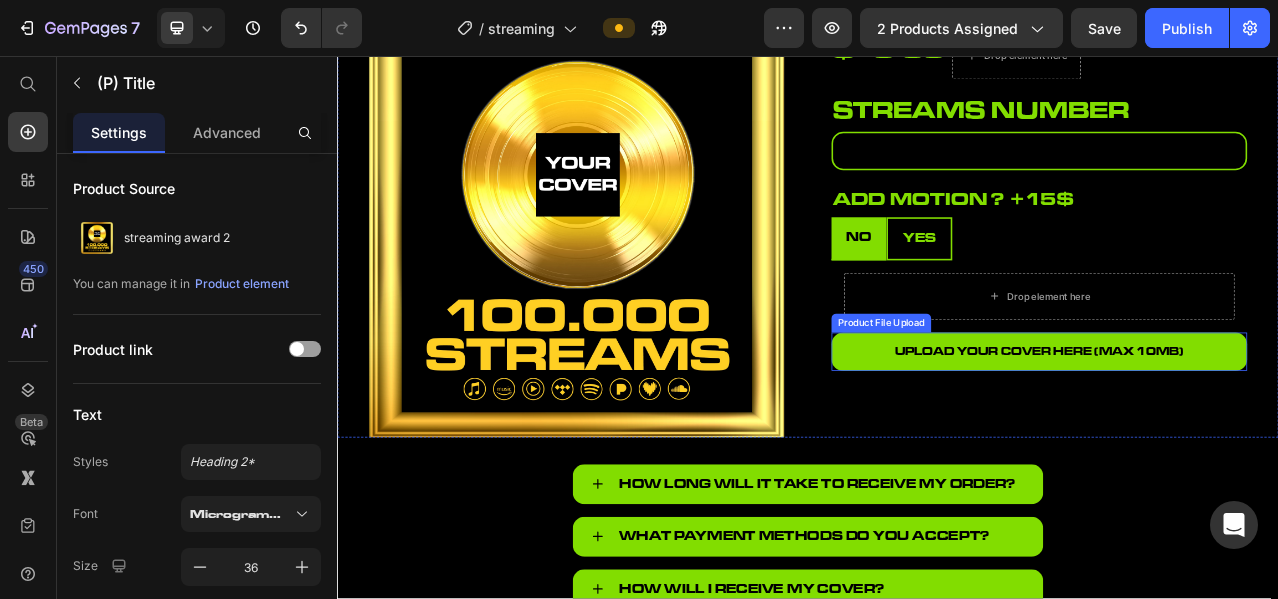 click on "upload your cover here (Max 10MB)" at bounding box center [1232, 433] 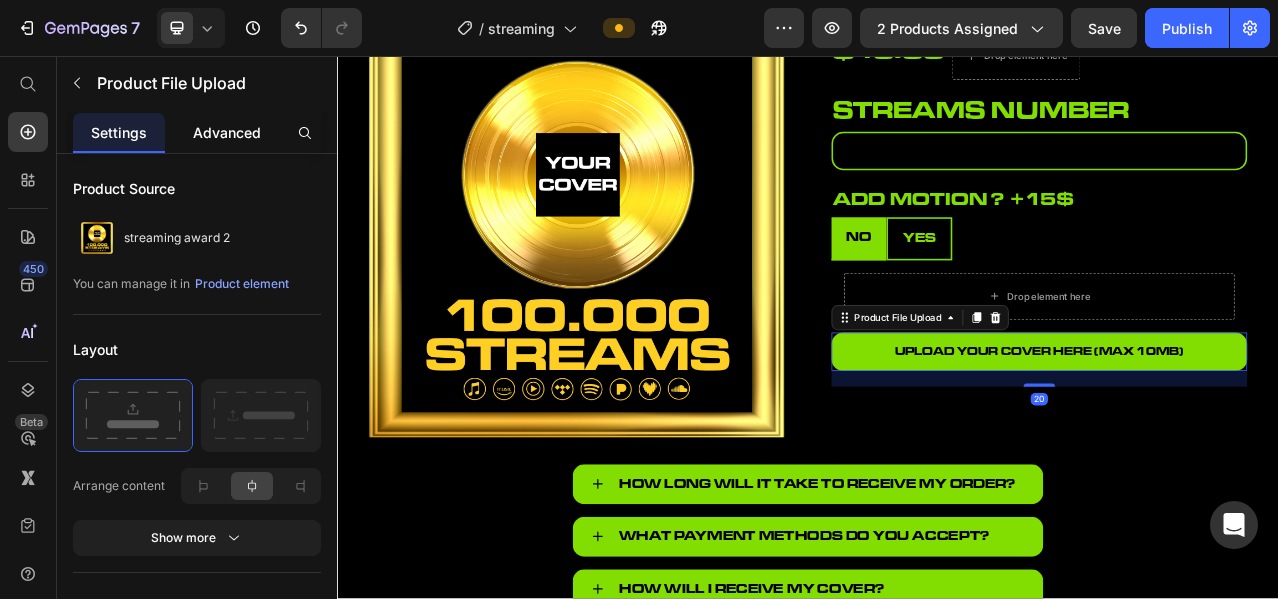click on "Advanced" at bounding box center (227, 132) 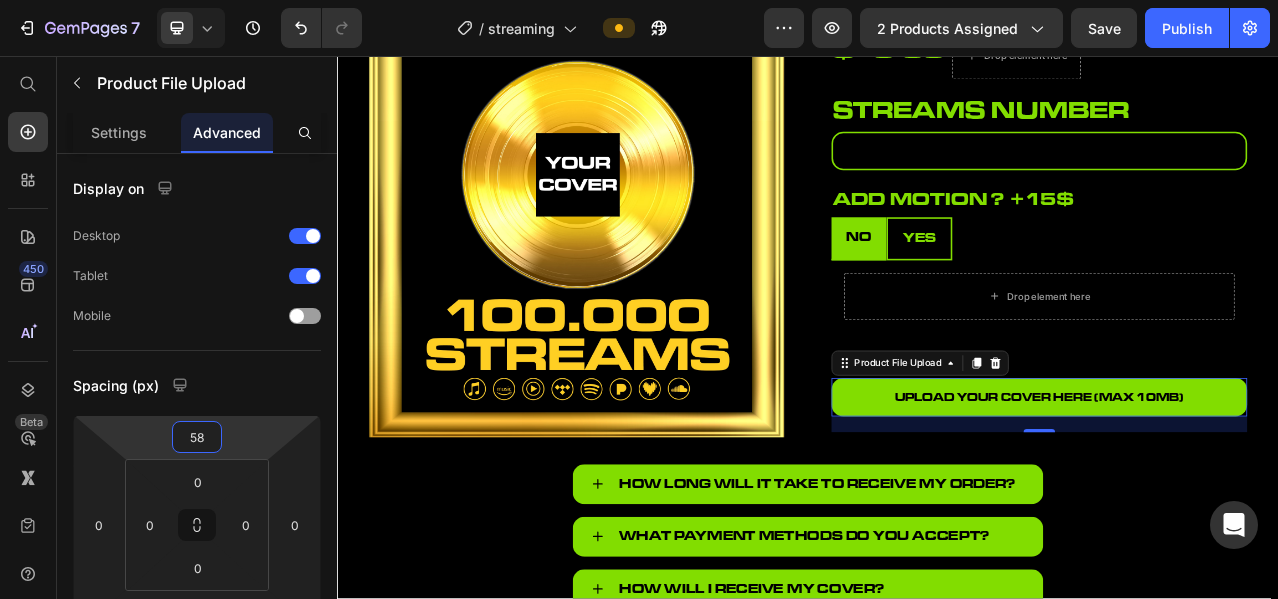 type on "60" 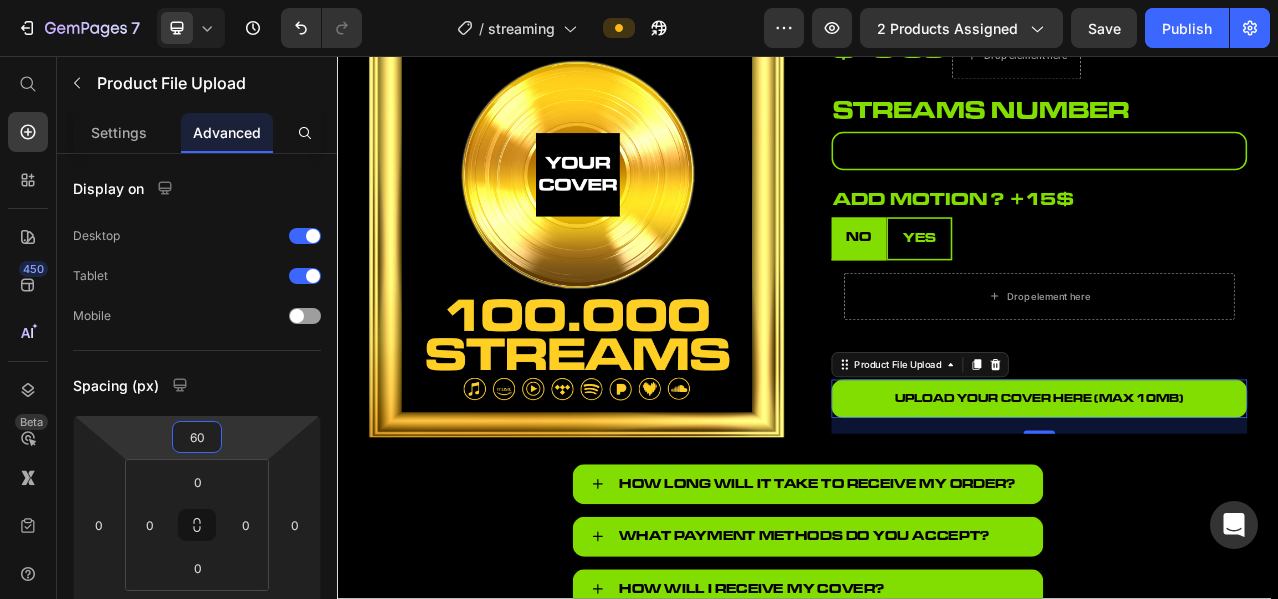 drag, startPoint x: 235, startPoint y: 446, endPoint x: 247, endPoint y: 416, distance: 32.31099 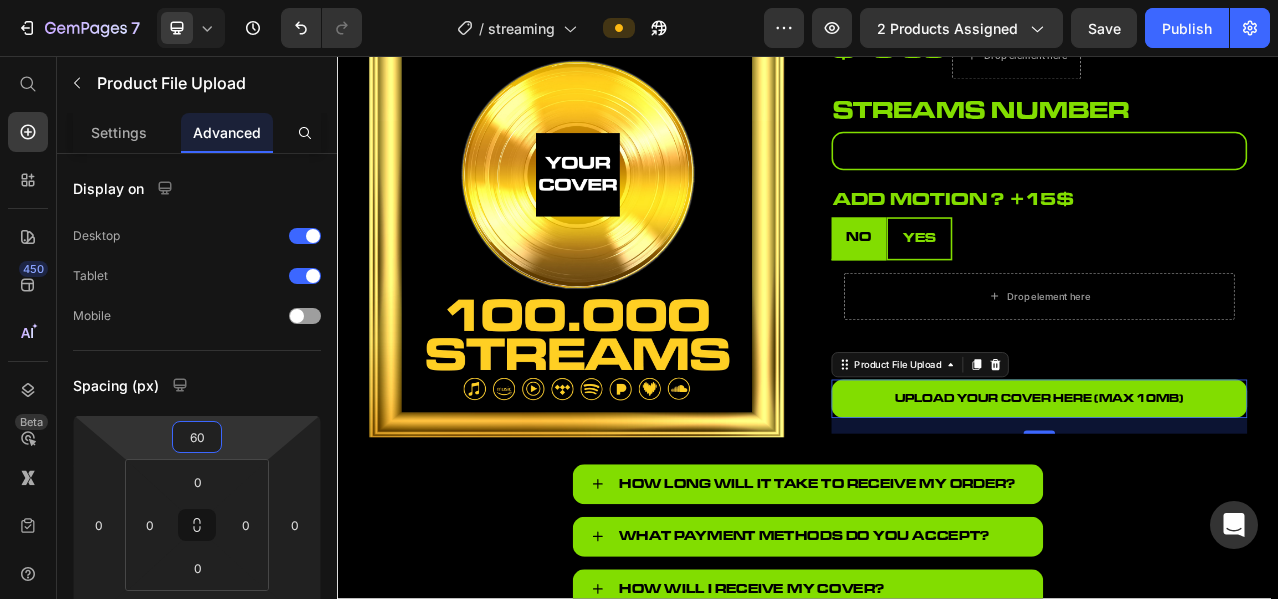 click on "7  Version history  /  streaming Preview 2 products assigned  Save   Publish  450 Beta Start with Sections Elements Hero Section Product Detail Brands Trusted Badges Guarantee Product Breakdown How to use Testimonials Compare Bundle FAQs Social Proof Brand Story Product List Collection Blog List Contact Sticky Add to Cart Custom Footer Browse Library 450 Layout
Row
Row
Row
Row Text
Heading
Text Block Button
Button
Button
Sticky Back to top Media
Image" at bounding box center [639, 0] 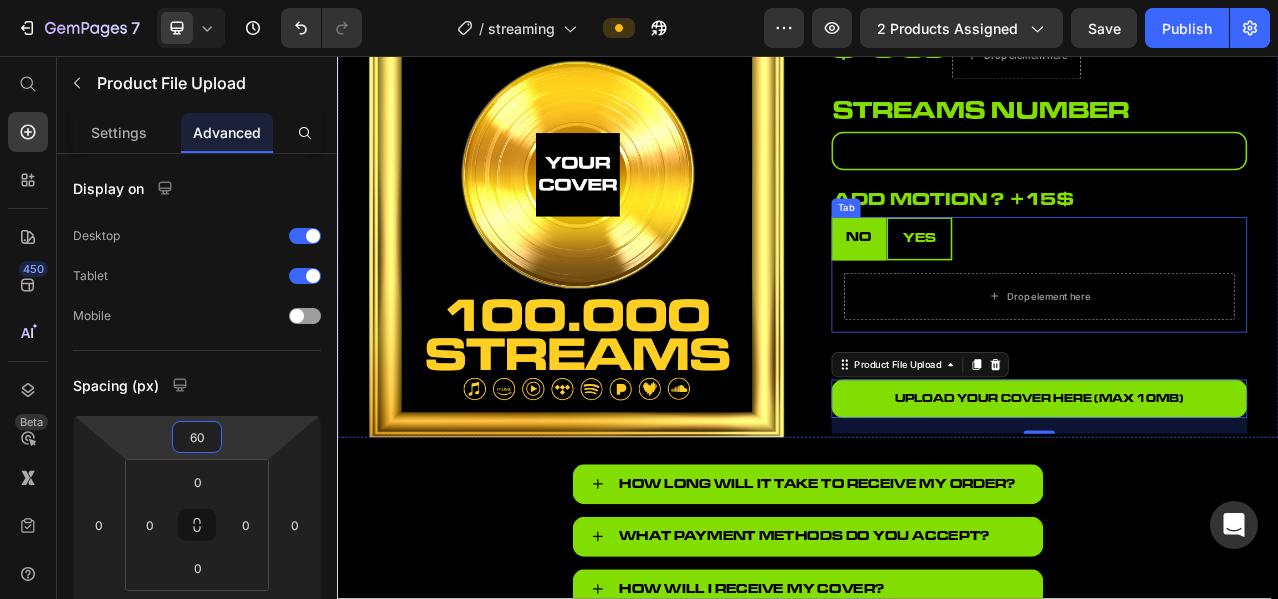 click on "NO YES" at bounding box center (1232, 289) 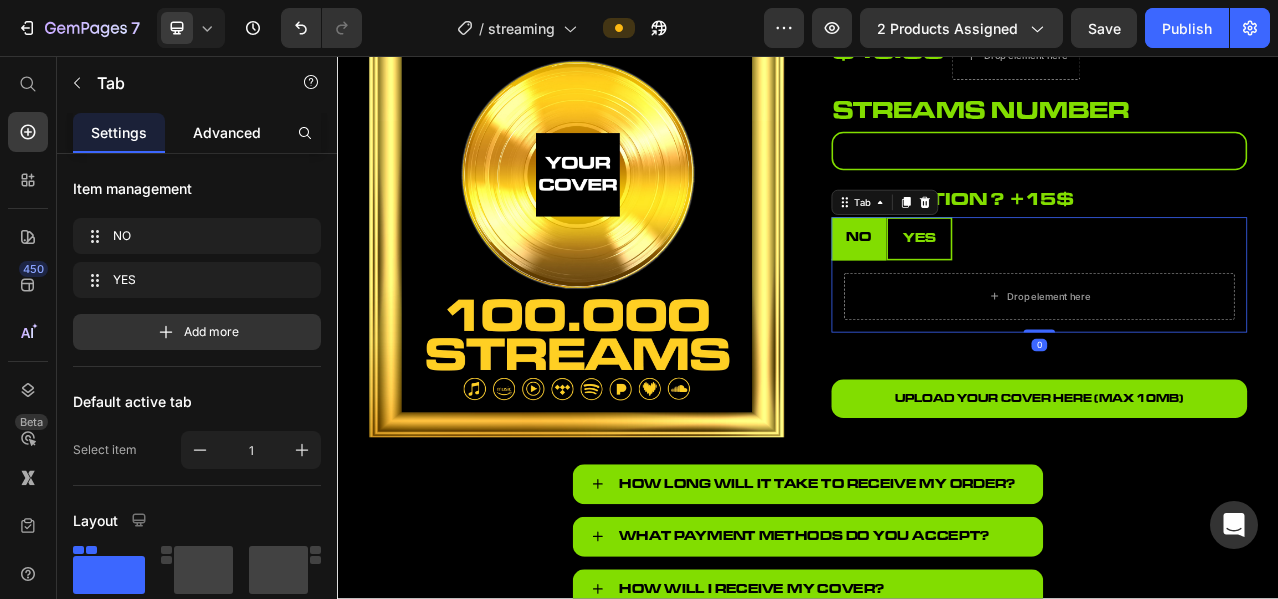 click on "Advanced" at bounding box center [227, 132] 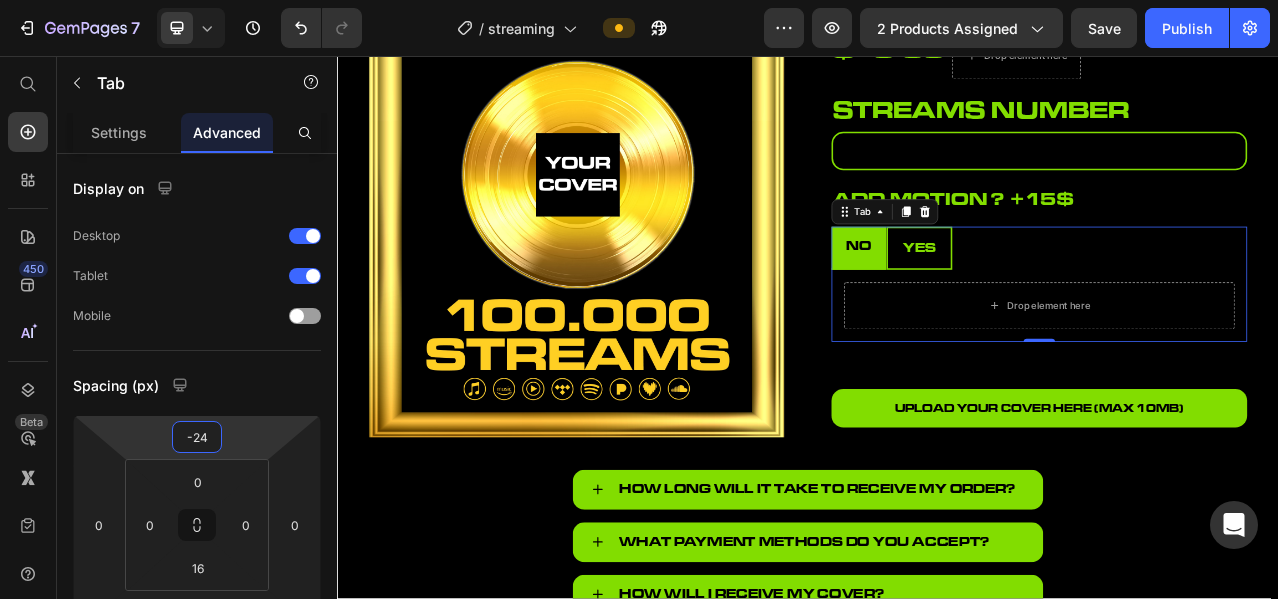 click on "7  Version history  /  streaming Preview 2 products assigned  Save   Publish  450 Beta Start with Sections Elements Hero Section Product Detail Brands Trusted Badges Guarantee Product Breakdown How to use Testimonials Compare Bundle FAQs Social Proof Brand Story Product List Collection Blog List Contact Sticky Add to Cart Custom Footer Browse Library 450 Layout
Row
Row
Row
Row Text
Heading
Text Block Button
Button
Button
Sticky Back to top Media
Image" at bounding box center [639, 0] 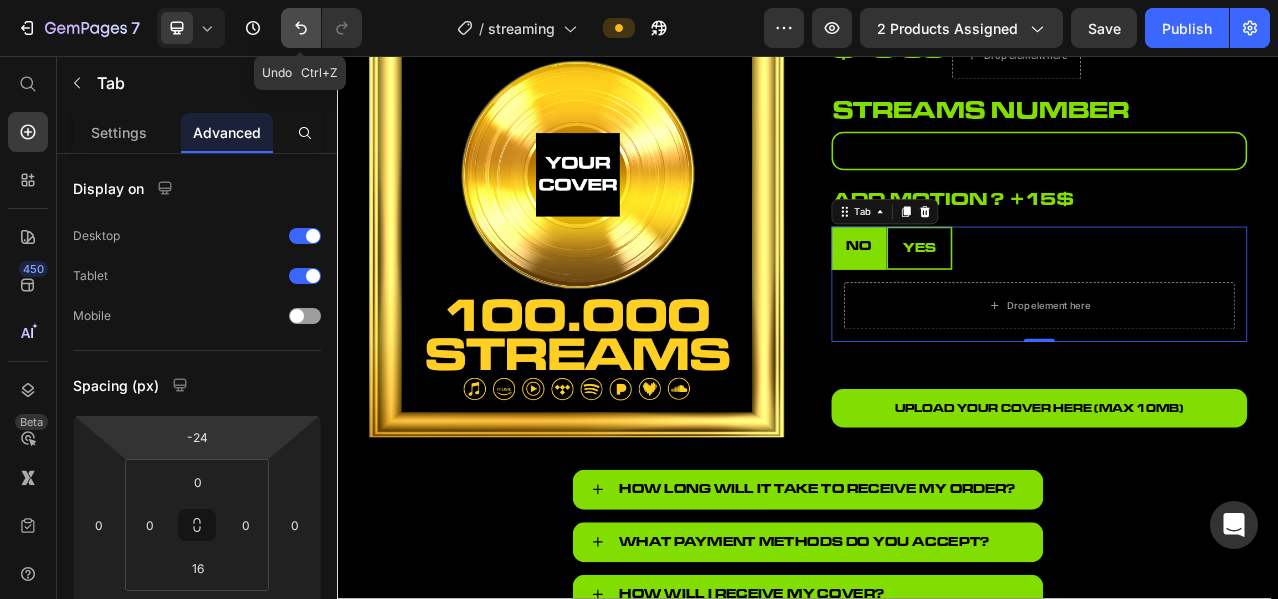 click 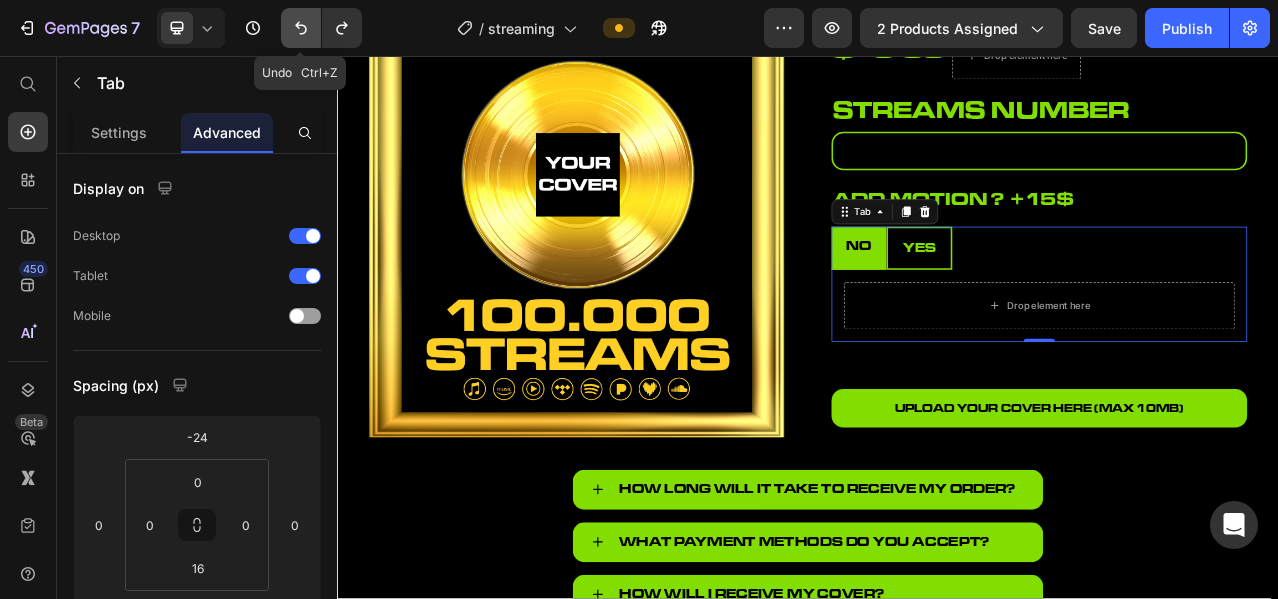 click 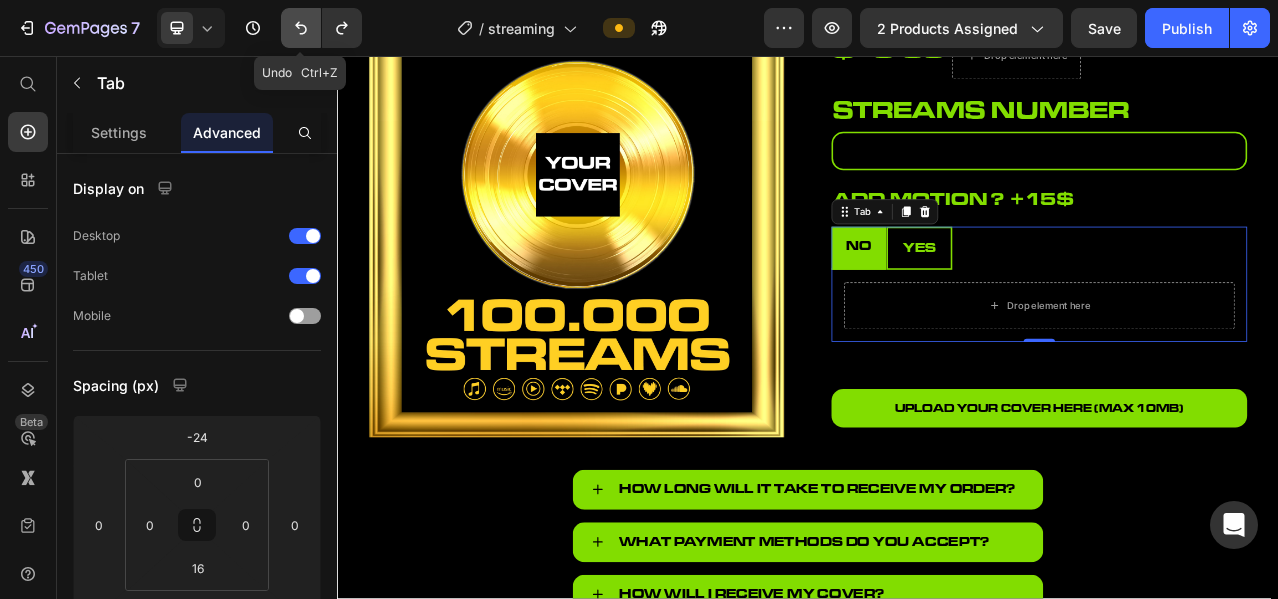 type on "-36" 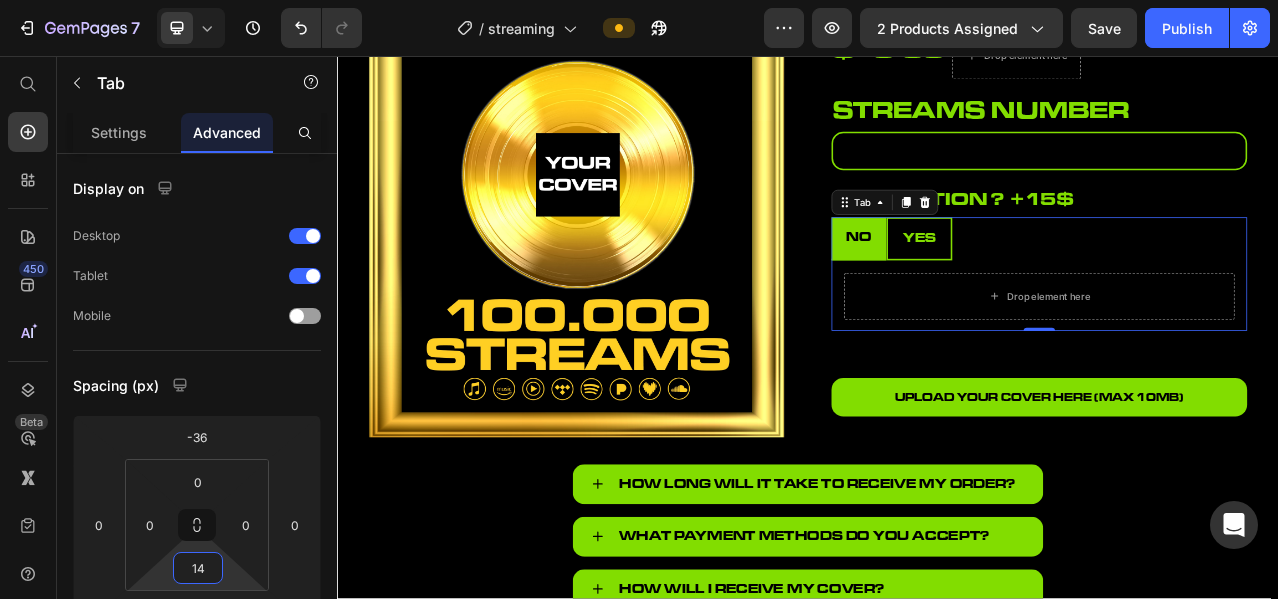 type on "16" 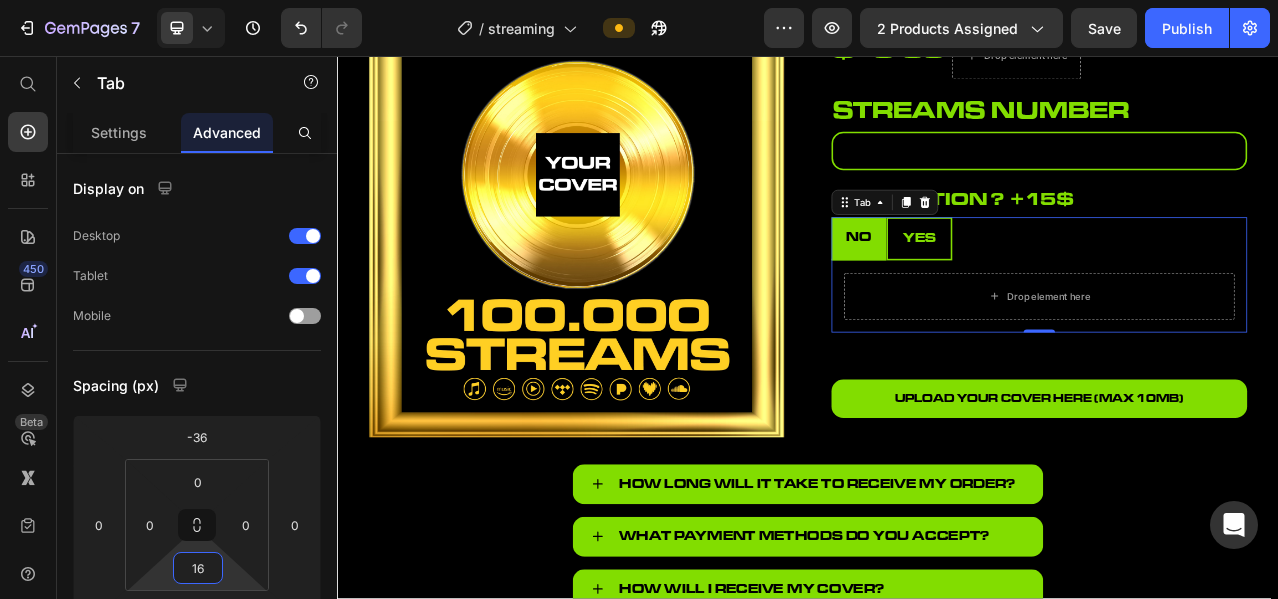 click on "7  Version history  /  streaming Preview 2 products assigned  Save   Publish  450 Beta Start with Sections Elements Hero Section Product Detail Brands Trusted Badges Guarantee Product Breakdown How to use Testimonials Compare Bundle FAQs Social Proof Brand Story Product List Collection Blog List Contact Sticky Add to Cart Custom Footer Browse Library 450 Layout
Row
Row
Row
Row Text
Heading
Text Block Button
Button
Button
Sticky Back to top Media
Image" at bounding box center (639, 0) 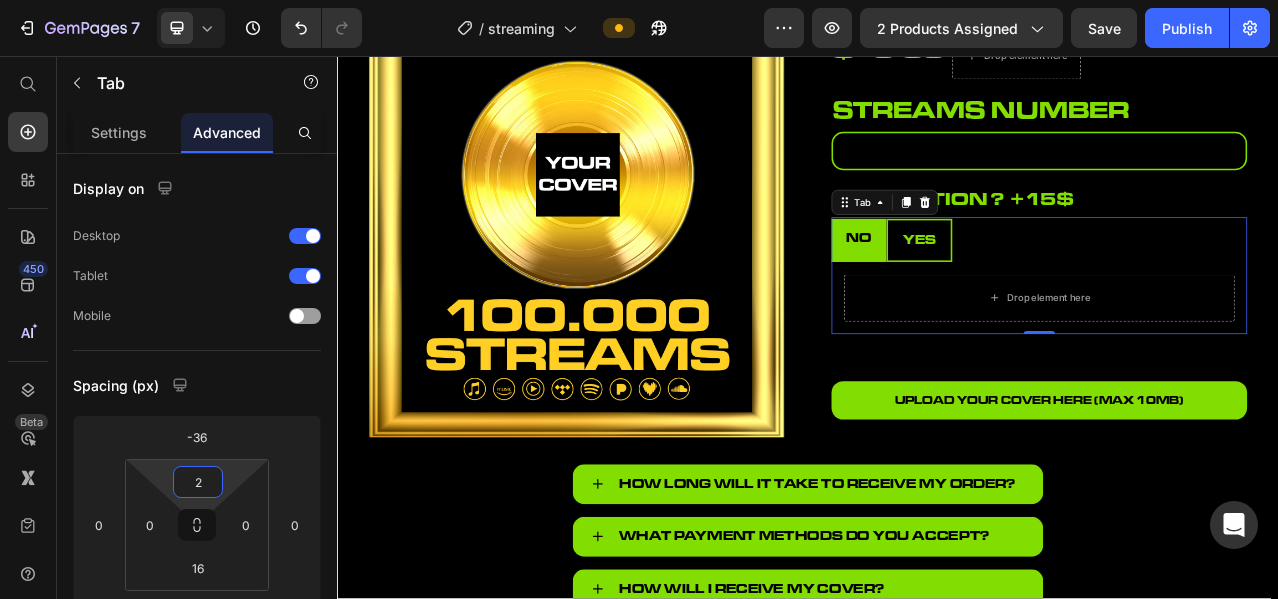 type on "0" 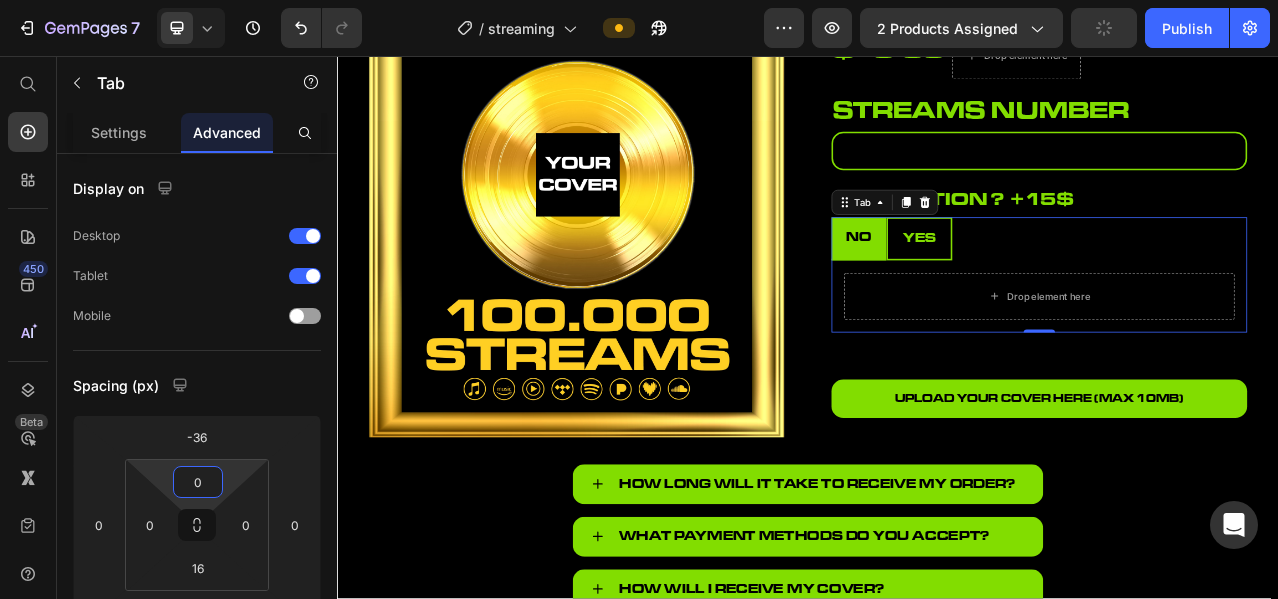 drag, startPoint x: 226, startPoint y: 473, endPoint x: 239, endPoint y: 475, distance: 13.152946 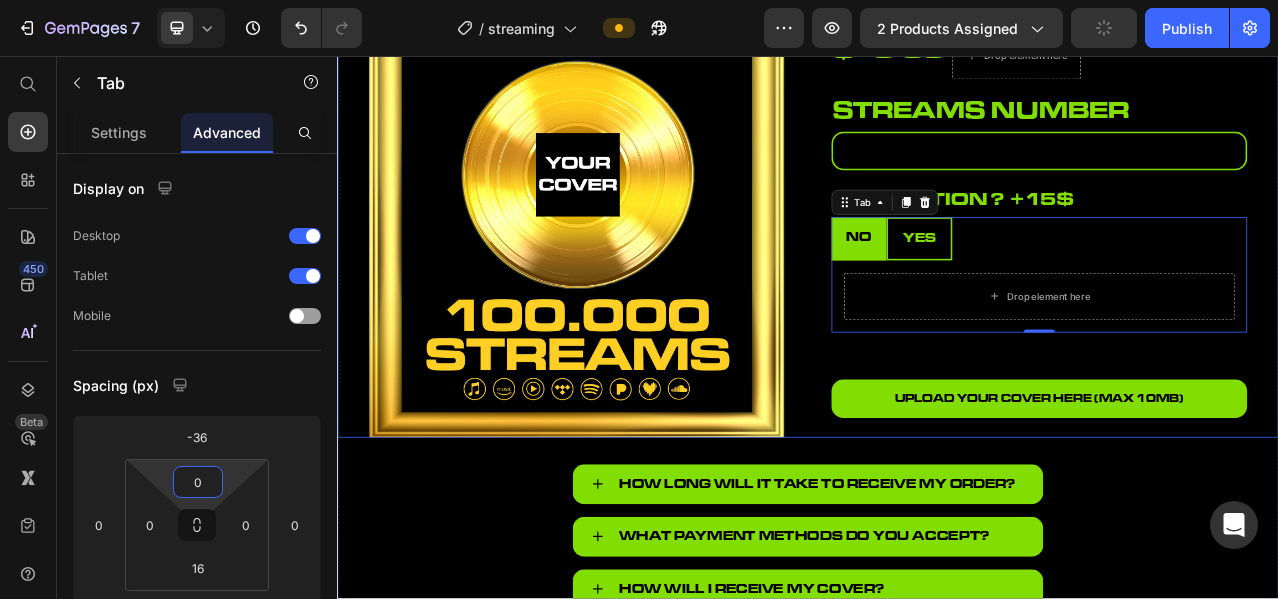scroll, scrollTop: 333, scrollLeft: 0, axis: vertical 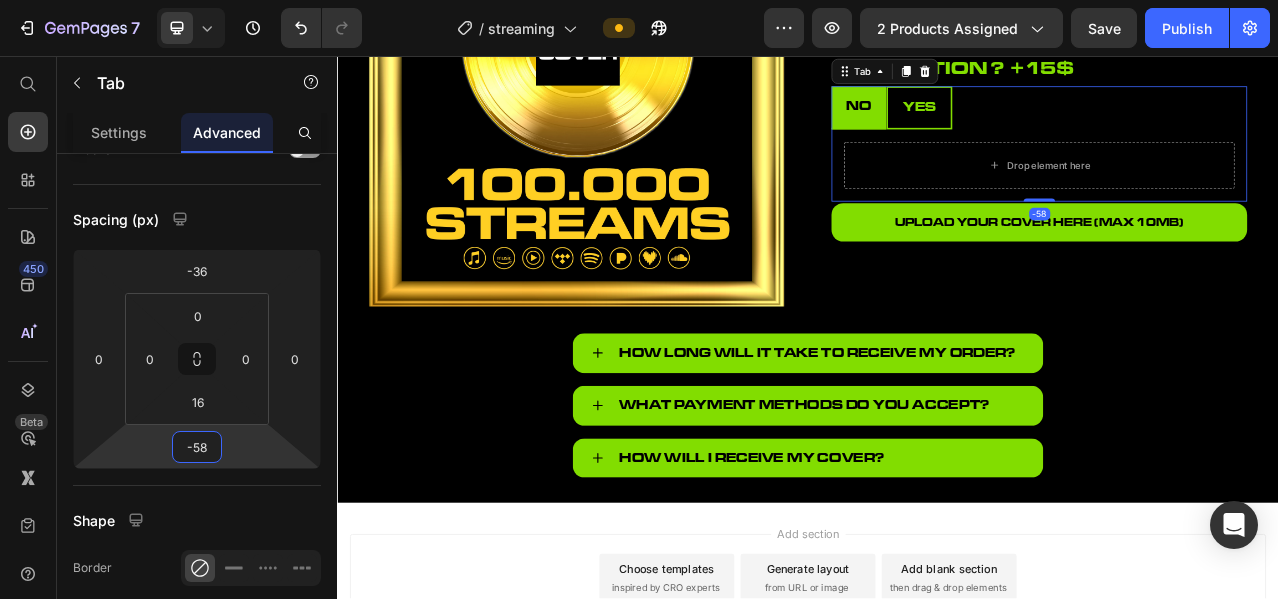 drag, startPoint x: 239, startPoint y: 447, endPoint x: 248, endPoint y: 476, distance: 30.364452 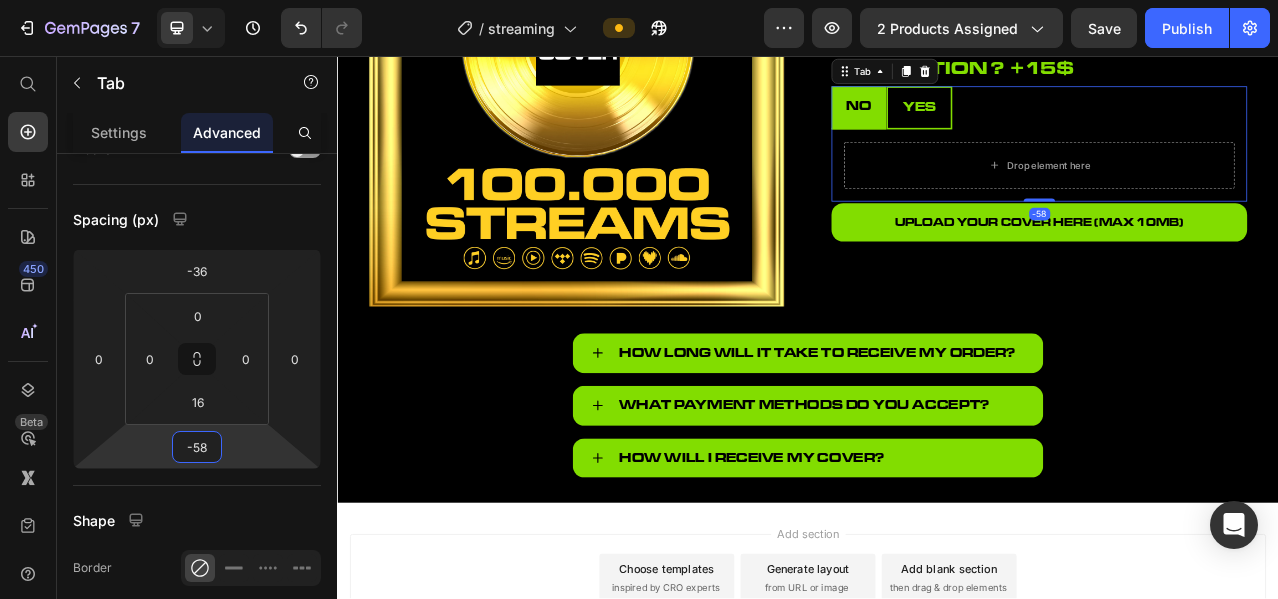 click on "7  Version history  /  streaming Preview 2 products assigned  Save   Publish  450 Beta Start with Sections Elements Hero Section Product Detail Brands Trusted Badges Guarantee Product Breakdown How to use Testimonials Compare Bundle FAQs Social Proof Brand Story Product List Collection Blog List Contact Sticky Add to Cart Custom Footer Browse Library 450 Layout
Row
Row
Row
Row Text
Heading
Text Block Button
Button
Button
Sticky Back to top Media
Image" at bounding box center (639, 0) 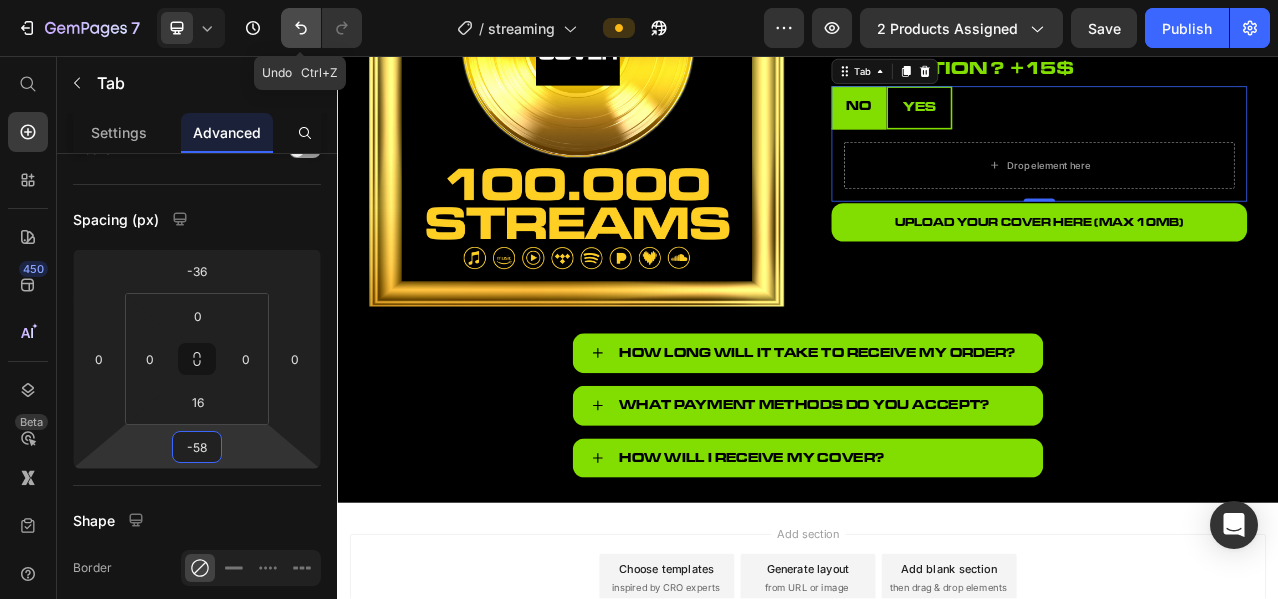 click 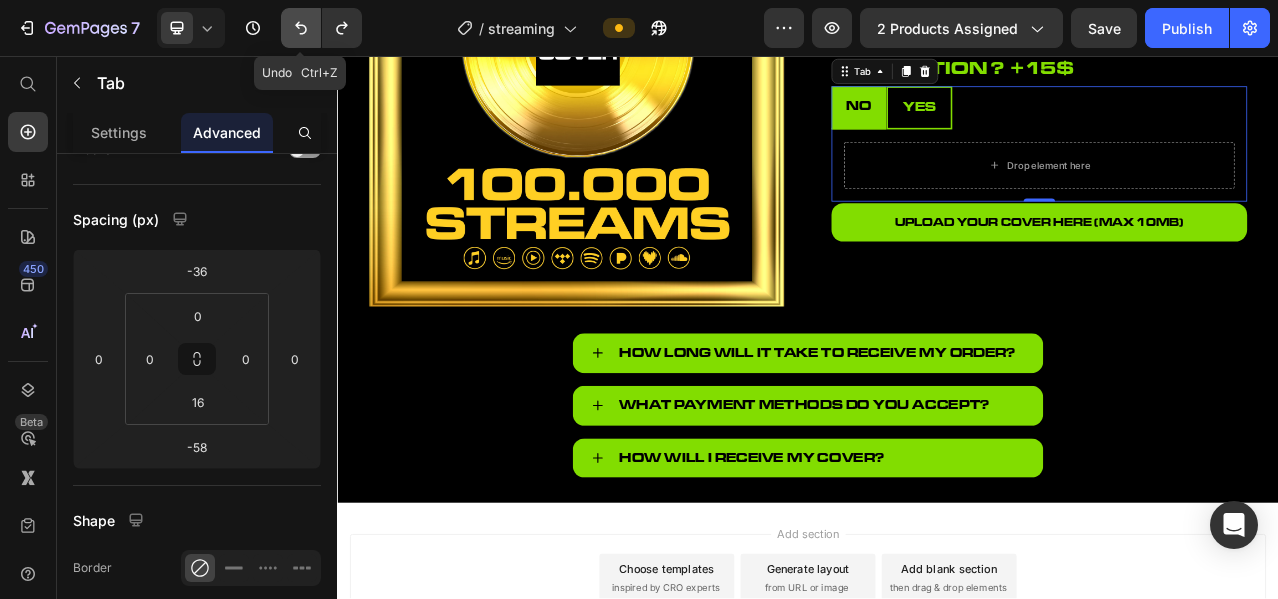click 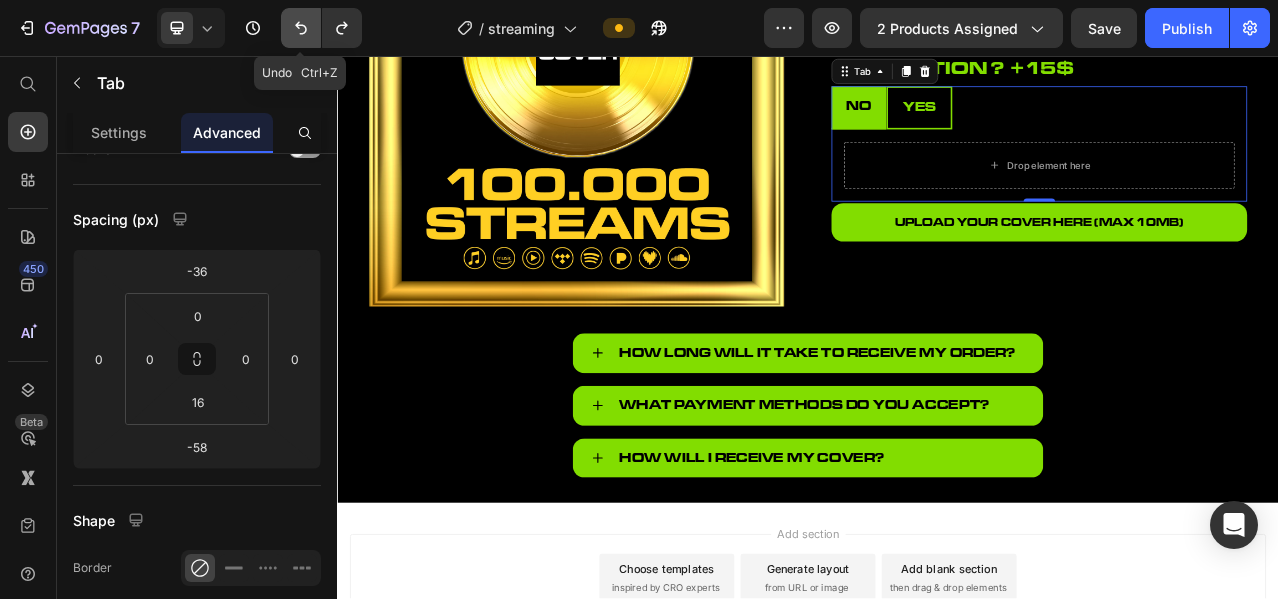 type on "0" 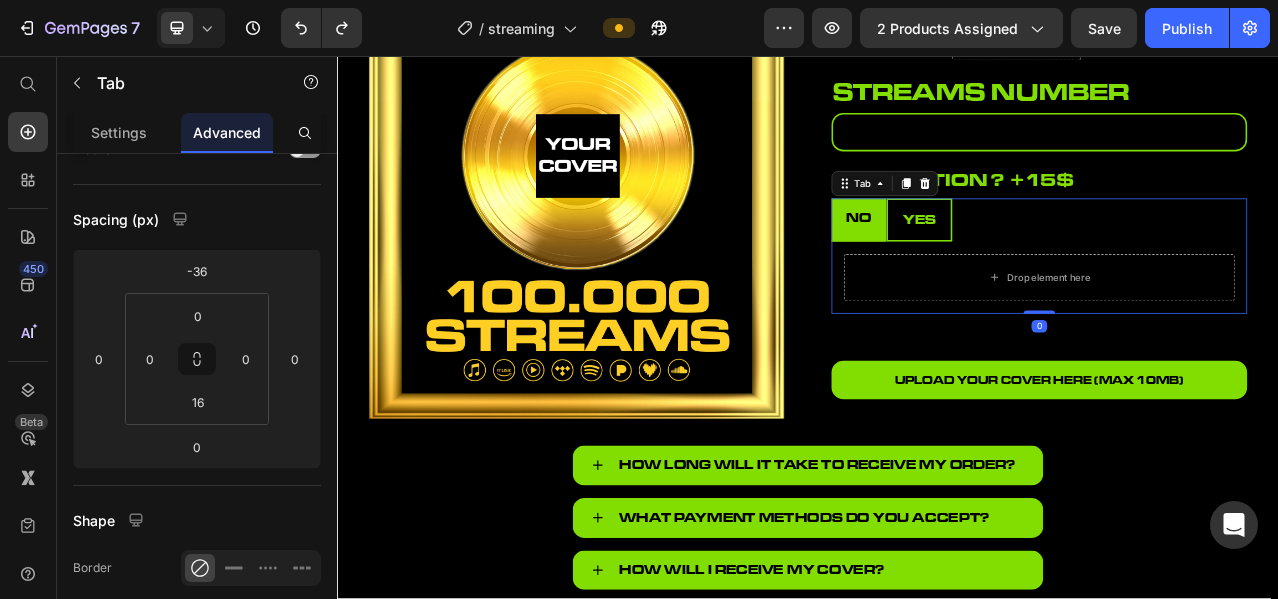 scroll, scrollTop: 166, scrollLeft: 0, axis: vertical 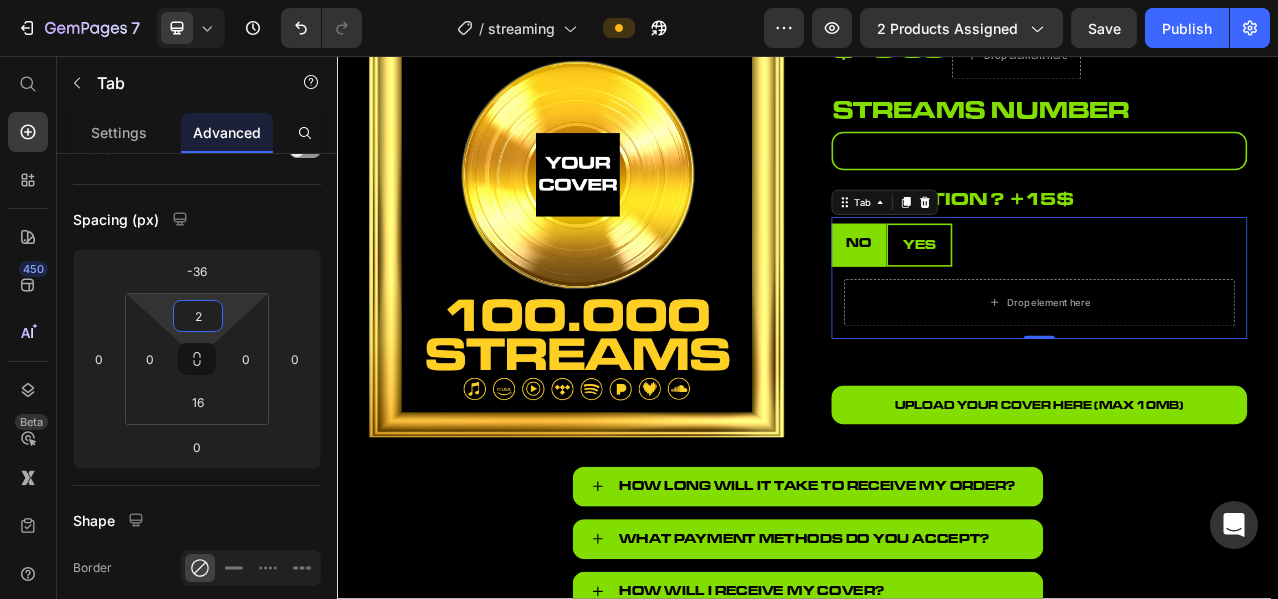 type on "0" 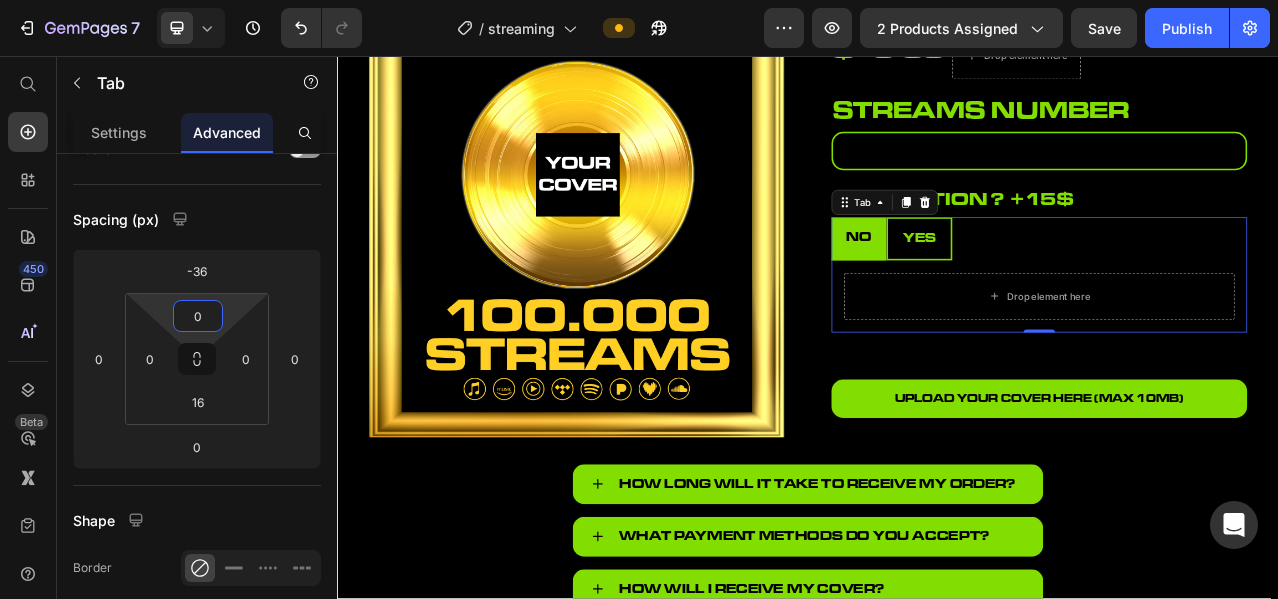 click on "7  Version history  /  streaming Preview 2 products assigned  Save   Publish  450 Beta Start with Sections Elements Hero Section Product Detail Brands Trusted Badges Guarantee Product Breakdown How to use Testimonials Compare Bundle FAQs Social Proof Brand Story Product List Collection Blog List Contact Sticky Add to Cart Custom Footer Browse Library 450 Layout
Row
Row
Row
Row Text
Heading
Text Block Button
Button
Button
Sticky Back to top Media
Image" at bounding box center [639, 0] 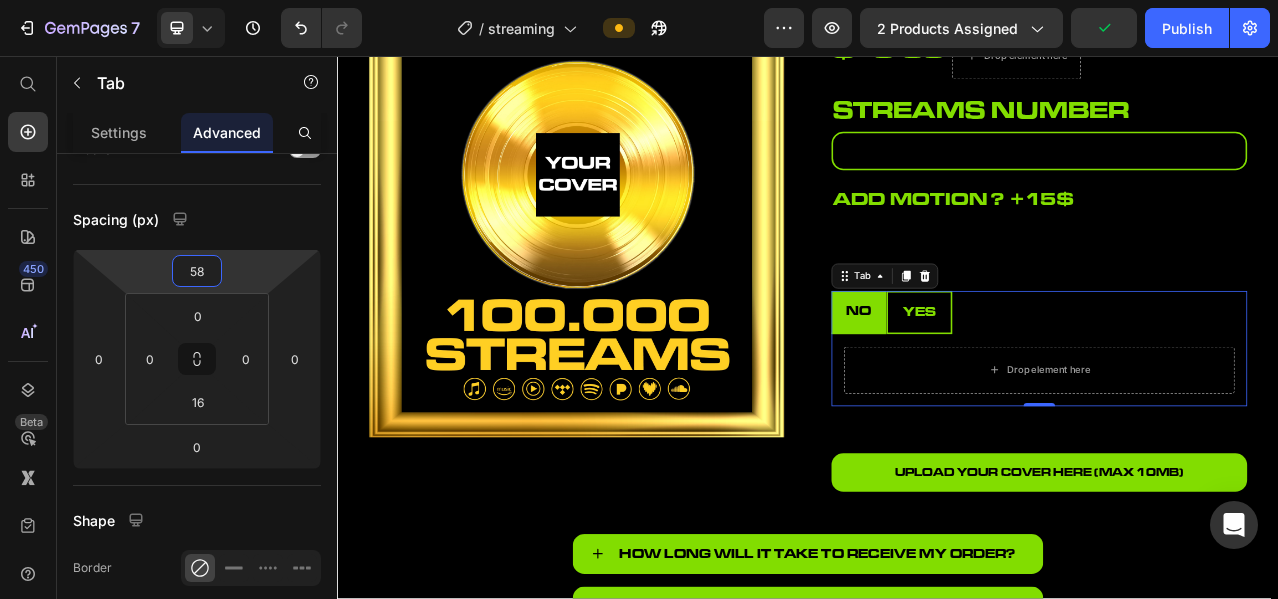type on "60" 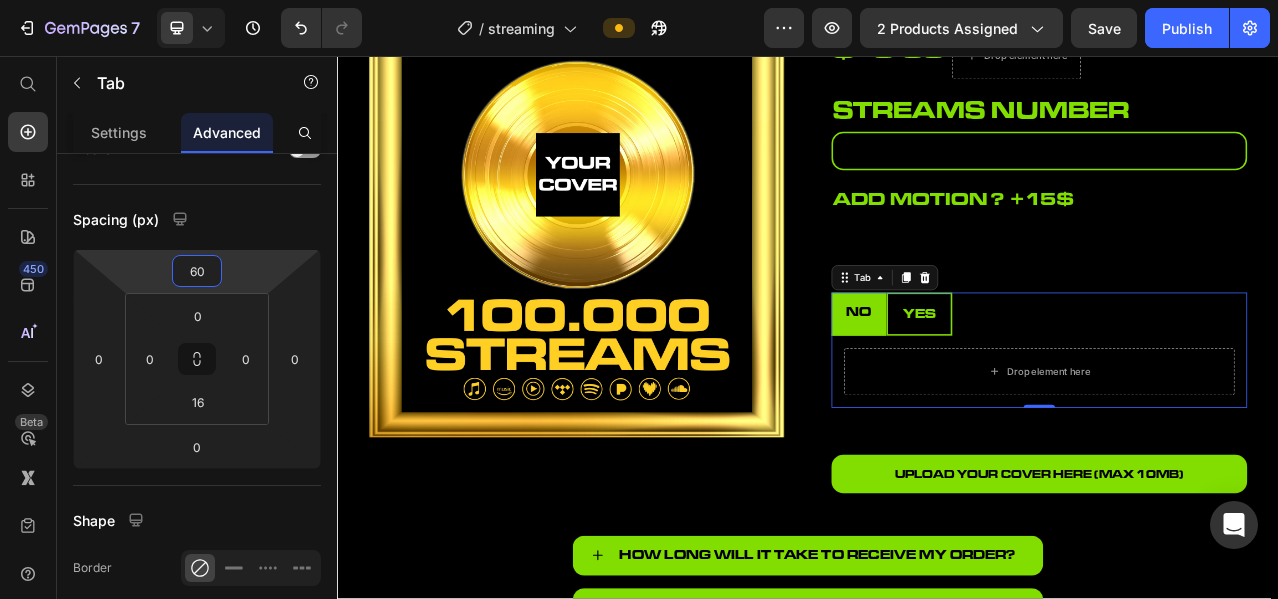 drag, startPoint x: 235, startPoint y: 273, endPoint x: 227, endPoint y: 225, distance: 48.6621 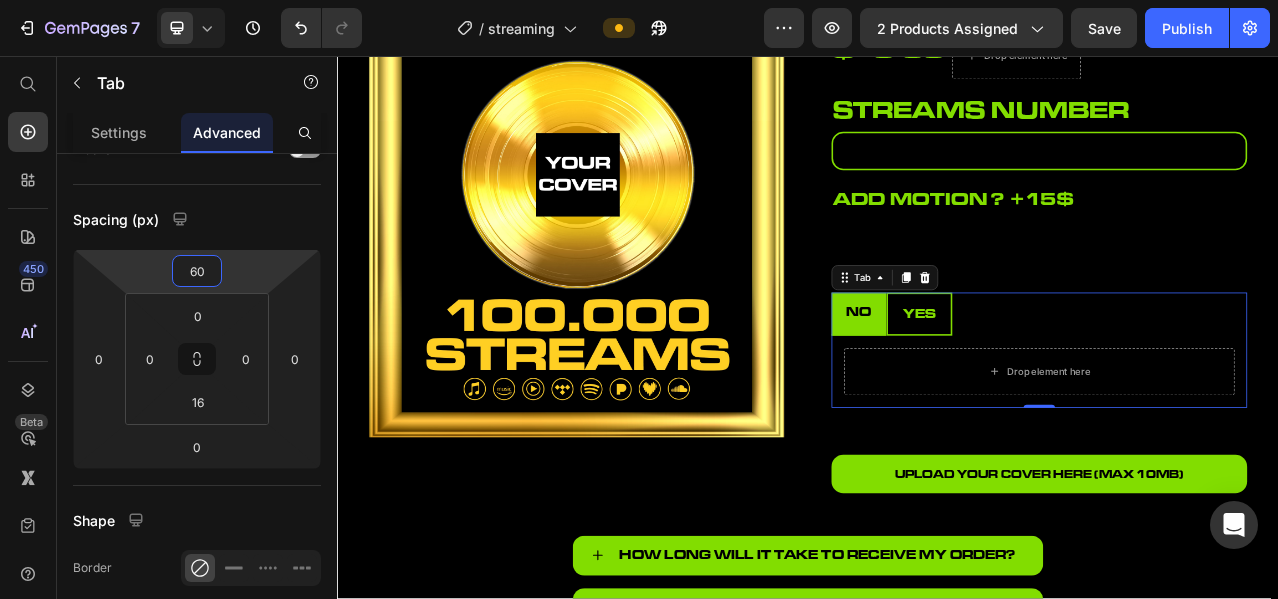 click on "7  Version history  /  streaming Preview 2 products assigned  Save   Publish  450 Beta Start with Sections Elements Hero Section Product Detail Brands Trusted Badges Guarantee Product Breakdown How to use Testimonials Compare Bundle FAQs Social Proof Brand Story Product List Collection Blog List Contact Sticky Add to Cart Custom Footer Browse Library 450 Layout
Row
Row
Row
Row Text
Heading
Text Block Button
Button
Button
Sticky Back to top Media
Image" at bounding box center [639, 0] 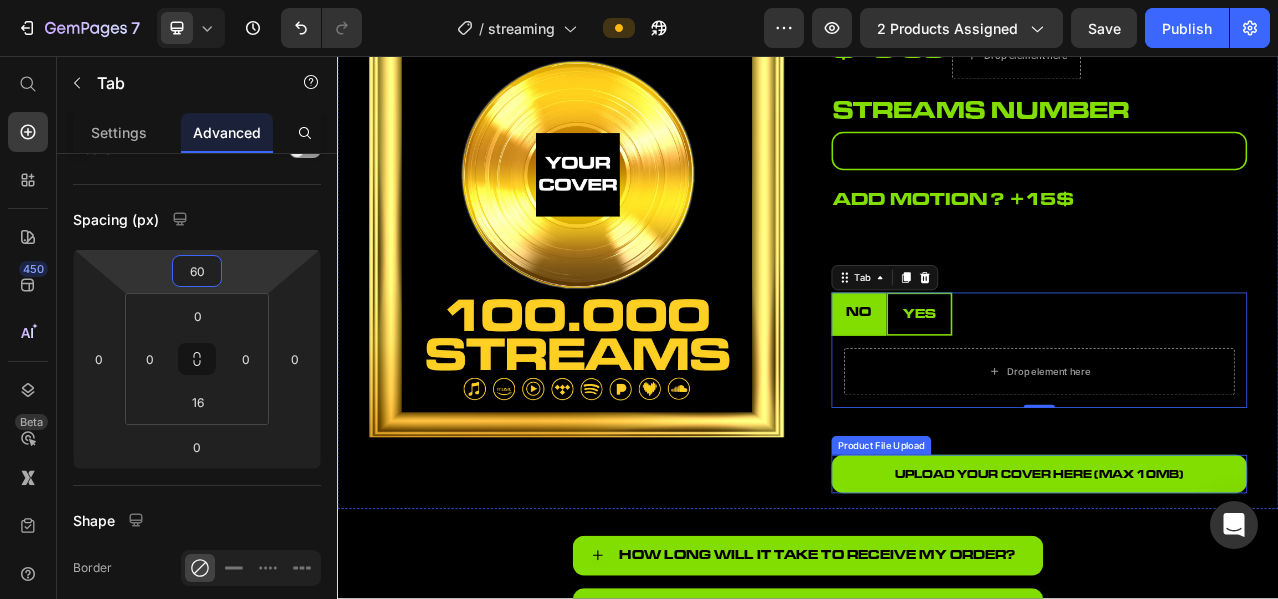 click on "upload your cover here (Max 10MB)" at bounding box center [1232, 589] 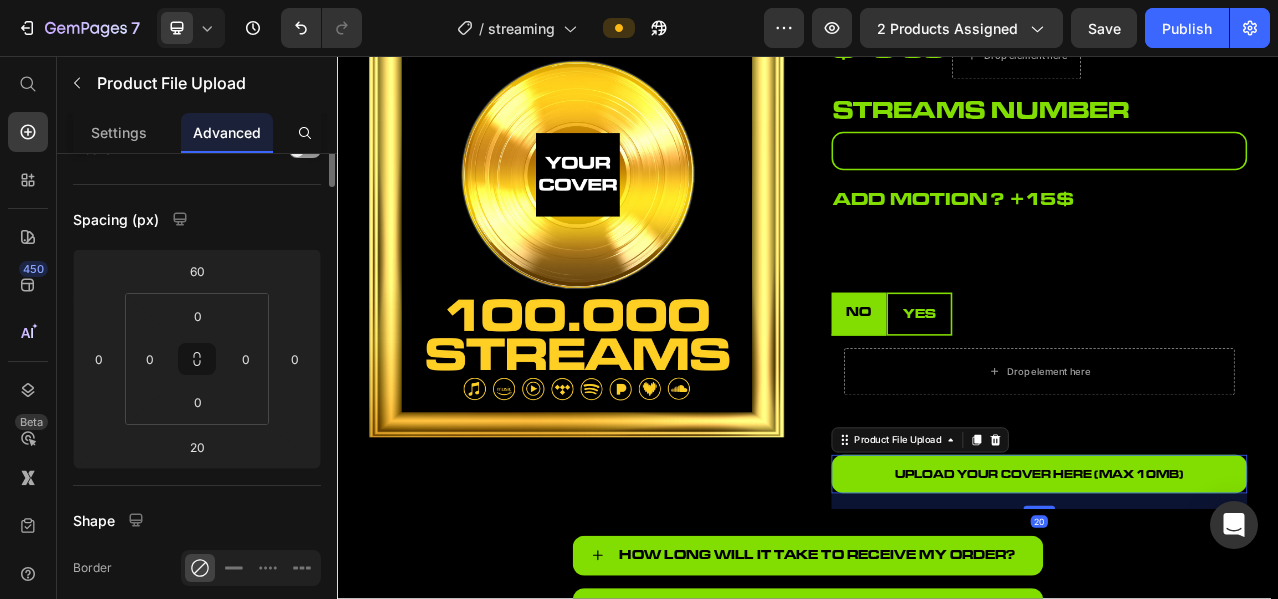 scroll, scrollTop: 0, scrollLeft: 0, axis: both 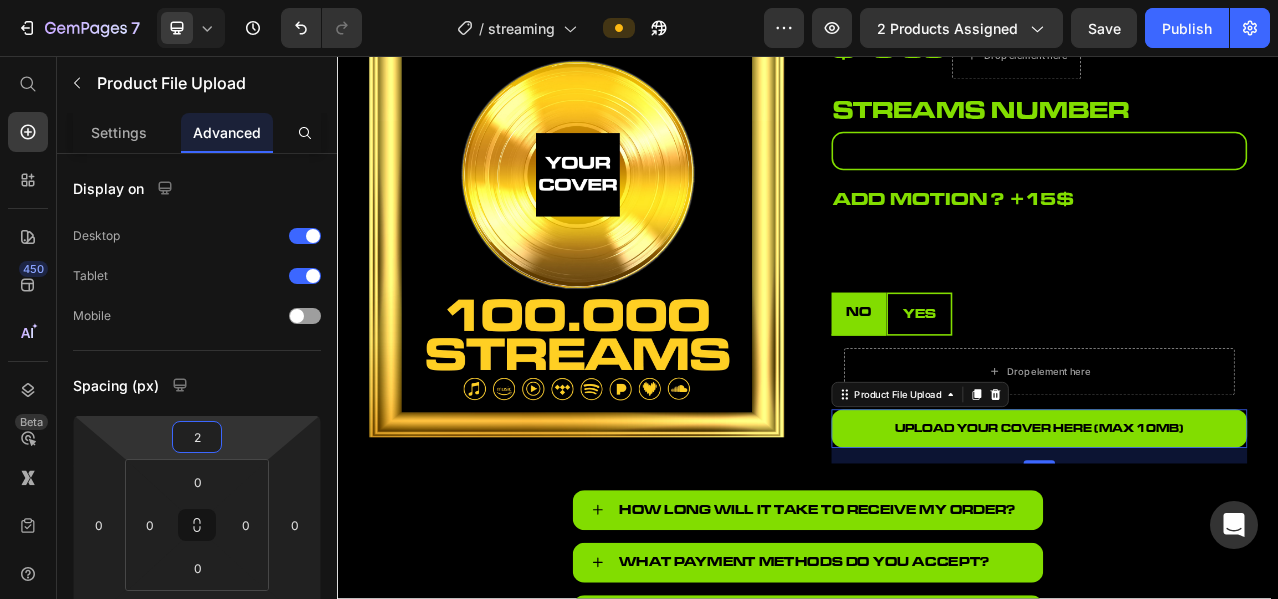 type on "0" 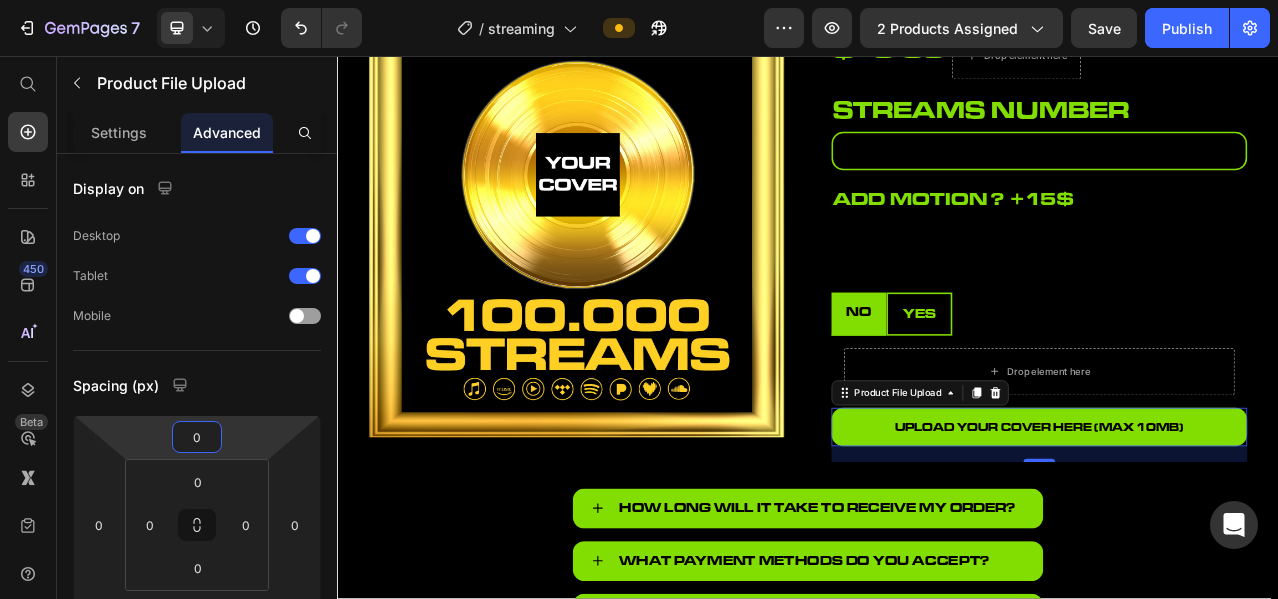 drag, startPoint x: 268, startPoint y: 429, endPoint x: 279, endPoint y: 459, distance: 31.95309 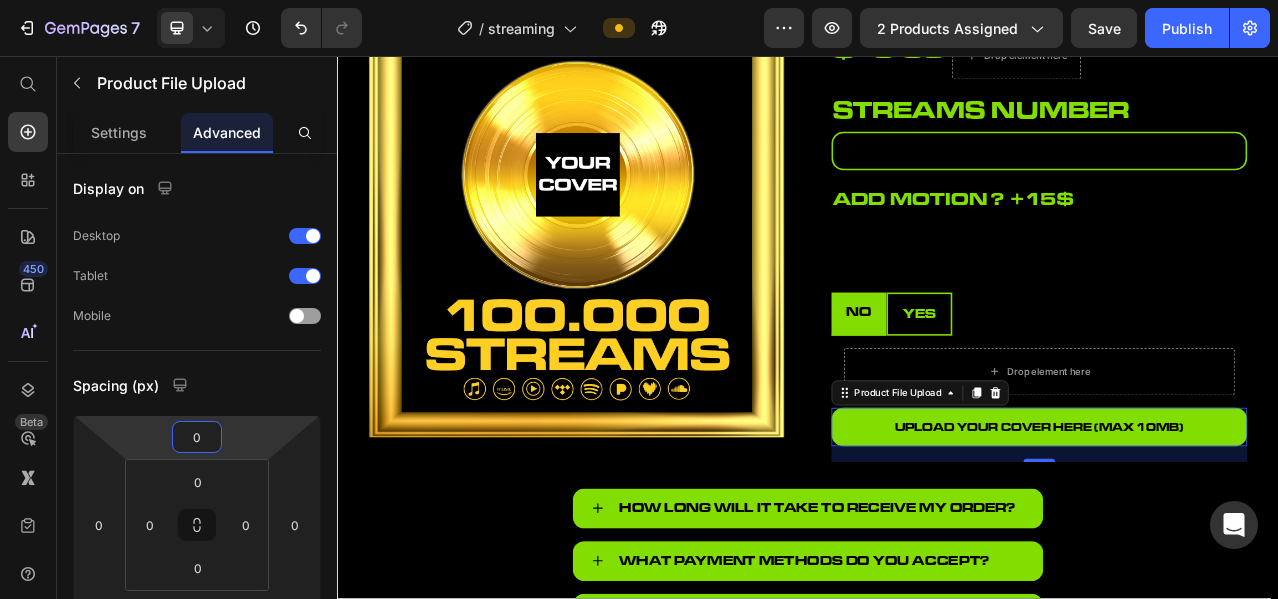 click on "7  Version history  /  streaming Preview 2 products assigned  Save   Publish  450 Beta Start with Sections Elements Hero Section Product Detail Brands Trusted Badges Guarantee Product Breakdown How to use Testimonials Compare Bundle FAQs Social Proof Brand Story Product List Collection Blog List Contact Sticky Add to Cart Custom Footer Browse Library 450 Layout
Row
Row
Row
Row Text
Heading
Text Block Button
Button
Button
Sticky Back to top Media
Image" at bounding box center [639, 0] 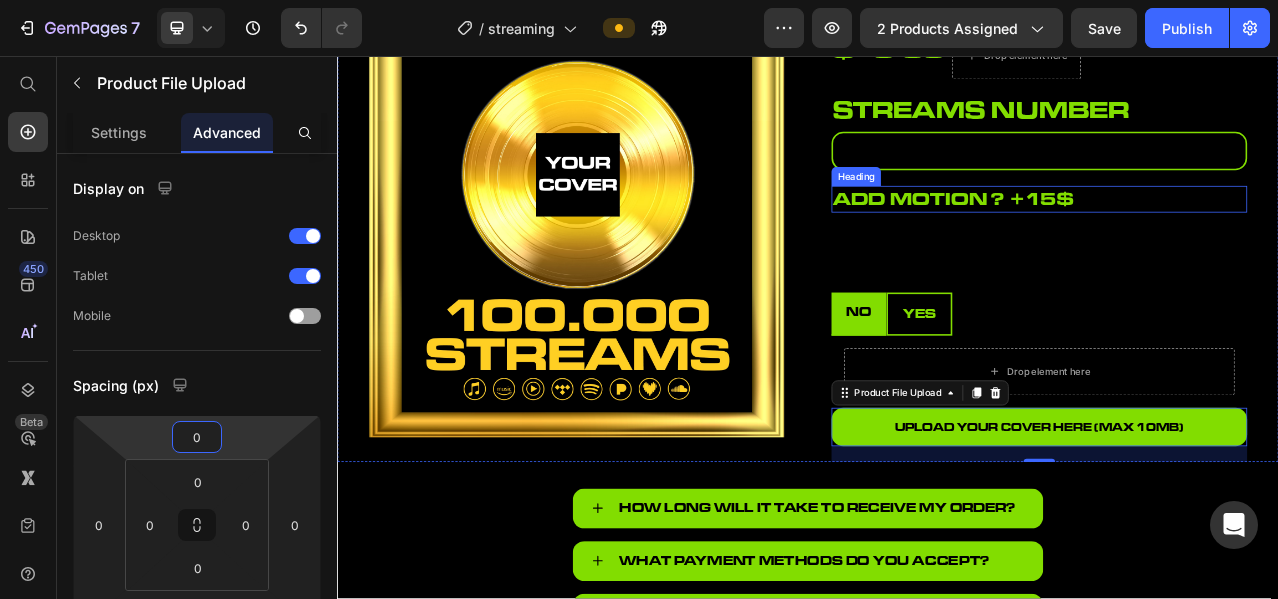 click on "add motion ? +15$" at bounding box center (1232, 239) 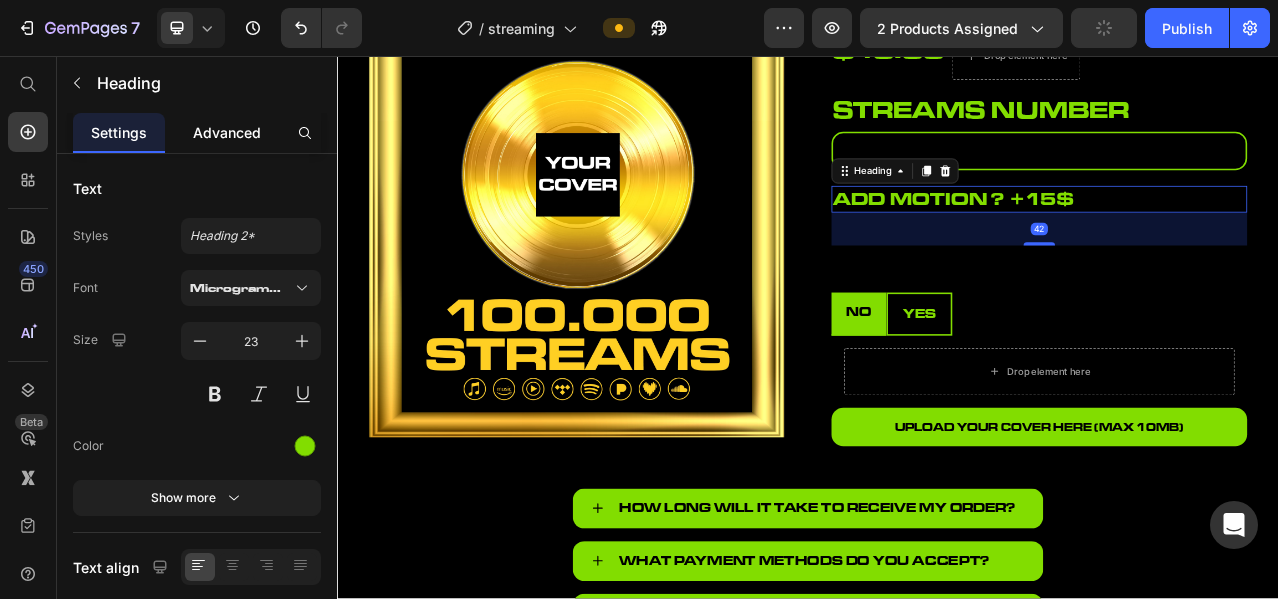 click on "Advanced" at bounding box center [227, 132] 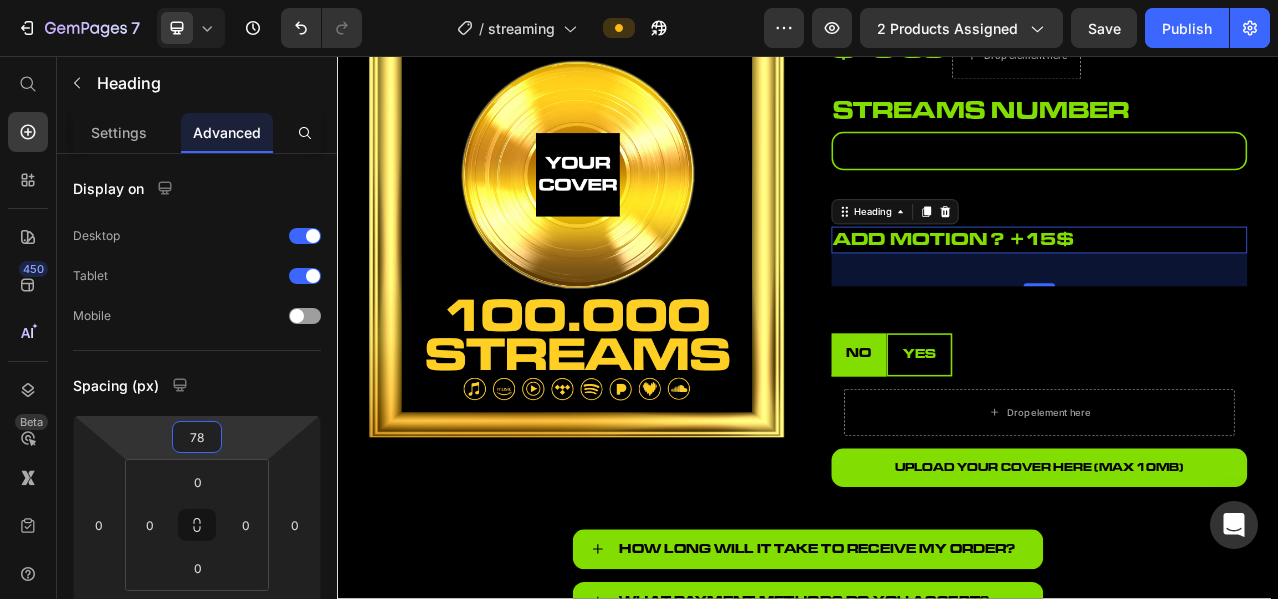 type on "80" 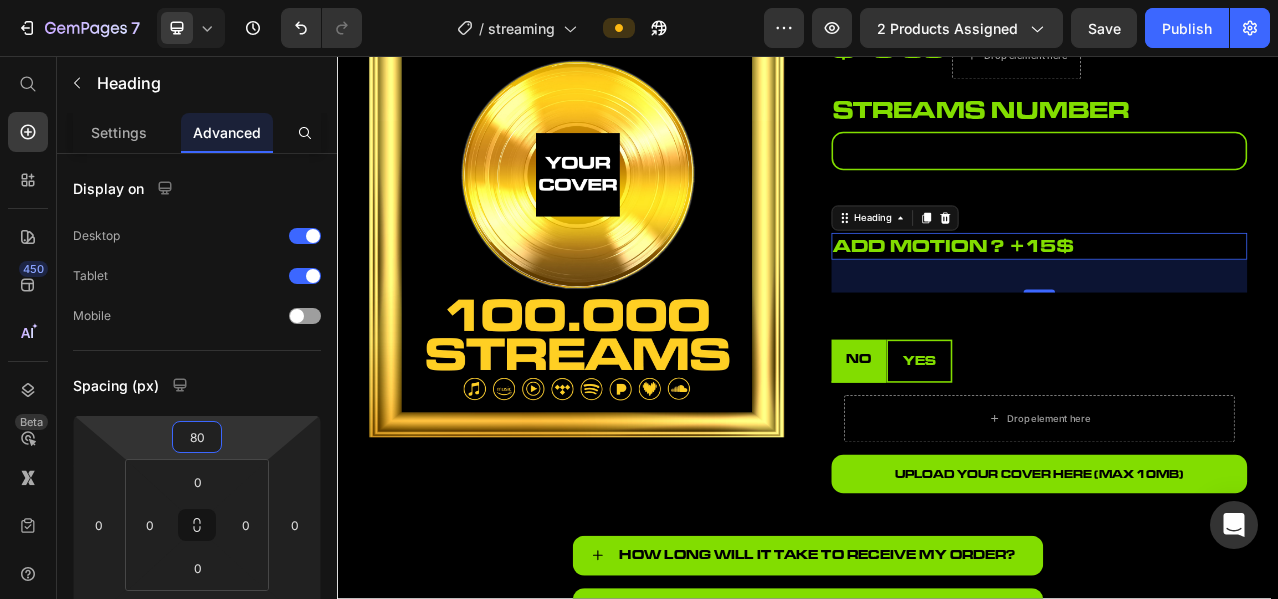 drag, startPoint x: 244, startPoint y: 445, endPoint x: 250, endPoint y: 415, distance: 30.594116 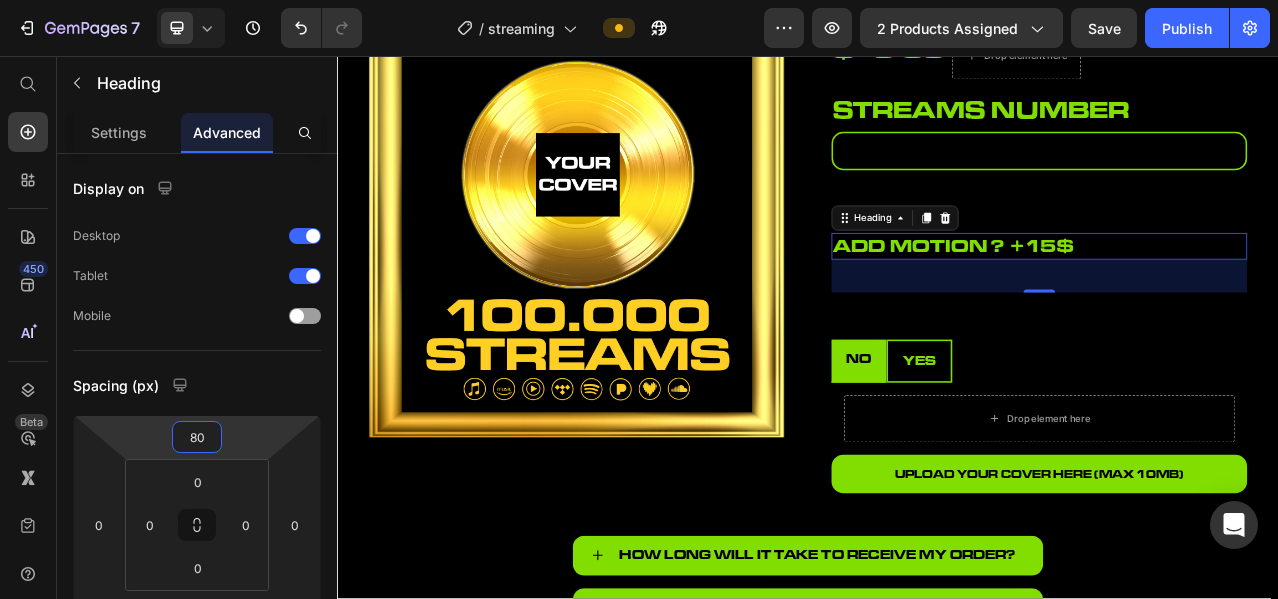 click on "7  Version history  /  streaming Preview 2 products assigned  Save   Publish  450 Beta Start with Sections Elements Hero Section Product Detail Brands Trusted Badges Guarantee Product Breakdown How to use Testimonials Compare Bundle FAQs Social Proof Brand Story Product List Collection Blog List Contact Sticky Add to Cart Custom Footer Browse Library 450 Layout
Row
Row
Row
Row Text
Heading
Text Block Button
Button
Button
Sticky Back to top Media
Image" at bounding box center [639, 0] 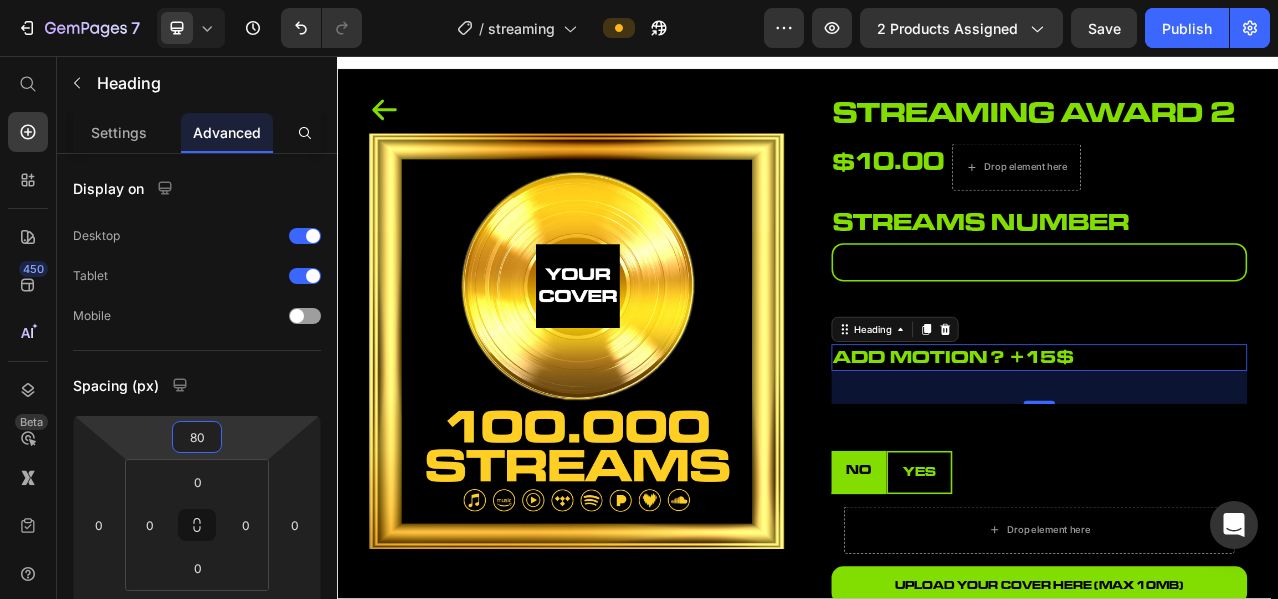 scroll, scrollTop: 0, scrollLeft: 0, axis: both 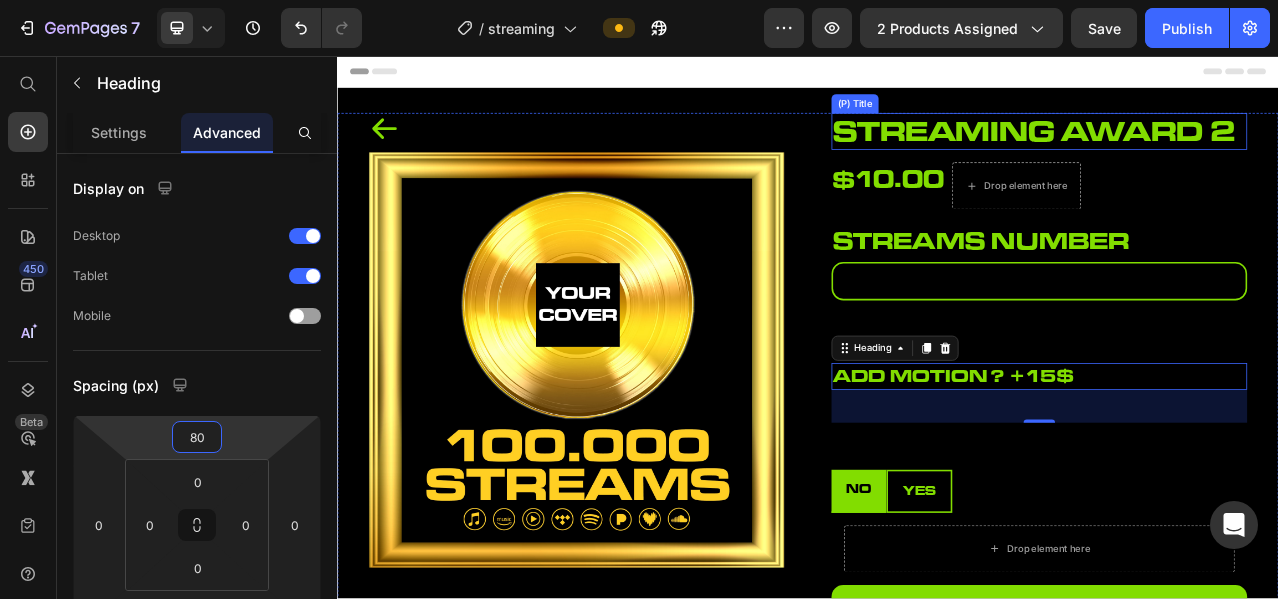 click on "streaming award 2" at bounding box center (1232, 152) 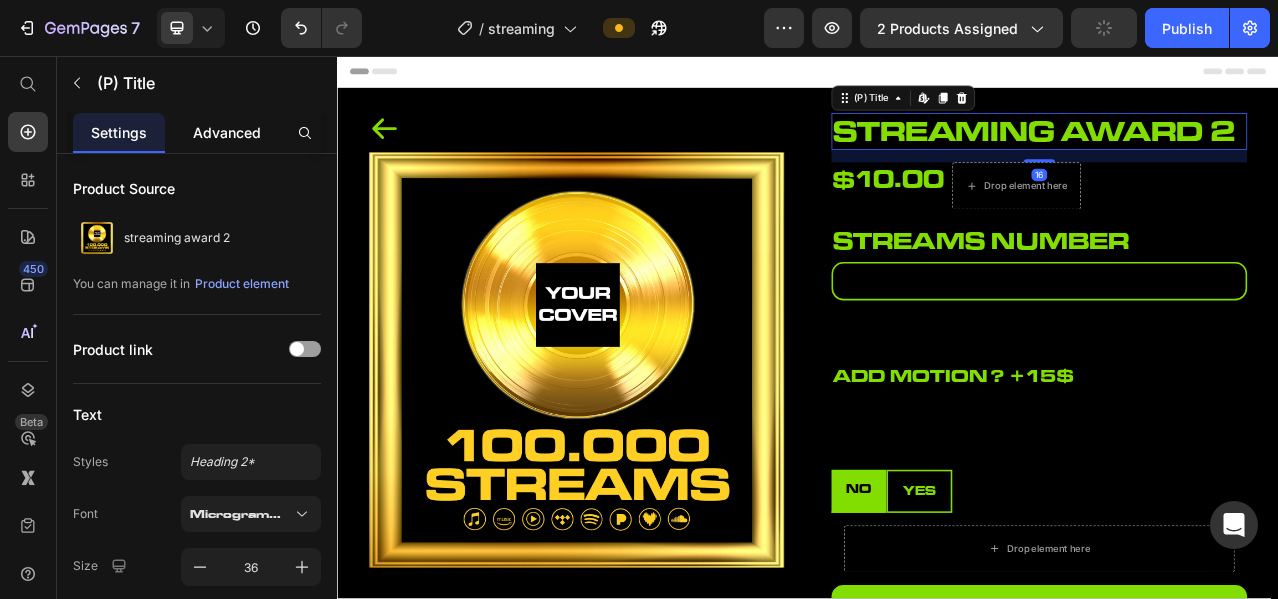 click on "Advanced" at bounding box center (227, 132) 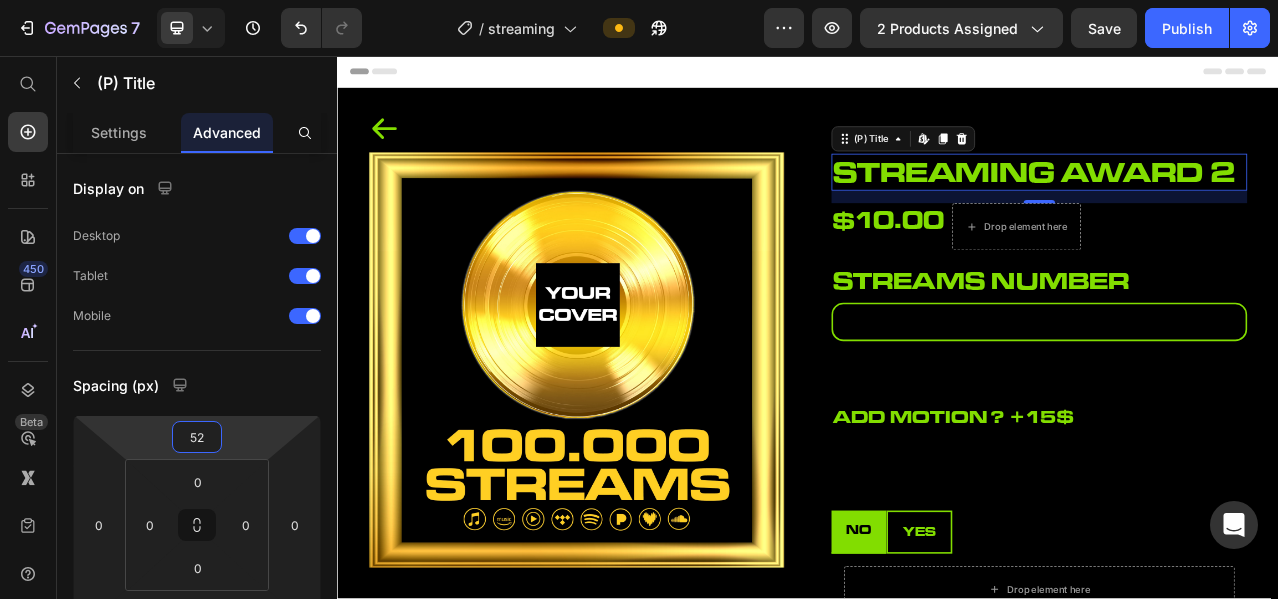 type on "50" 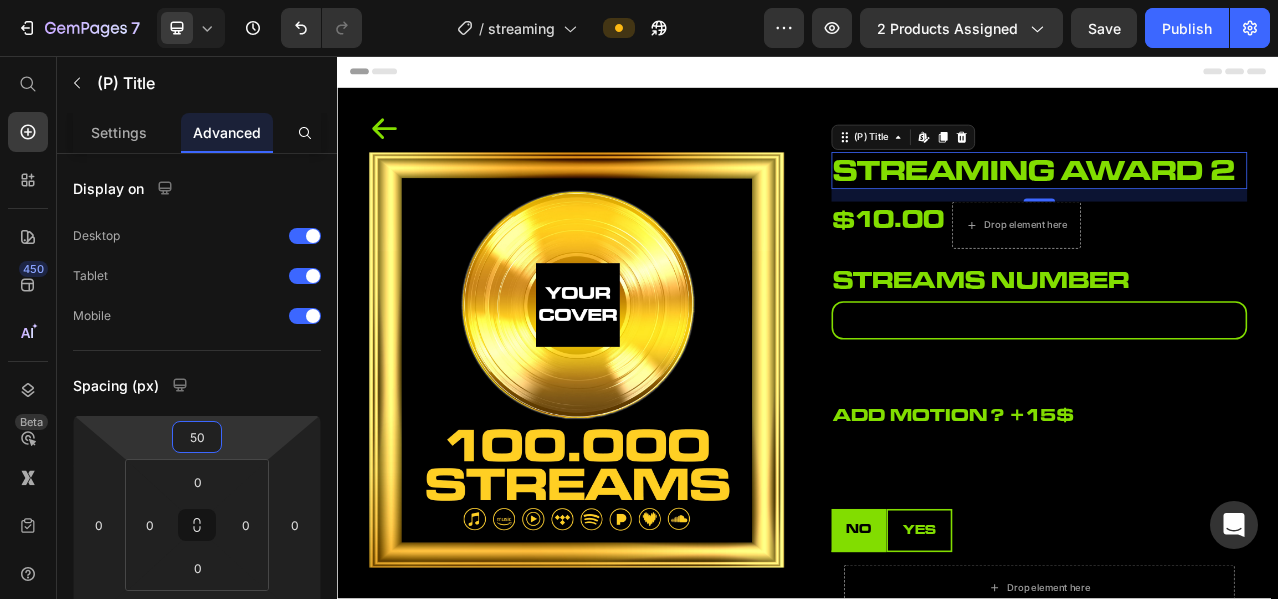 drag, startPoint x: 243, startPoint y: 432, endPoint x: 265, endPoint y: 407, distance: 33.30165 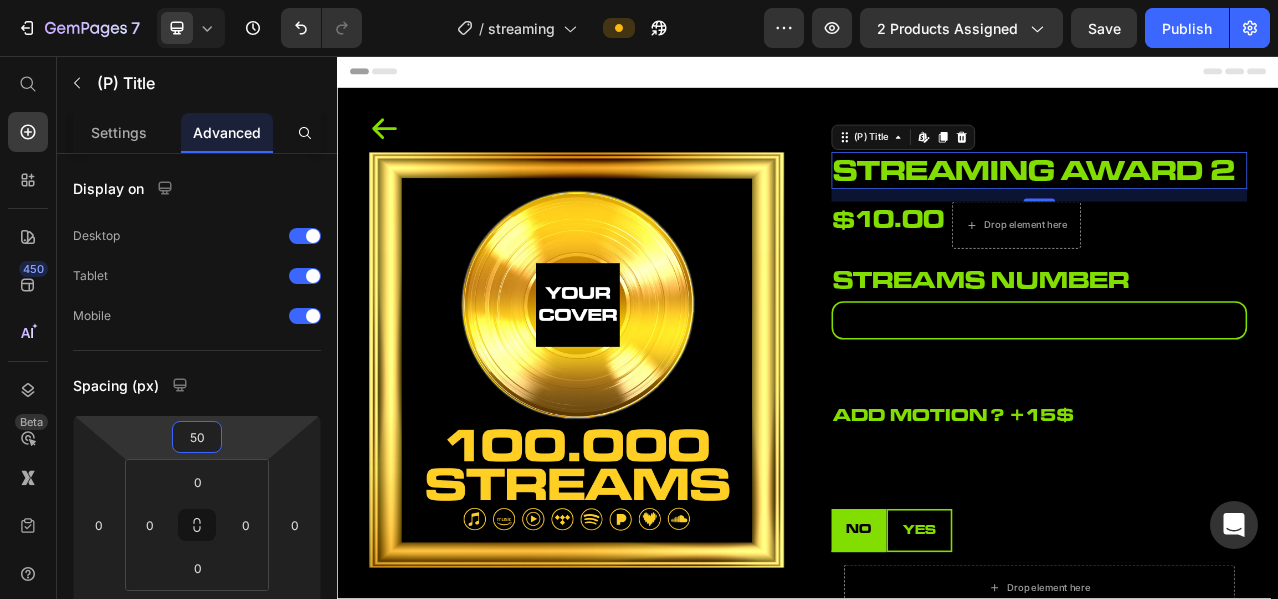 click on "7  Version history  /  streaming Preview 2 products assigned  Save   Publish  450 Beta Start with Sections Elements Hero Section Product Detail Brands Trusted Badges Guarantee Product Breakdown How to use Testimonials Compare Bundle FAQs Social Proof Brand Story Product List Collection Blog List Contact Sticky Add to Cart Custom Footer Browse Library 450 Layout
Row
Row
Row
Row Text
Heading
Text Block Button
Button
Button
Sticky Back to top Media
Image" at bounding box center [639, 0] 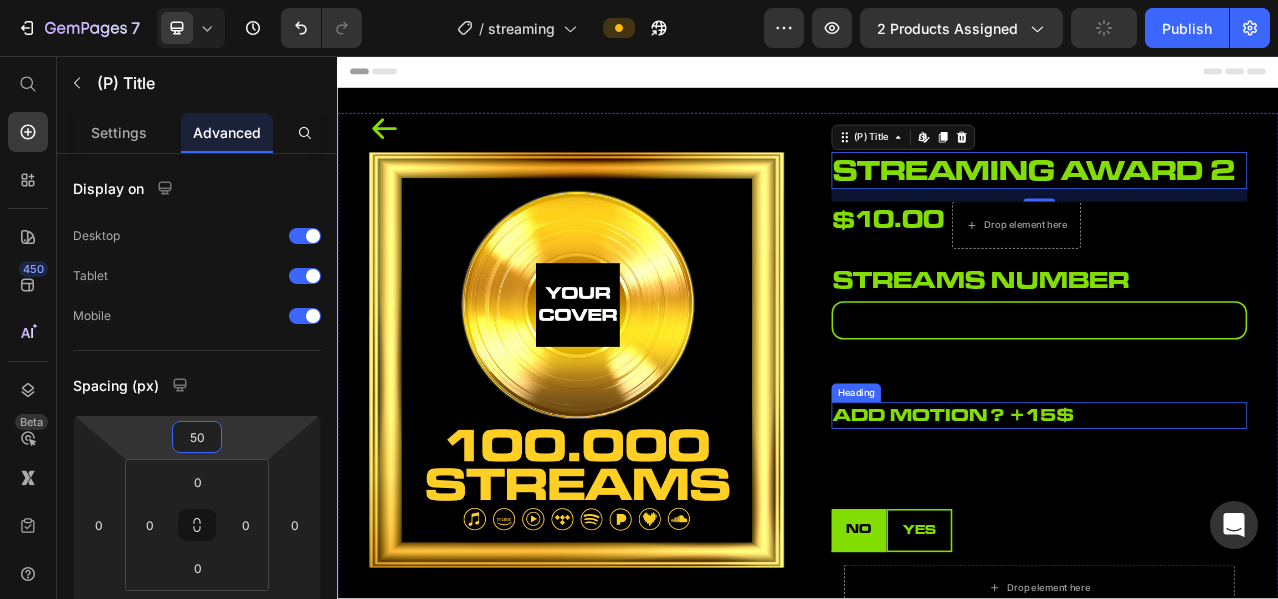 click on "add motion ? +15$" at bounding box center (1232, 515) 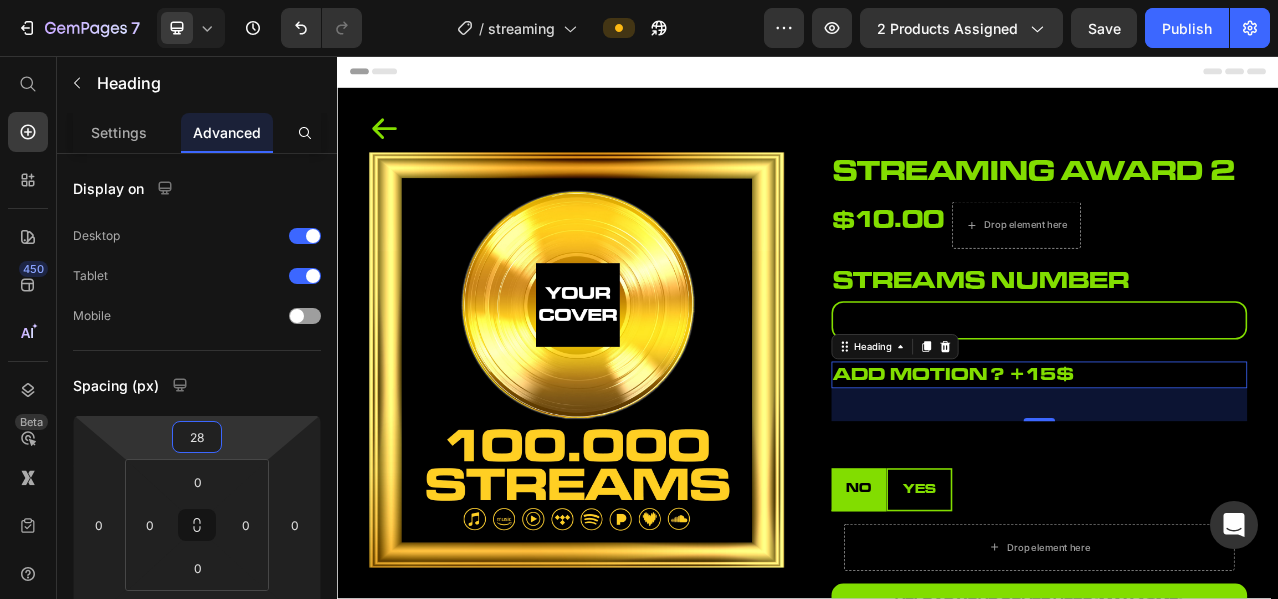 type on "30" 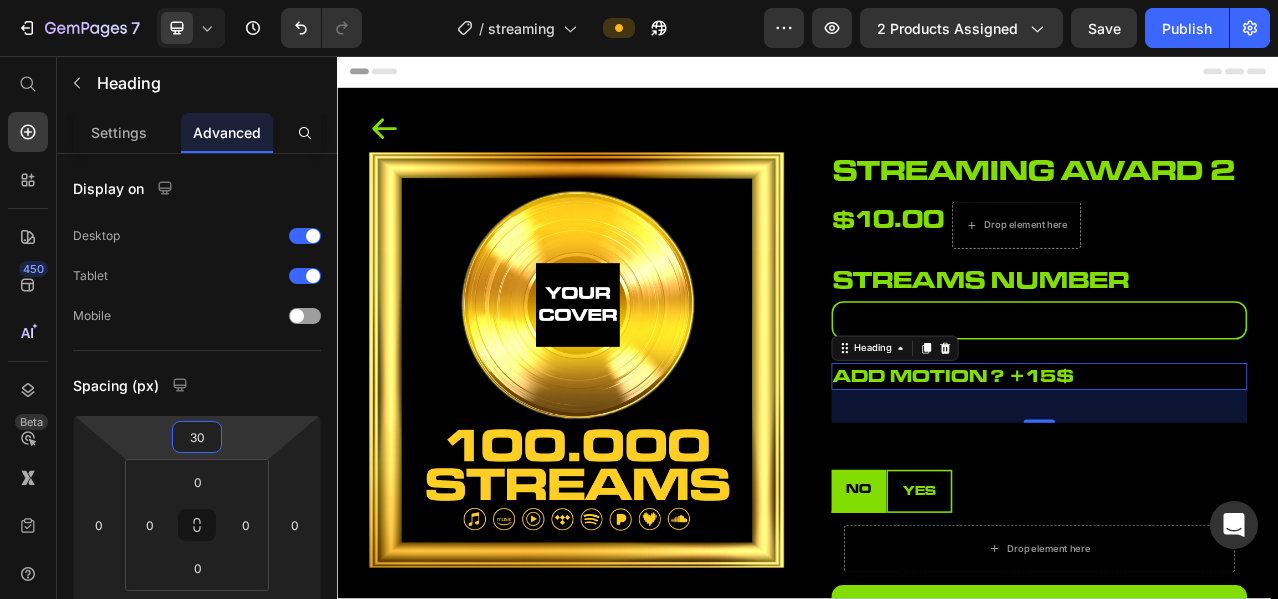 drag, startPoint x: 248, startPoint y: 430, endPoint x: 259, endPoint y: 454, distance: 26.400757 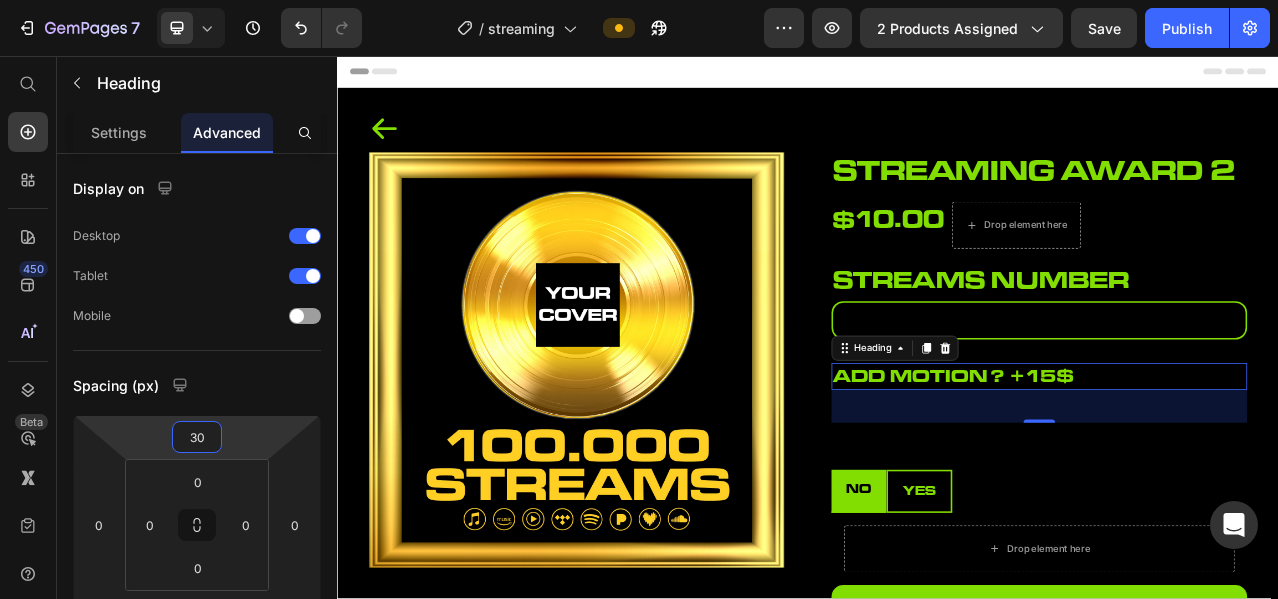 click on "7  Version history  /  streaming Preview 2 products assigned  Save   Publish  450 Beta Start with Sections Elements Hero Section Product Detail Brands Trusted Badges Guarantee Product Breakdown How to use Testimonials Compare Bundle FAQs Social Proof Brand Story Product List Collection Blog List Contact Sticky Add to Cart Custom Footer Browse Library 450 Layout
Row
Row
Row
Row Text
Heading
Text Block Button
Button
Button
Sticky Back to top Media
Image" at bounding box center (639, 0) 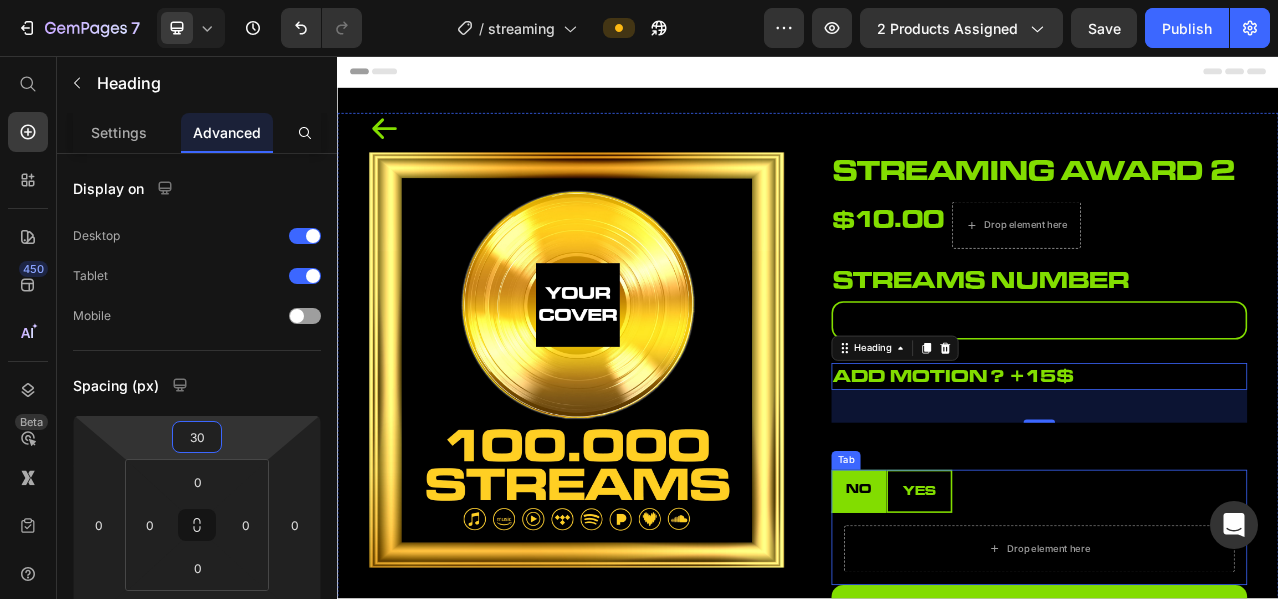 click on "NO YES" at bounding box center [1232, 611] 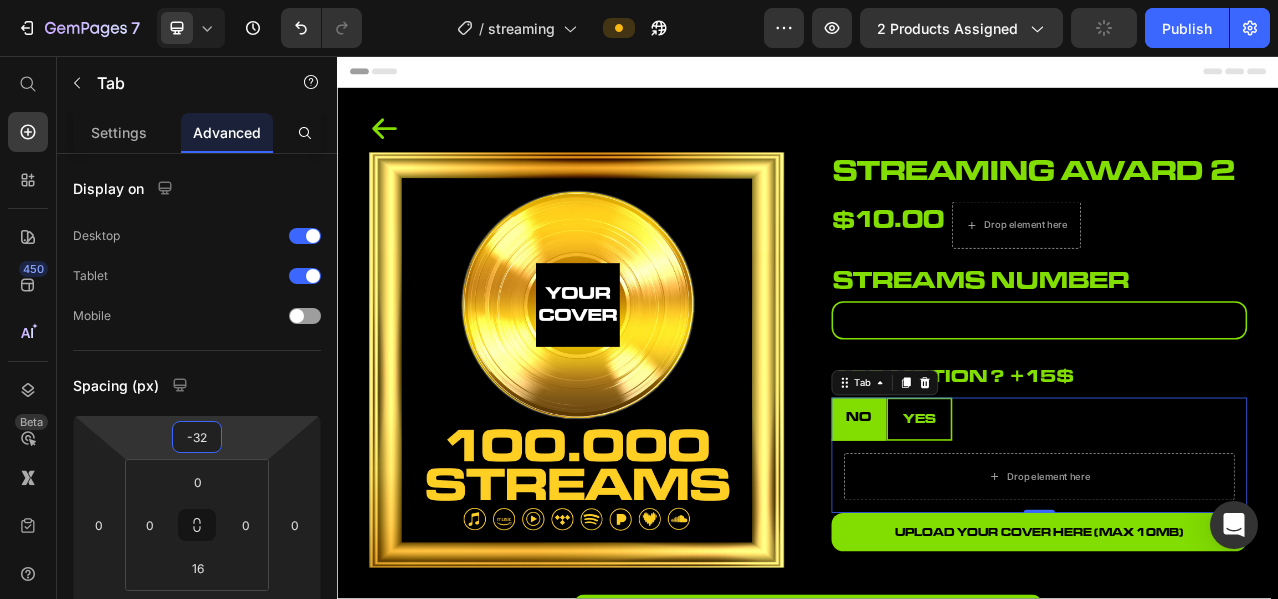 type on "-30" 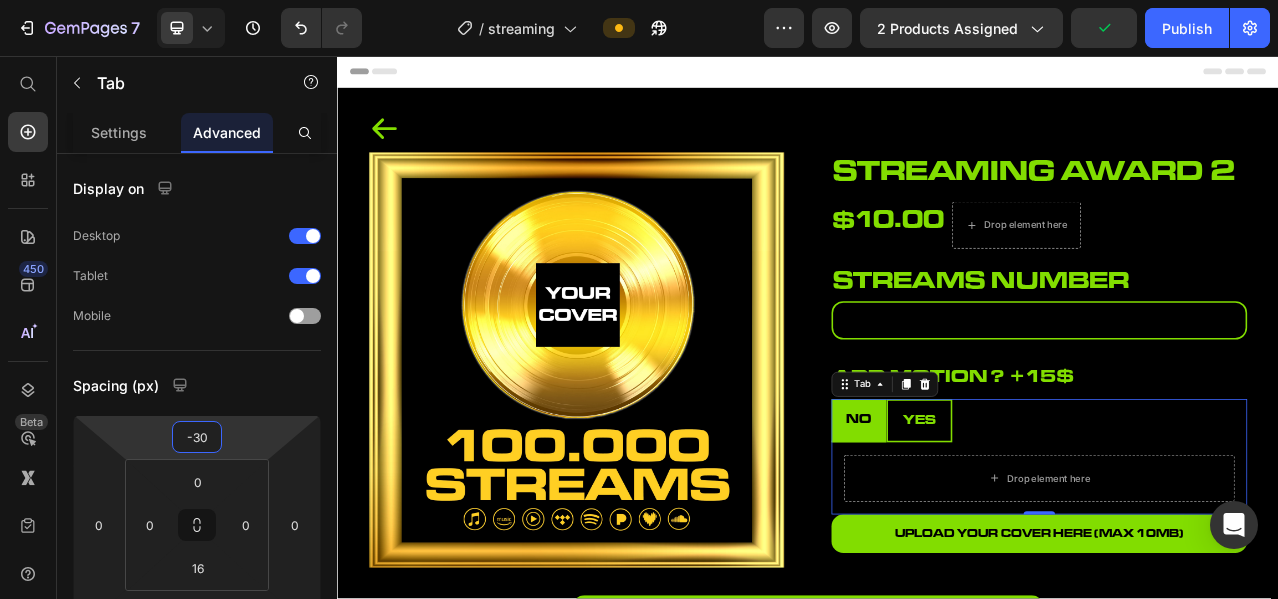 drag, startPoint x: 247, startPoint y: 439, endPoint x: 261, endPoint y: 484, distance: 47.127487 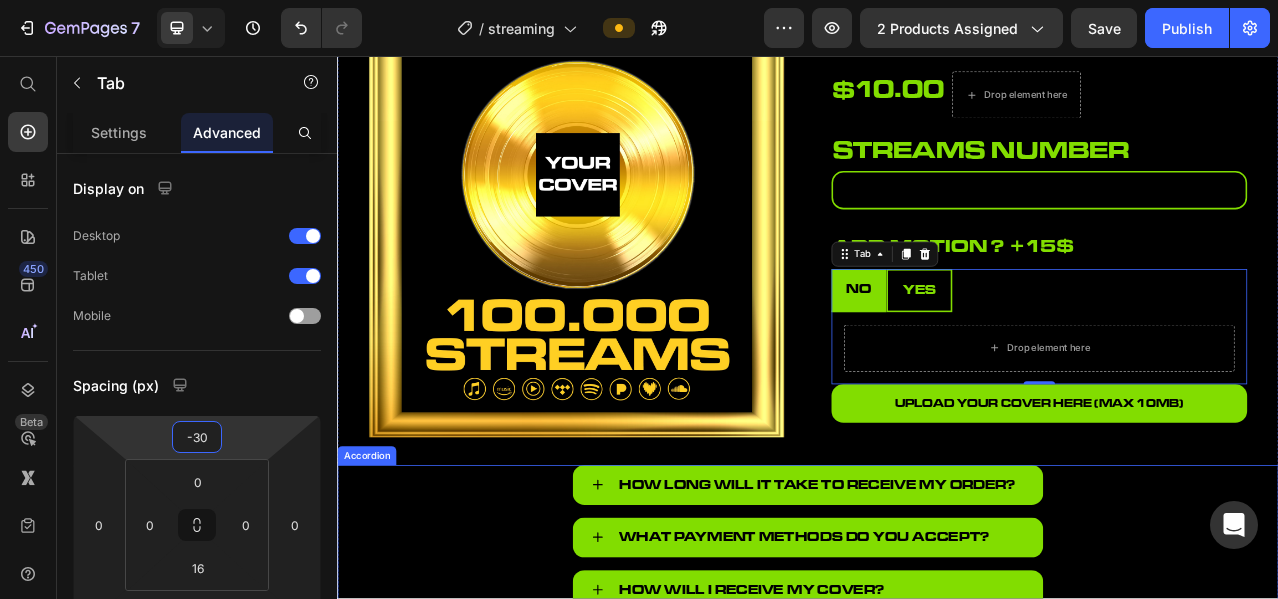 scroll, scrollTop: 0, scrollLeft: 0, axis: both 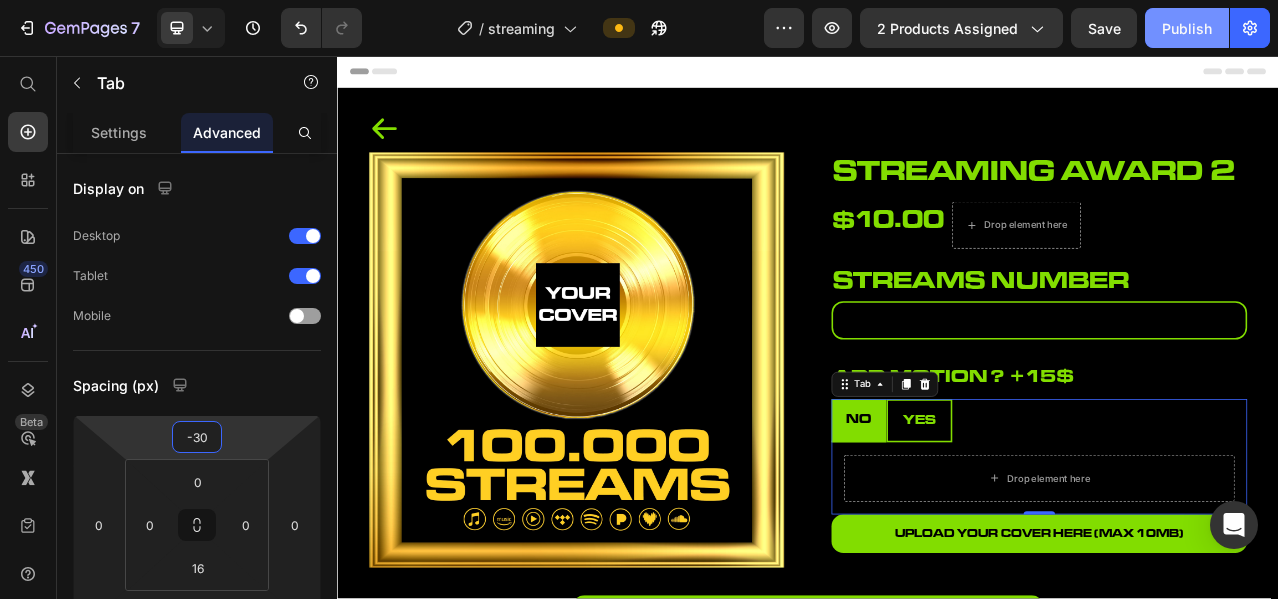 click on "Publish" at bounding box center [1187, 28] 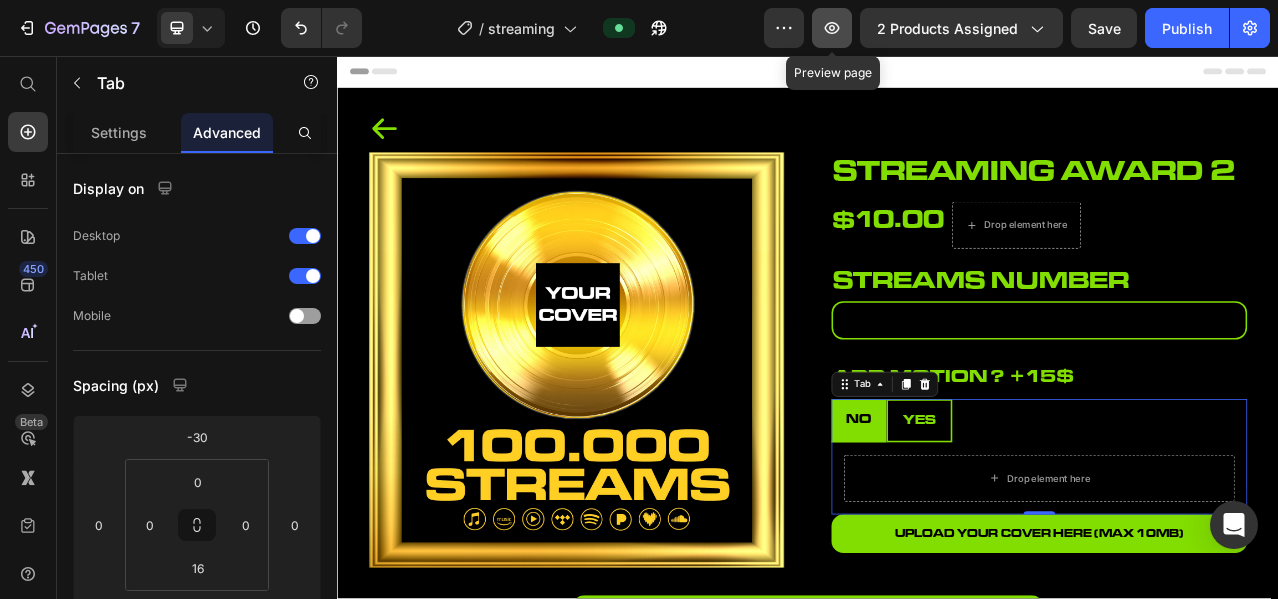 click 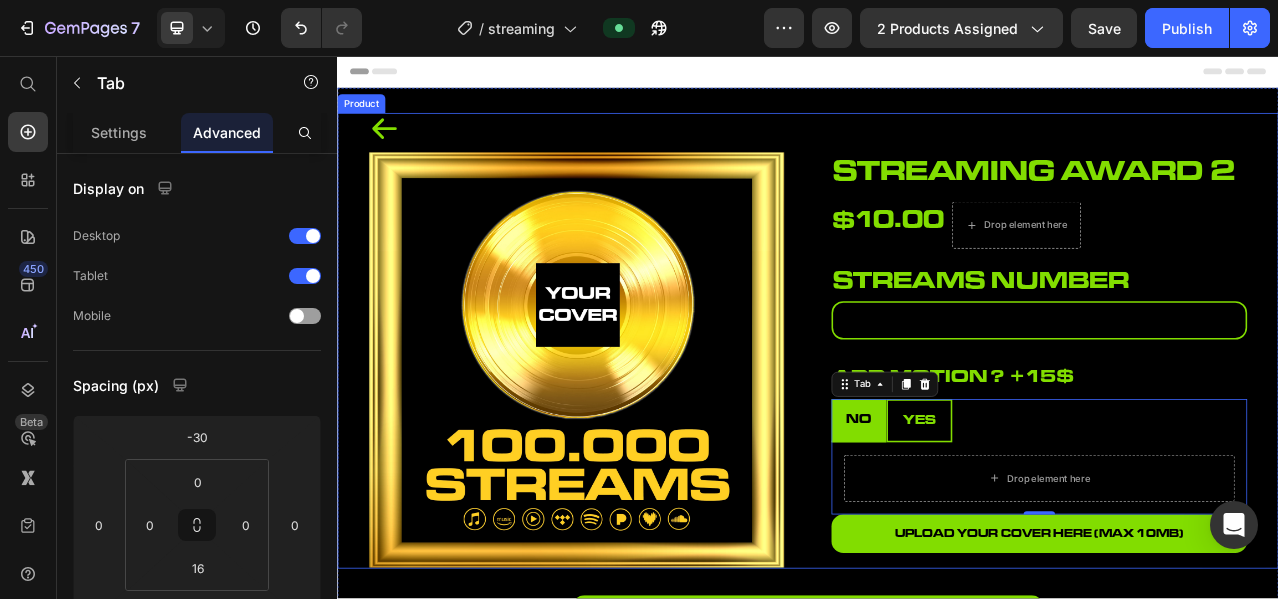 scroll, scrollTop: 166, scrollLeft: 0, axis: vertical 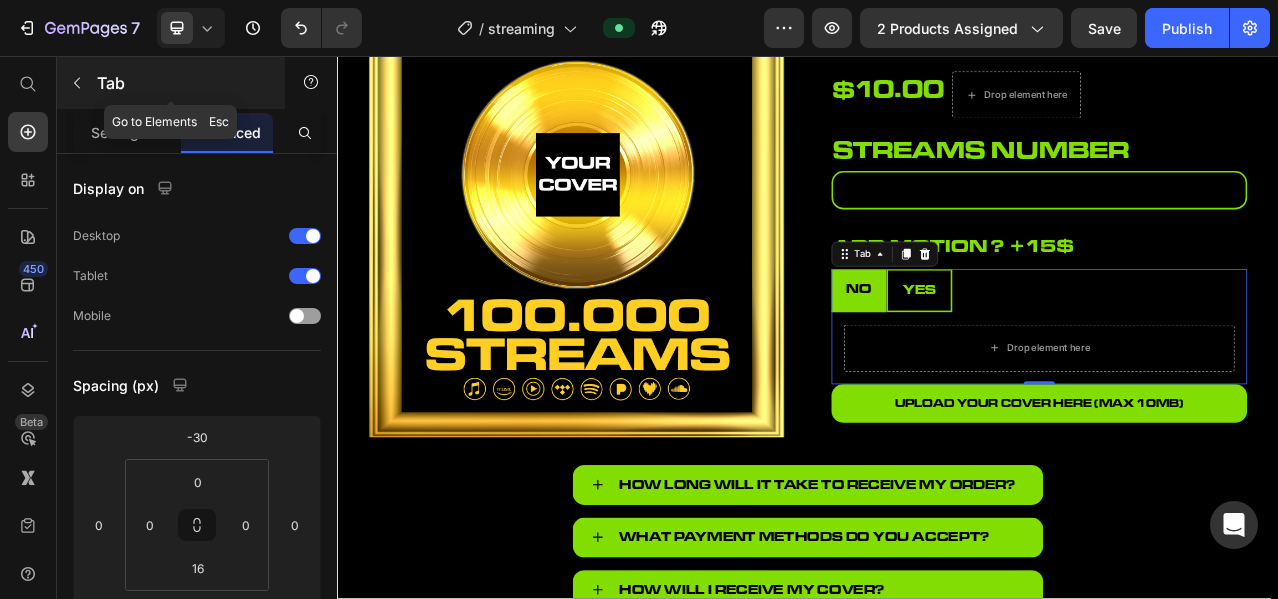 click 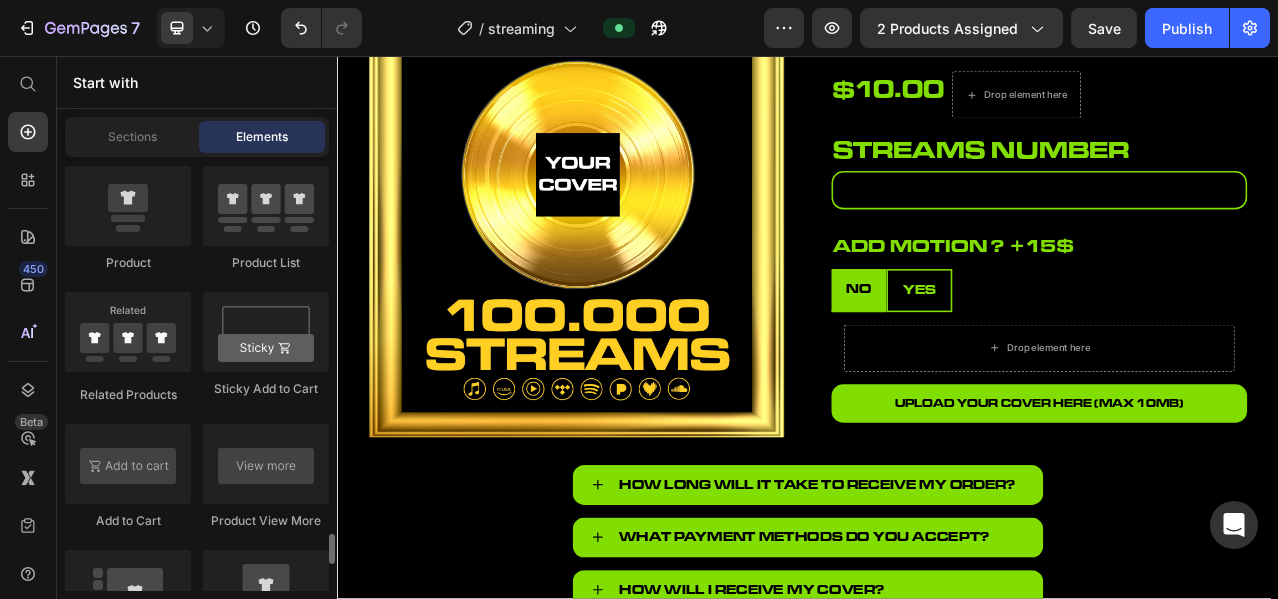 scroll, scrollTop: 3000, scrollLeft: 0, axis: vertical 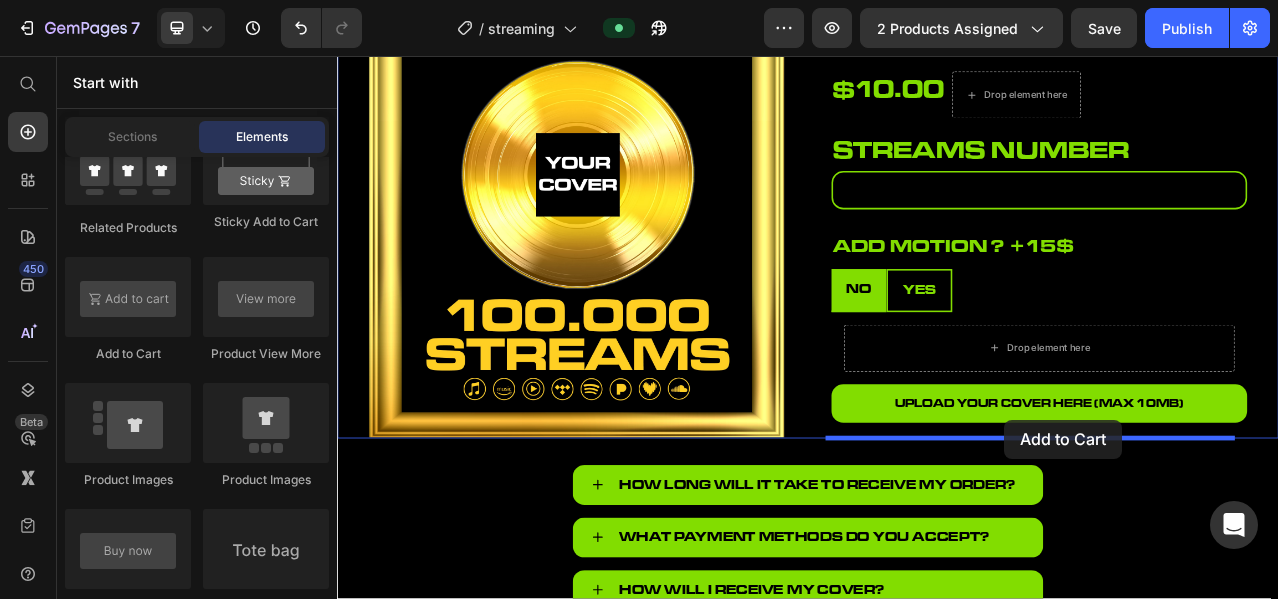 drag, startPoint x: 462, startPoint y: 355, endPoint x: 1188, endPoint y: 520, distance: 744.5139 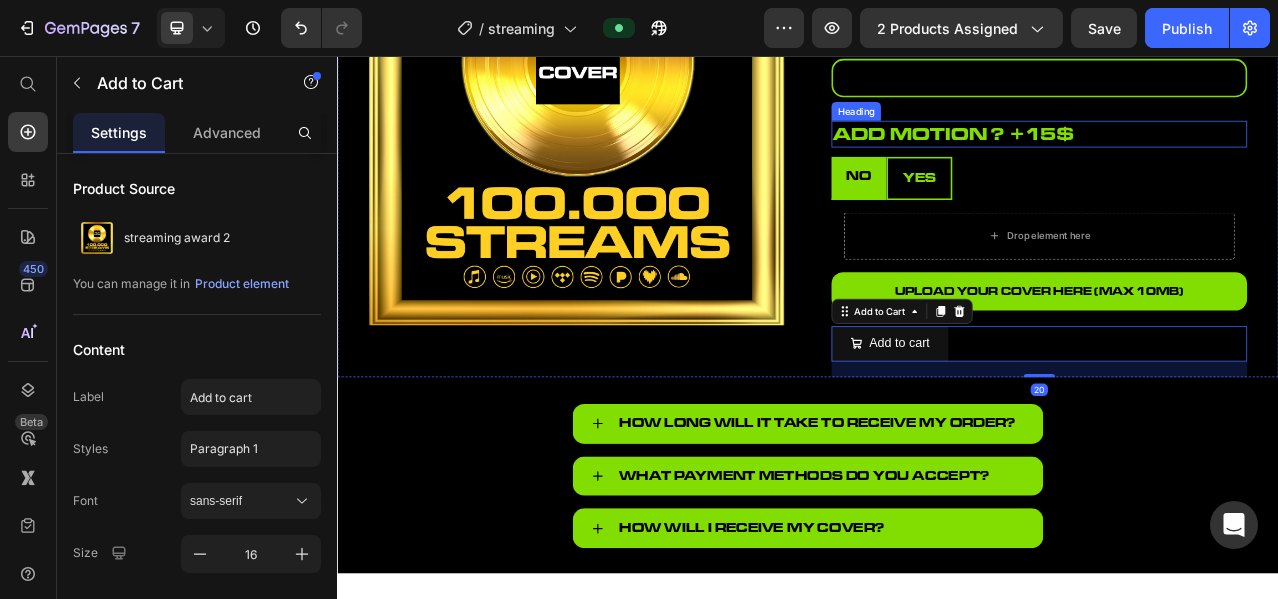 scroll, scrollTop: 333, scrollLeft: 0, axis: vertical 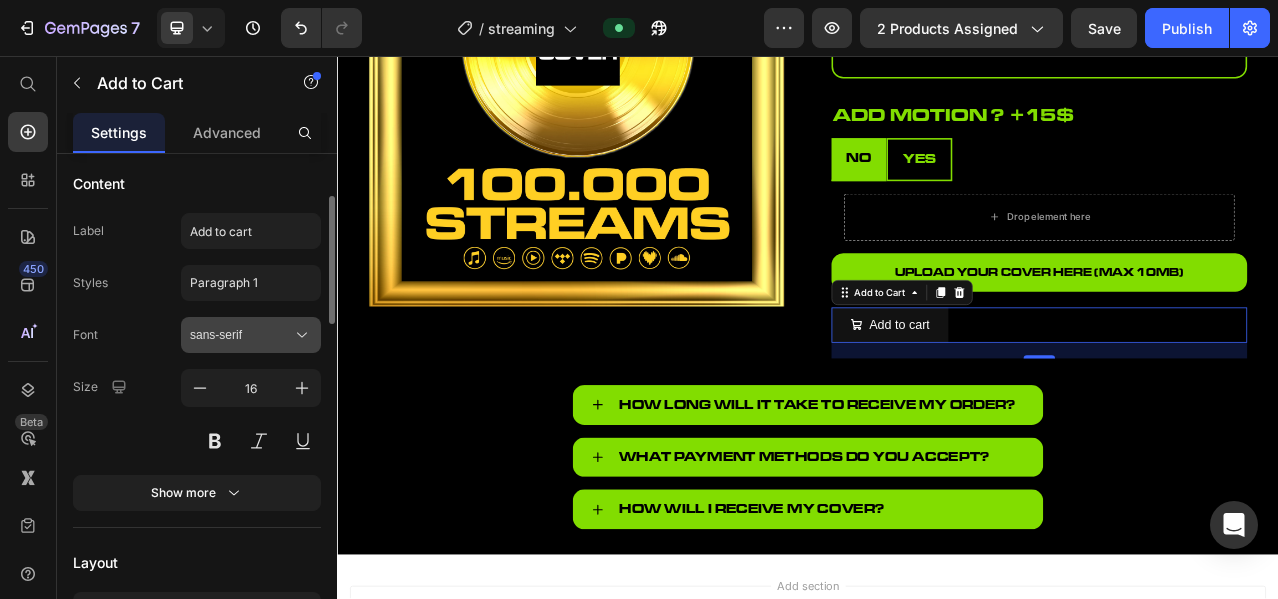 click on "sans-serif" at bounding box center [241, 335] 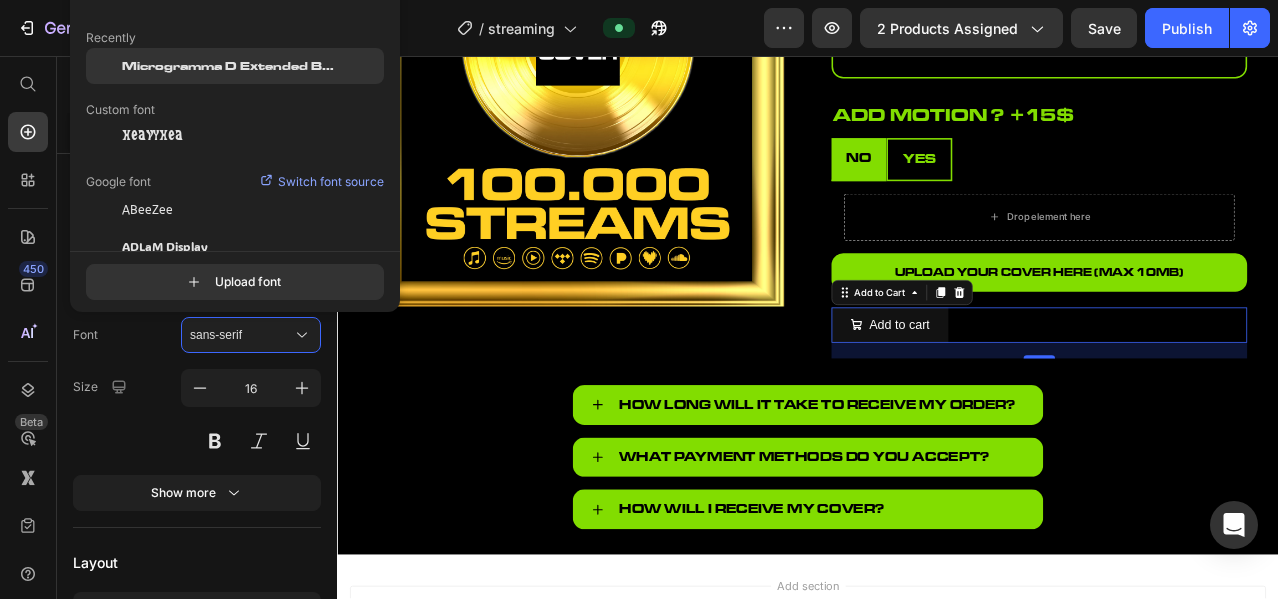 click on "Microgramma D Extended Bold" at bounding box center [230, 66] 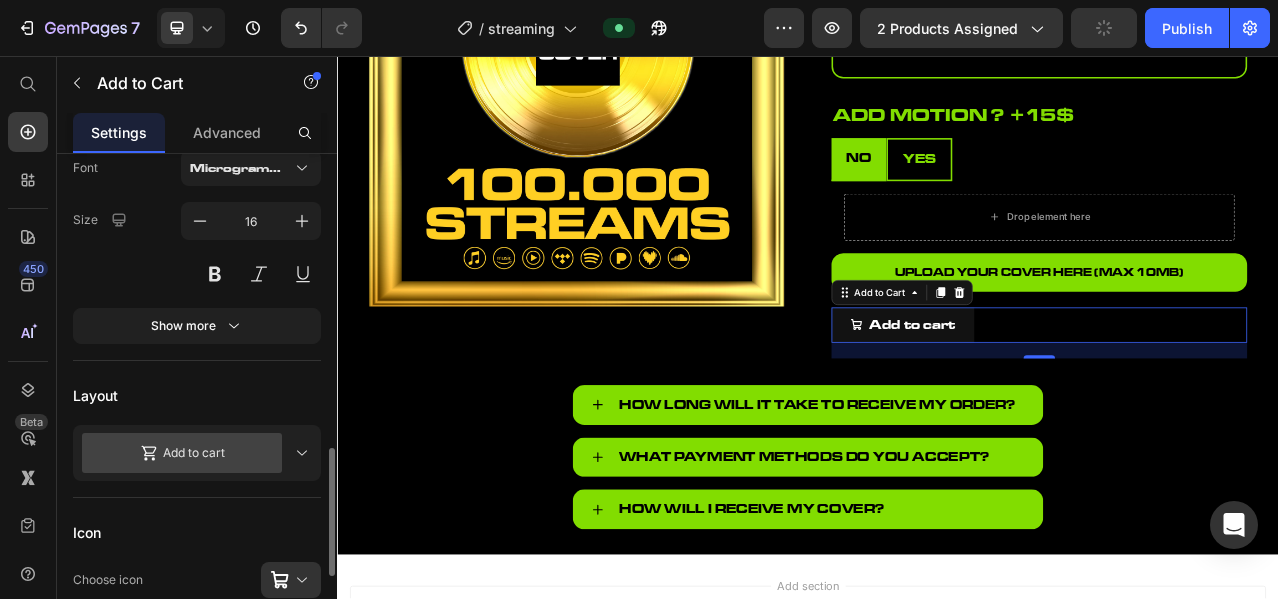 scroll, scrollTop: 500, scrollLeft: 0, axis: vertical 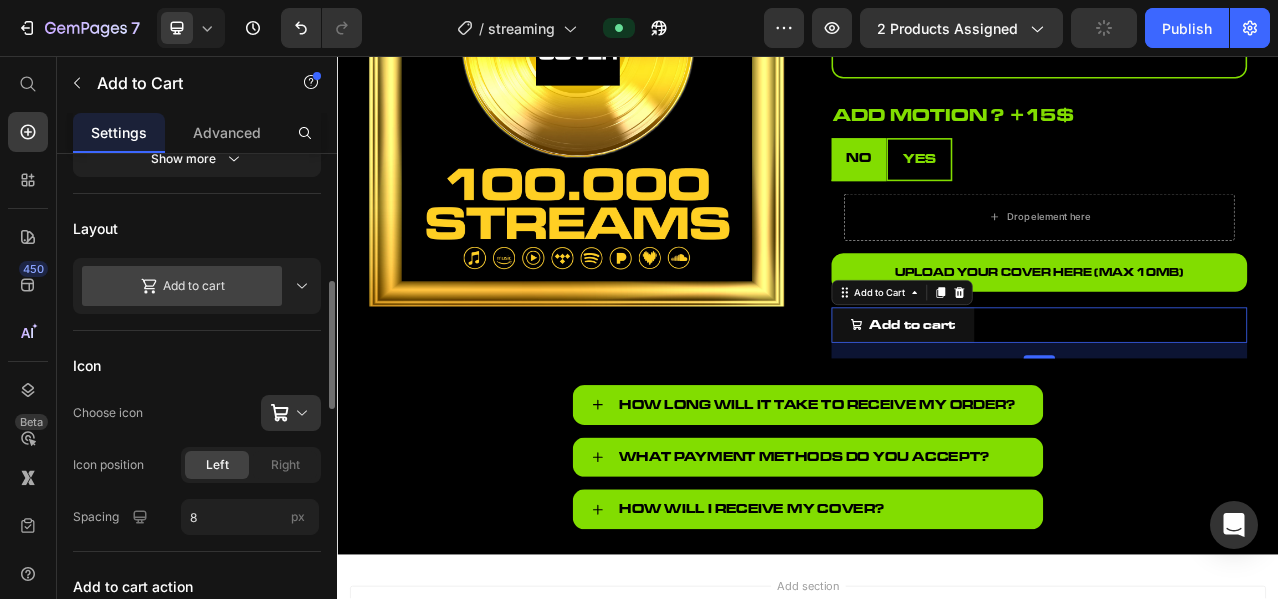 click 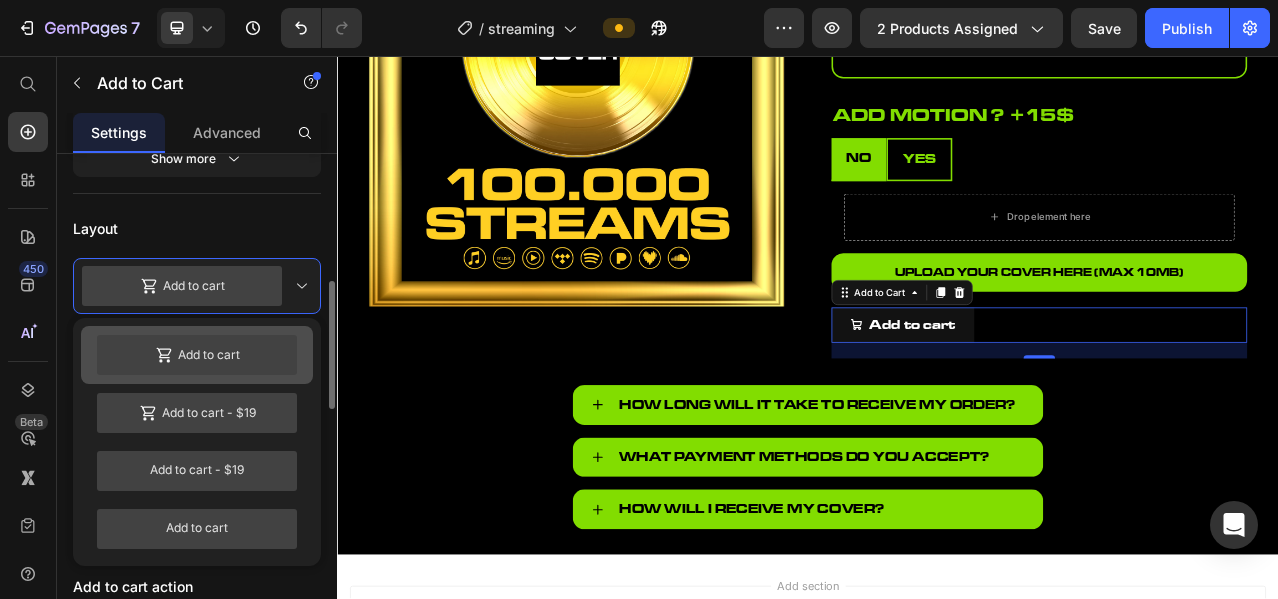 click on "Add to cart" at bounding box center [197, 355] 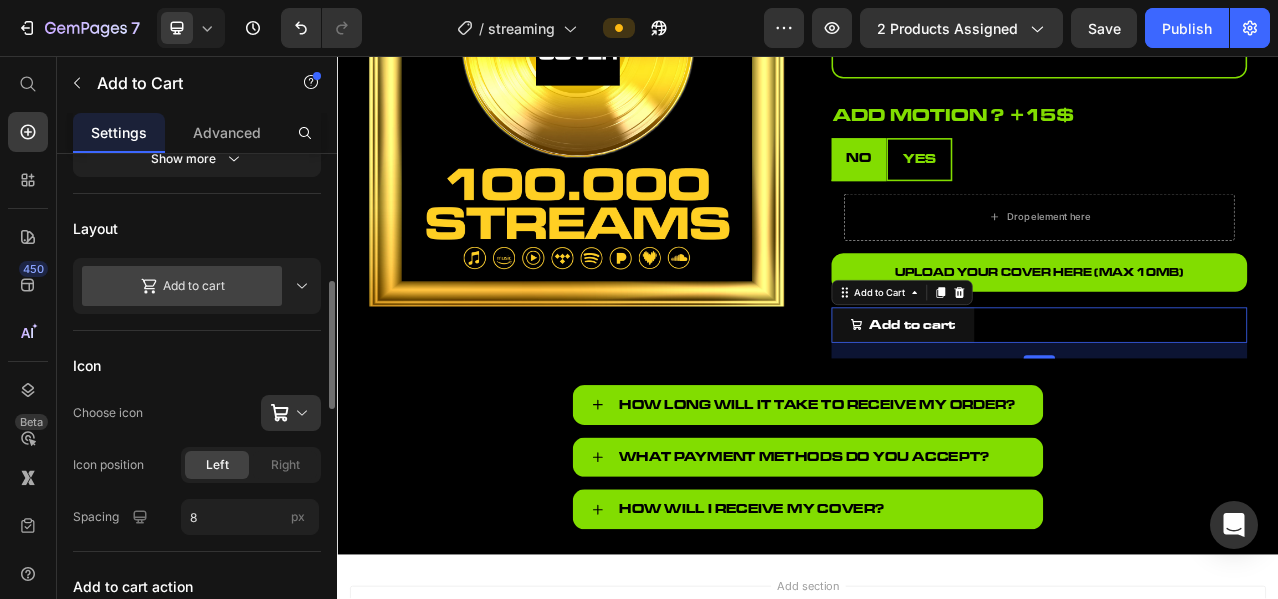 click on "Add to cart" at bounding box center [197, 286] 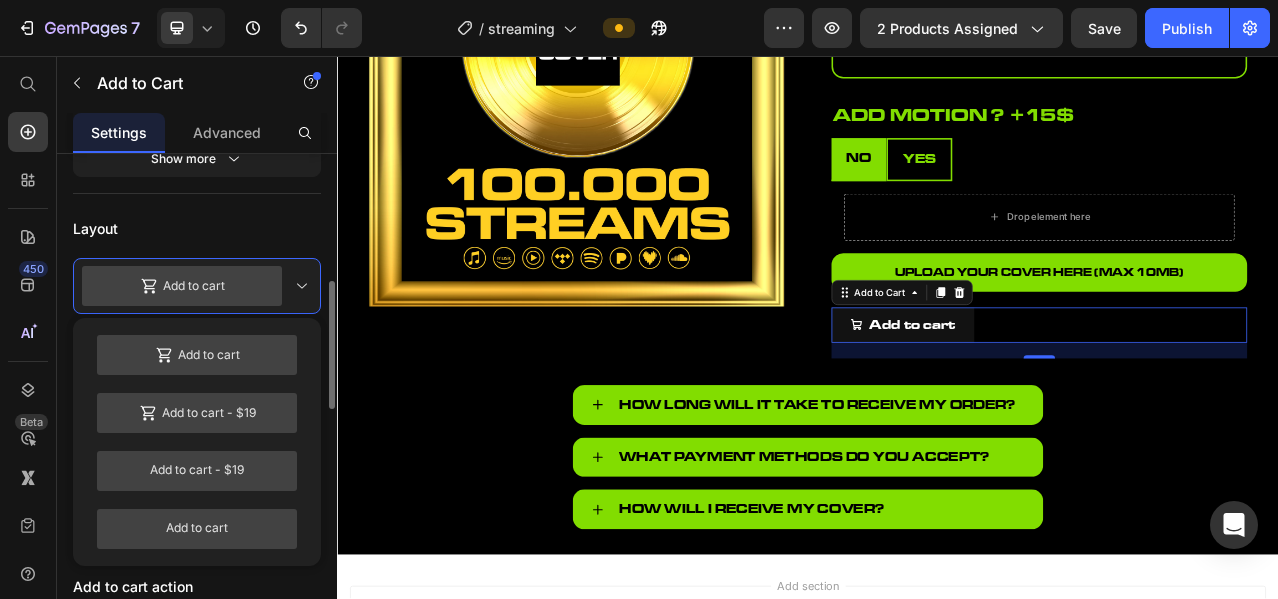click 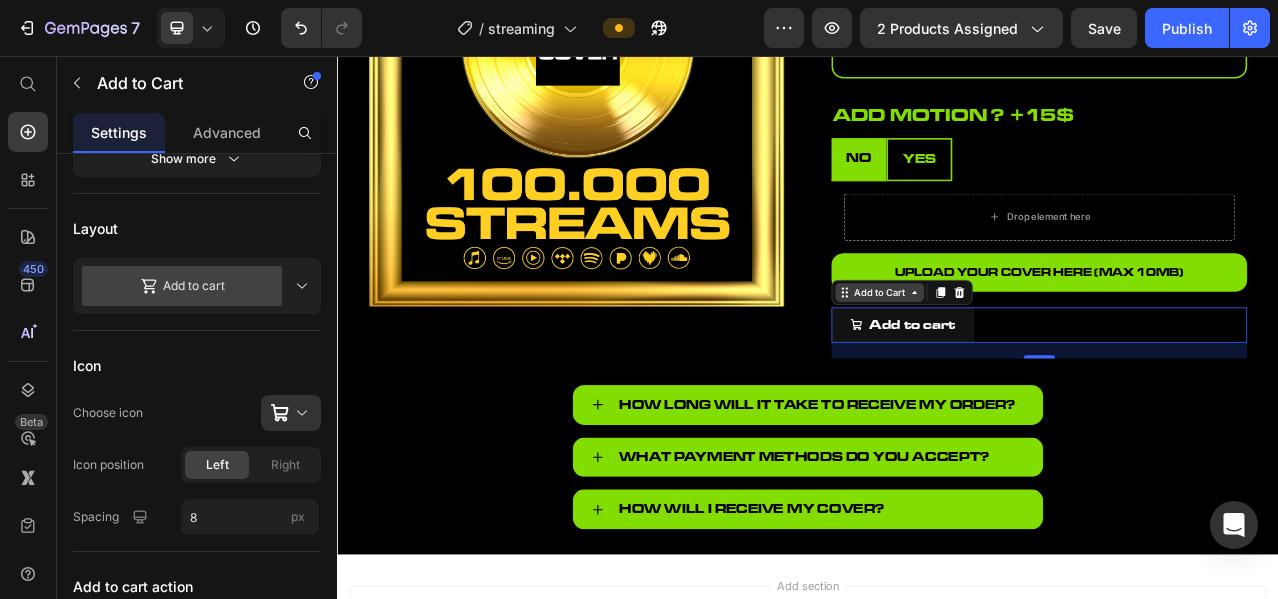scroll, scrollTop: 0, scrollLeft: 0, axis: both 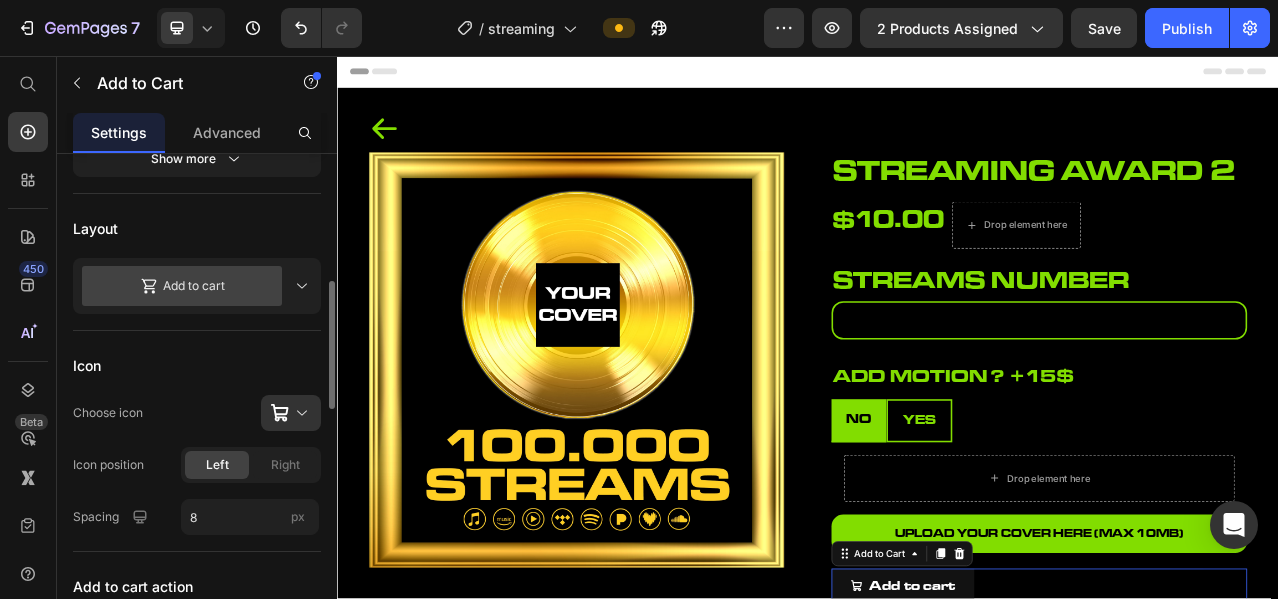 click 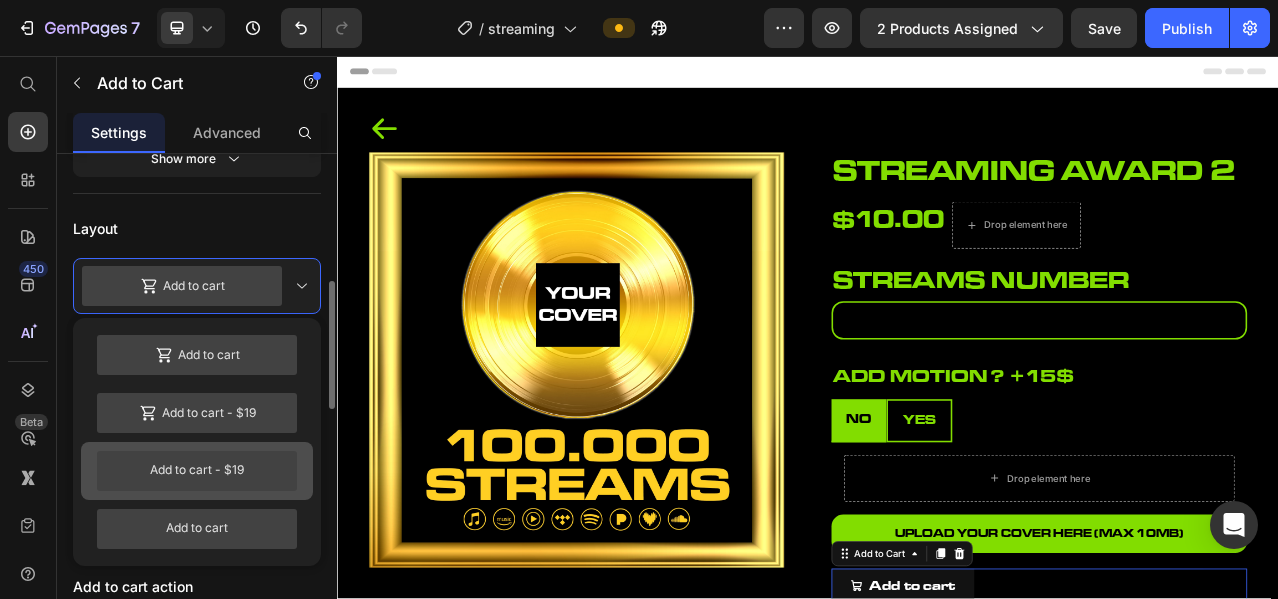 click on "Add to cart  -  $19" at bounding box center [197, 471] 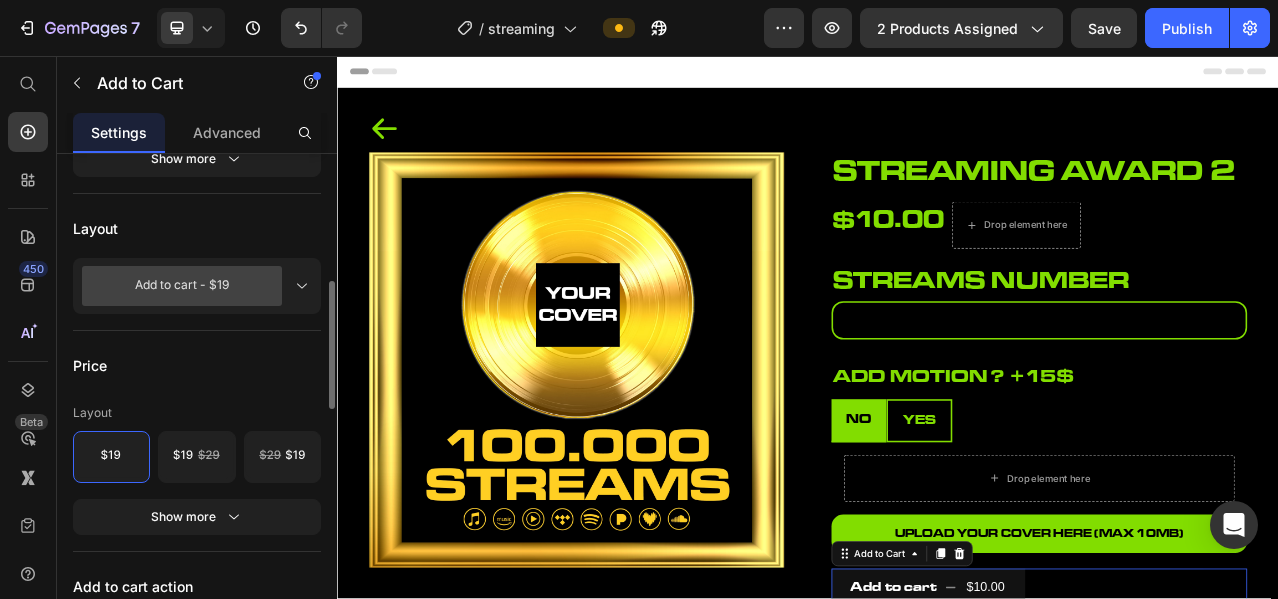 scroll, scrollTop: 666, scrollLeft: 0, axis: vertical 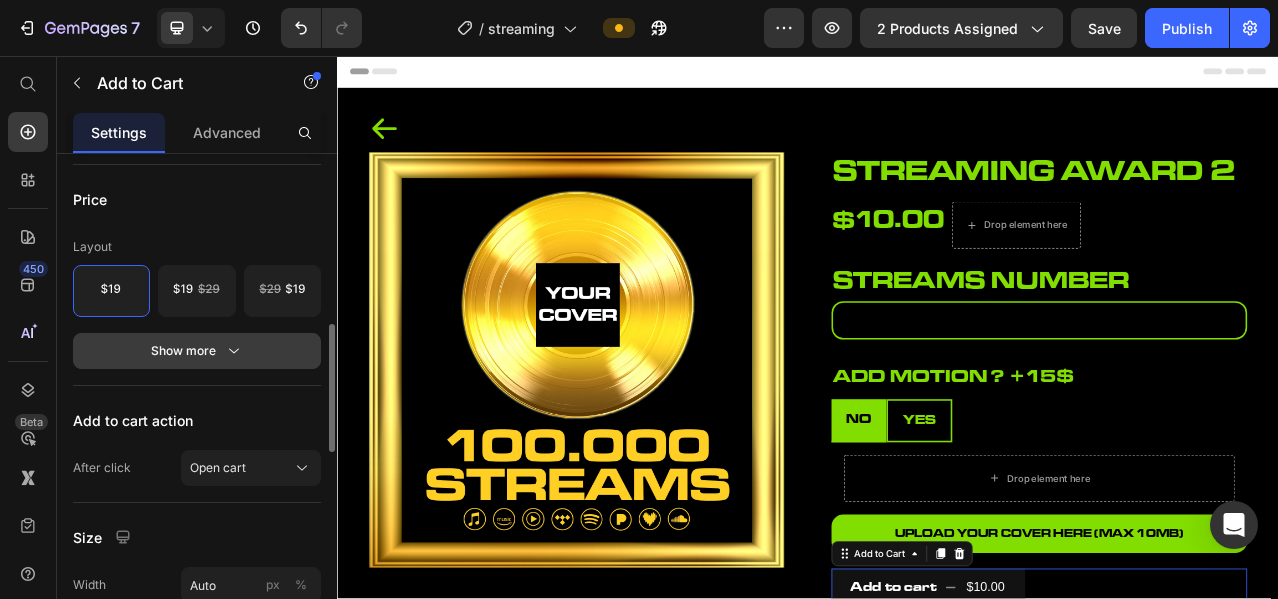 click 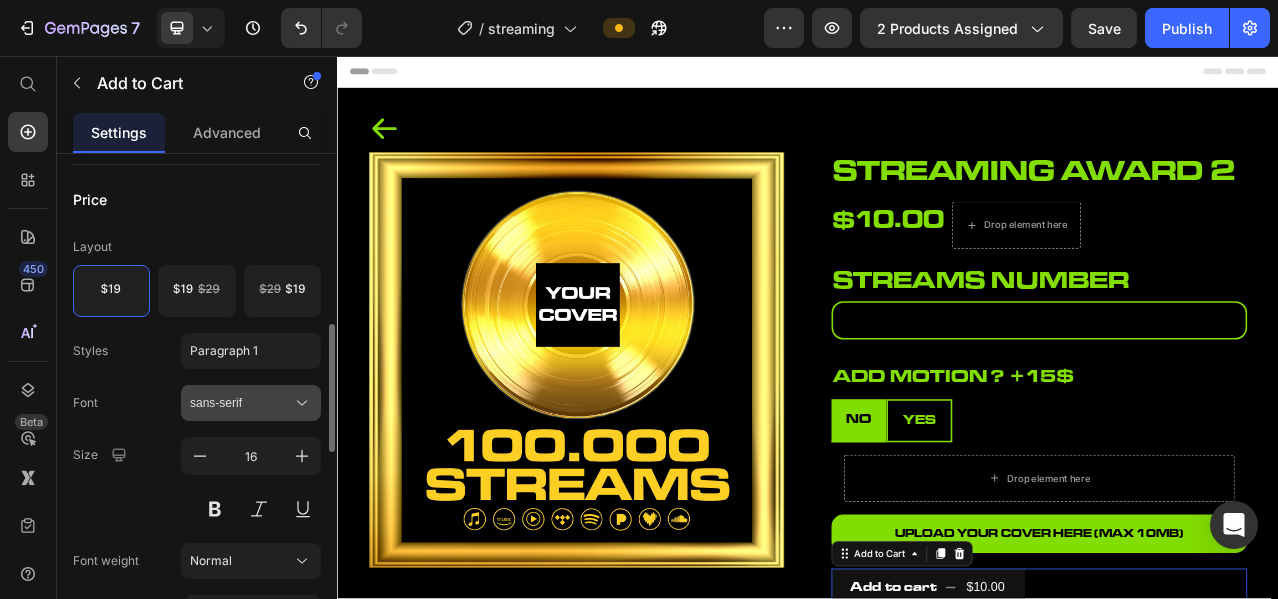 click on "sans-serif" at bounding box center [241, 403] 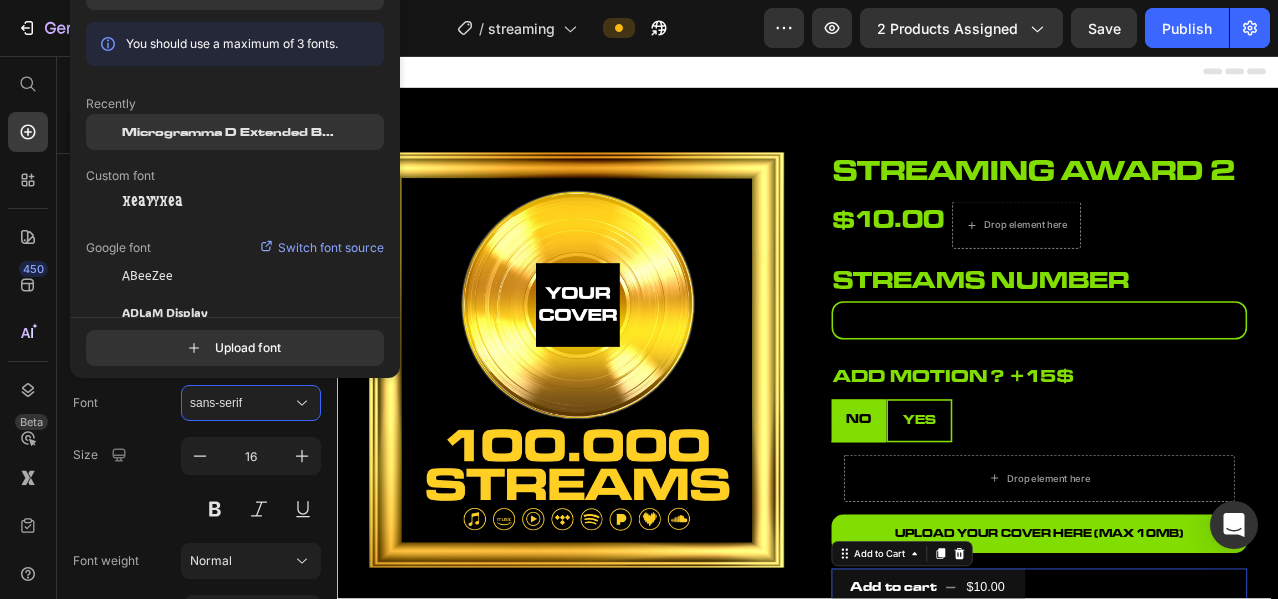 click on "Microgramma D Extended Bold" at bounding box center (230, 132) 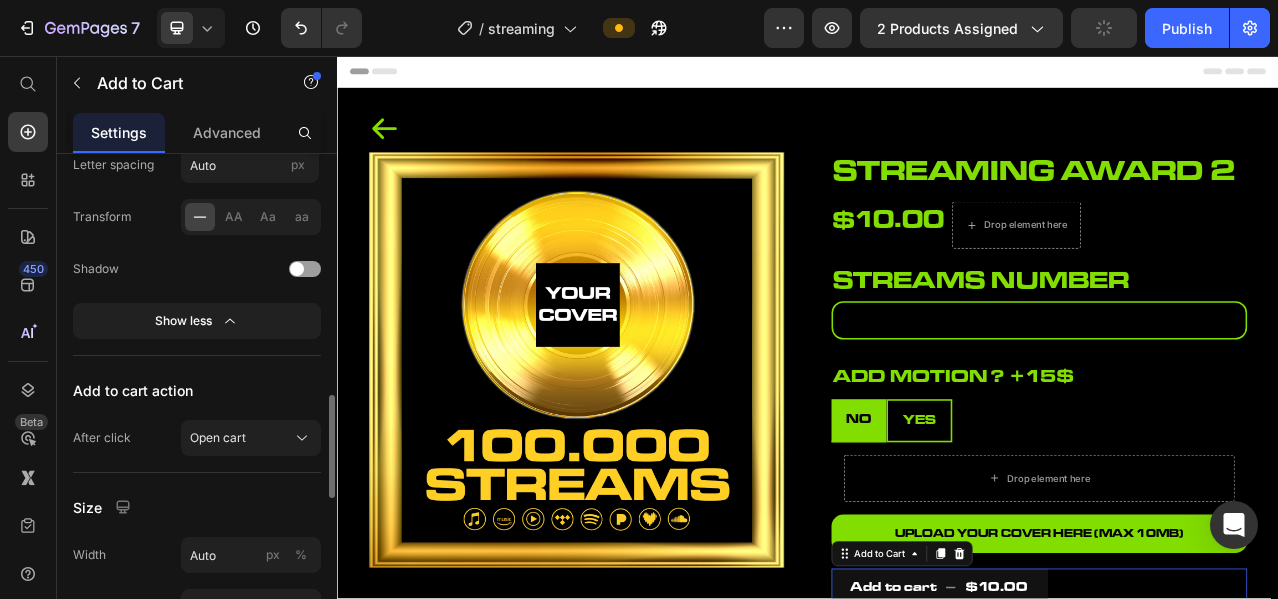 scroll, scrollTop: 1333, scrollLeft: 0, axis: vertical 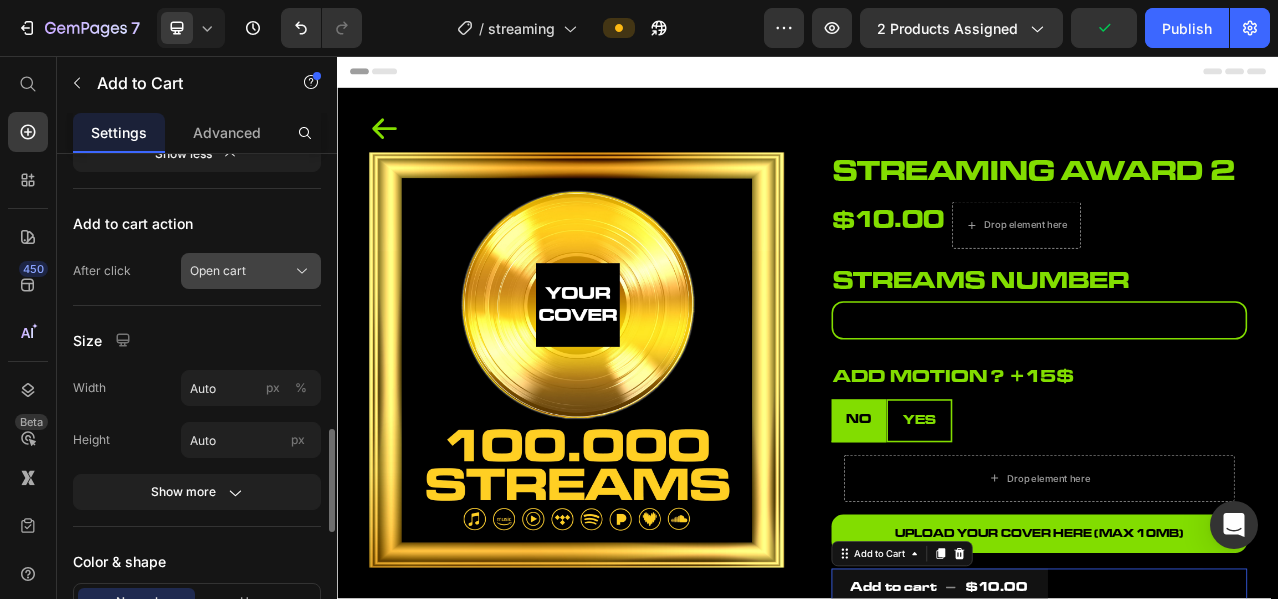 click on "Open cart" at bounding box center (251, 271) 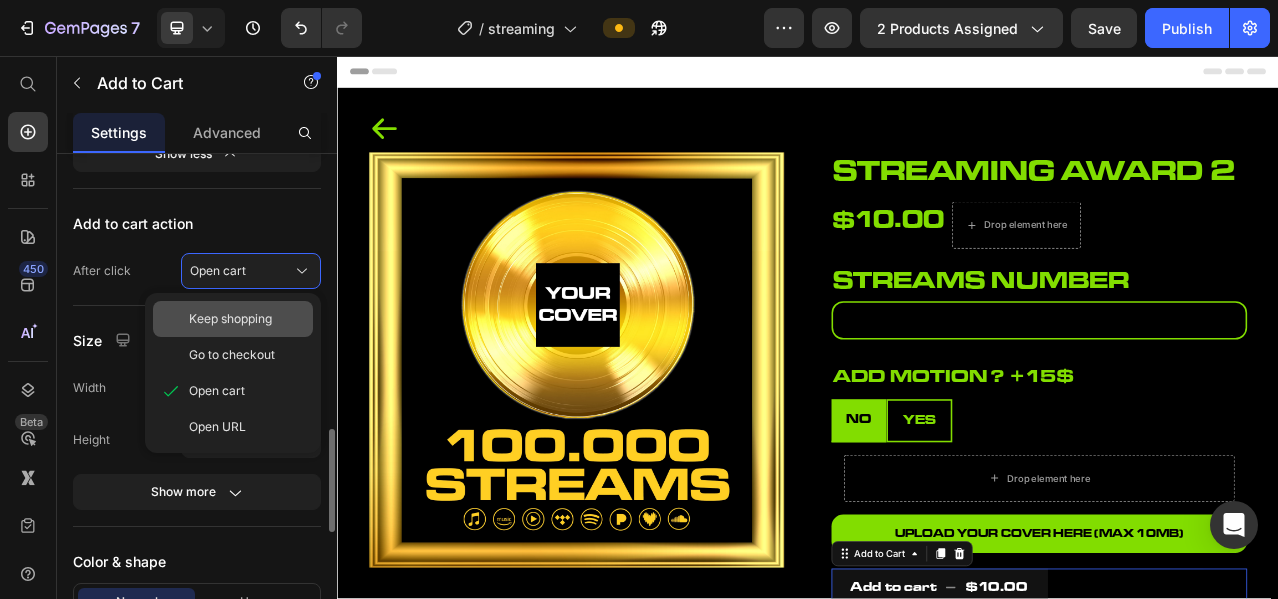 click on "Keep shopping" at bounding box center (230, 319) 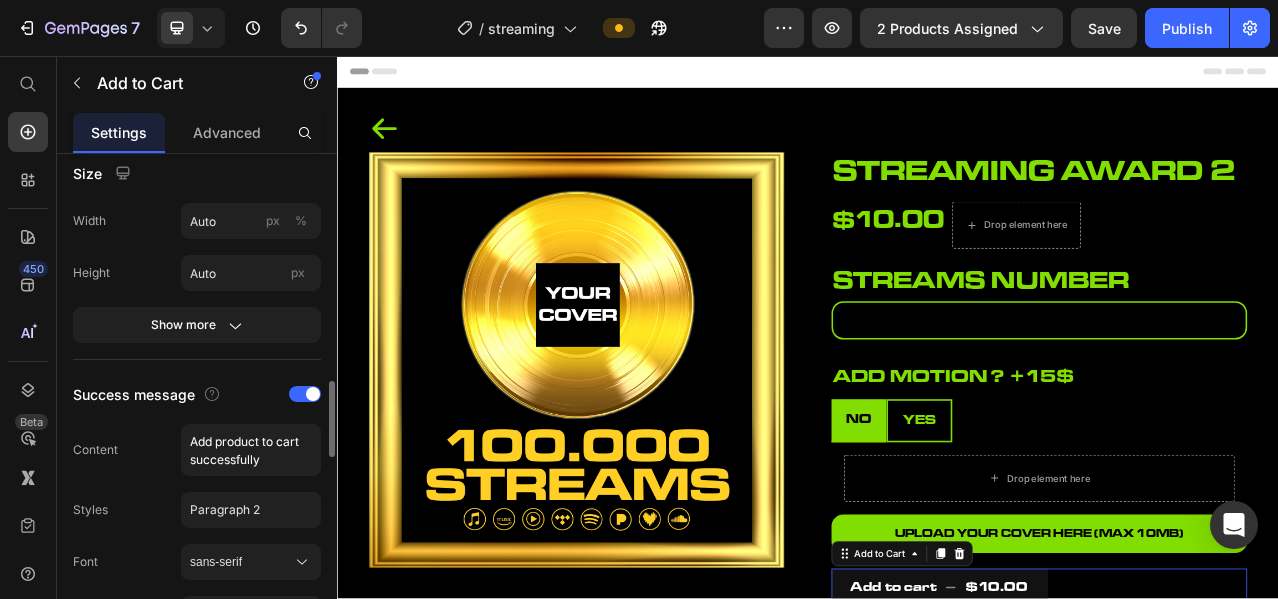 scroll, scrollTop: 1666, scrollLeft: 0, axis: vertical 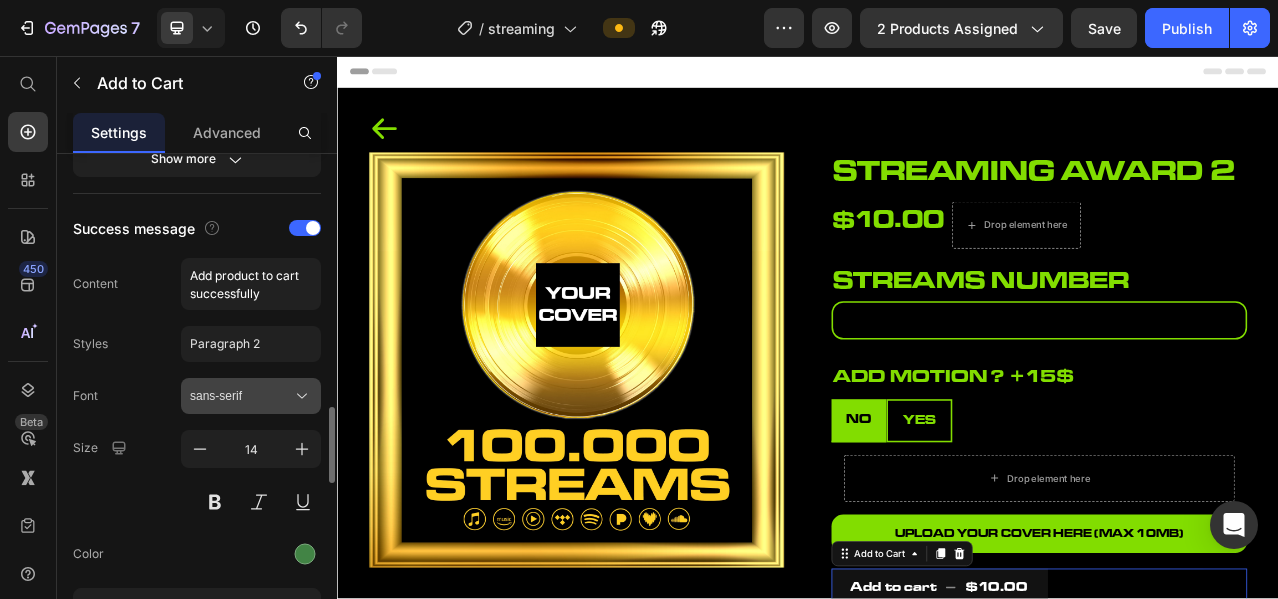 click on "sans-serif" at bounding box center [241, 396] 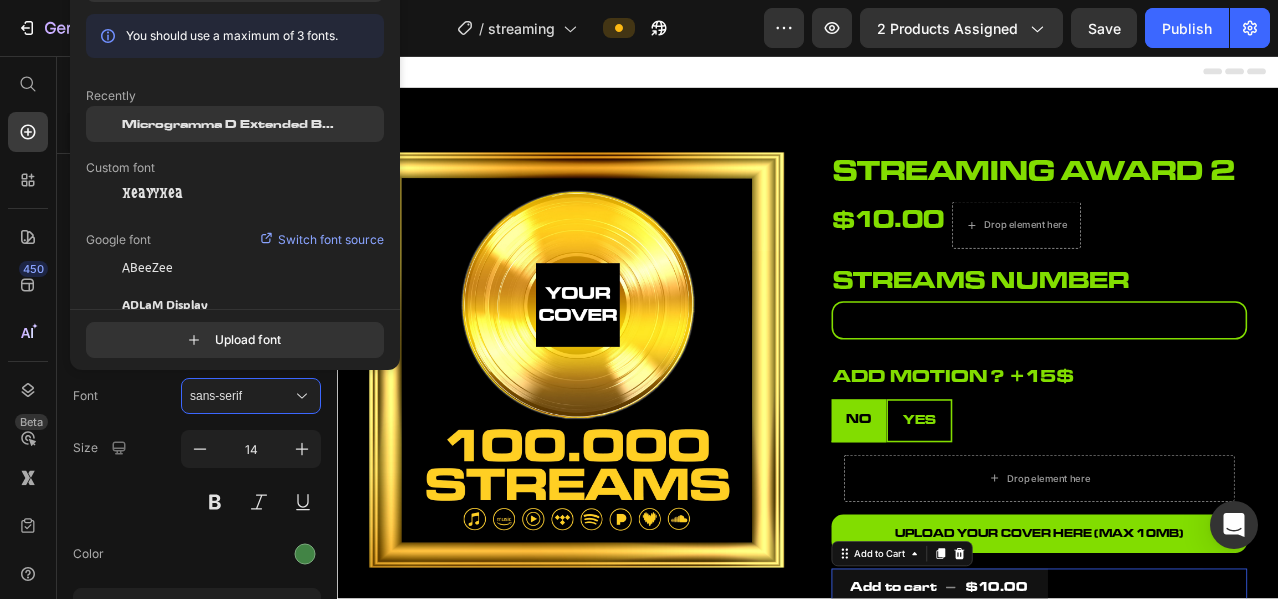 click on "Microgramma D Extended Bold" 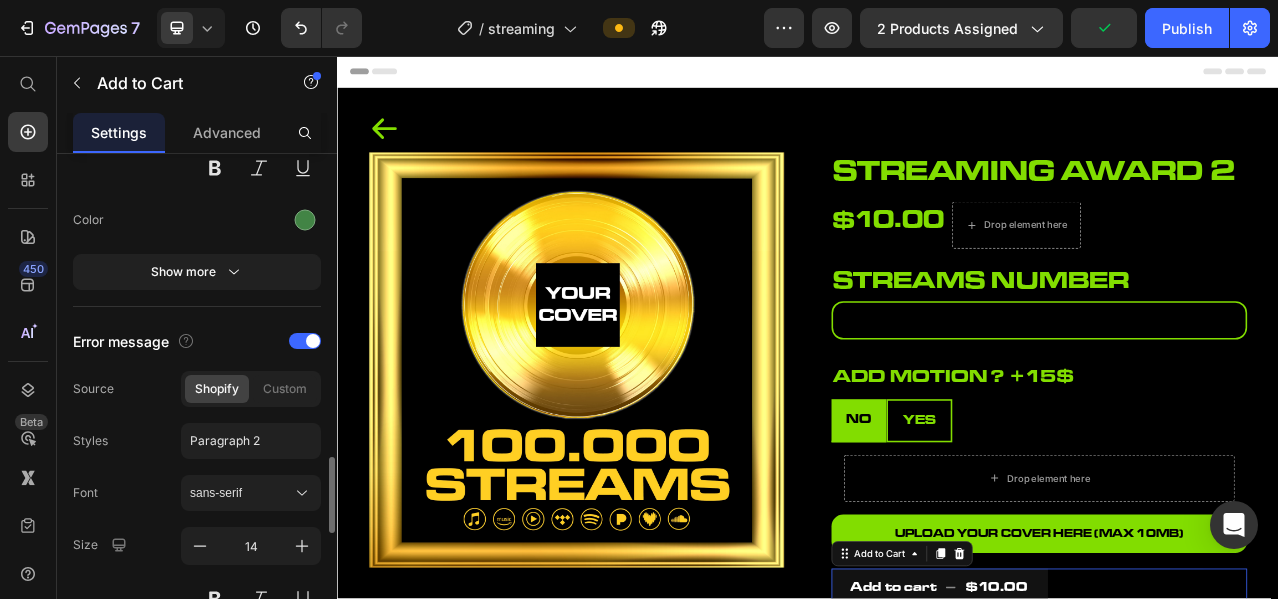 scroll, scrollTop: 2166, scrollLeft: 0, axis: vertical 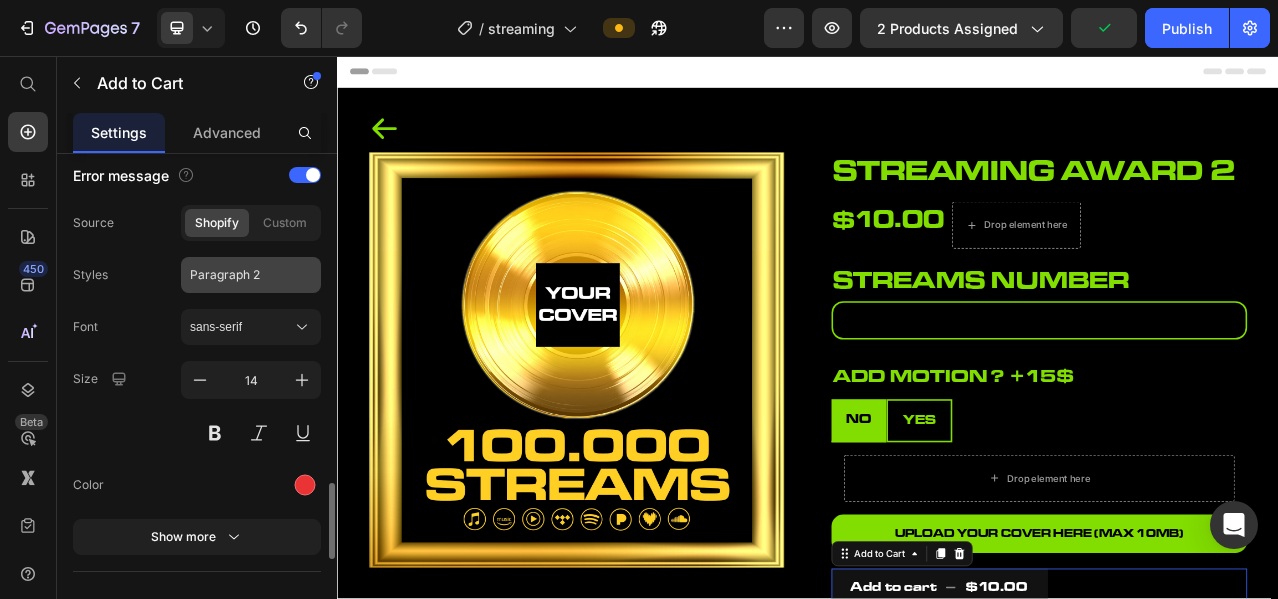 click on "Paragraph 2" 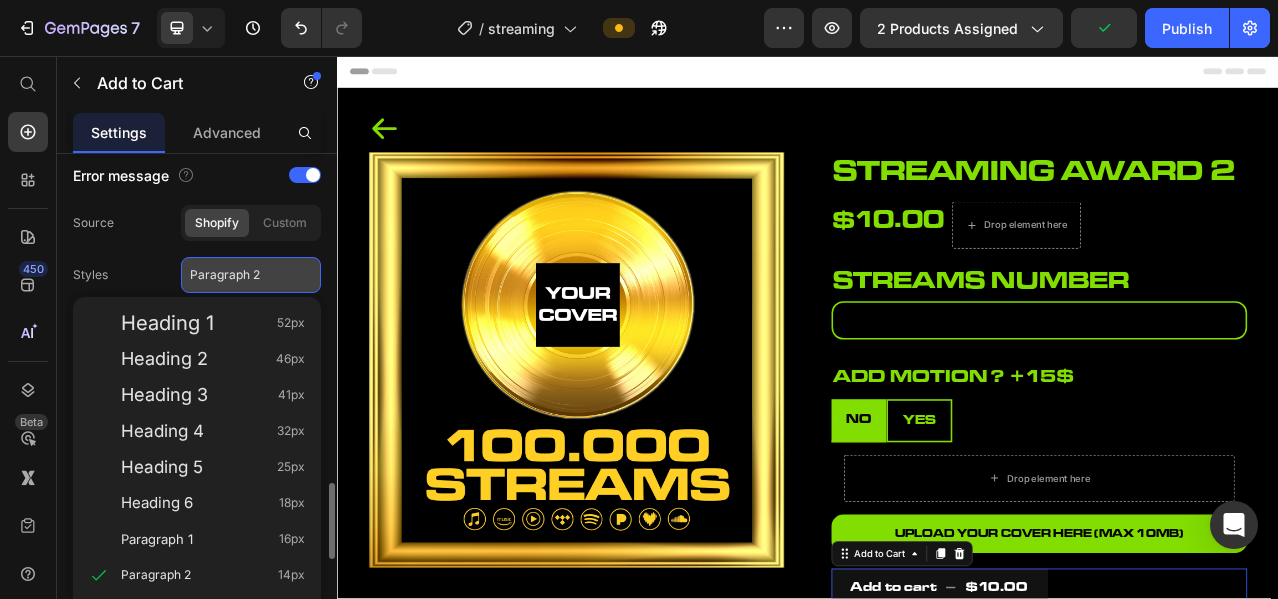 click on "Paragraph 2" 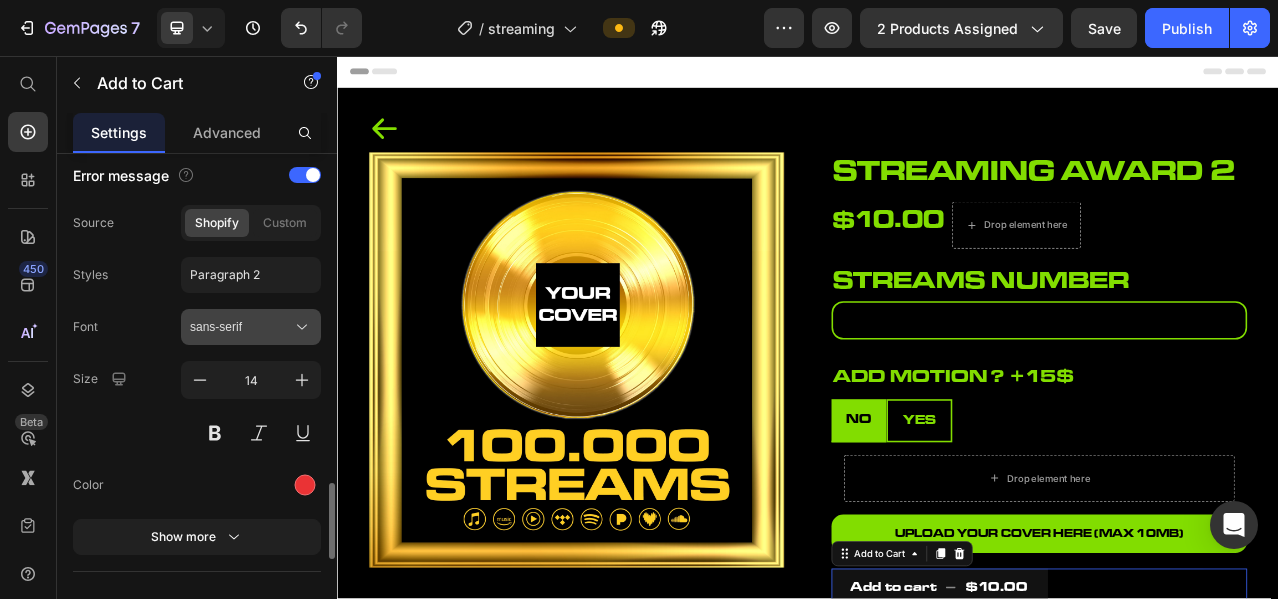 click on "sans-serif" at bounding box center [241, 327] 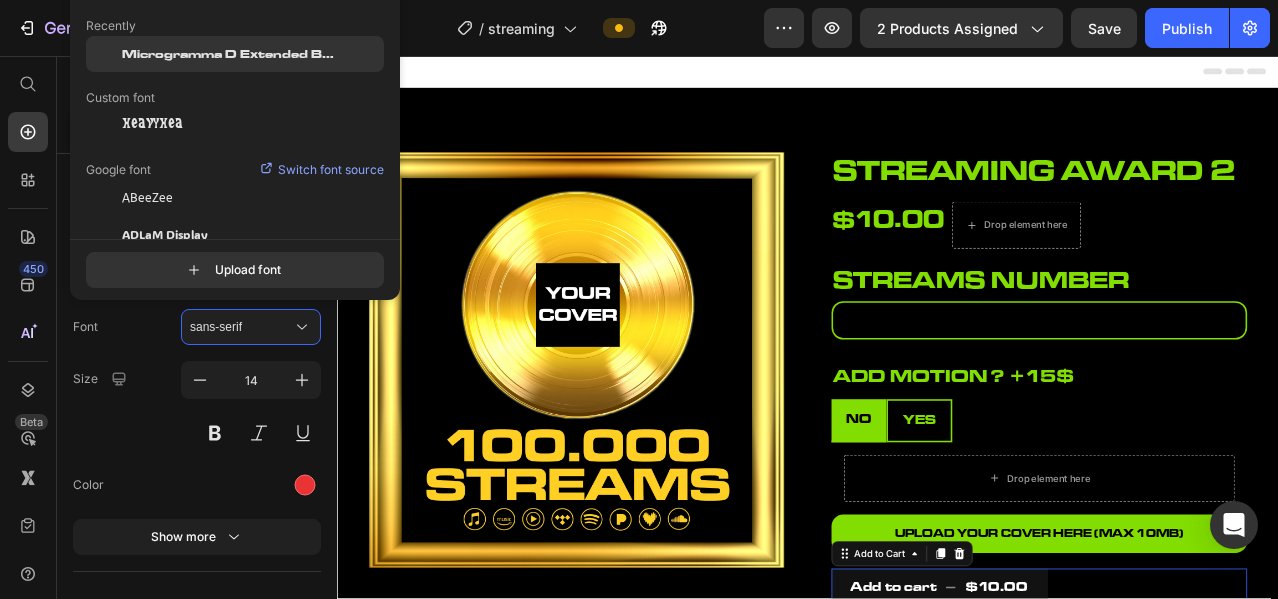 click on "Microgramma D Extended Bold" at bounding box center [230, 54] 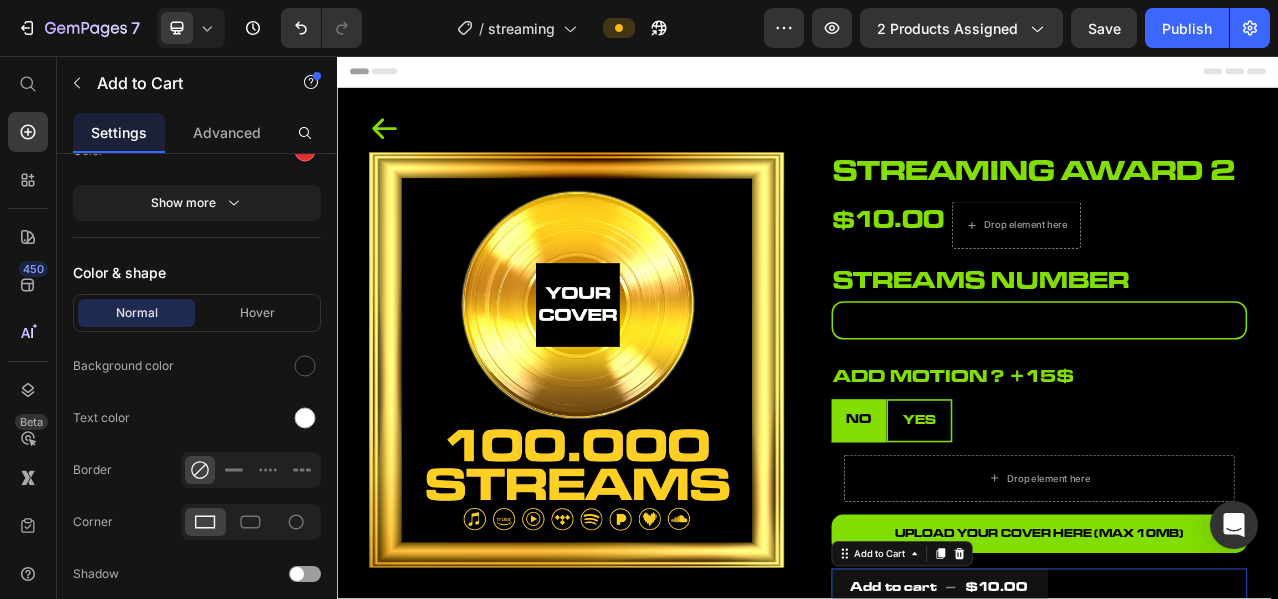 scroll, scrollTop: 2666, scrollLeft: 0, axis: vertical 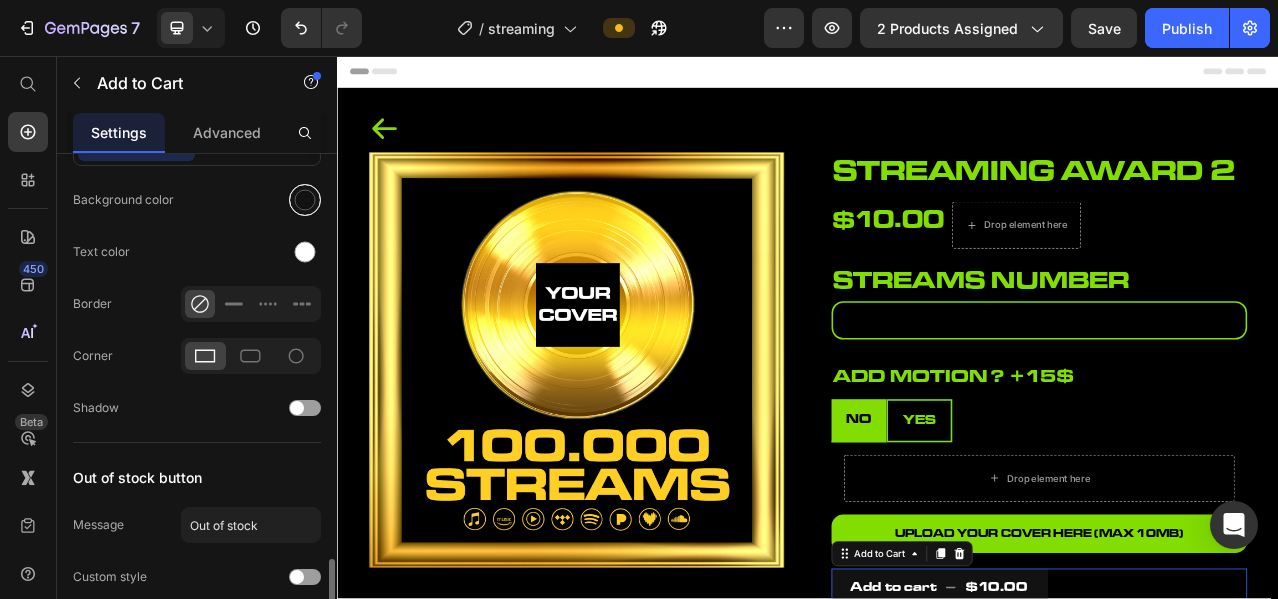 click at bounding box center [305, 200] 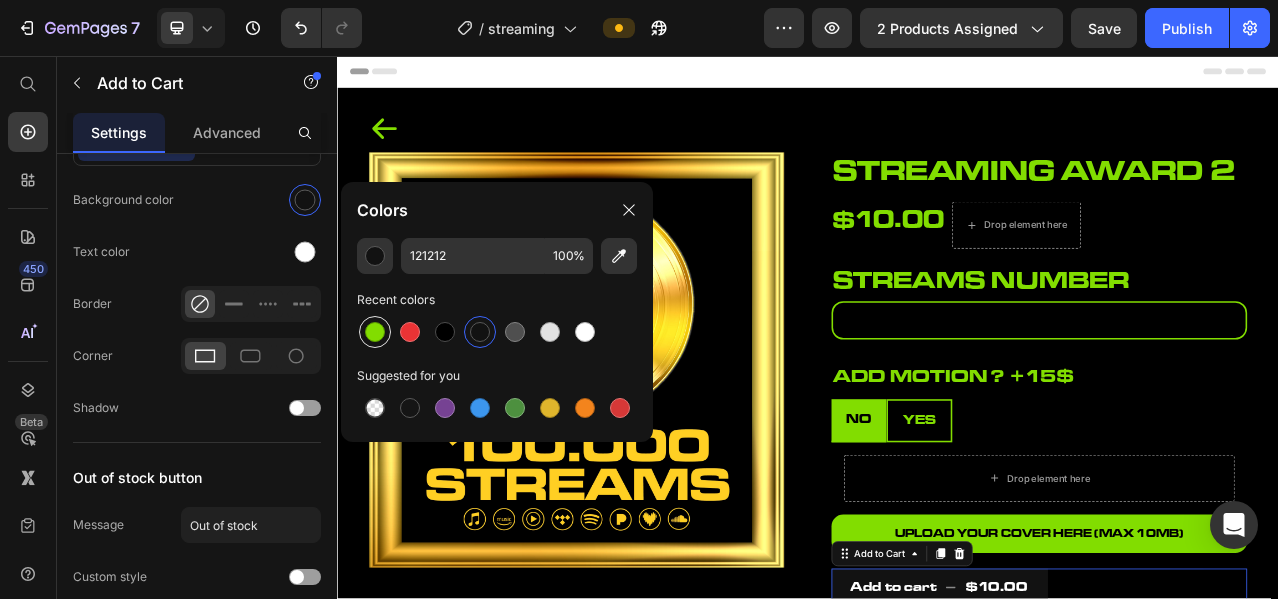 click at bounding box center [375, 332] 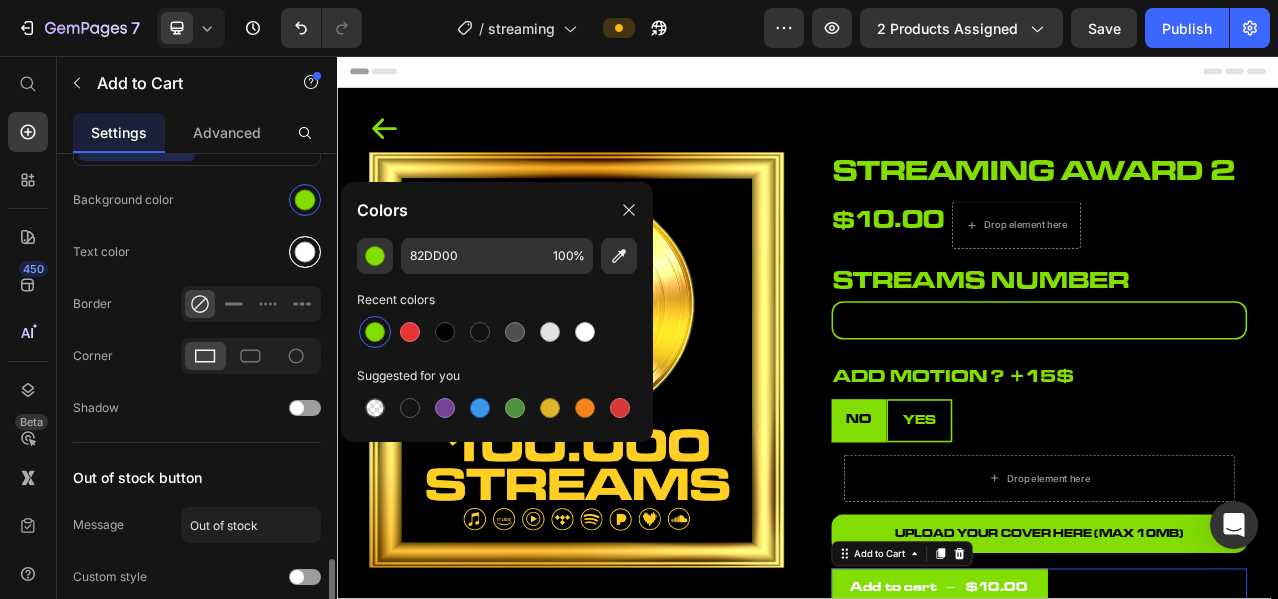 click at bounding box center [305, 252] 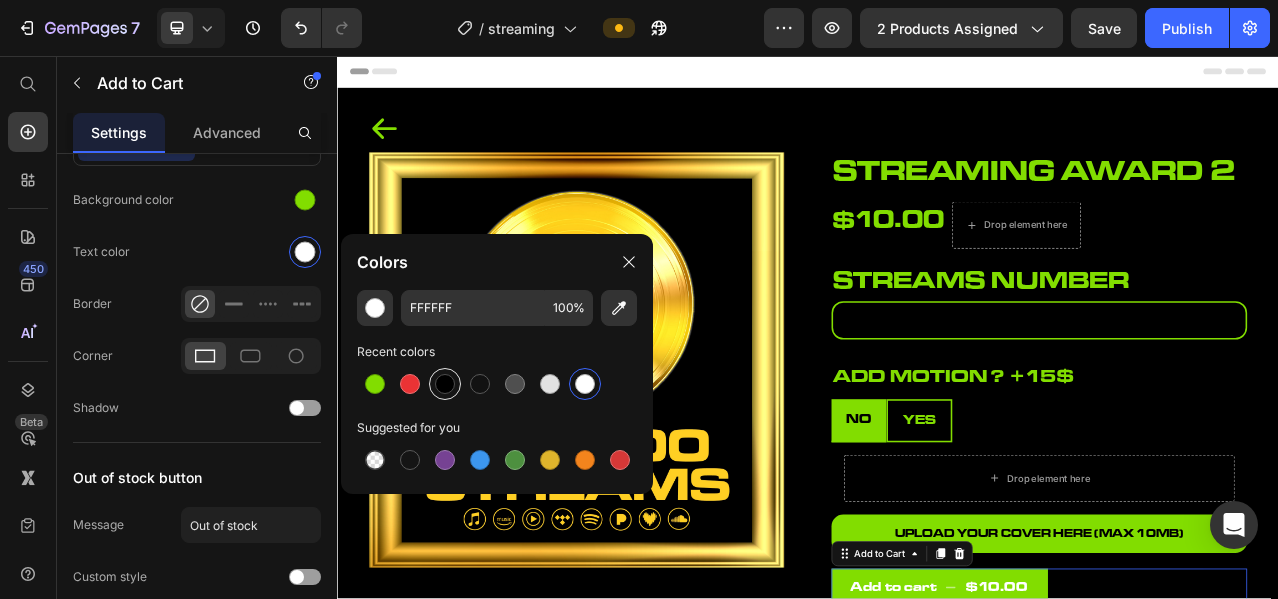 click at bounding box center [445, 384] 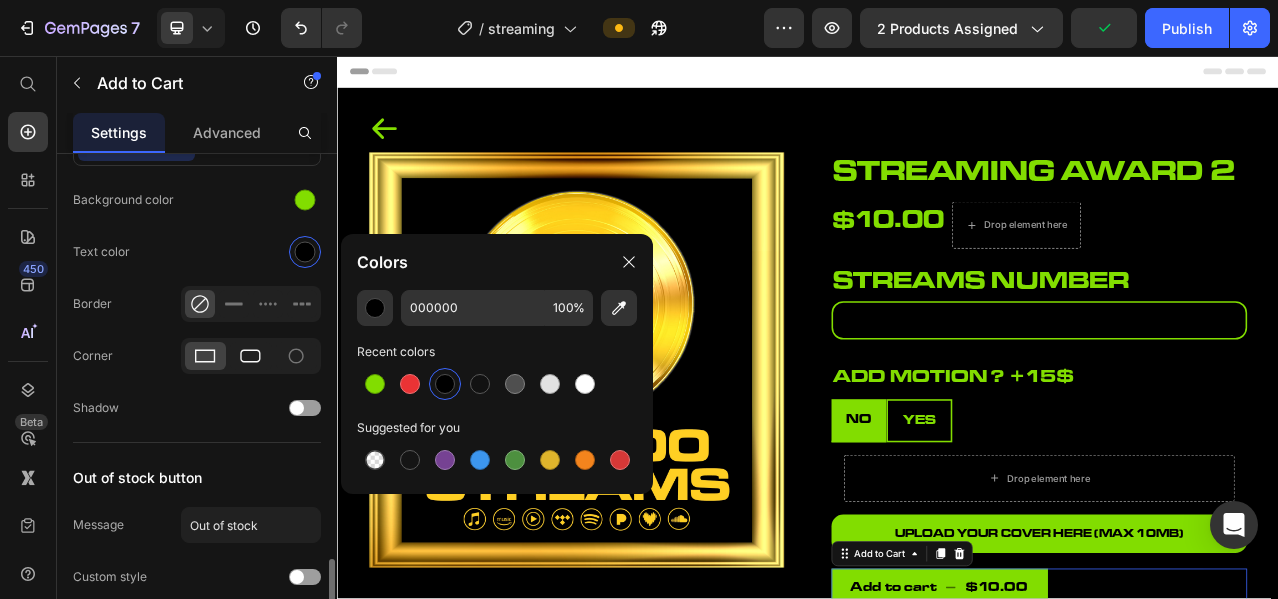 click 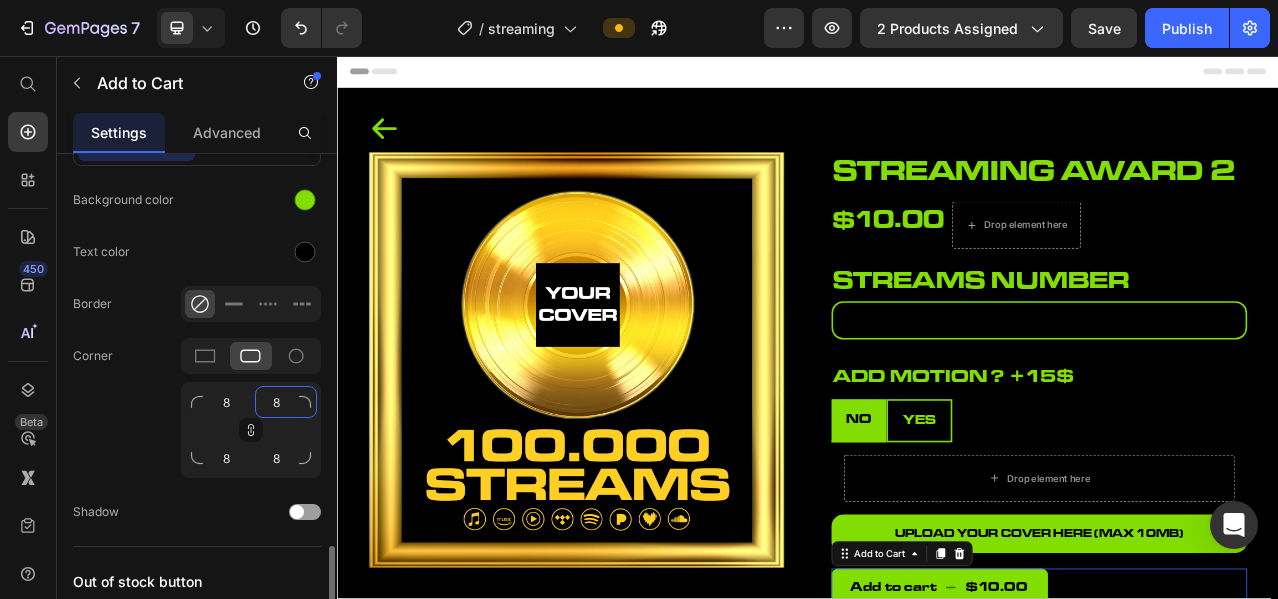 type on "1" 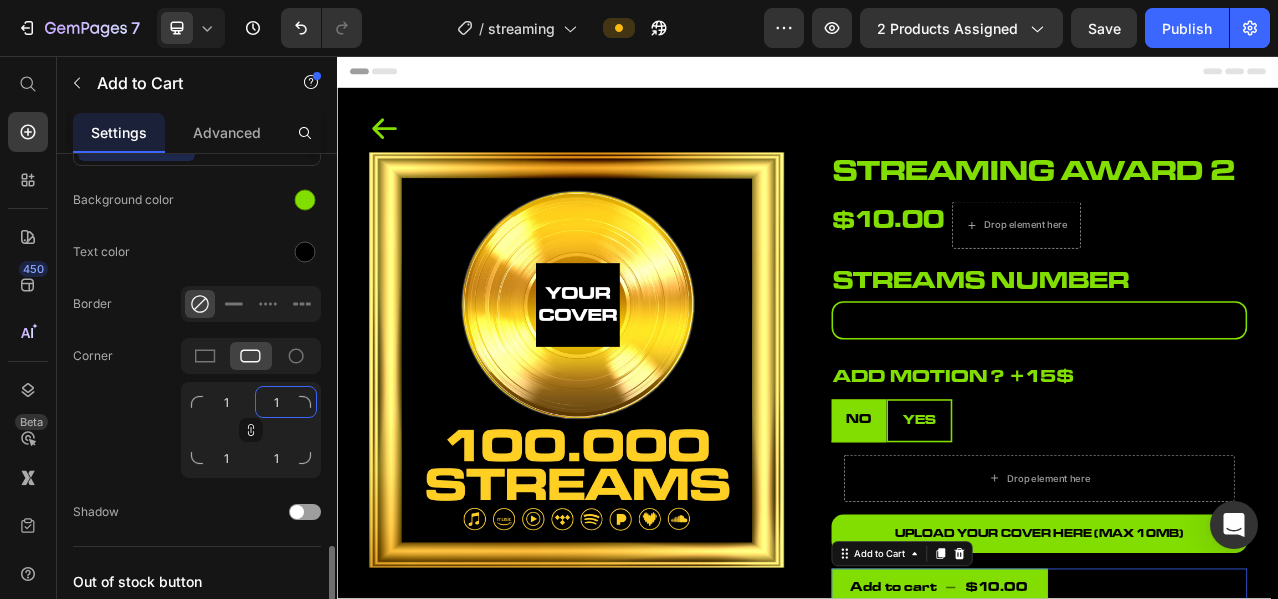 type on "15" 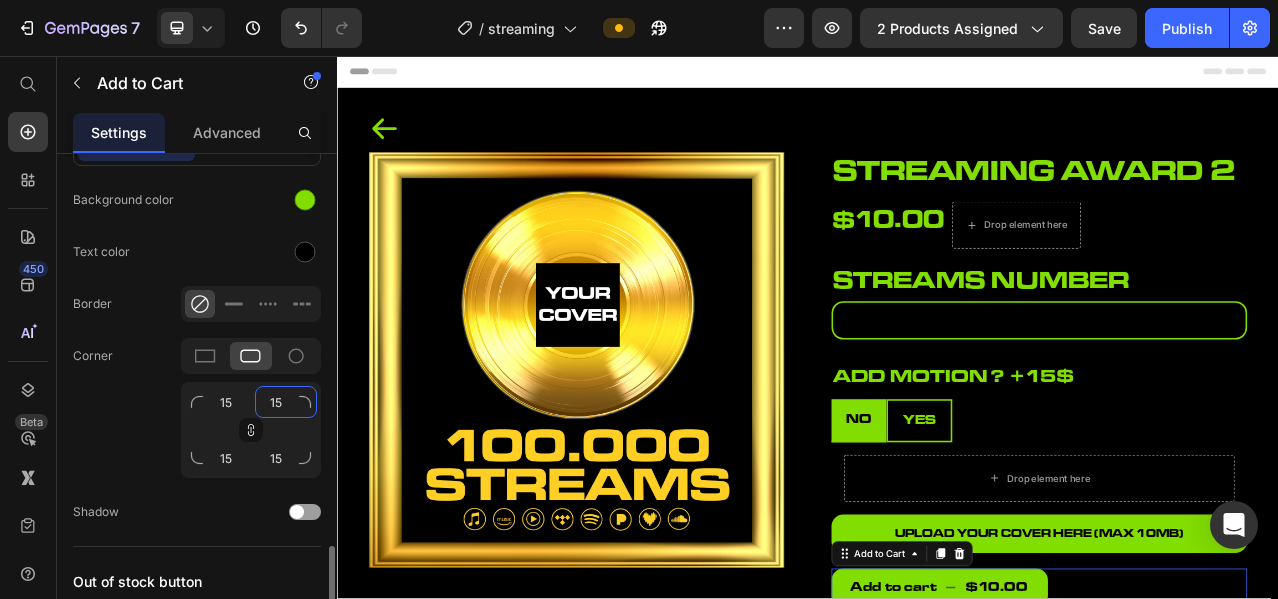 type on "15" 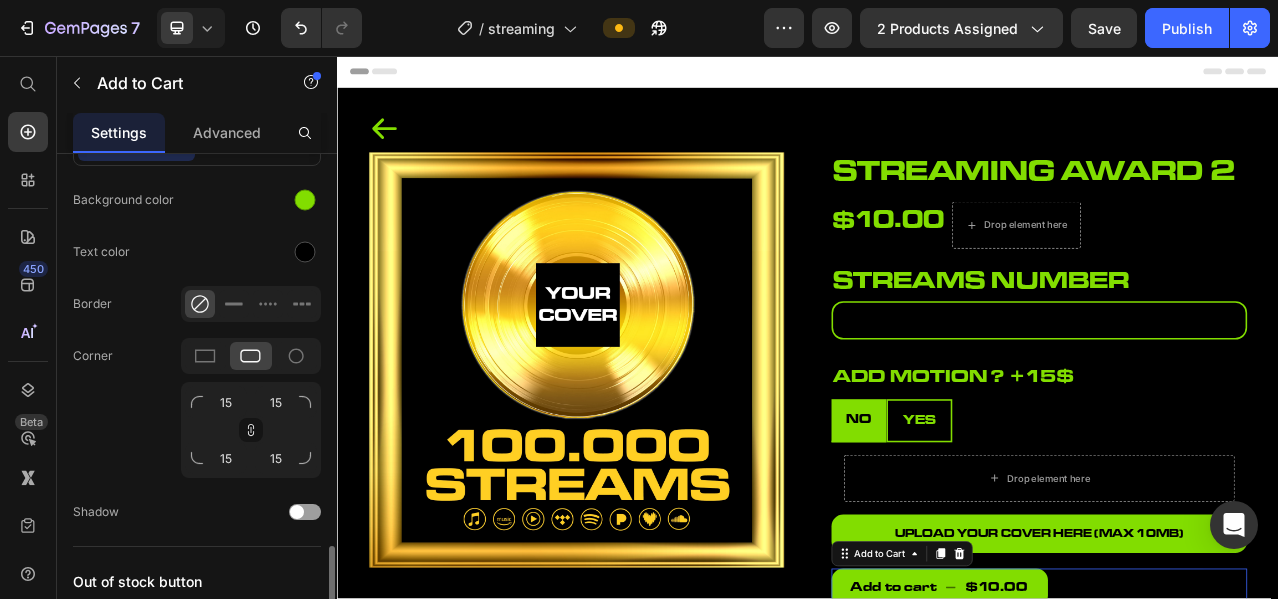 click on "Corner 15 15 15 15" 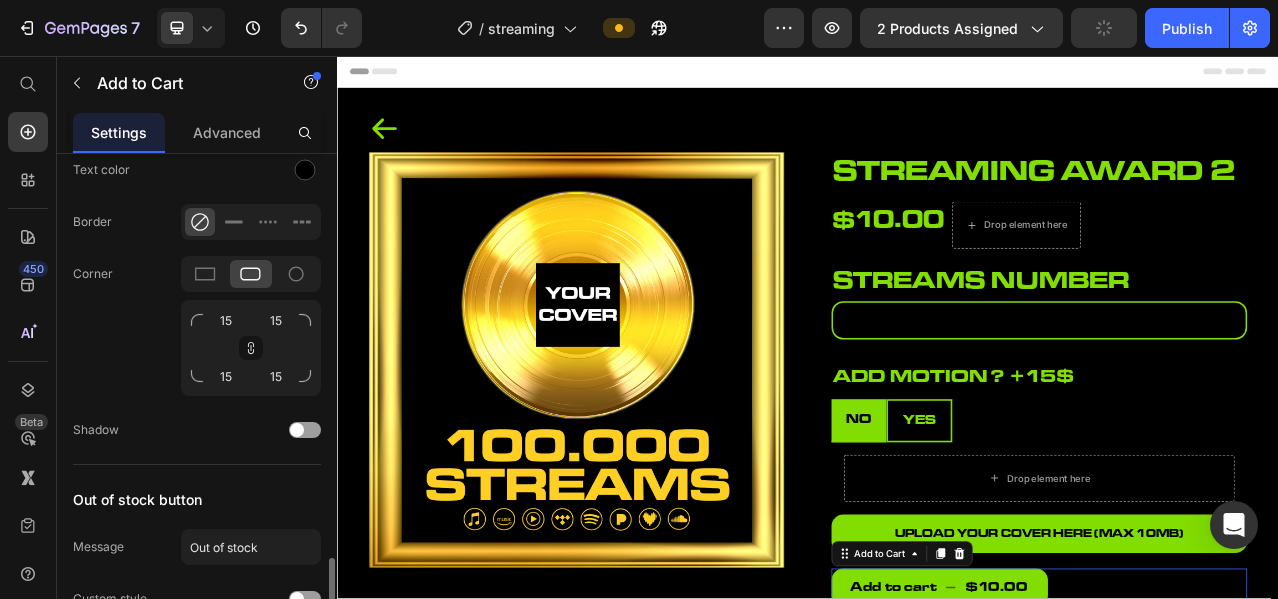 scroll, scrollTop: 2581, scrollLeft: 0, axis: vertical 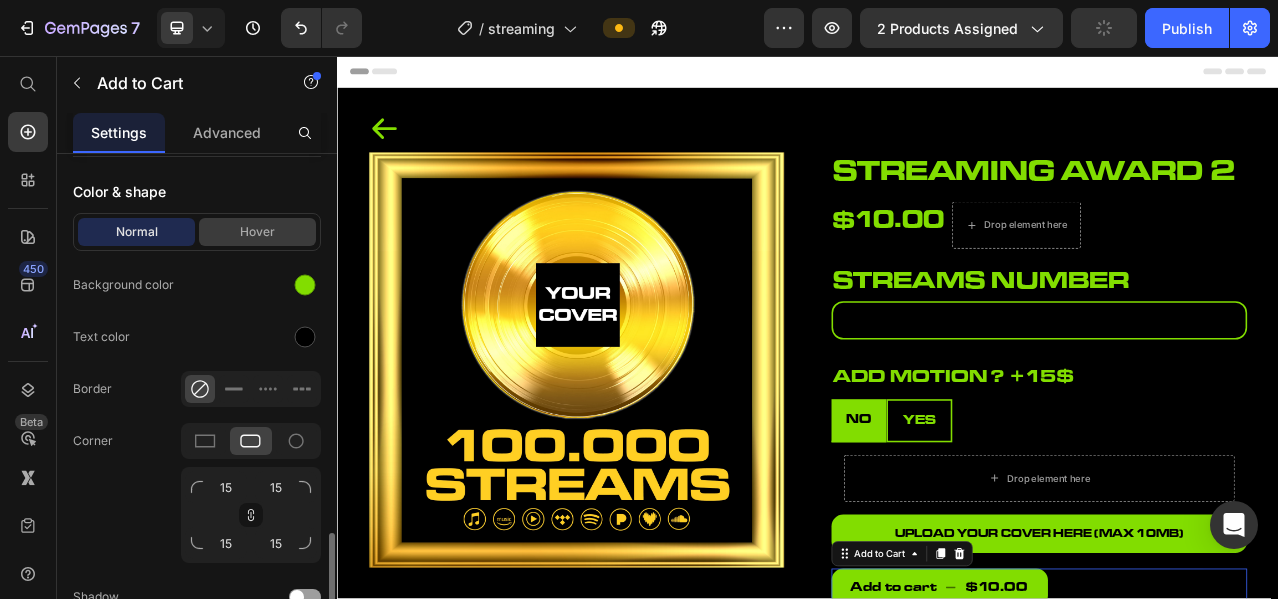 click on "Hover" at bounding box center (257, 232) 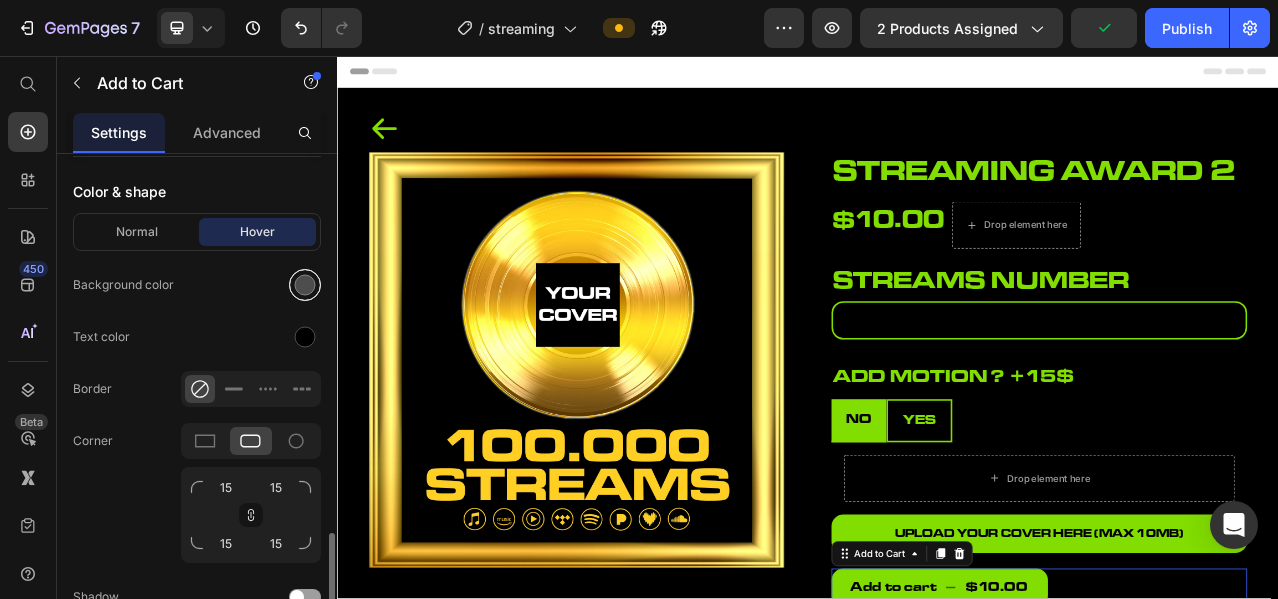 click at bounding box center (305, 285) 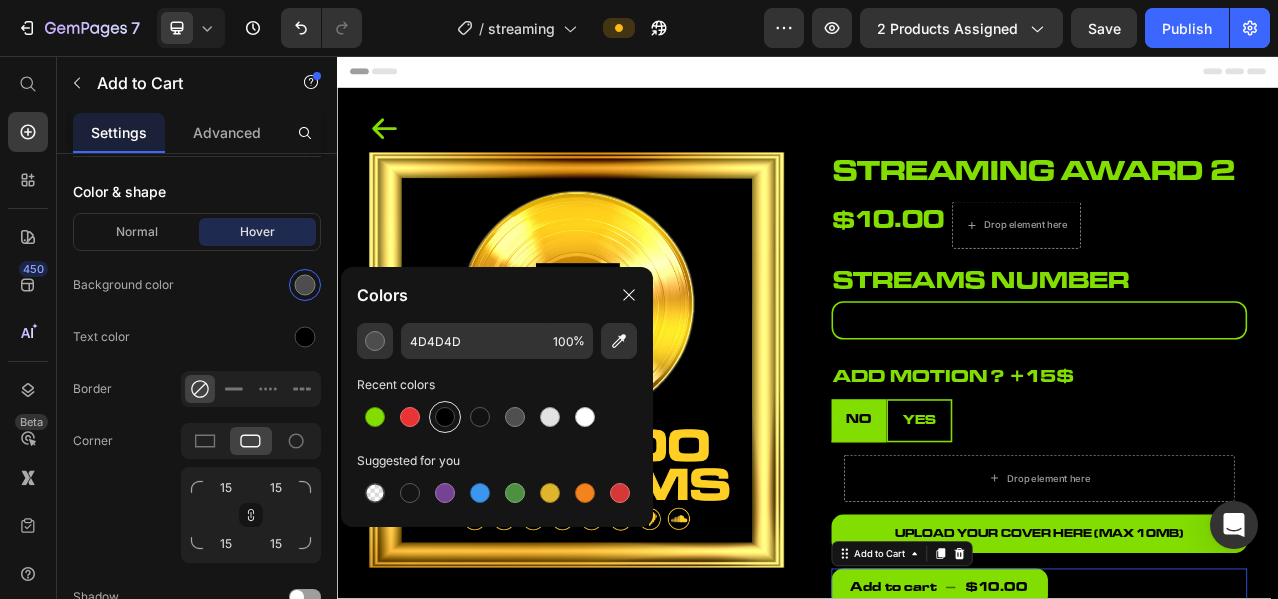 click at bounding box center (445, 417) 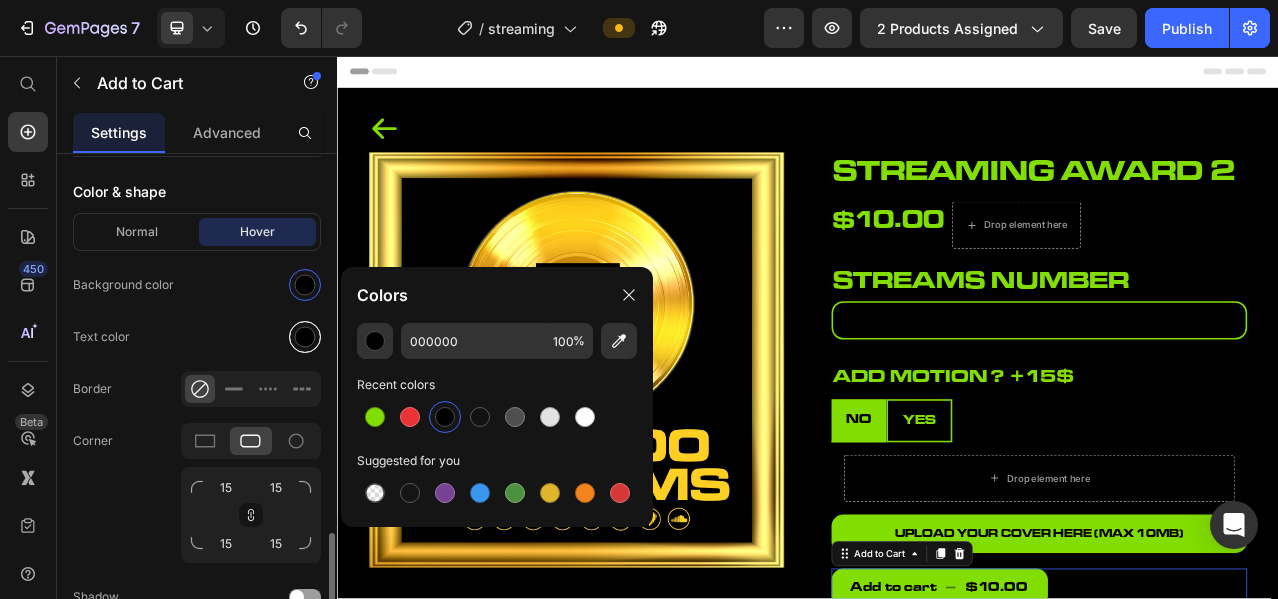 click at bounding box center (305, 337) 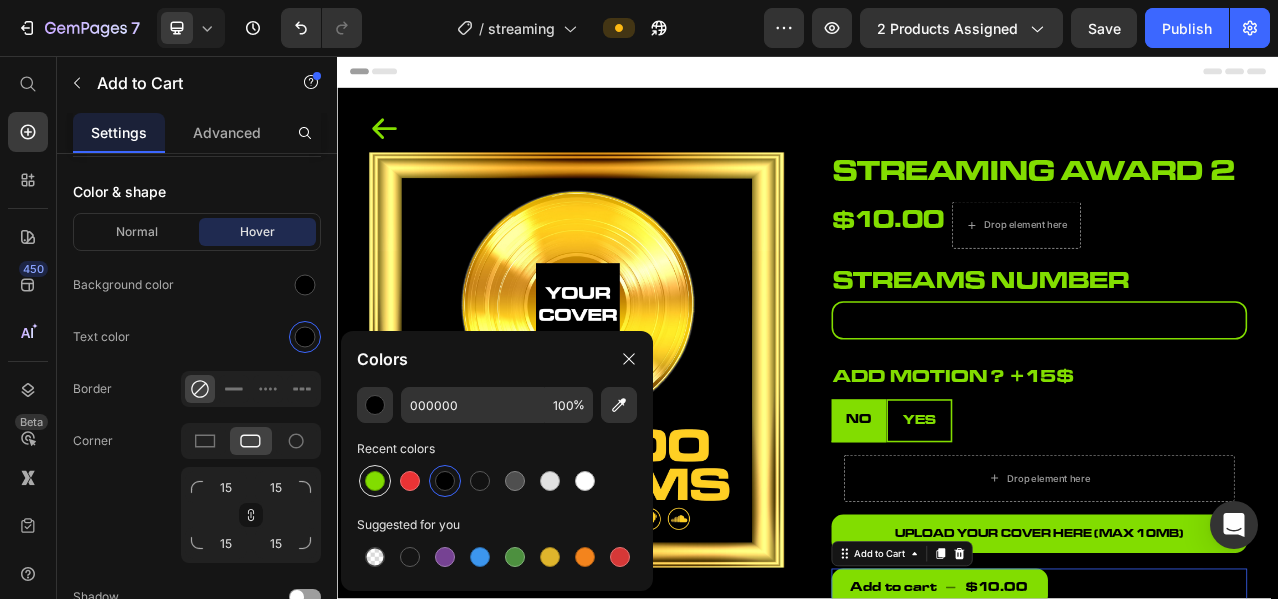 click at bounding box center [375, 481] 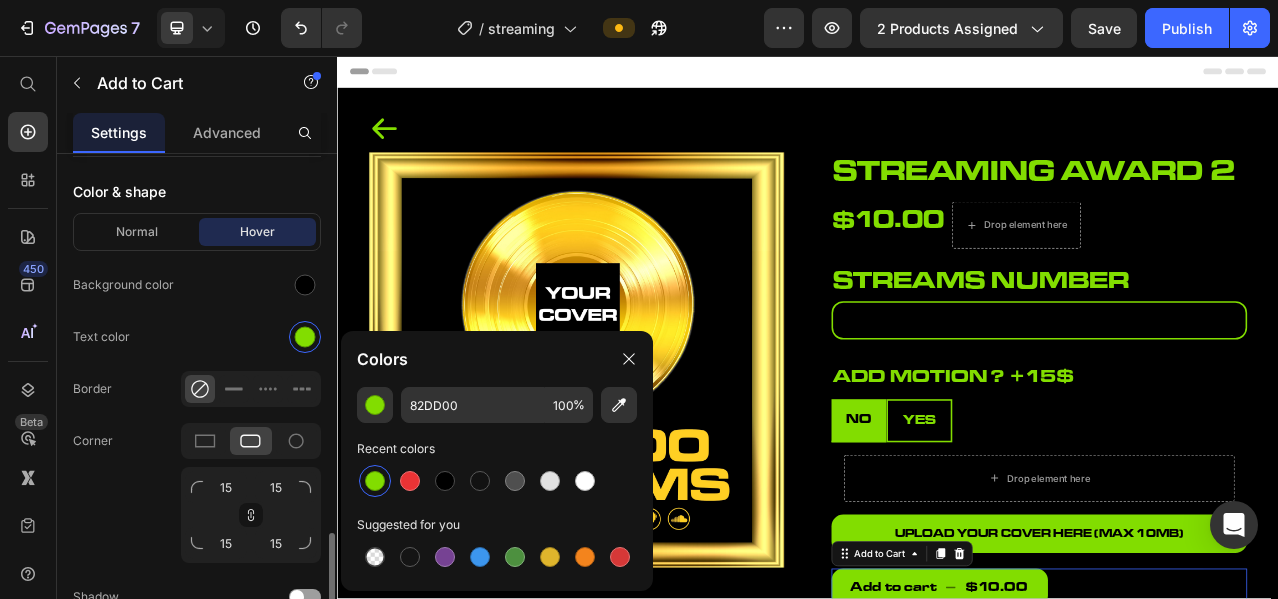 click on "Normal Hover Background color Text color Border Corner 15 15 15 15 Shadow" 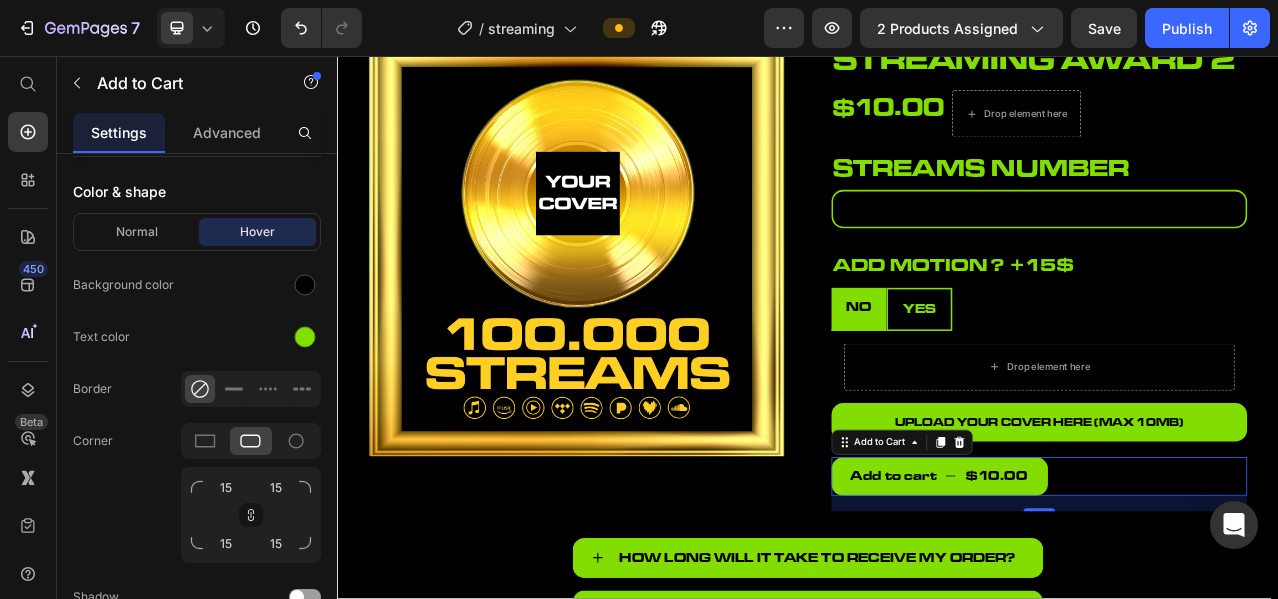 scroll, scrollTop: 166, scrollLeft: 0, axis: vertical 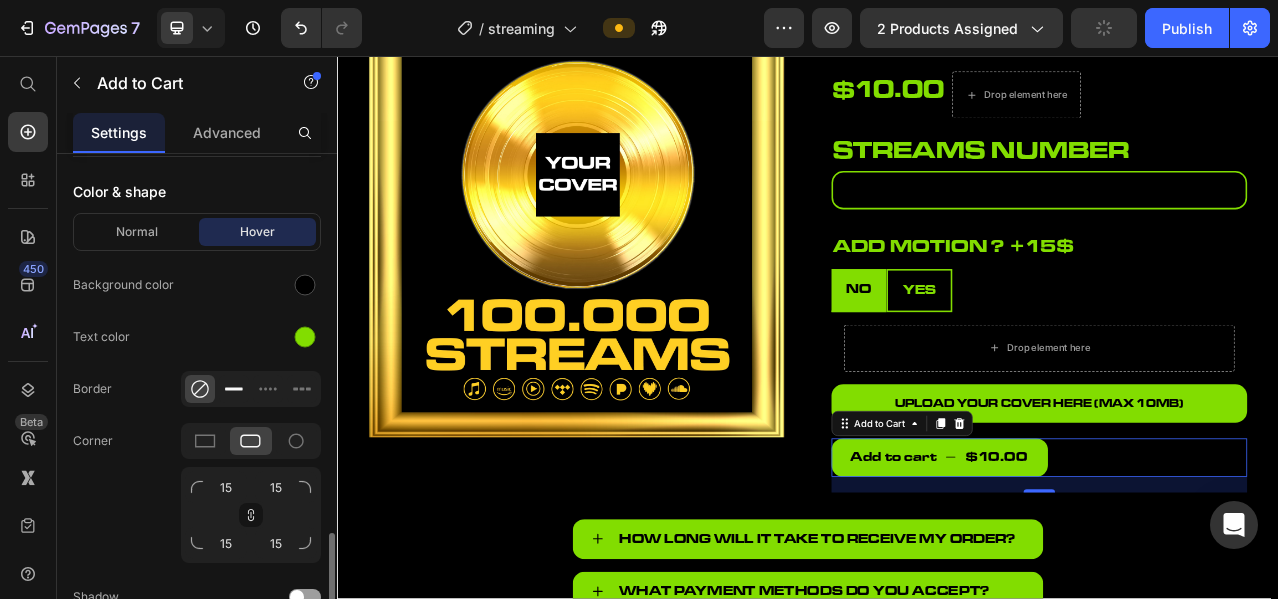 click 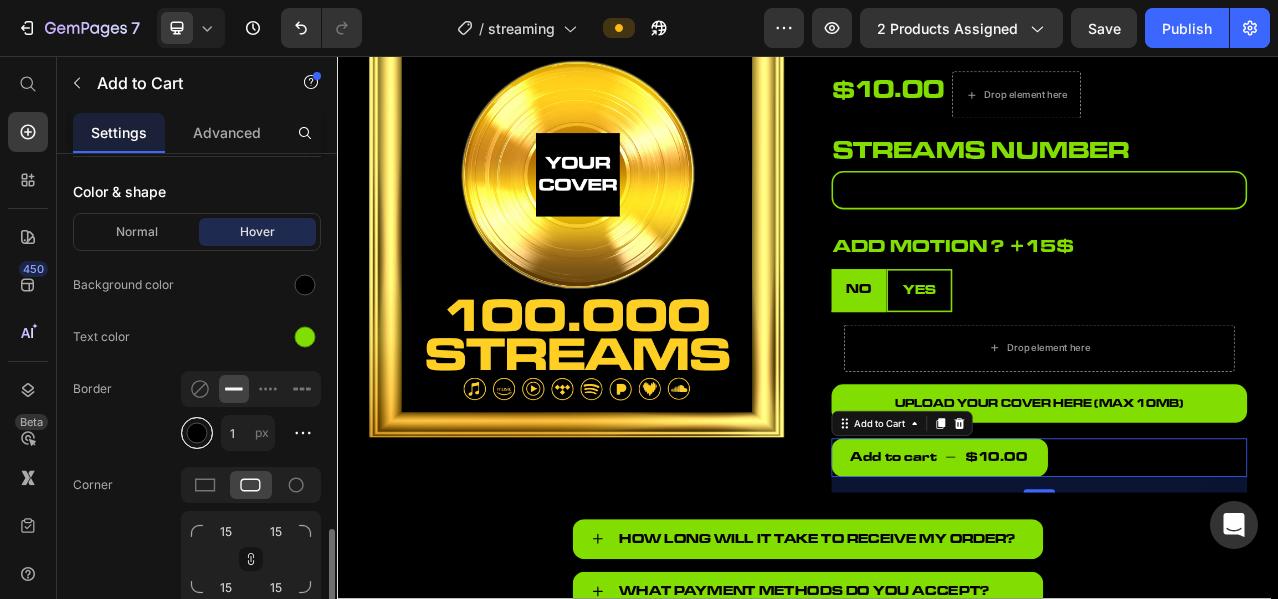click at bounding box center (197, 433) 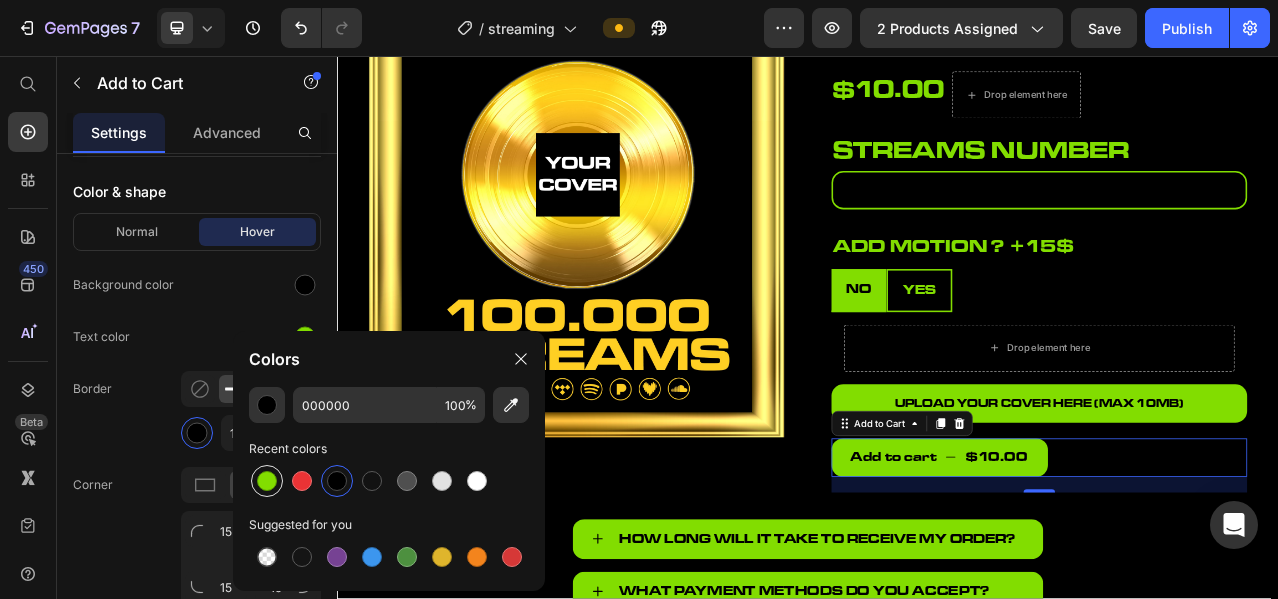 click at bounding box center [267, 481] 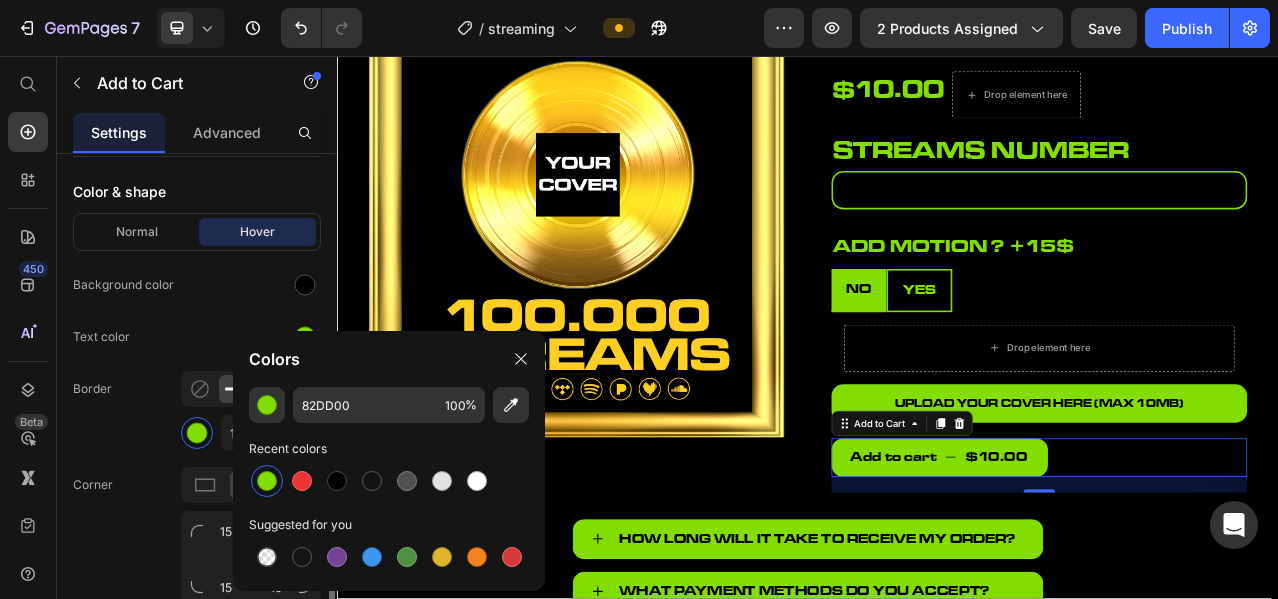 click on "Border 1 px" 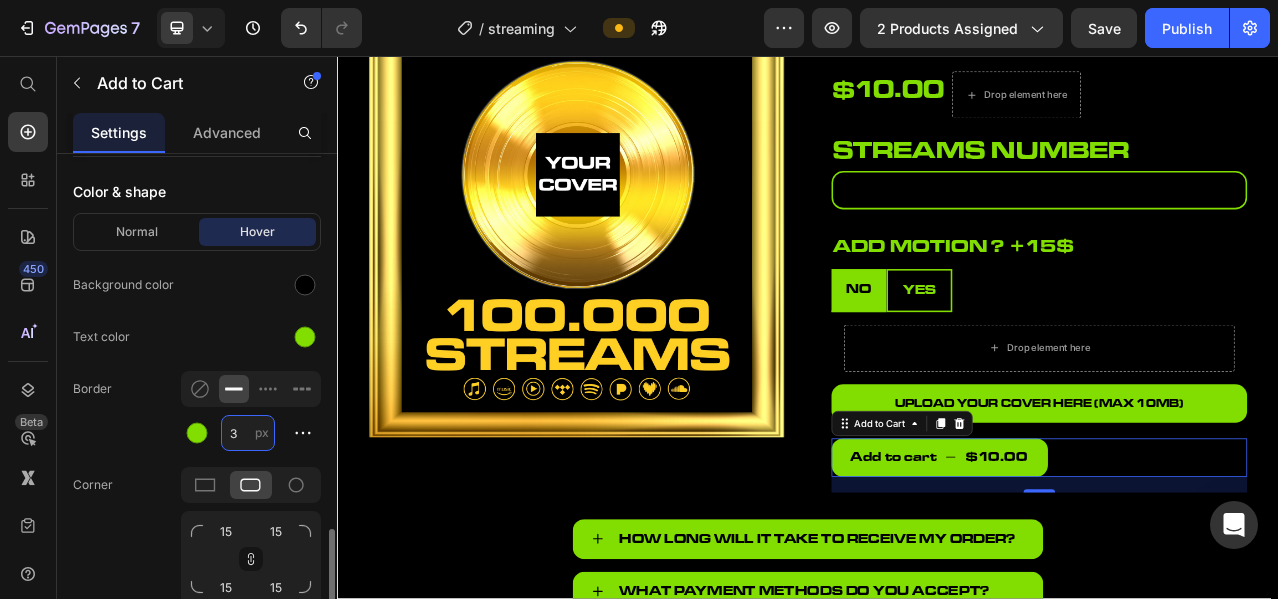 type on "3" 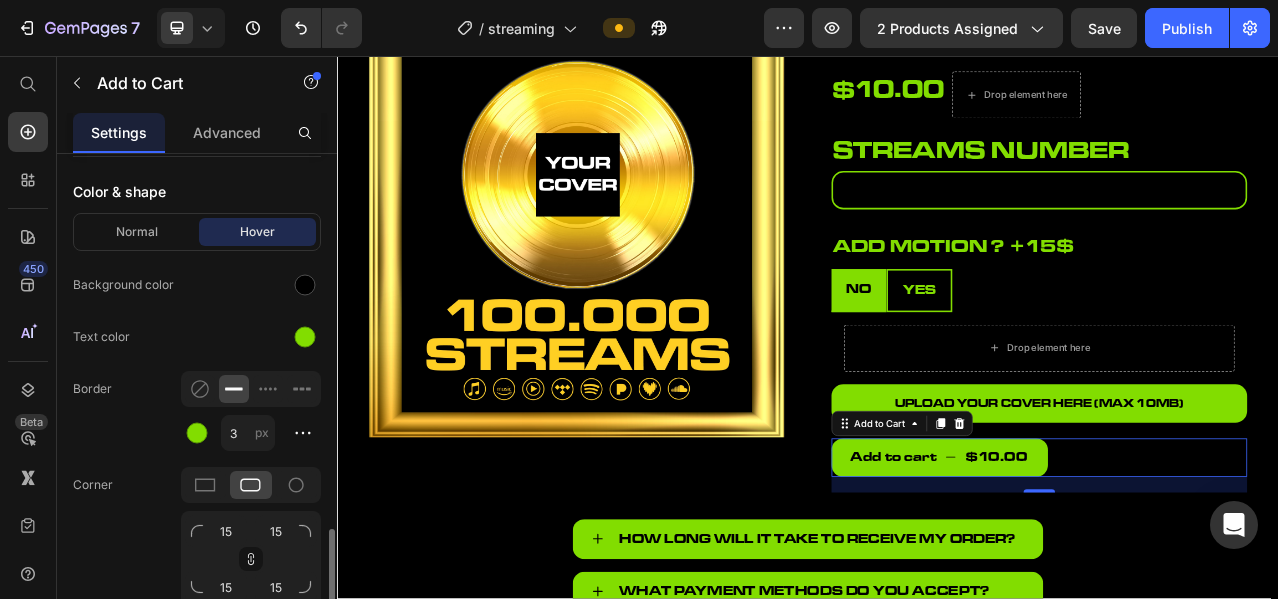 click on "Border 3 px" 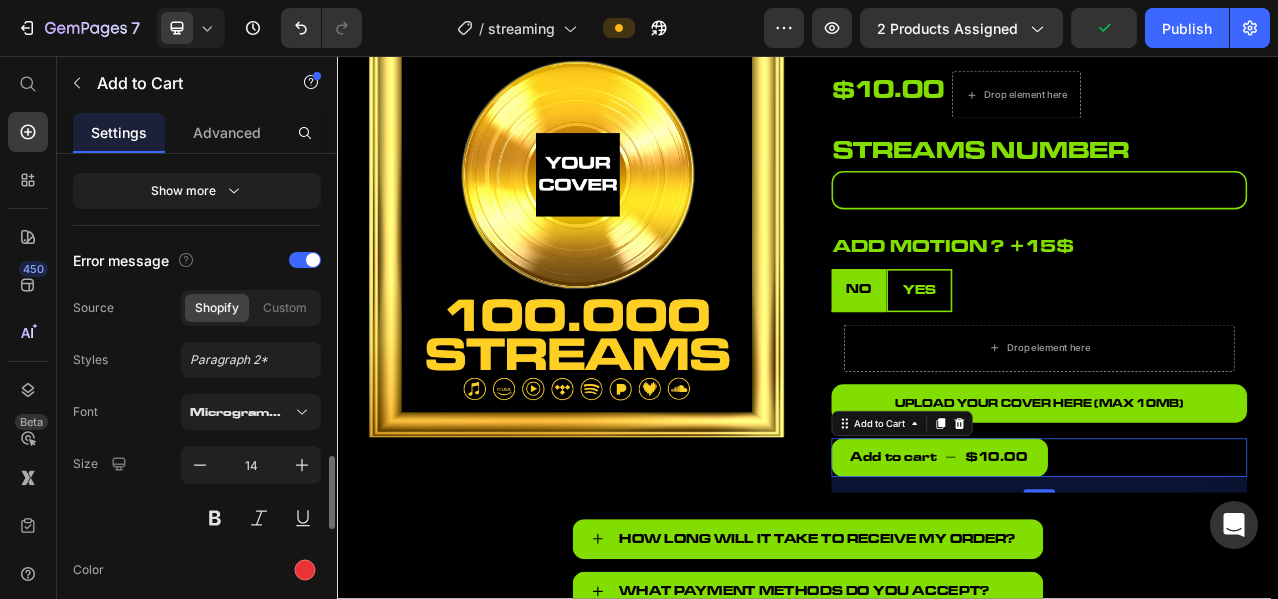 scroll, scrollTop: 2248, scrollLeft: 0, axis: vertical 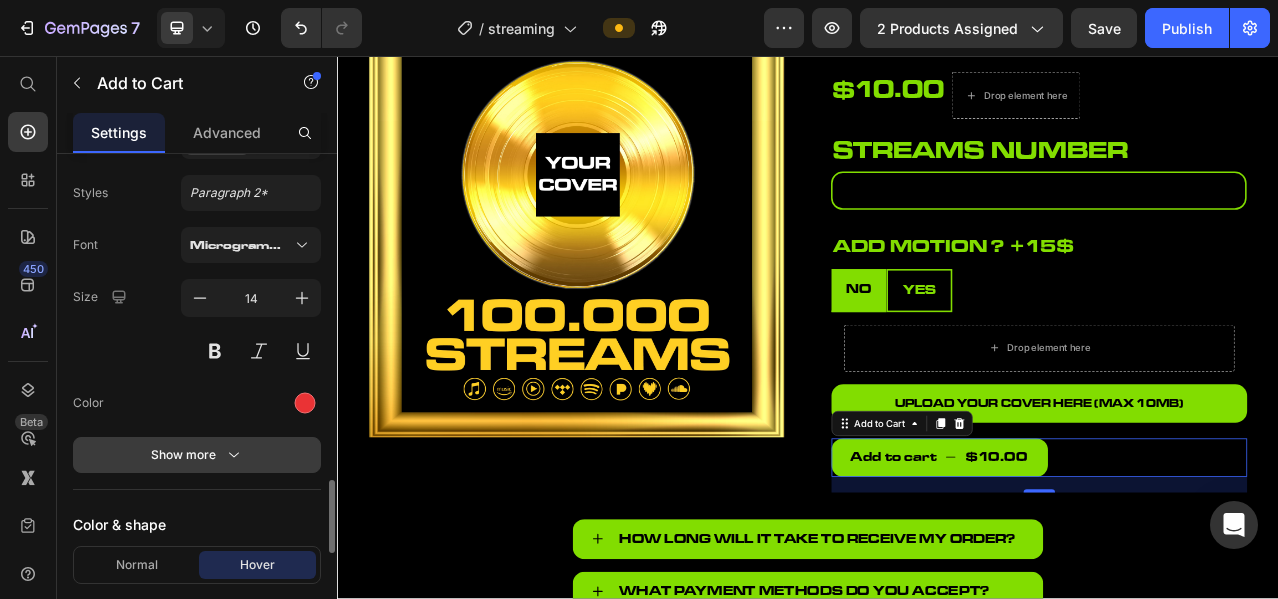 click on "Show more" at bounding box center [197, 455] 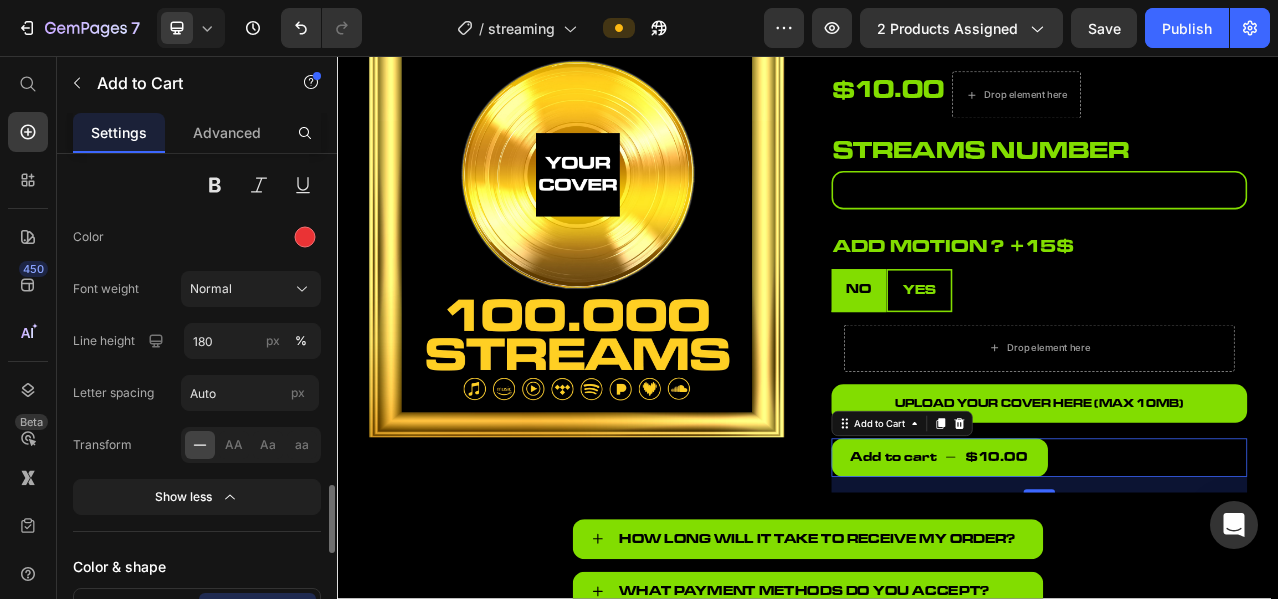 scroll, scrollTop: 2581, scrollLeft: 0, axis: vertical 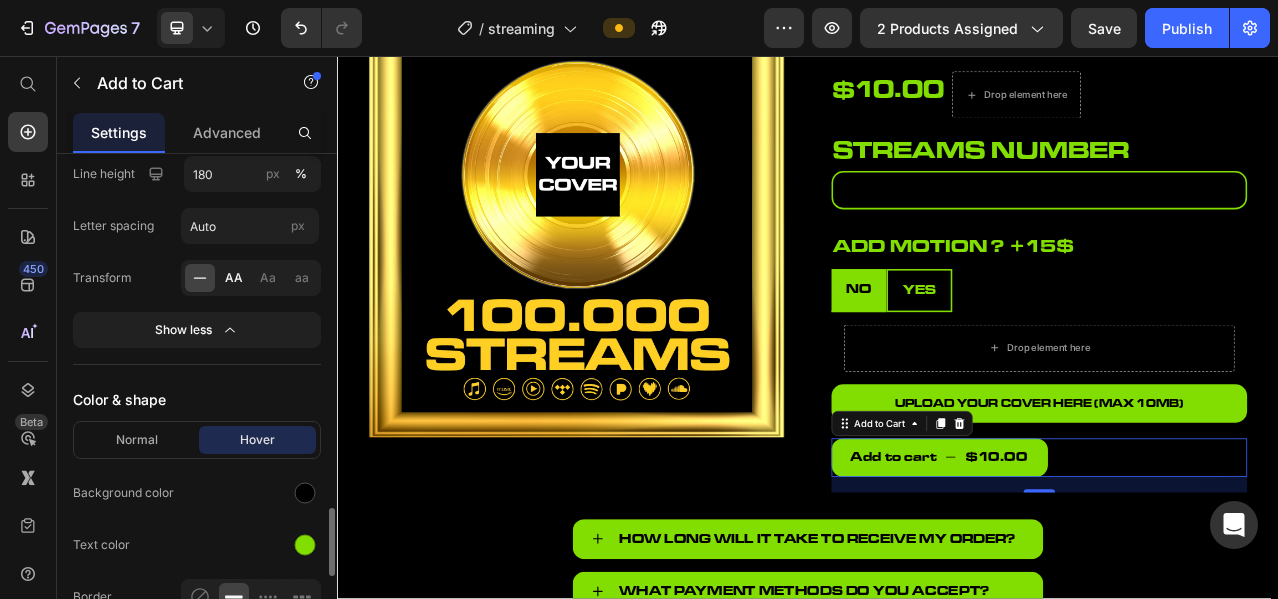 click on "AA" 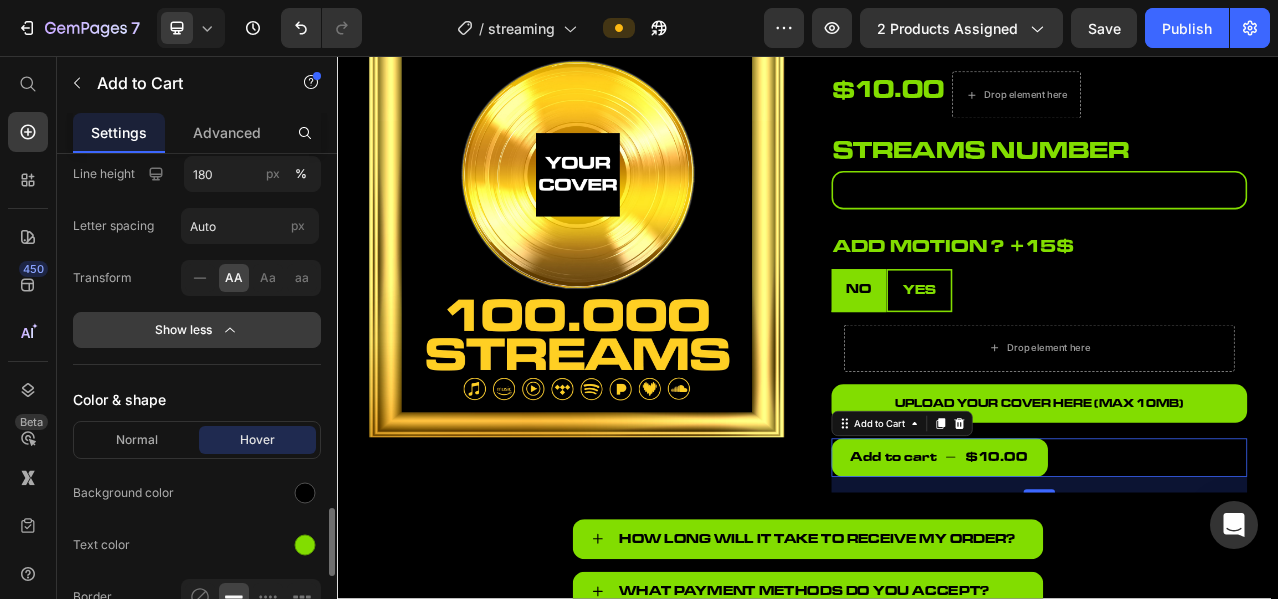 click on "Show less" at bounding box center [197, 330] 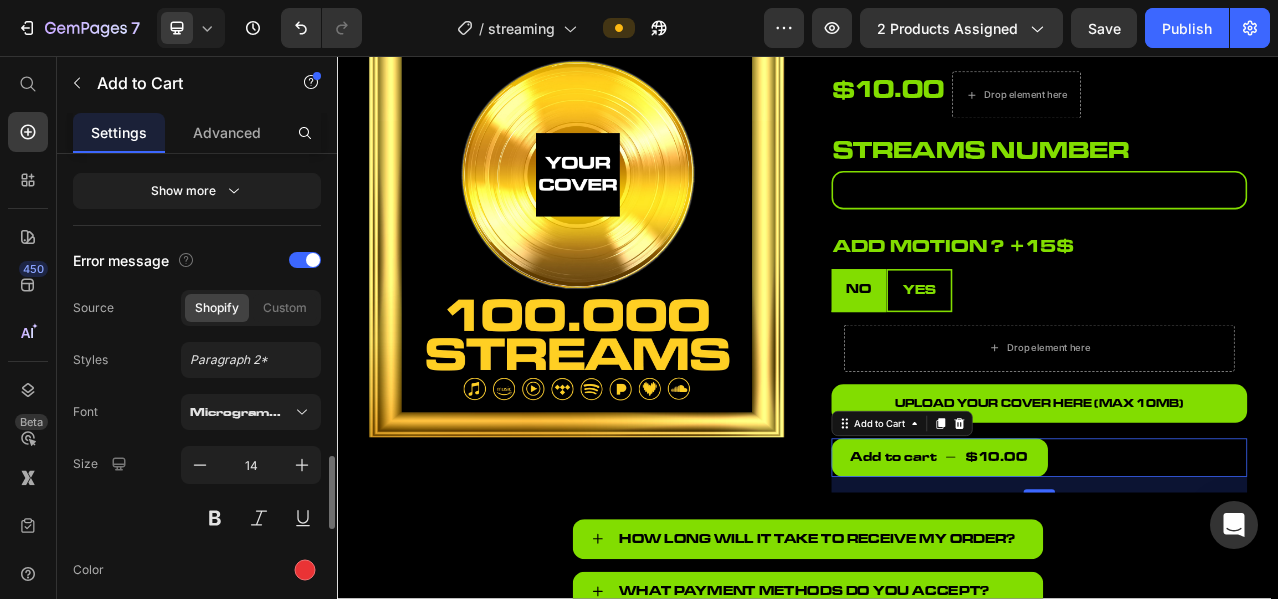 scroll, scrollTop: 1914, scrollLeft: 0, axis: vertical 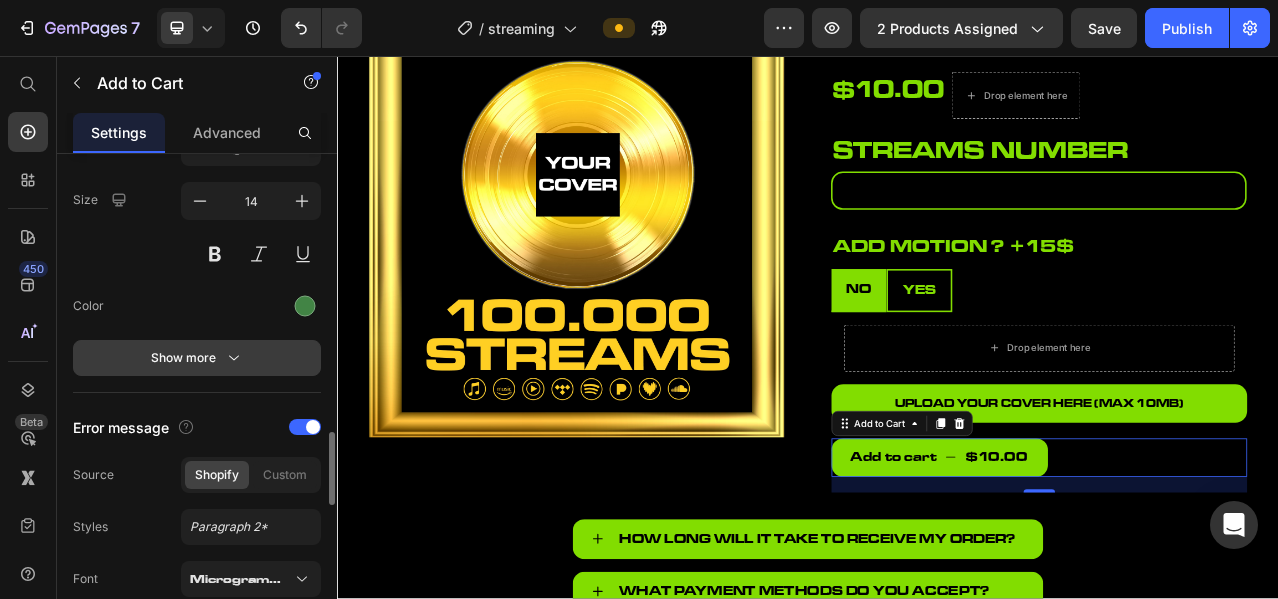 click on "Show more" at bounding box center [197, 358] 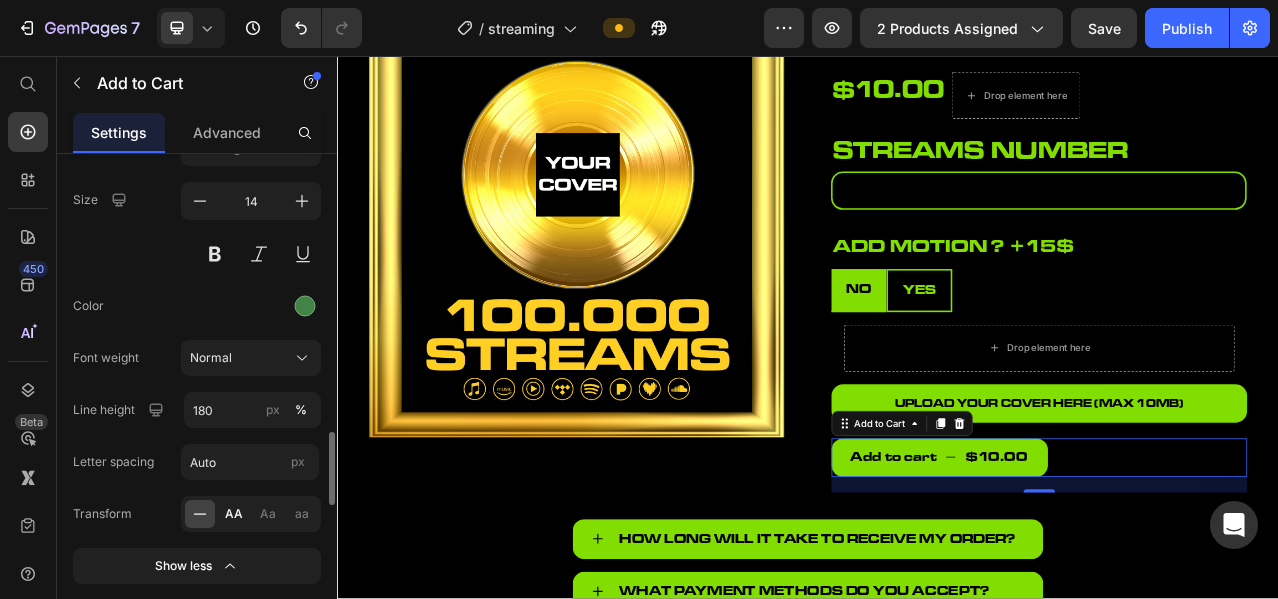 click on "AA" 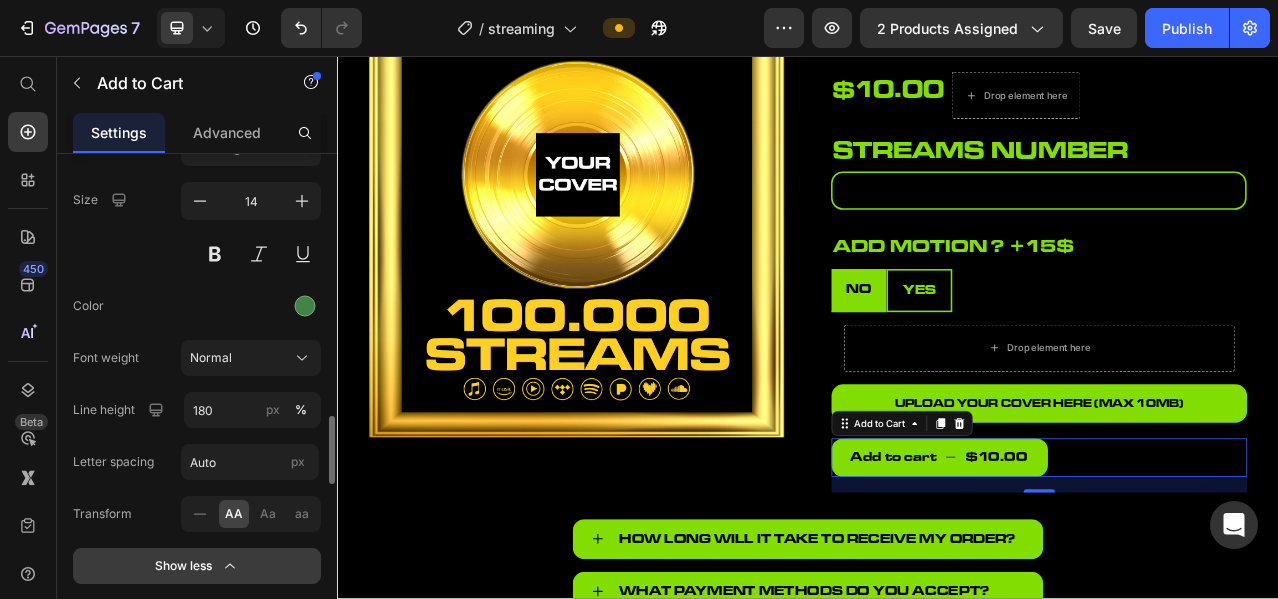 click 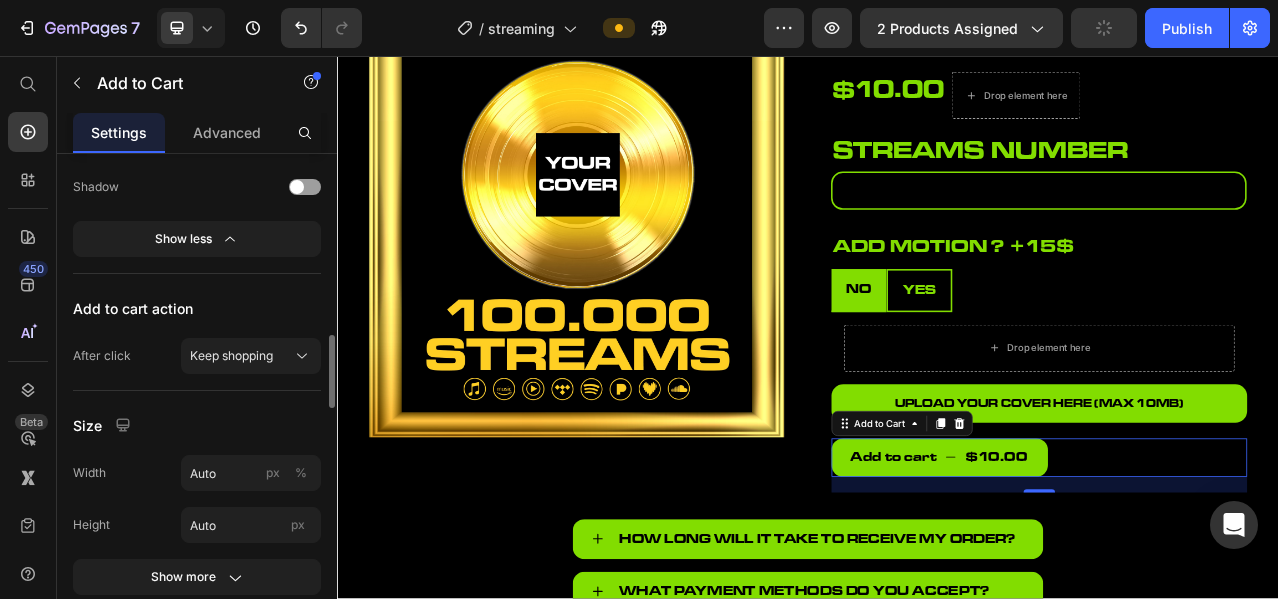 scroll, scrollTop: 1081, scrollLeft: 0, axis: vertical 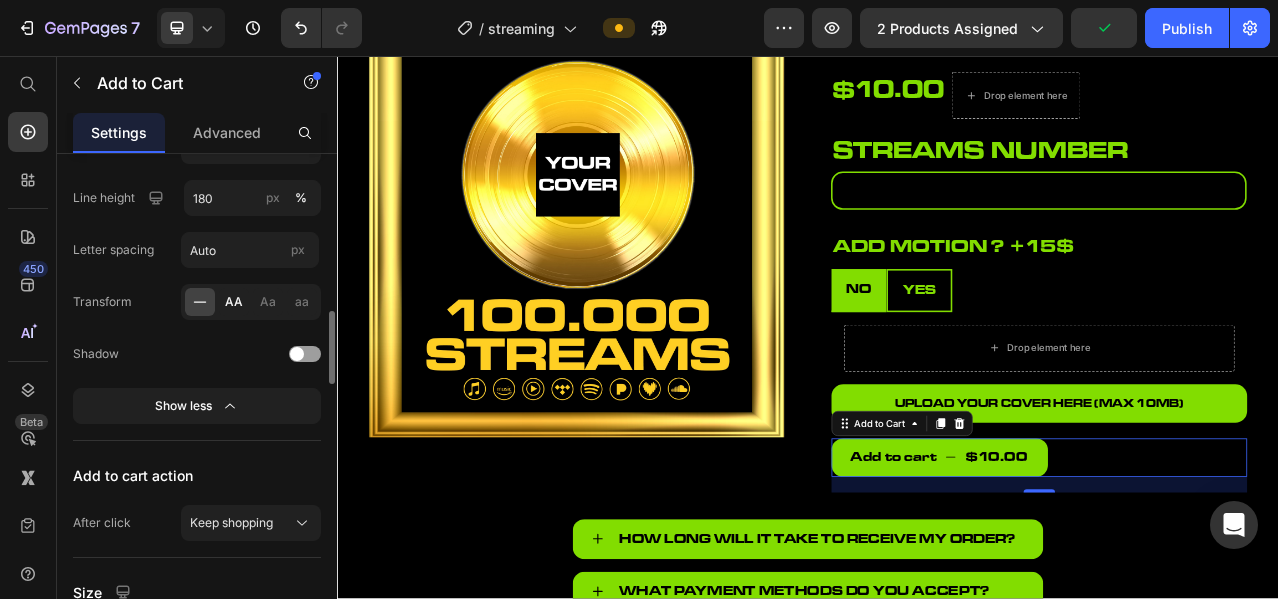 click on "AA" 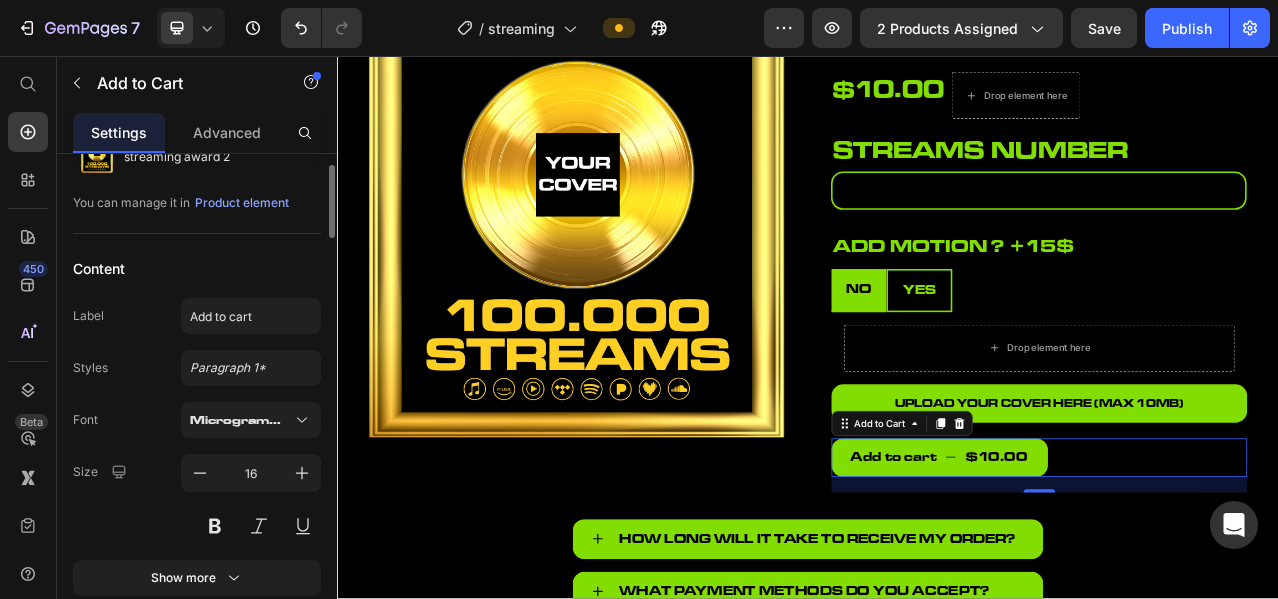 scroll, scrollTop: 248, scrollLeft: 0, axis: vertical 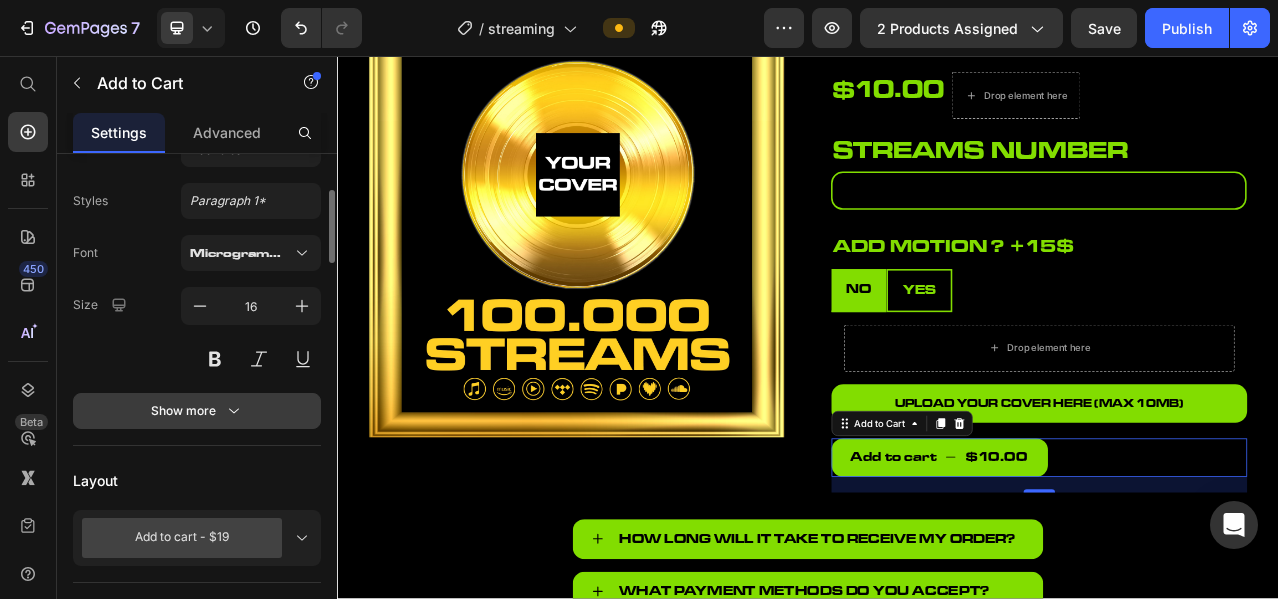 click on "Show more" at bounding box center [197, 411] 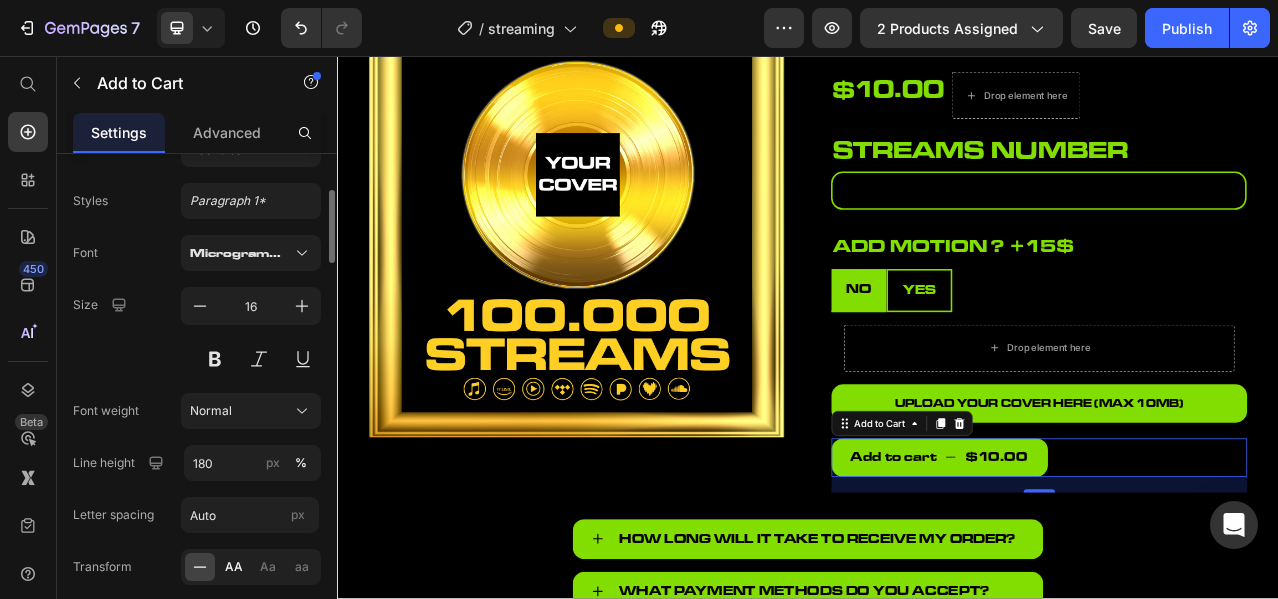 click on "AA" 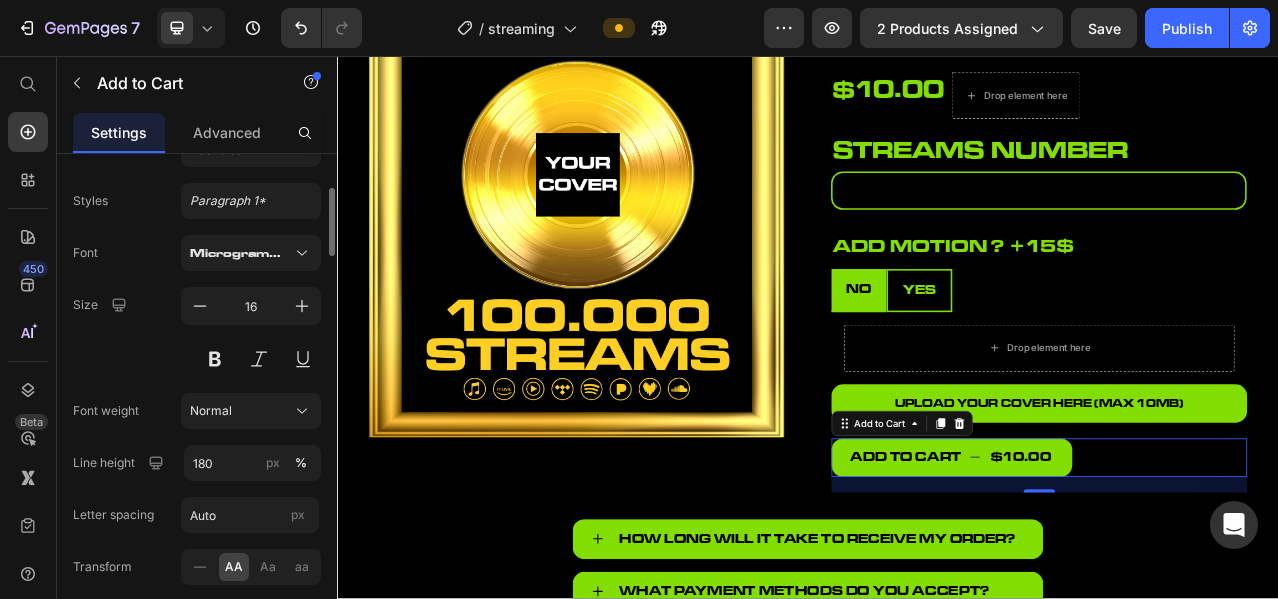 click on "Size 16" at bounding box center (197, 332) 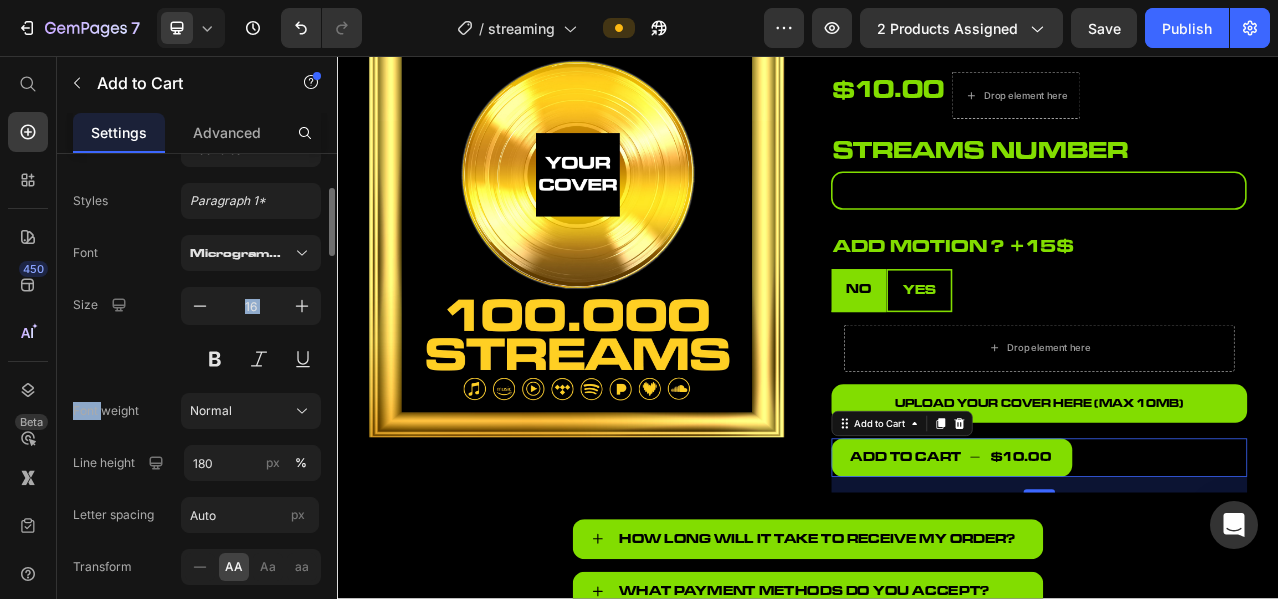 click on "Size 16" at bounding box center (197, 332) 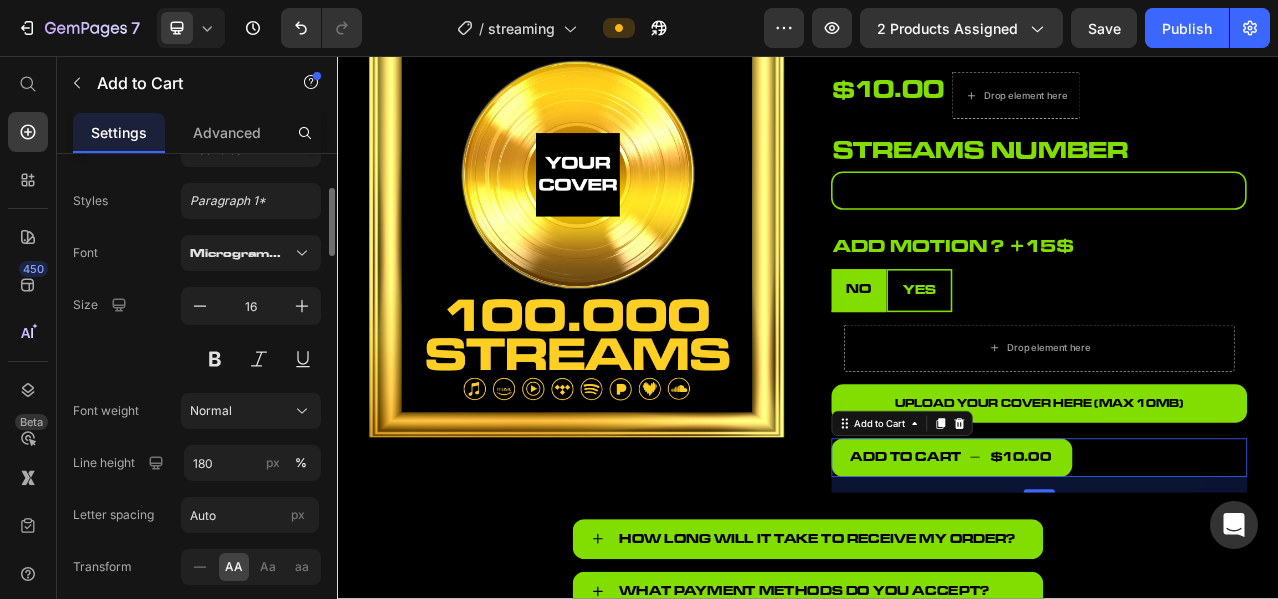 click on "Size 16" at bounding box center (197, 332) 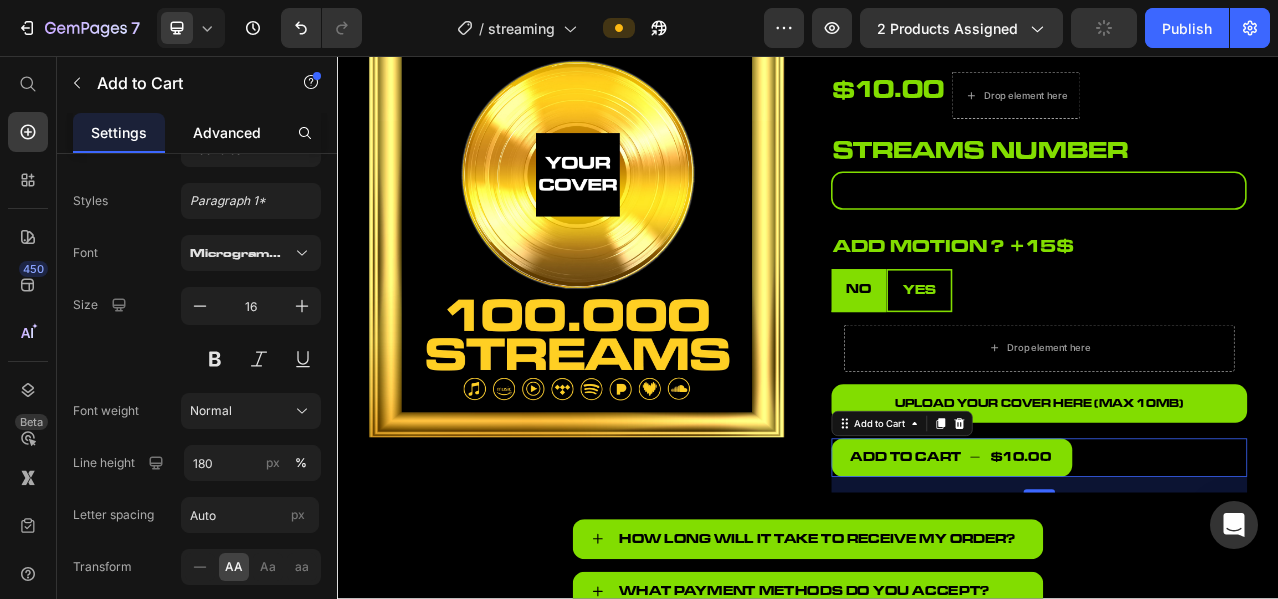 click on "Advanced" at bounding box center [227, 132] 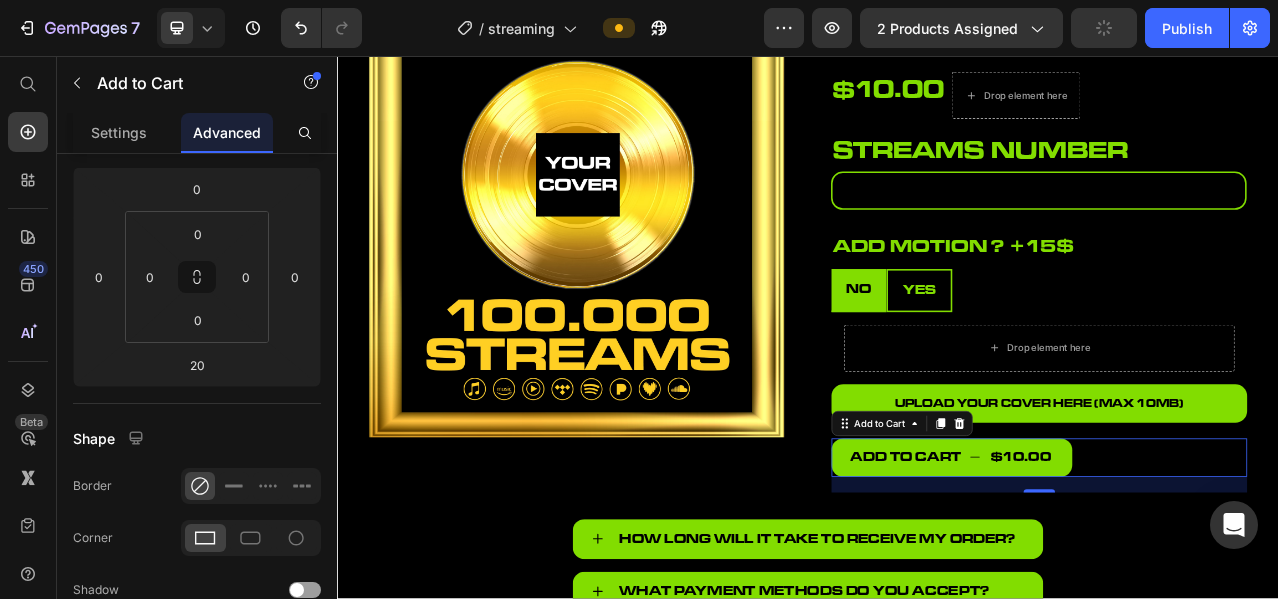 scroll, scrollTop: 0, scrollLeft: 0, axis: both 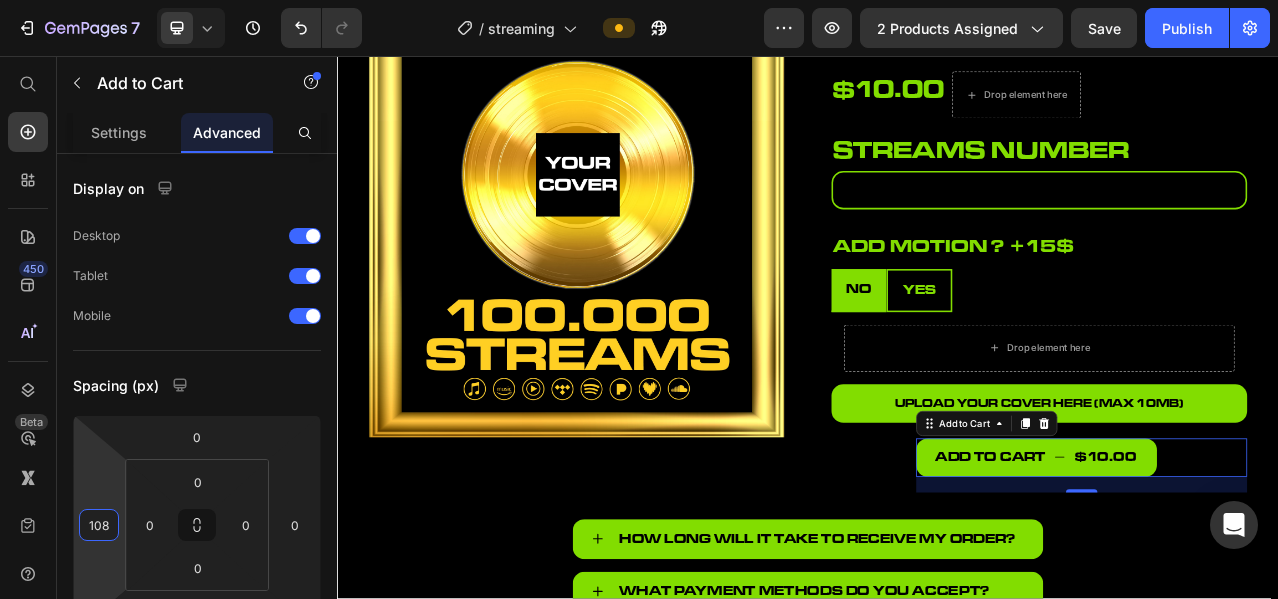 drag, startPoint x: 107, startPoint y: 467, endPoint x: 98, endPoint y: 413, distance: 54.74486 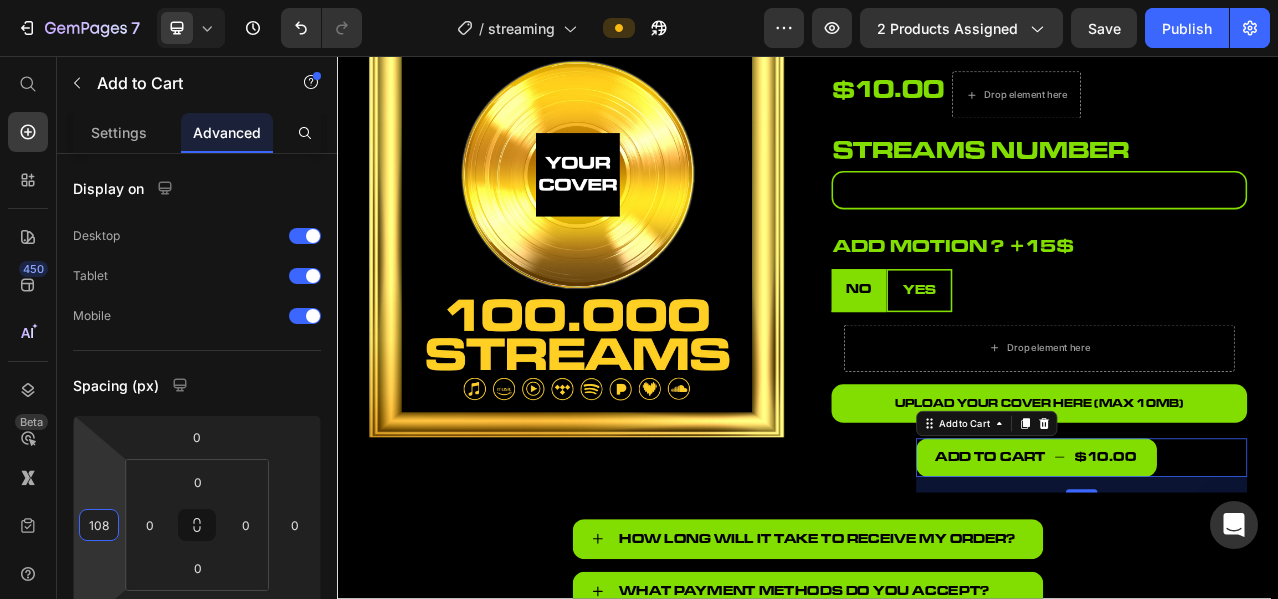 click on "7  Version history  /  streaming Preview 2 products assigned  Save   Publish  450 Beta Start with Sections Elements Hero Section Product Detail Brands Trusted Badges Guarantee Product Breakdown How to use Testimonials Compare Bundle FAQs Social Proof Brand Story Product List Collection Blog List Contact Sticky Add to Cart Custom Footer Browse Library 450 Layout
Row
Row
Row
Row Text
Heading
Text Block Button
Button
Button
Sticky Back to top Media
Image" at bounding box center [639, 0] 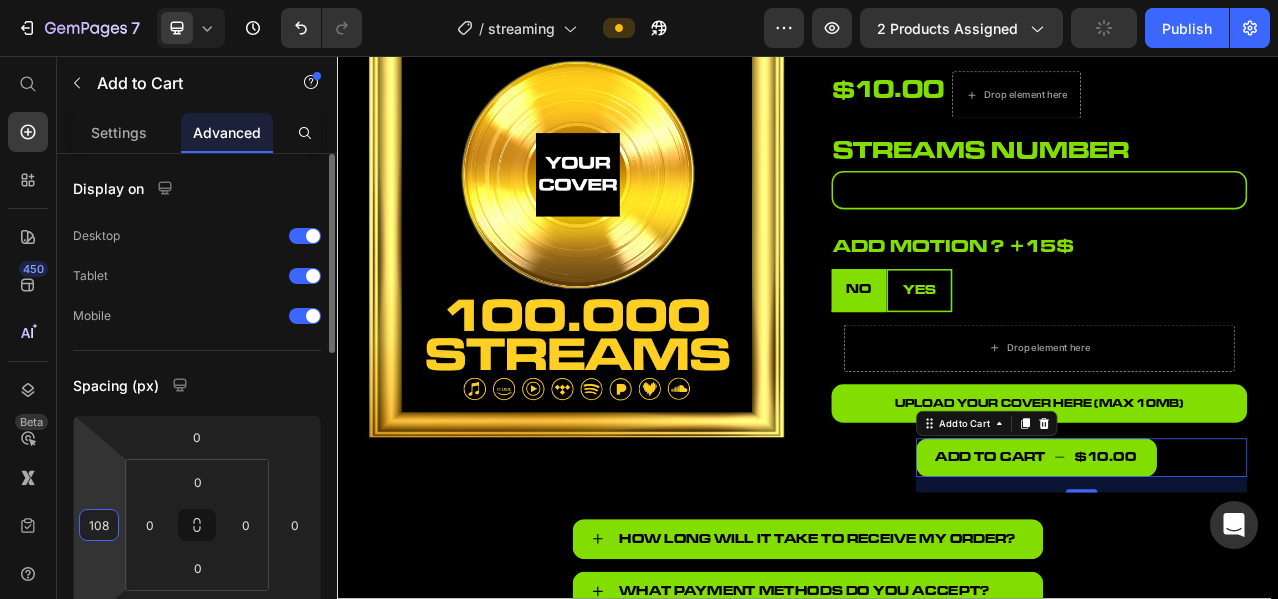 drag, startPoint x: 93, startPoint y: 525, endPoint x: 105, endPoint y: 526, distance: 12.0415945 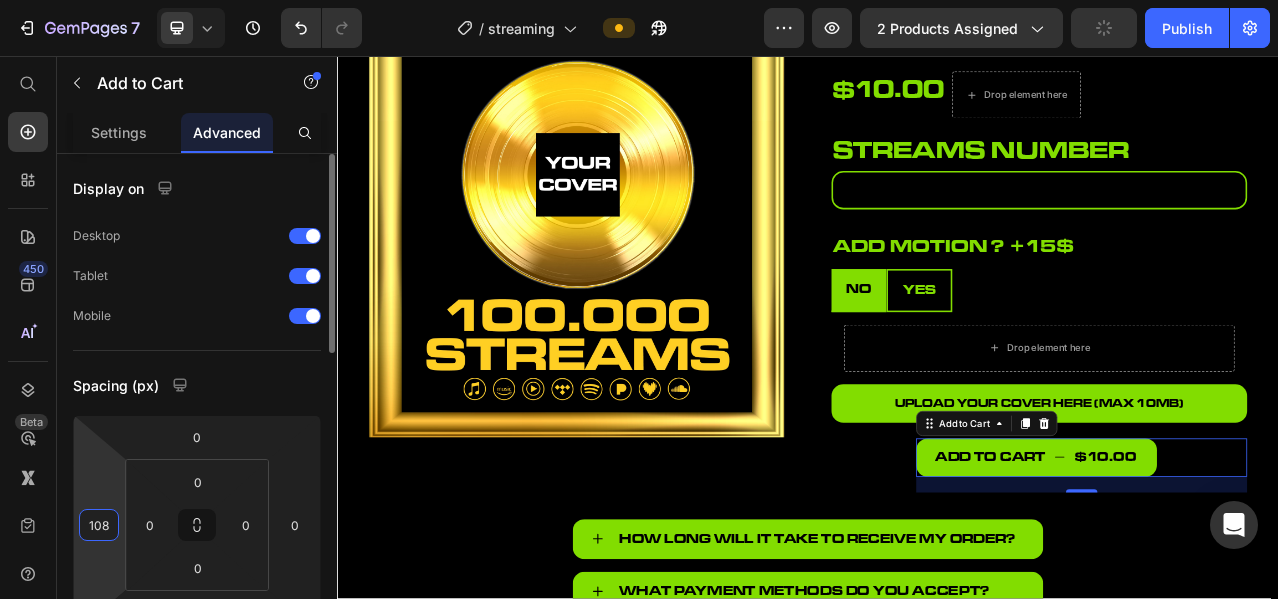 click on "108" at bounding box center [99, 525] 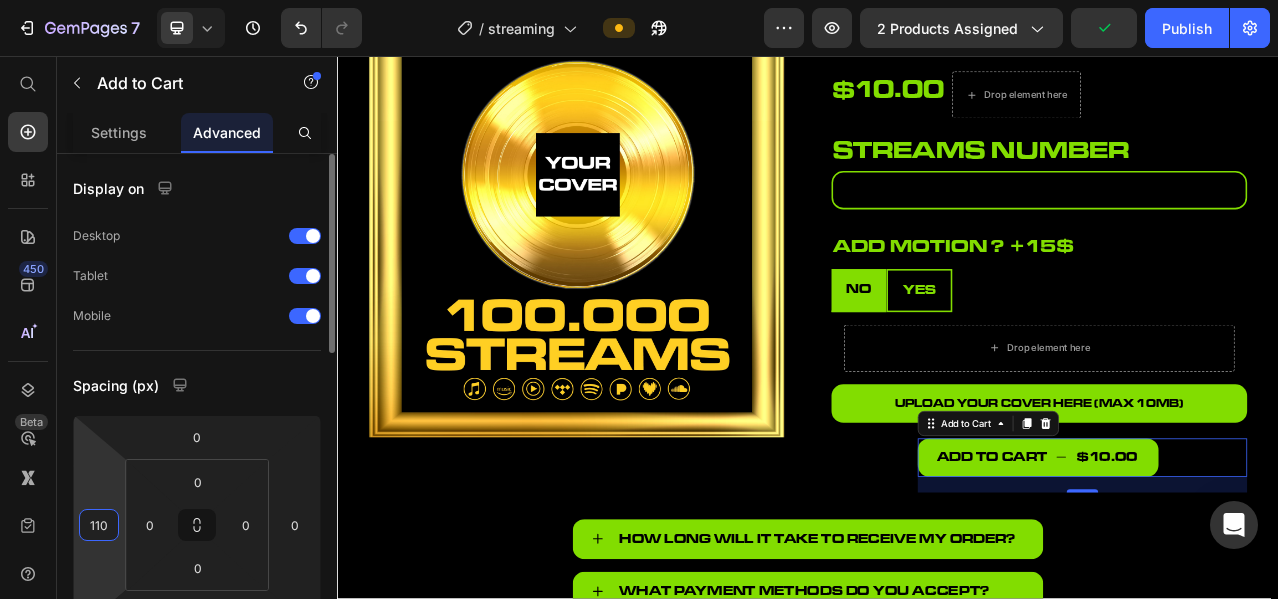 type on "110" 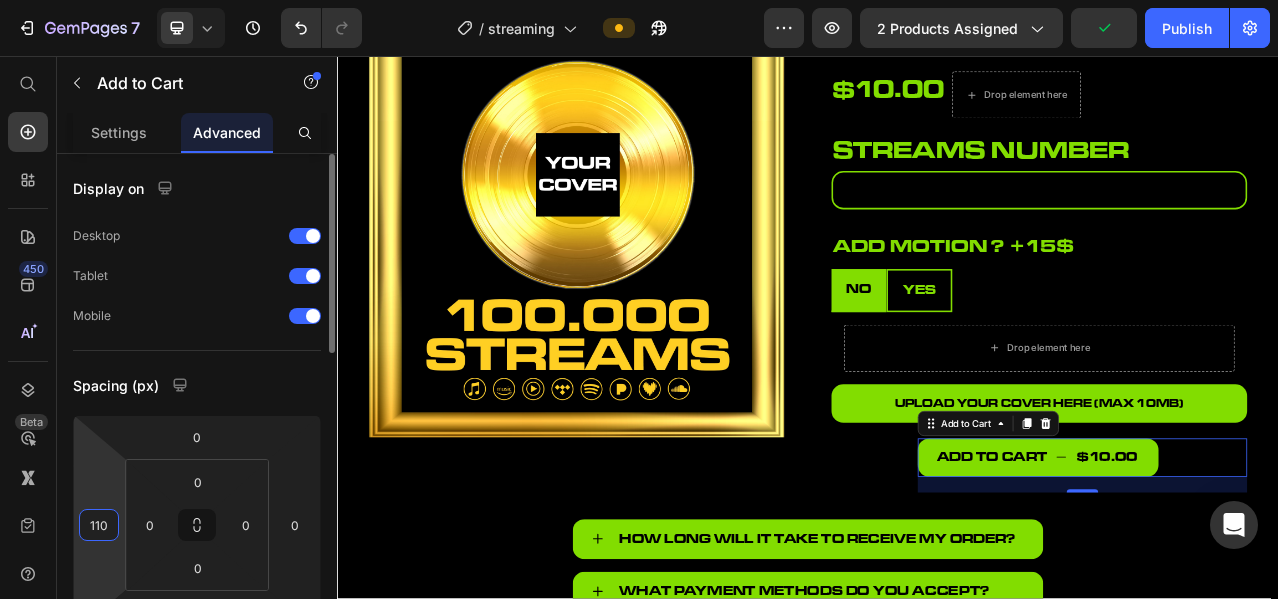 click on "Spacing (px)" at bounding box center (197, 385) 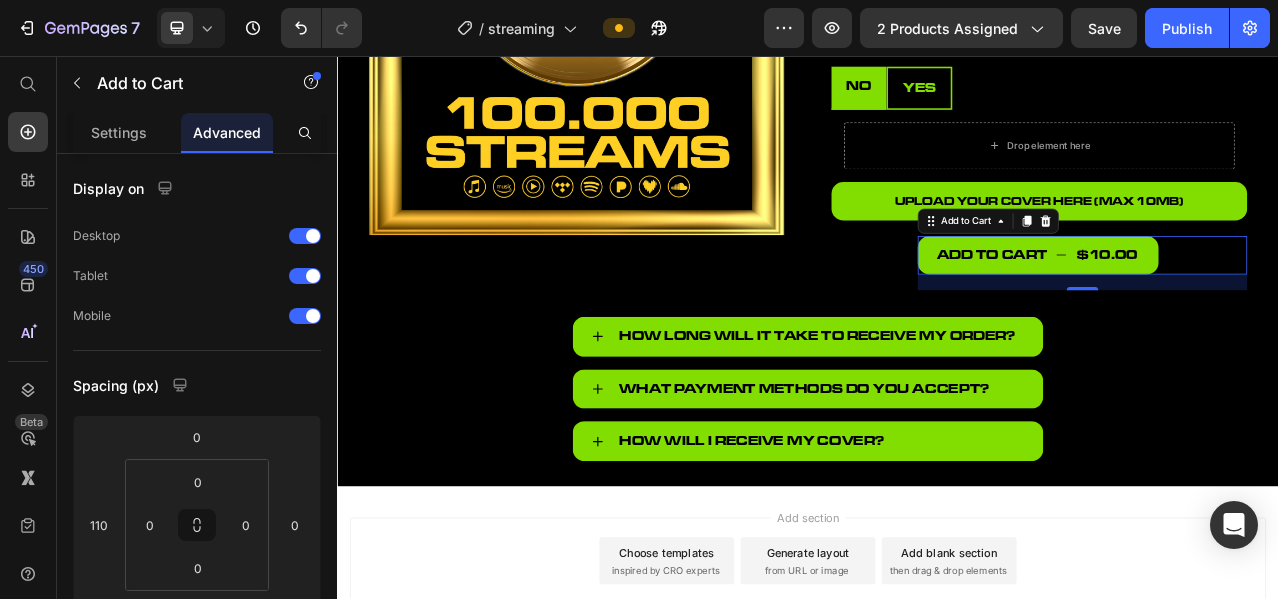 scroll, scrollTop: 453, scrollLeft: 0, axis: vertical 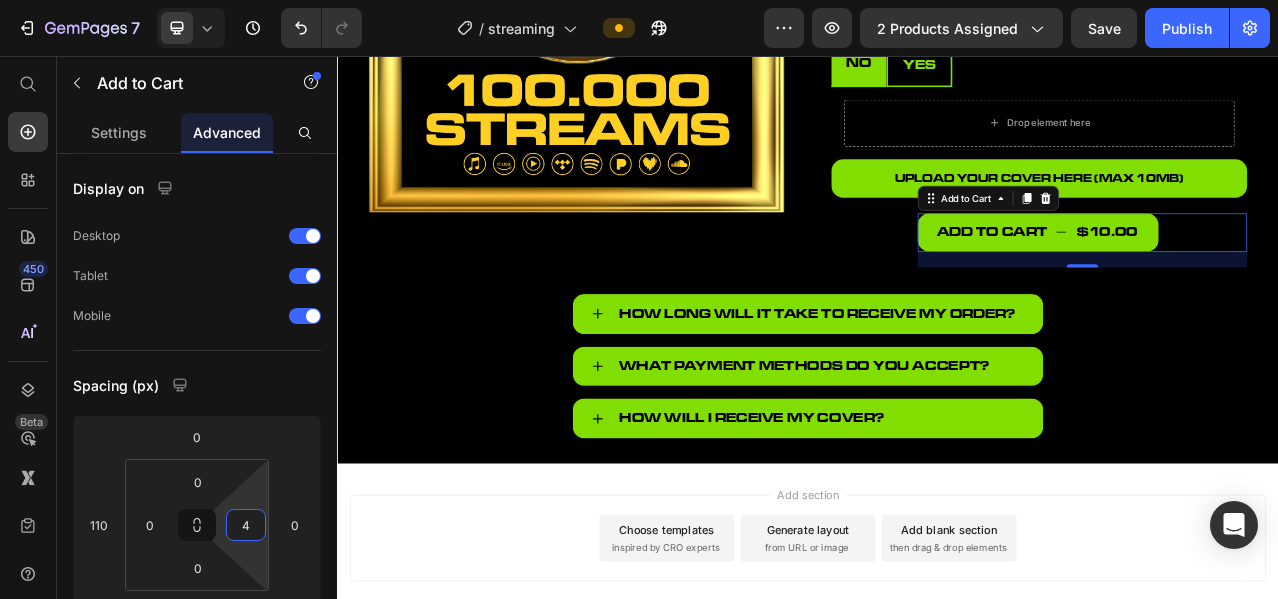 type on "0" 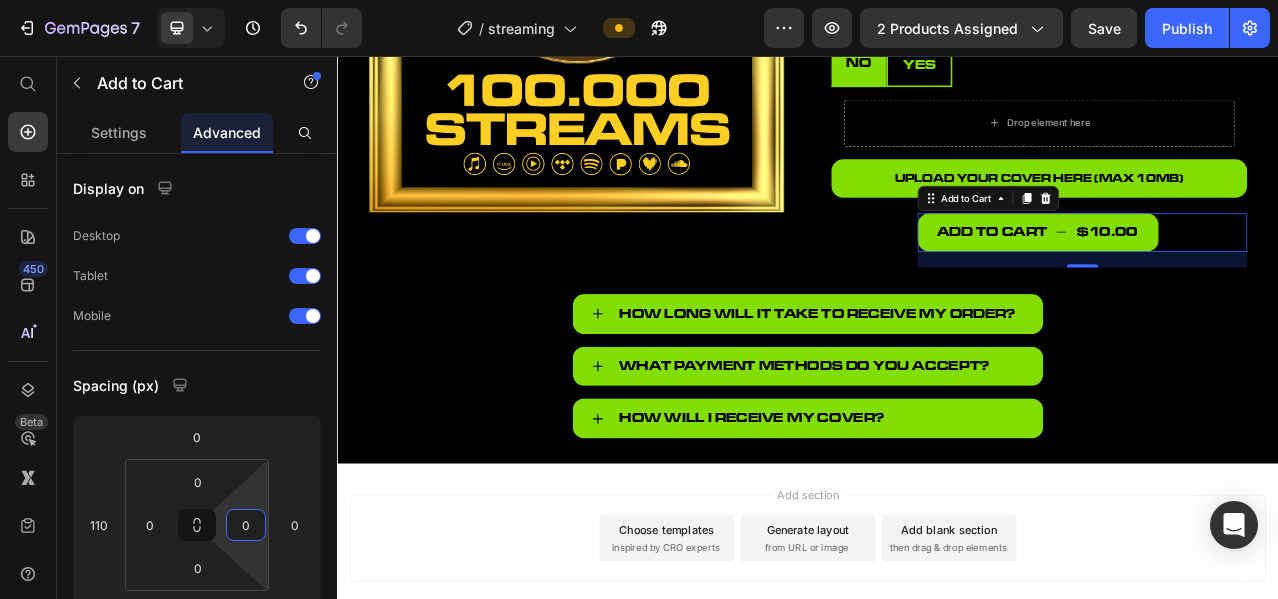 drag, startPoint x: 254, startPoint y: 499, endPoint x: 263, endPoint y: 535, distance: 37.107952 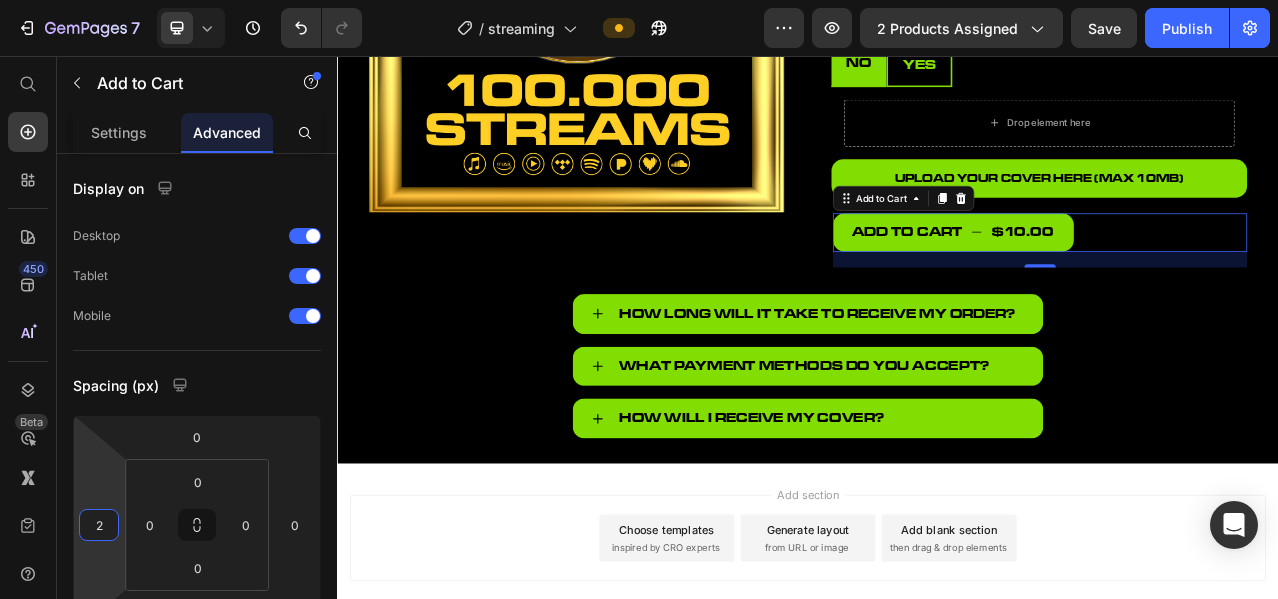 type on "0" 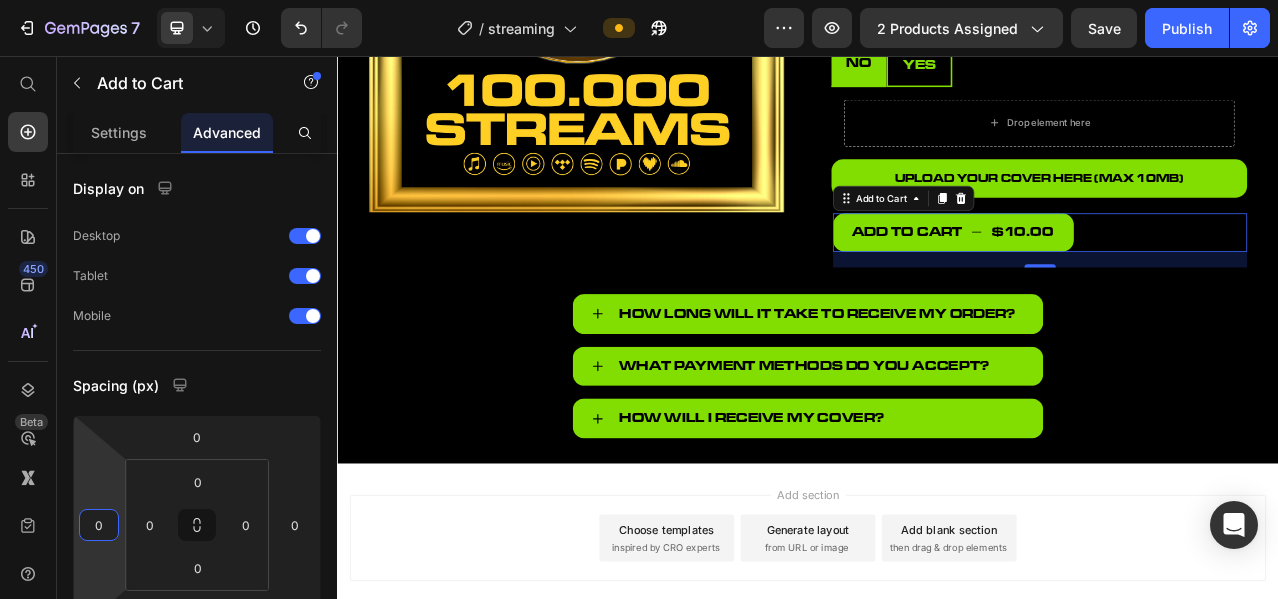 drag, startPoint x: 89, startPoint y: 459, endPoint x: 124, endPoint y: 514, distance: 65.192024 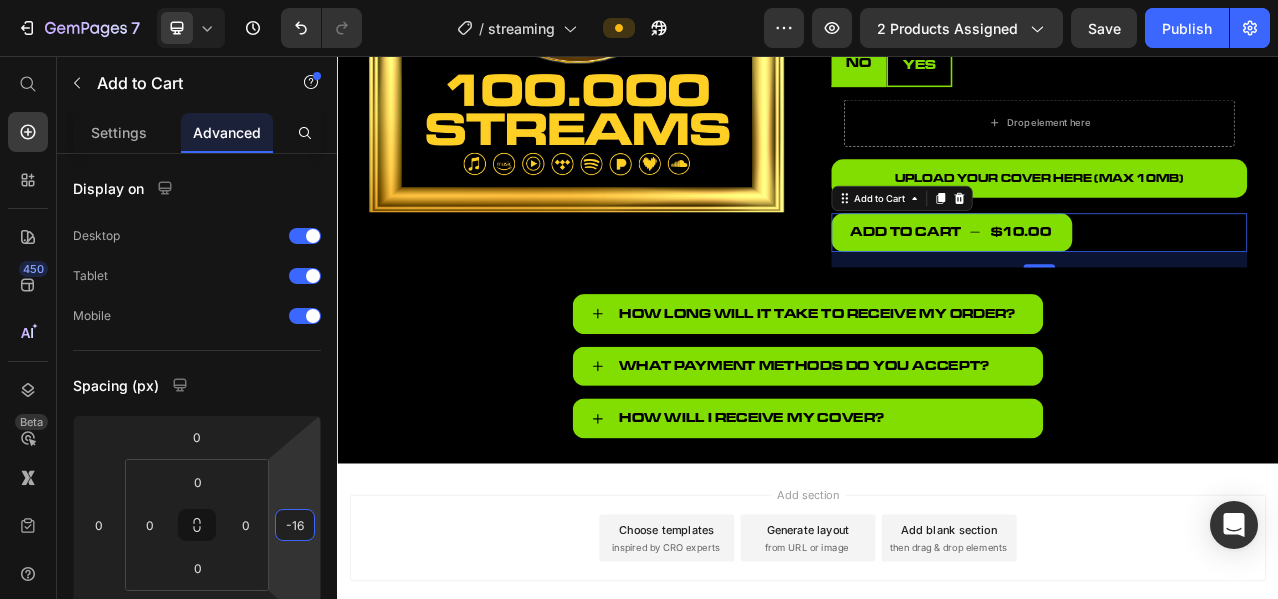 click on "7  Version history  /  streaming Preview 2 products assigned  Save   Publish  450 Beta Start with Sections Elements Hero Section Product Detail Brands Trusted Badges Guarantee Product Breakdown How to use Testimonials Compare Bundle FAQs Social Proof Brand Story Product List Collection Blog List Contact Sticky Add to Cart Custom Footer Browse Library 450 Layout
Row
Row
Row
Row Text
Heading
Text Block Button
Button
Button
Sticky Back to top Media
Image" at bounding box center (639, 0) 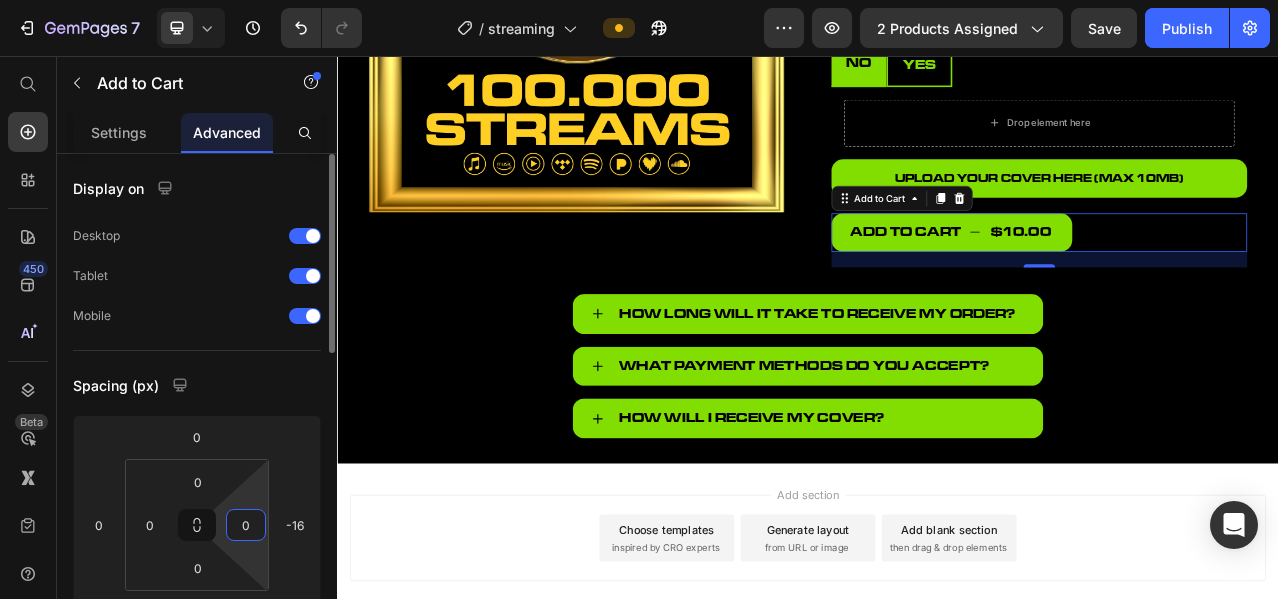 drag, startPoint x: 251, startPoint y: 491, endPoint x: 263, endPoint y: 510, distance: 22.472204 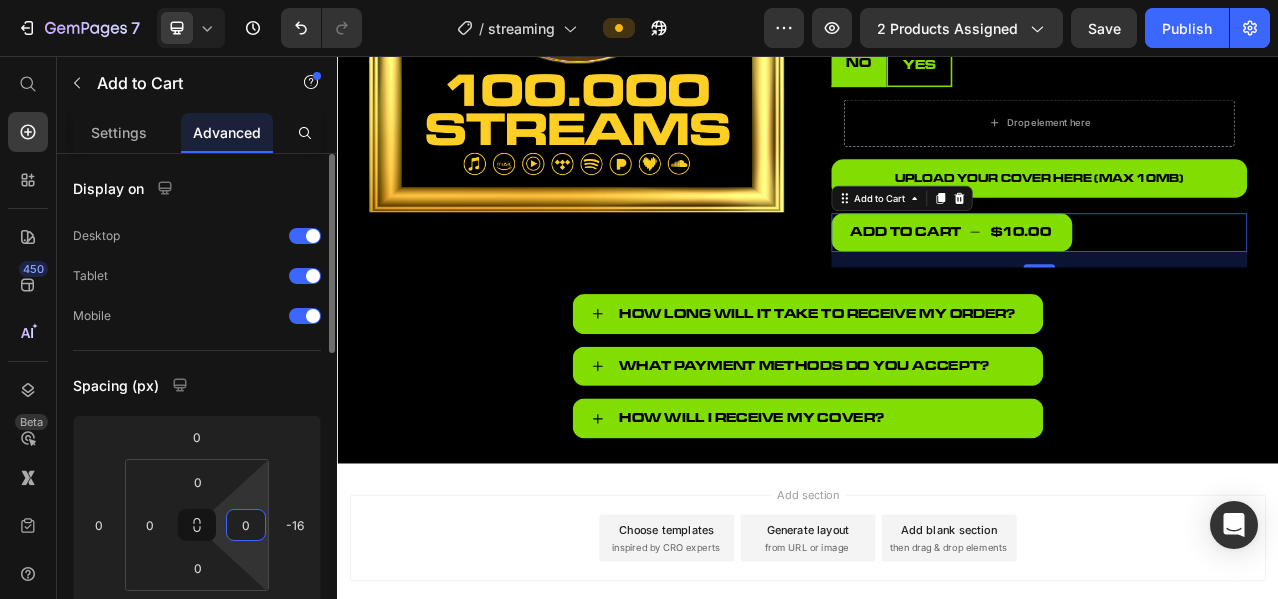 click on "7  Version history  /  streaming Preview 2 products assigned  Save   Publish  450 Beta Start with Sections Elements Hero Section Product Detail Brands Trusted Badges Guarantee Product Breakdown How to use Testimonials Compare Bundle FAQs Social Proof Brand Story Product List Collection Blog List Contact Sticky Add to Cart Custom Footer Browse Library 450 Layout
Row
Row
Row
Row Text
Heading
Text Block Button
Button
Button
Sticky Back to top Media
Image" at bounding box center [639, 0] 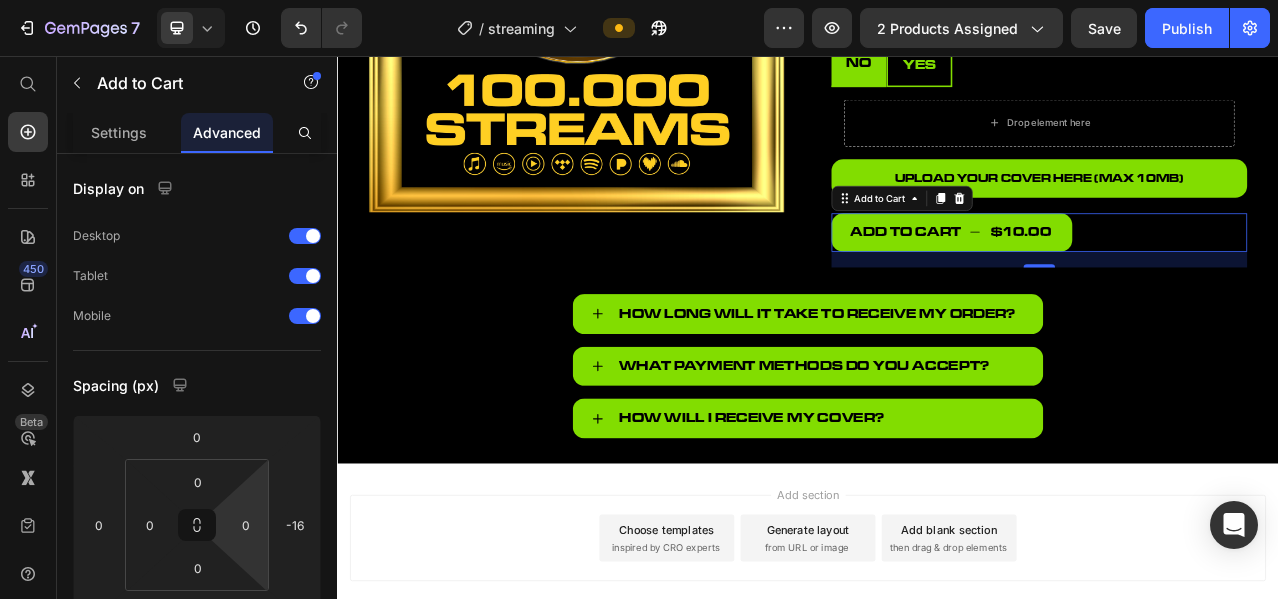 drag, startPoint x: 256, startPoint y: 493, endPoint x: 256, endPoint y: 535, distance: 42 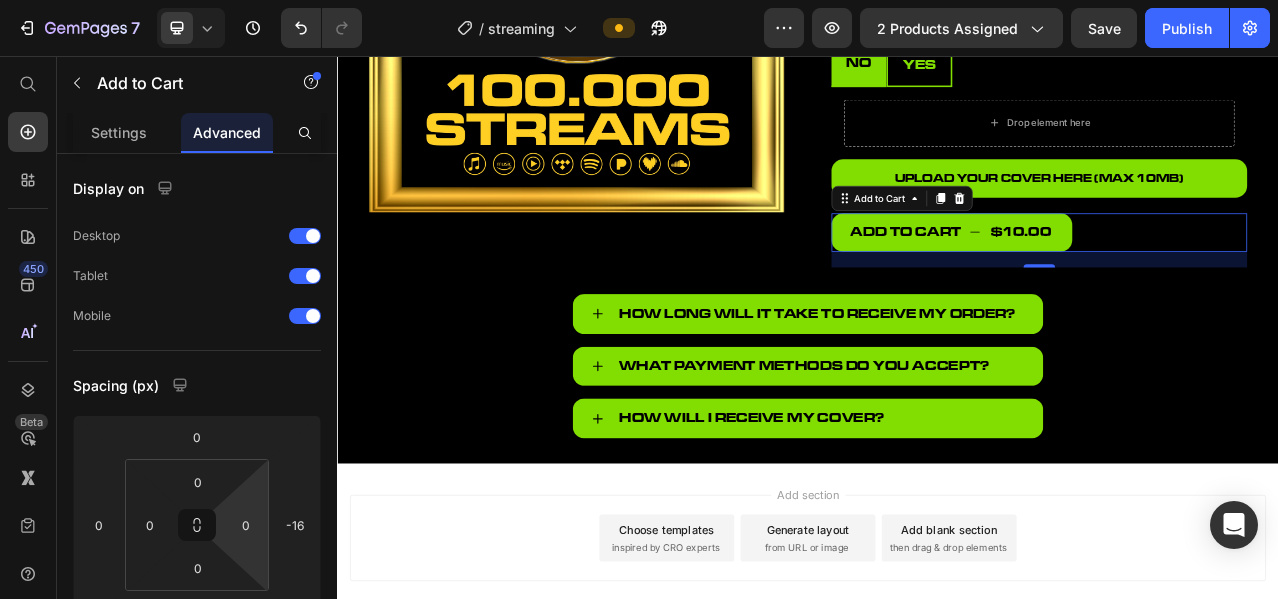click on "7  Version history  /  streaming Preview 2 products assigned  Save   Publish  450 Beta Start with Sections Elements Hero Section Product Detail Brands Trusted Badges Guarantee Product Breakdown How to use Testimonials Compare Bundle FAQs Social Proof Brand Story Product List Collection Blog List Contact Sticky Add to Cart Custom Footer Browse Library 450 Layout
Row
Row
Row
Row Text
Heading
Text Block Button
Button
Button
Sticky Back to top Media
Image" at bounding box center (639, 0) 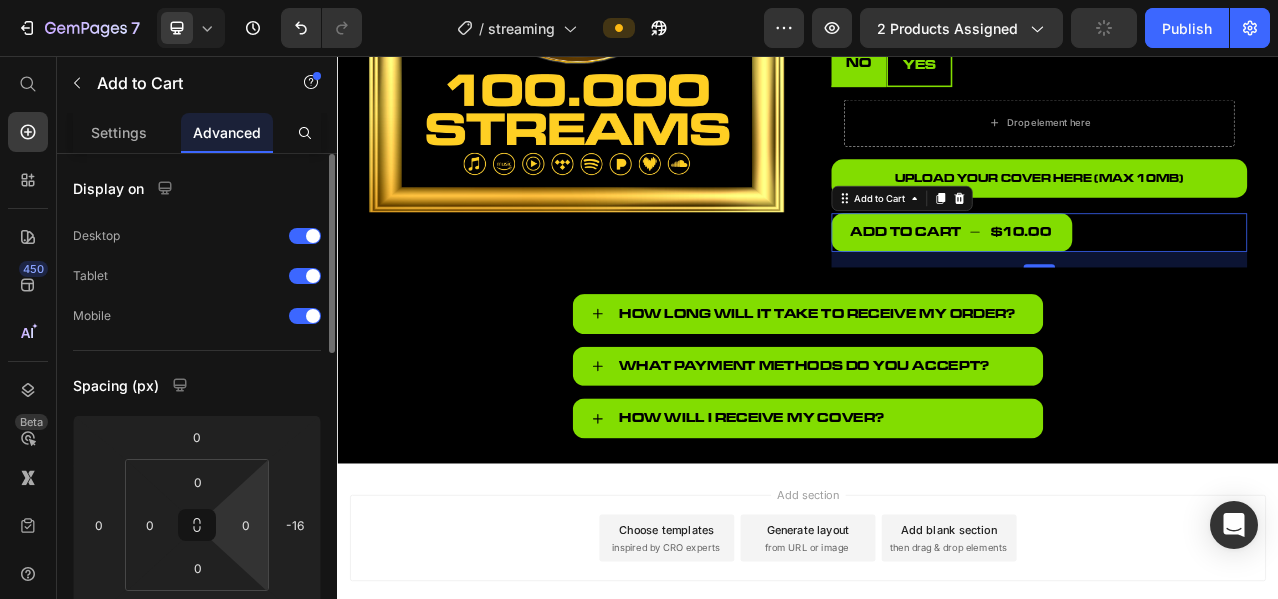 drag, startPoint x: 250, startPoint y: 542, endPoint x: 250, endPoint y: 505, distance: 37 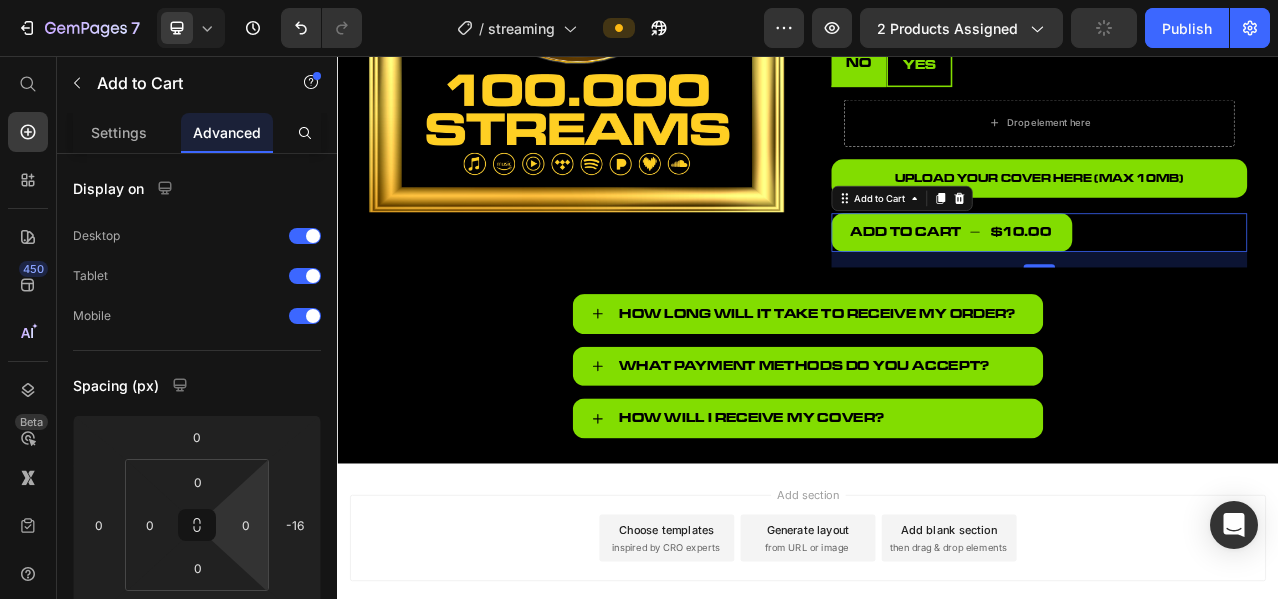 click on "7  Version history  /  streaming Preview 2 products assigned  Publish  450 Beta Start with Sections Elements Hero Section Product Detail Brands Trusted Badges Guarantee Product Breakdown How to use Testimonials Compare Bundle FAQs Social Proof Brand Story Product List Collection Blog List Contact Sticky Add to Cart Custom Footer Browse Library 450 Layout
Row
Row
Row
Row Text
Heading
Text Block Button
Button
Button
Sticky Back to top Media
Image" at bounding box center (639, 0) 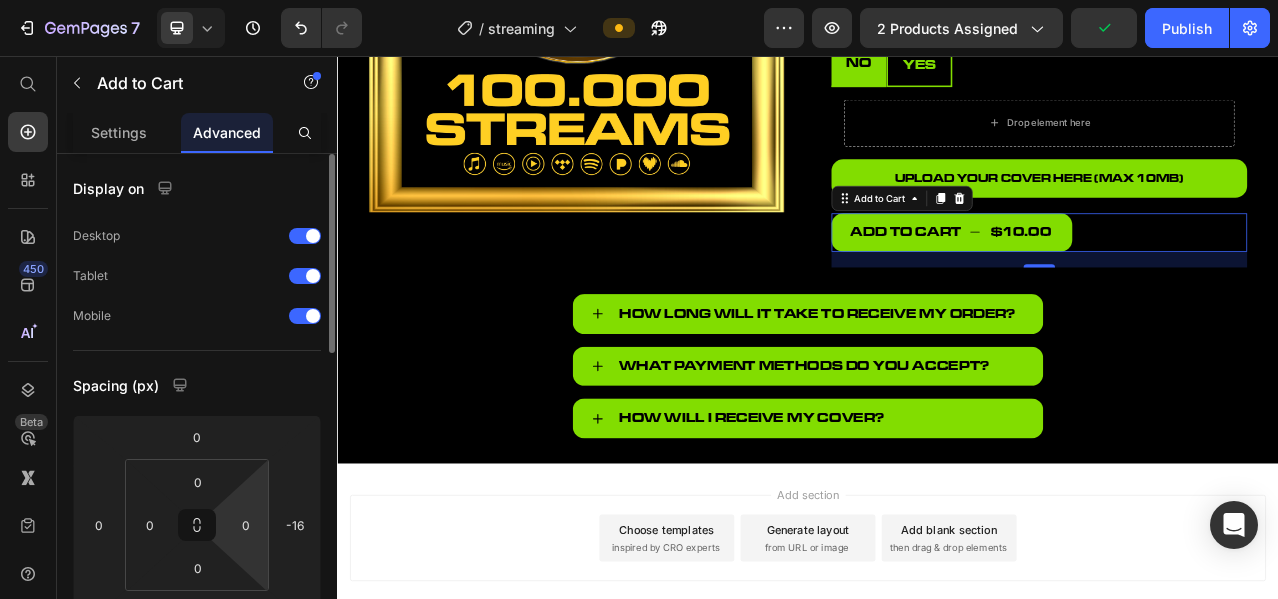 scroll, scrollTop: 166, scrollLeft: 0, axis: vertical 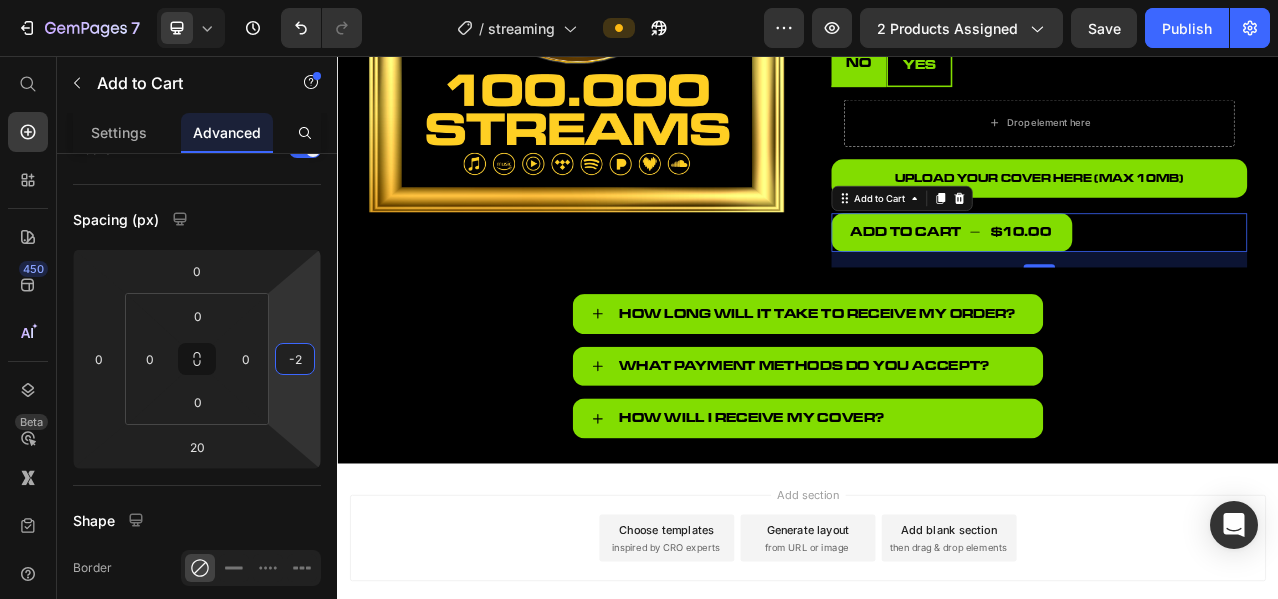 type on "0" 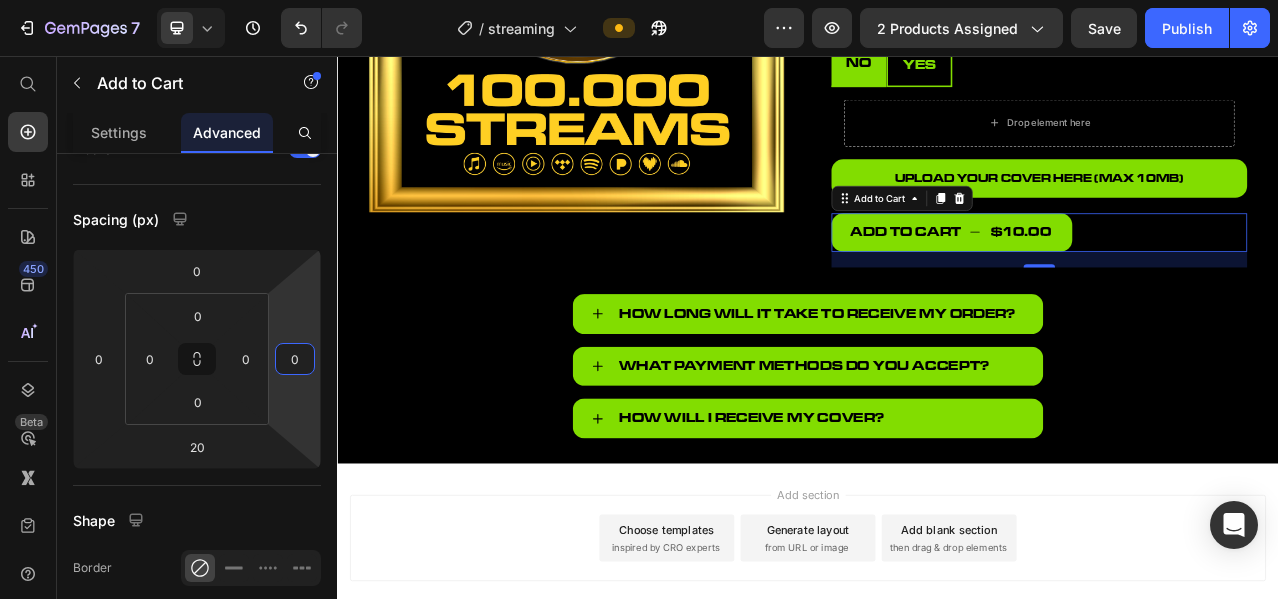 drag, startPoint x: 299, startPoint y: 390, endPoint x: 310, endPoint y: 388, distance: 11.18034 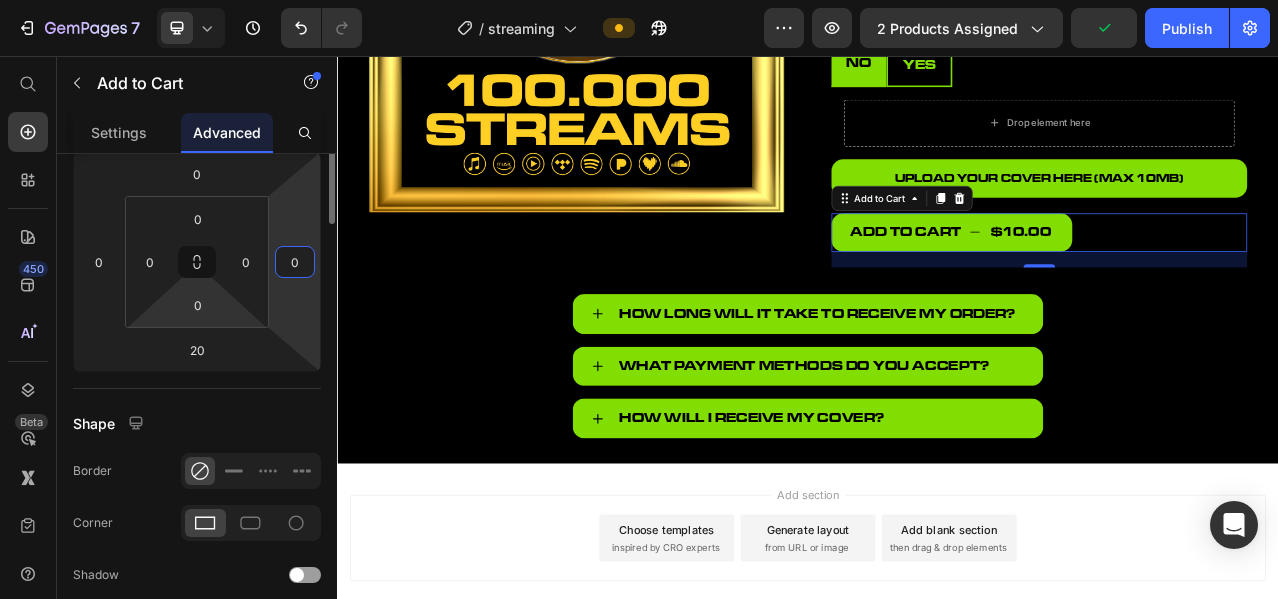 scroll, scrollTop: 0, scrollLeft: 0, axis: both 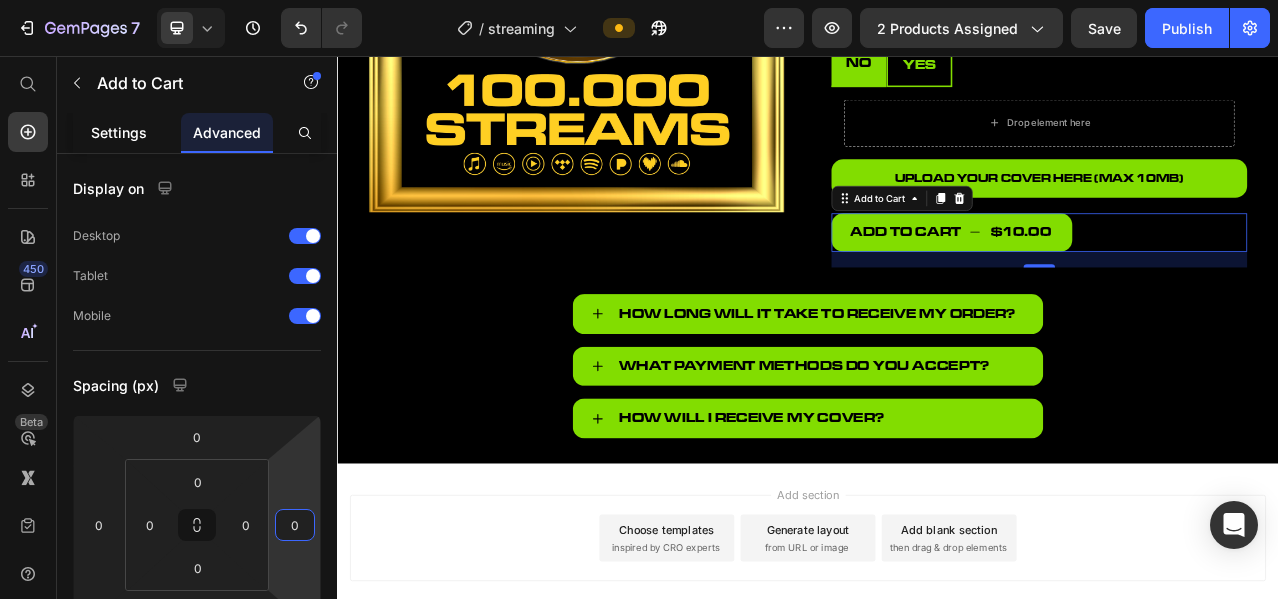 click on "Settings" at bounding box center [119, 132] 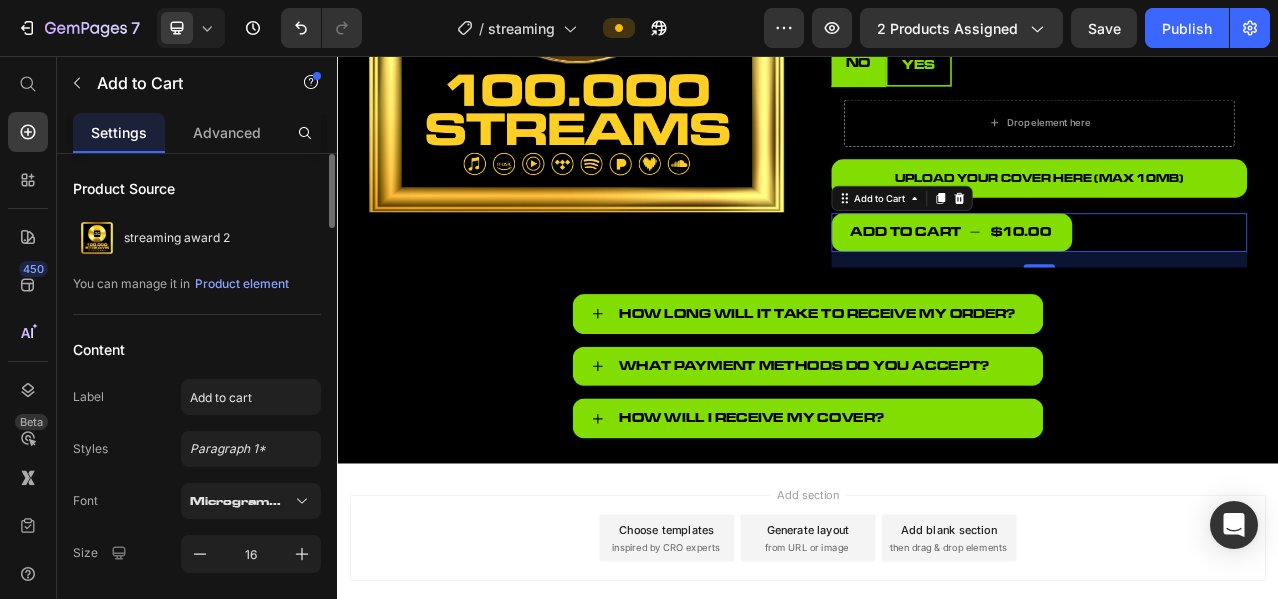 scroll, scrollTop: 166, scrollLeft: 0, axis: vertical 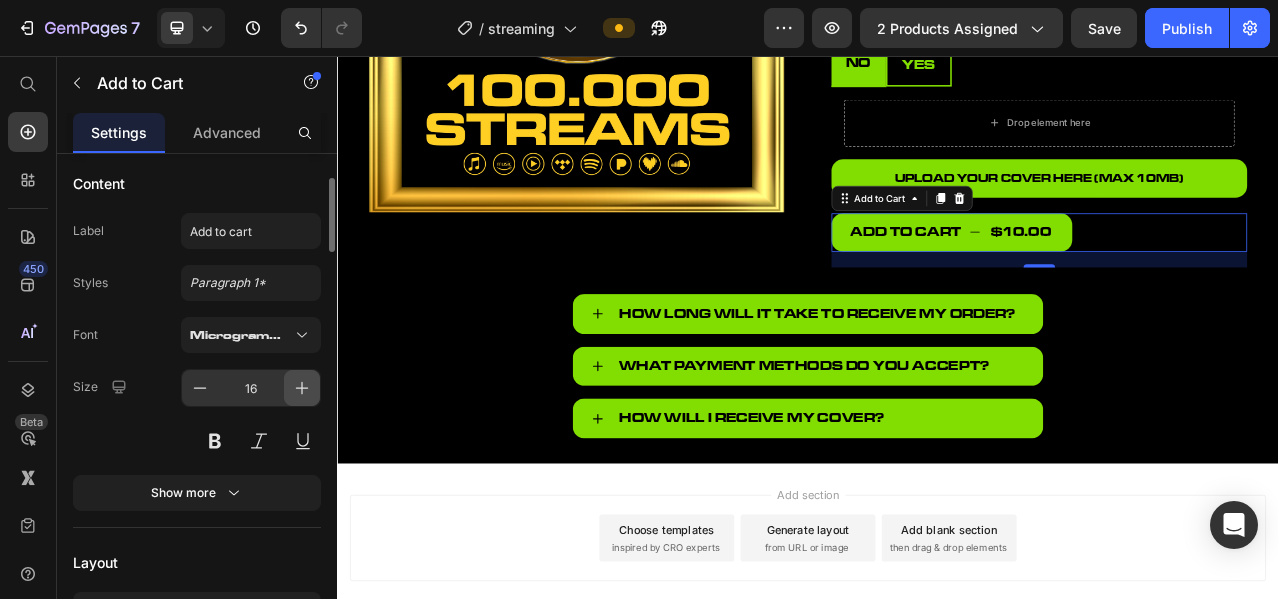 click 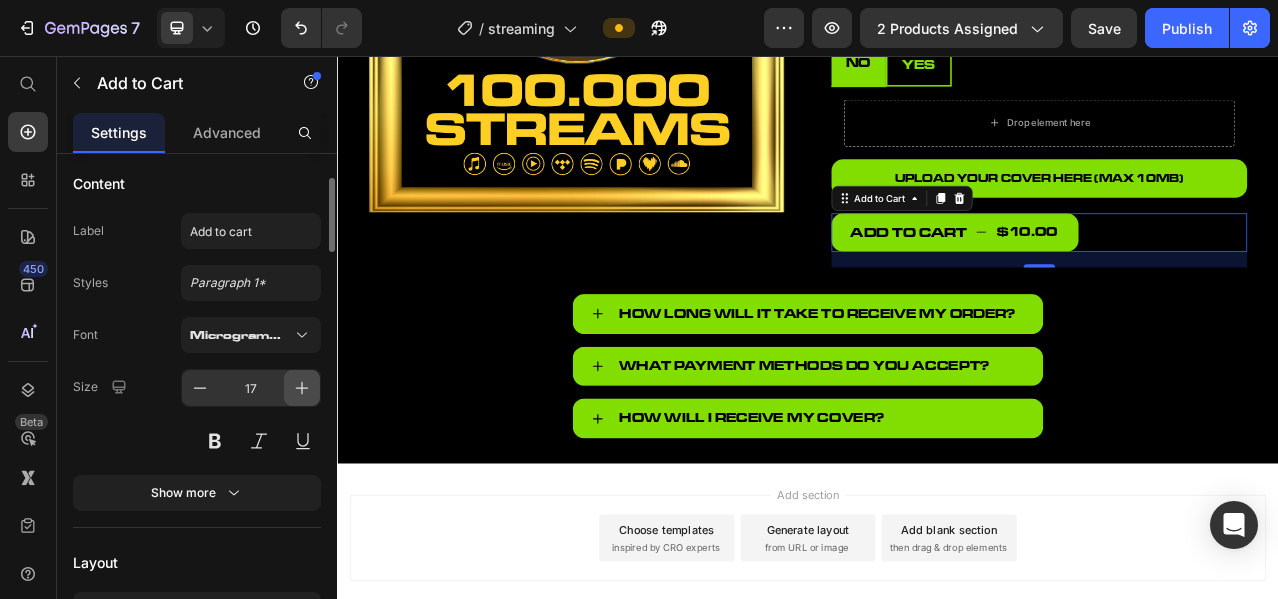 click 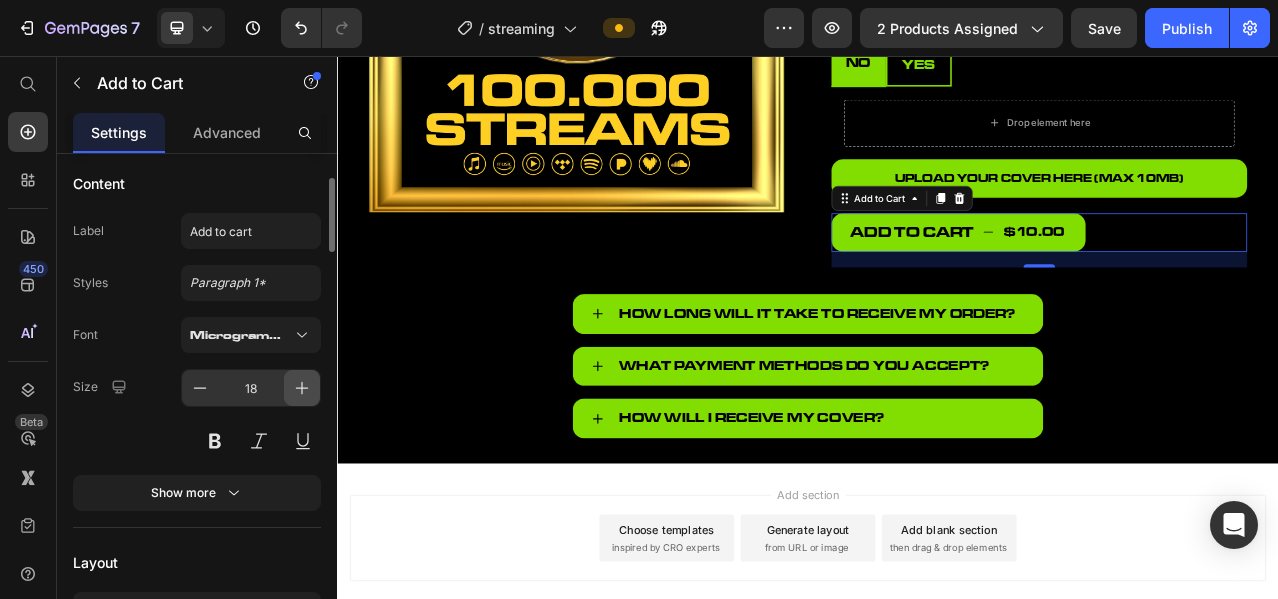 click 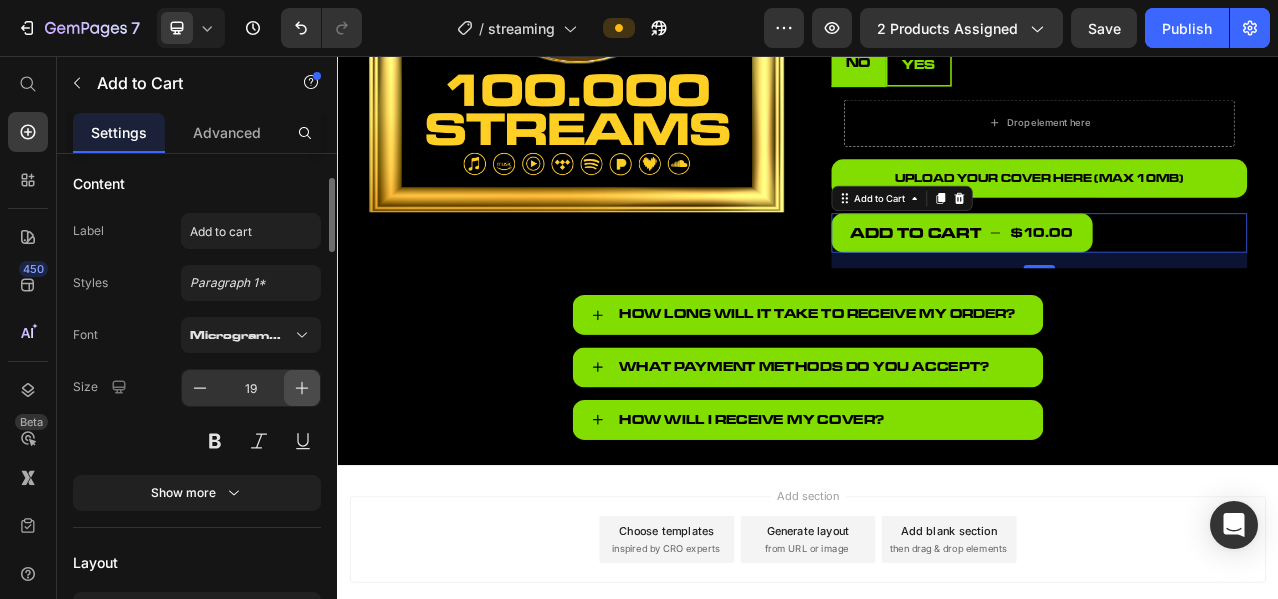 click 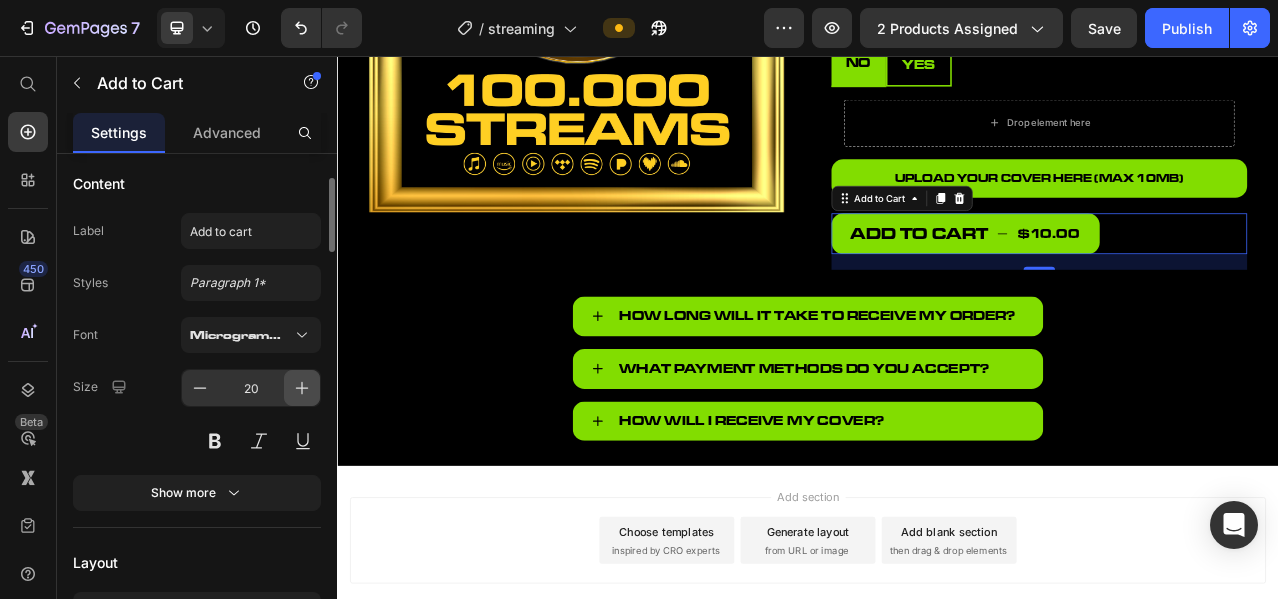 click 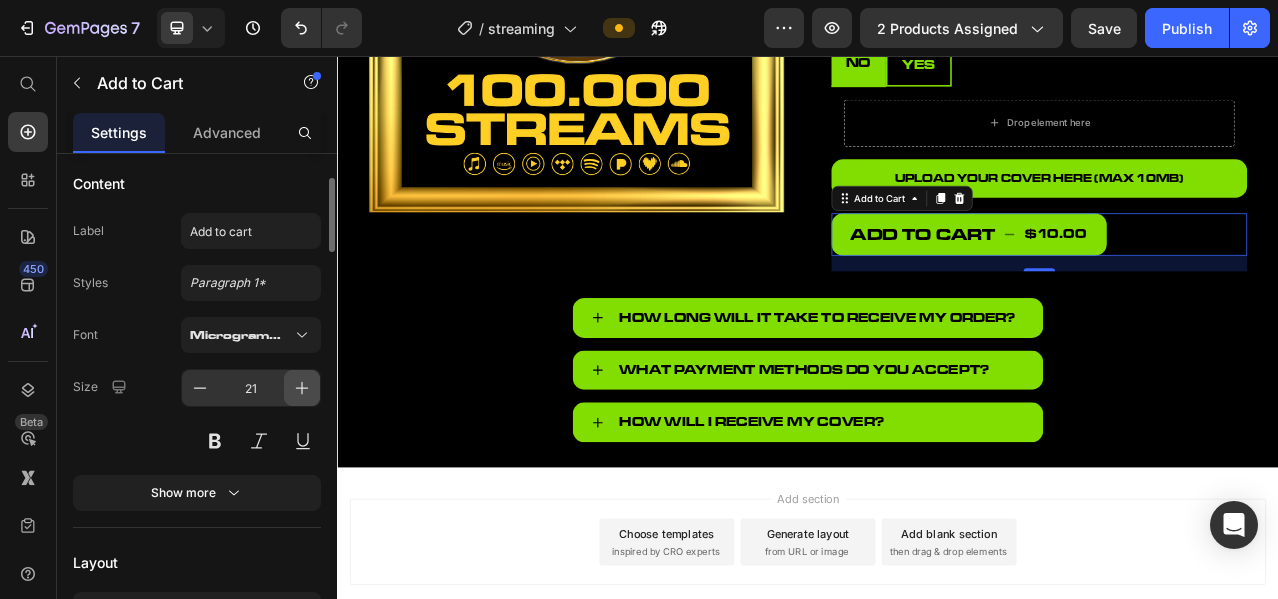 click 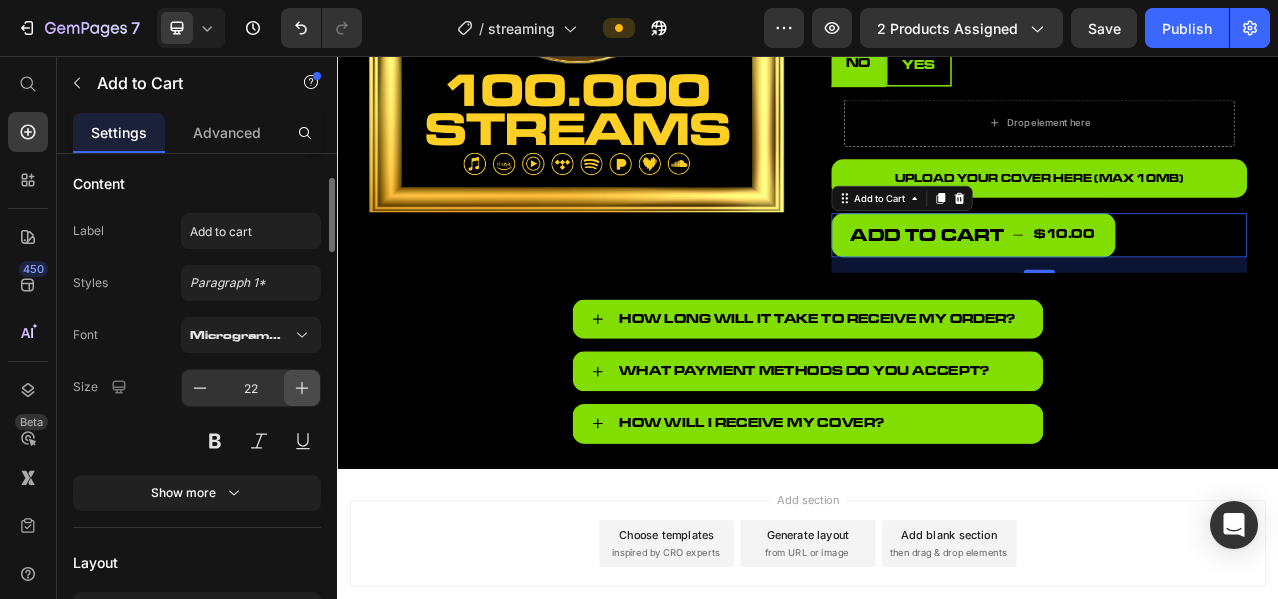 click 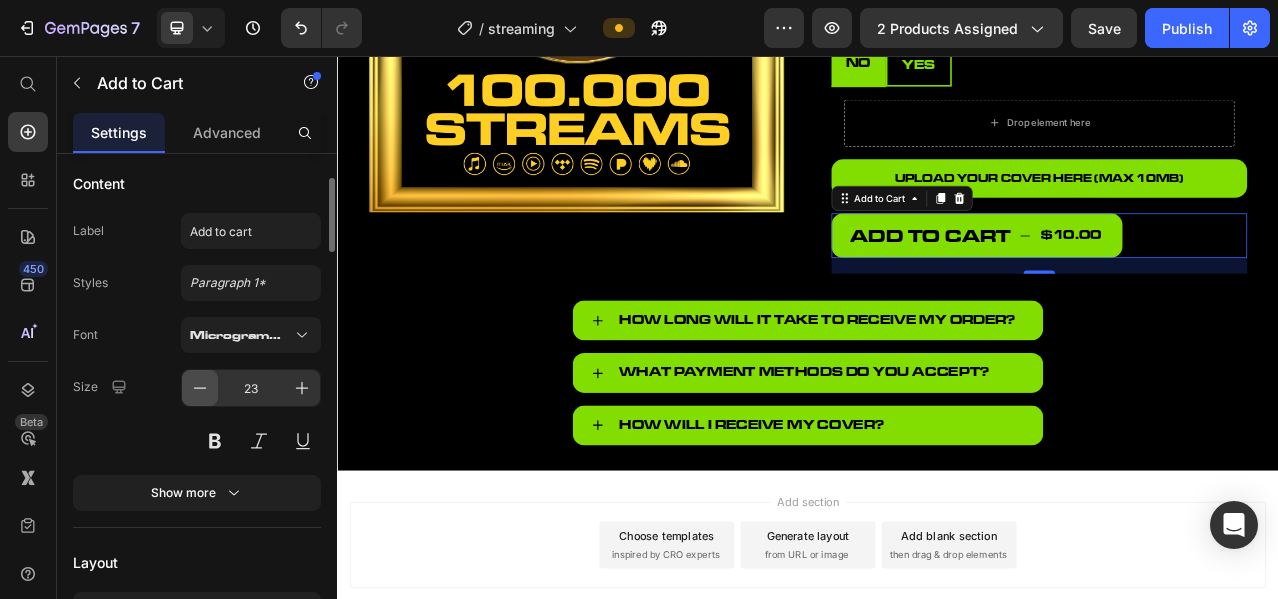 click 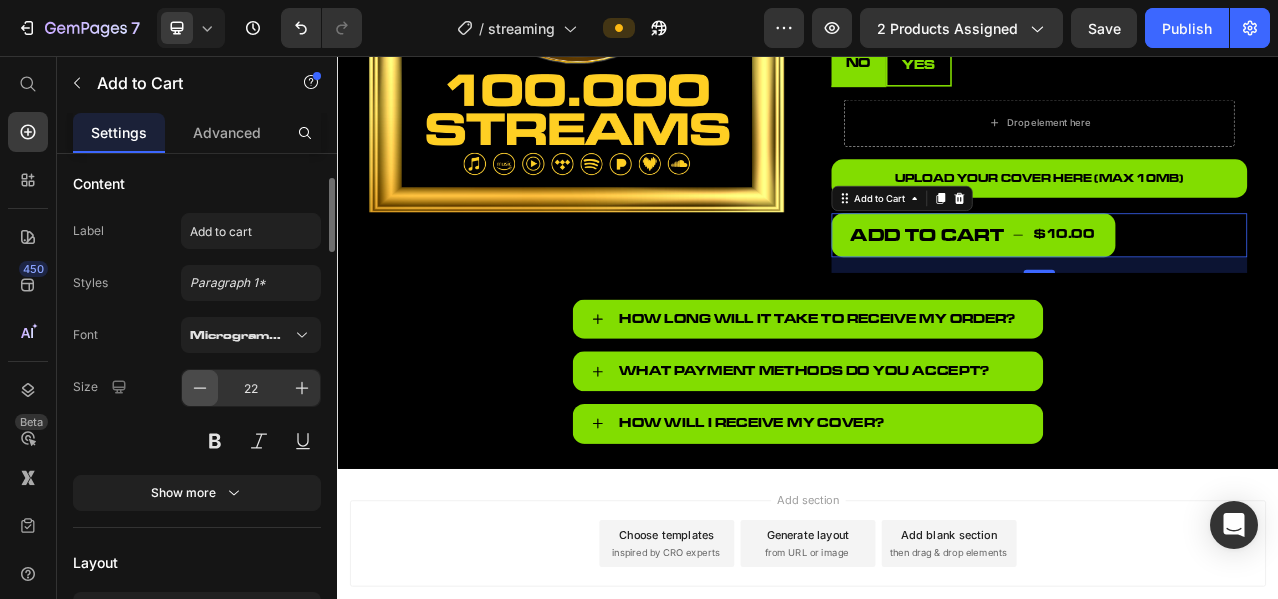 click 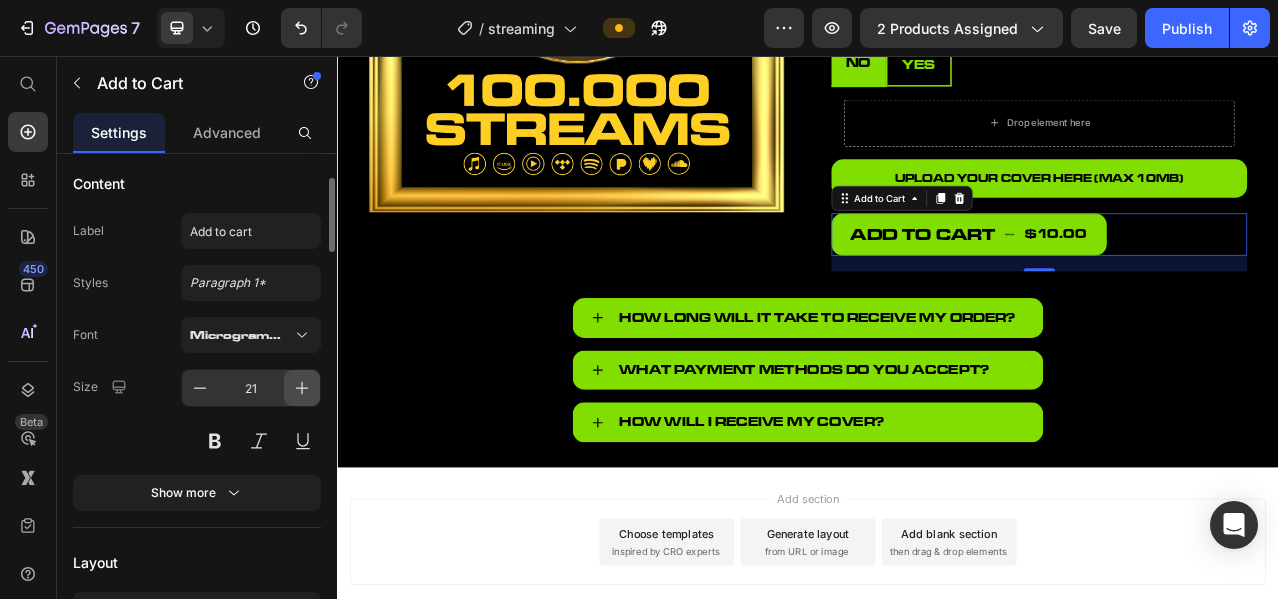 click 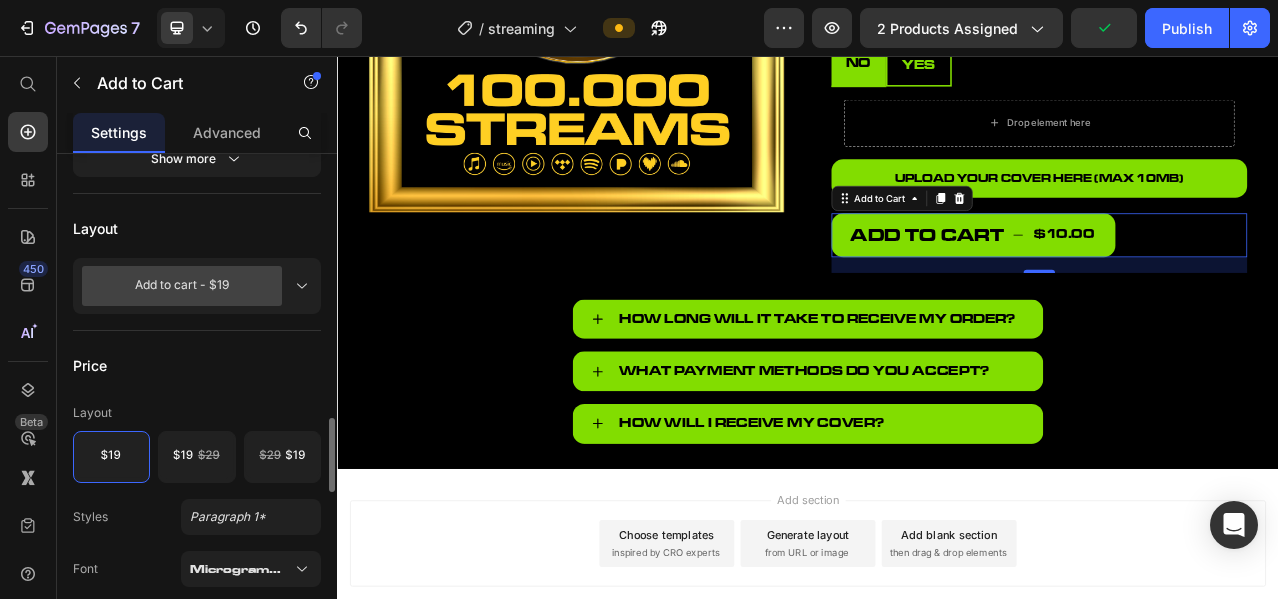 scroll, scrollTop: 666, scrollLeft: 0, axis: vertical 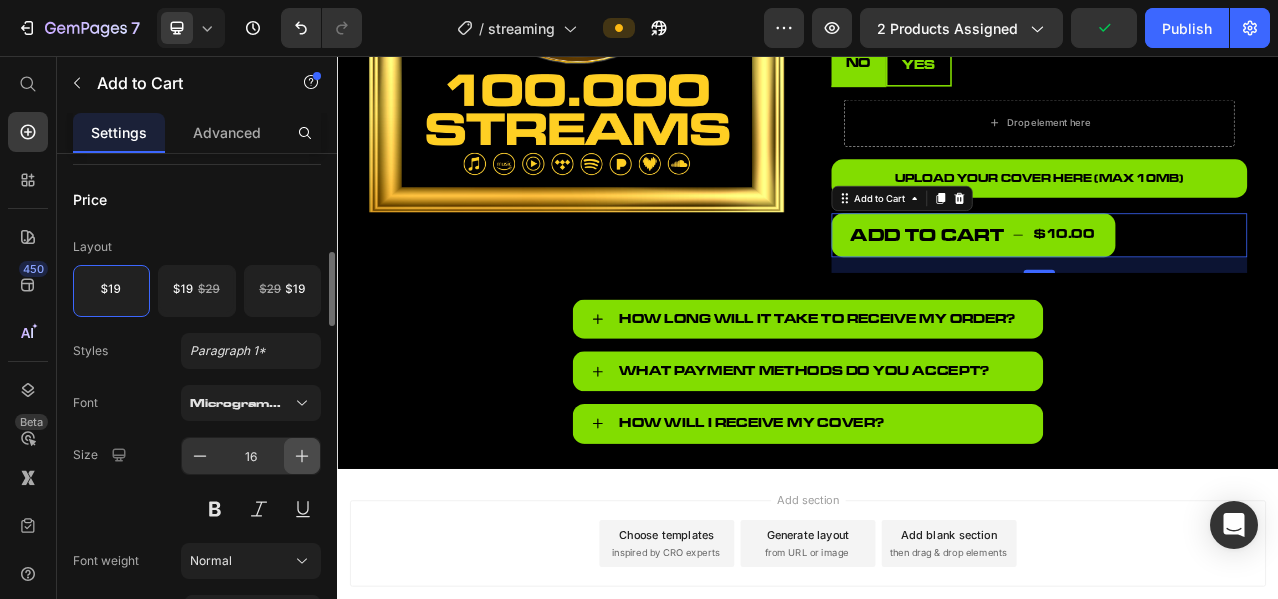 click at bounding box center (302, 456) 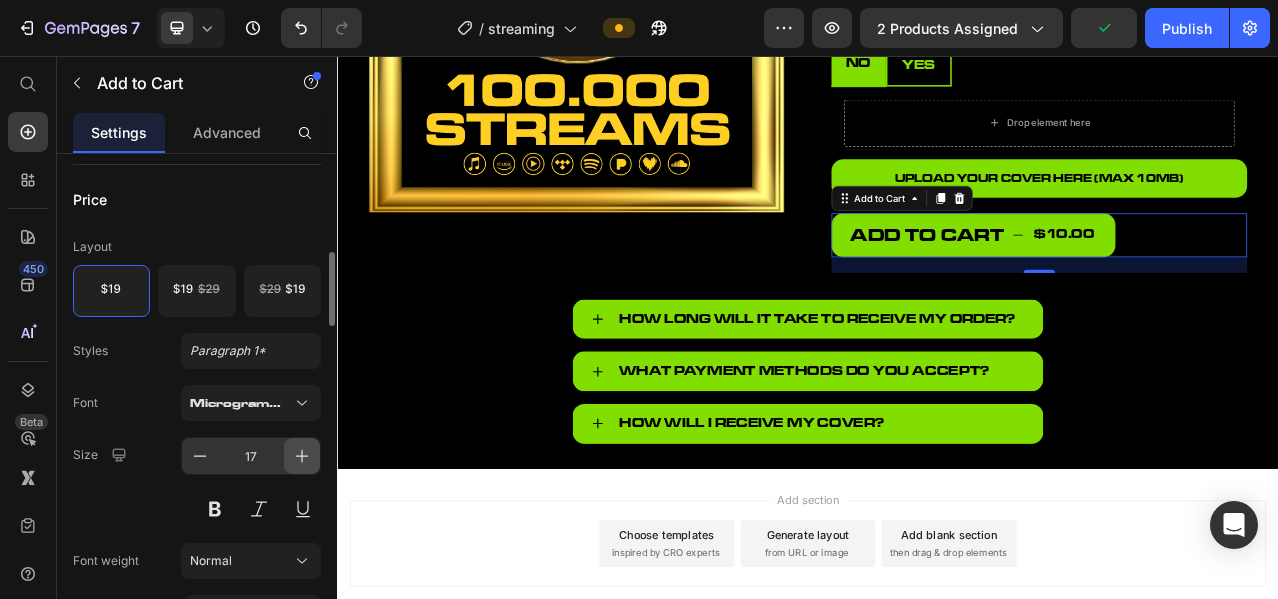 click at bounding box center (302, 456) 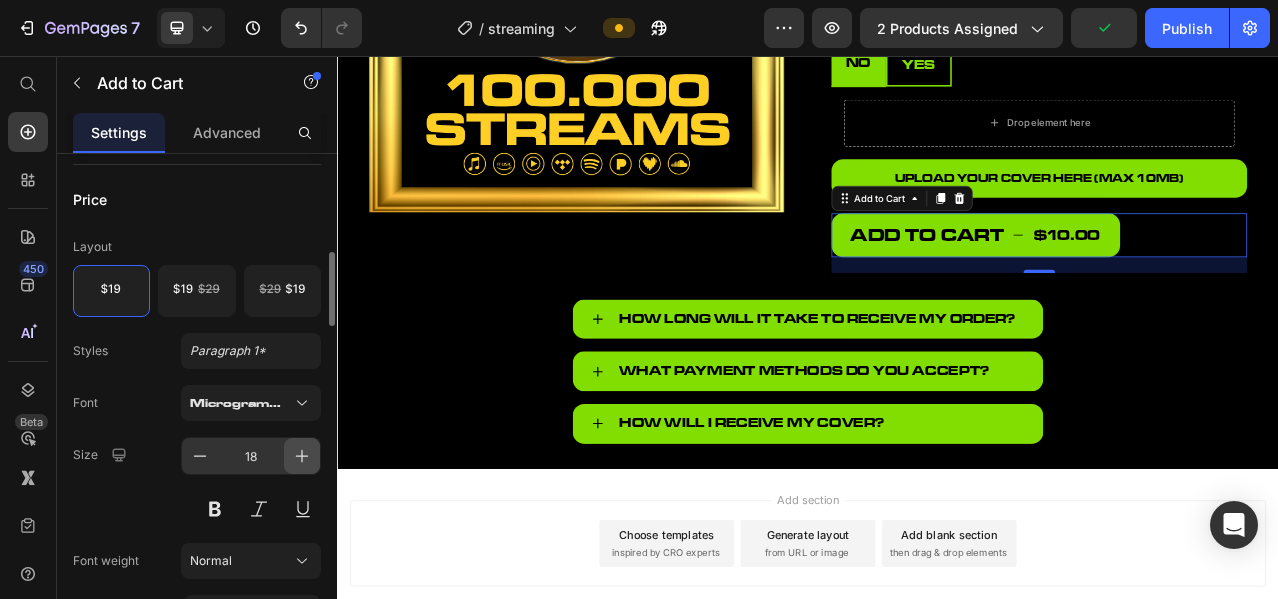 click at bounding box center [302, 456] 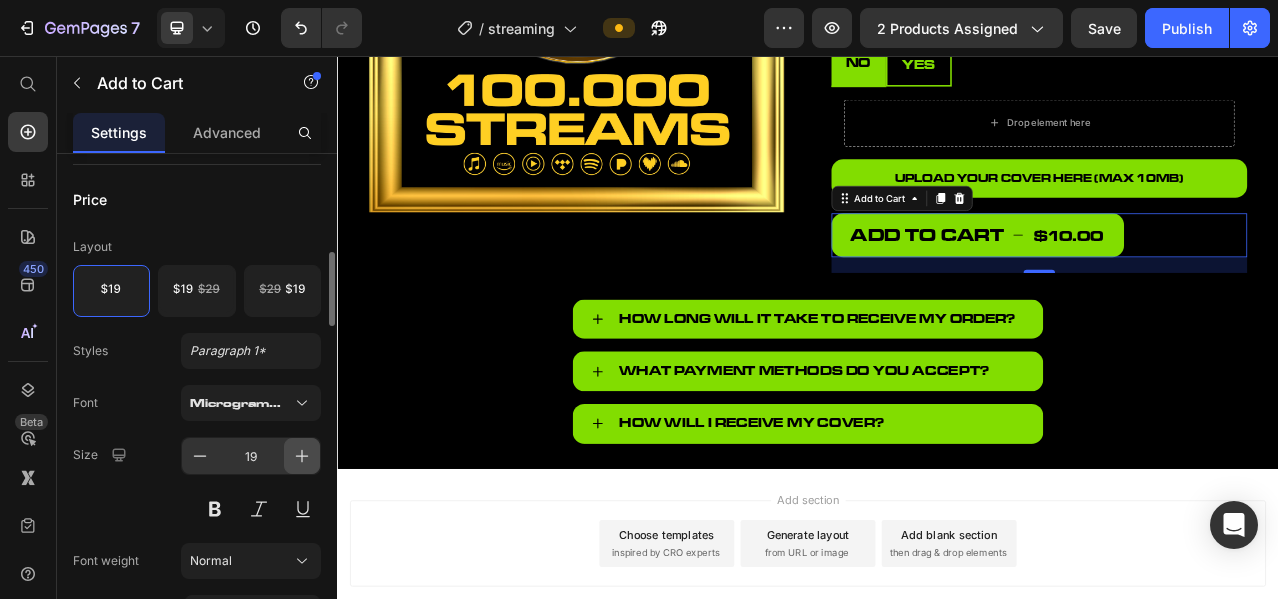 click at bounding box center [302, 456] 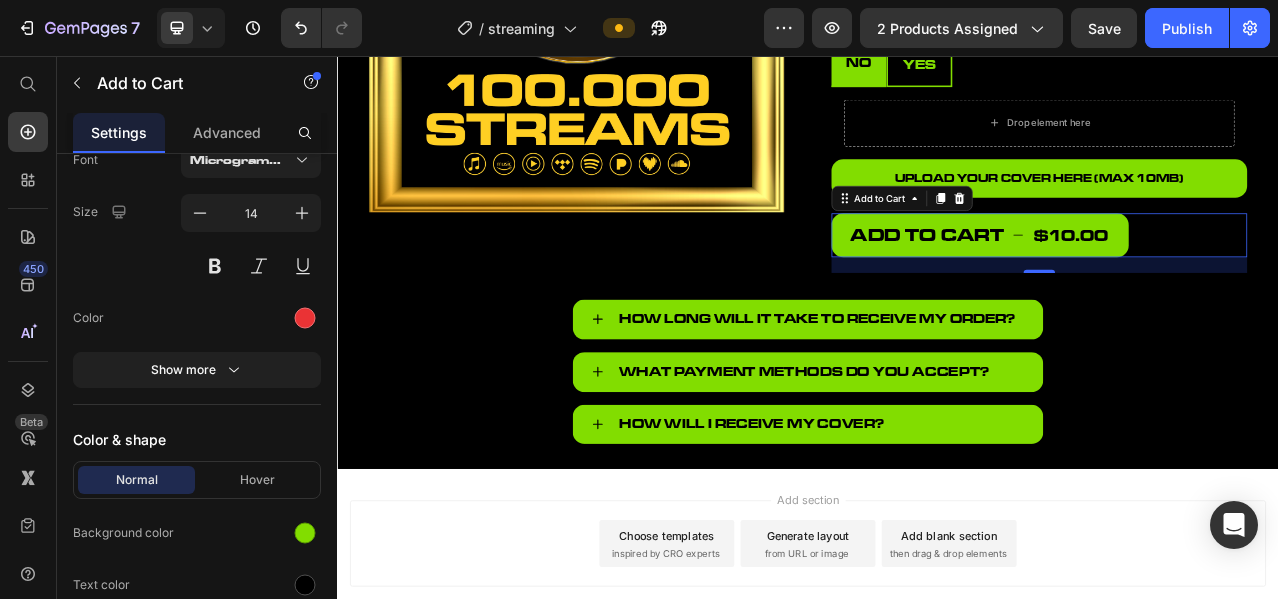 scroll, scrollTop: 2500, scrollLeft: 0, axis: vertical 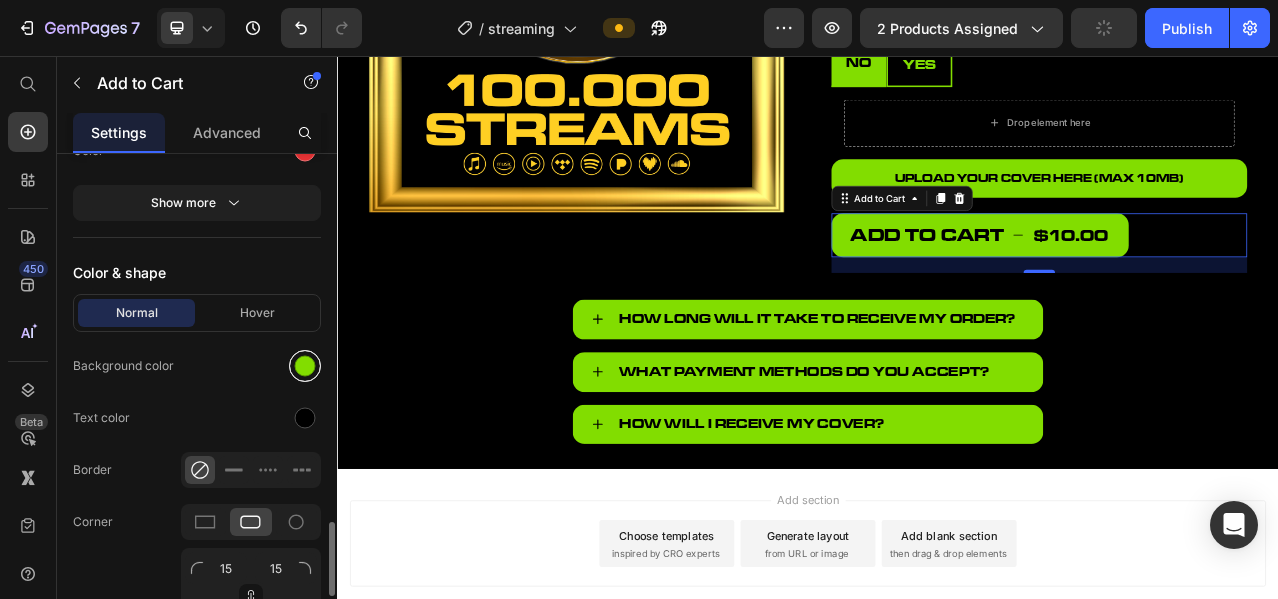 click at bounding box center [305, 366] 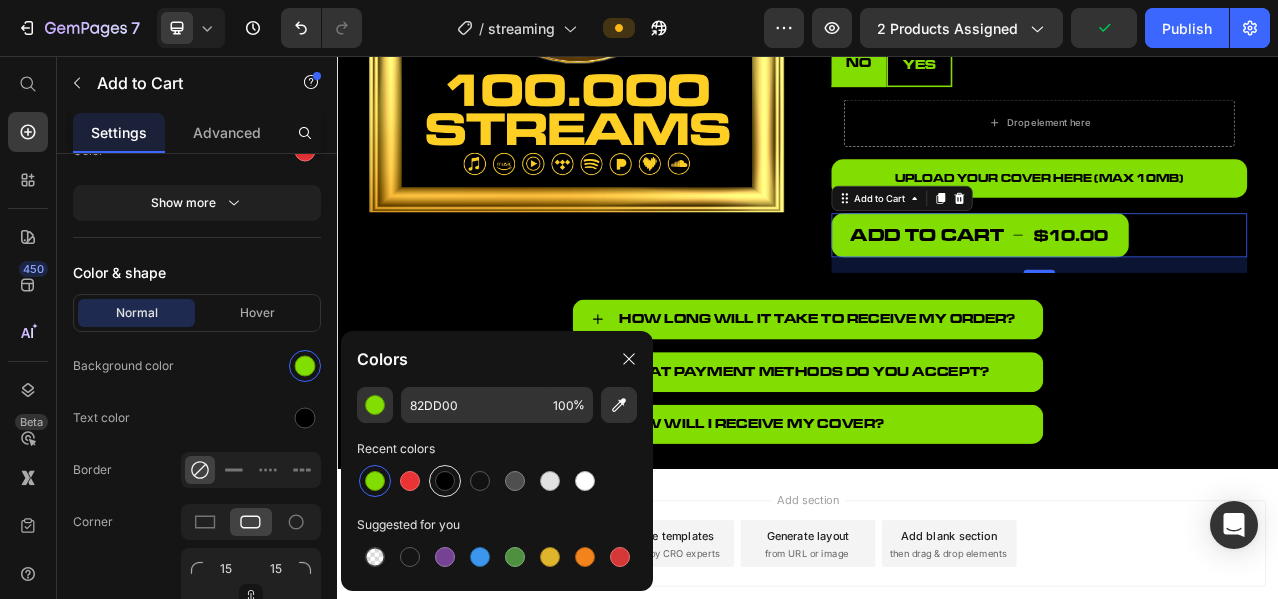 click at bounding box center [445, 481] 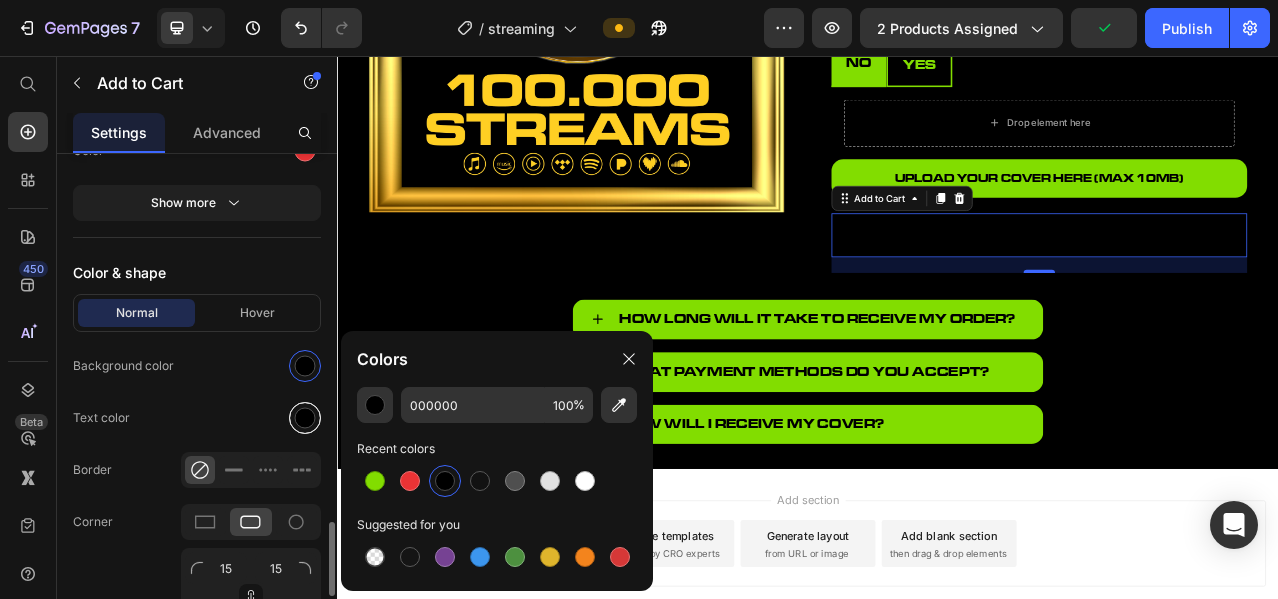 click at bounding box center (305, 418) 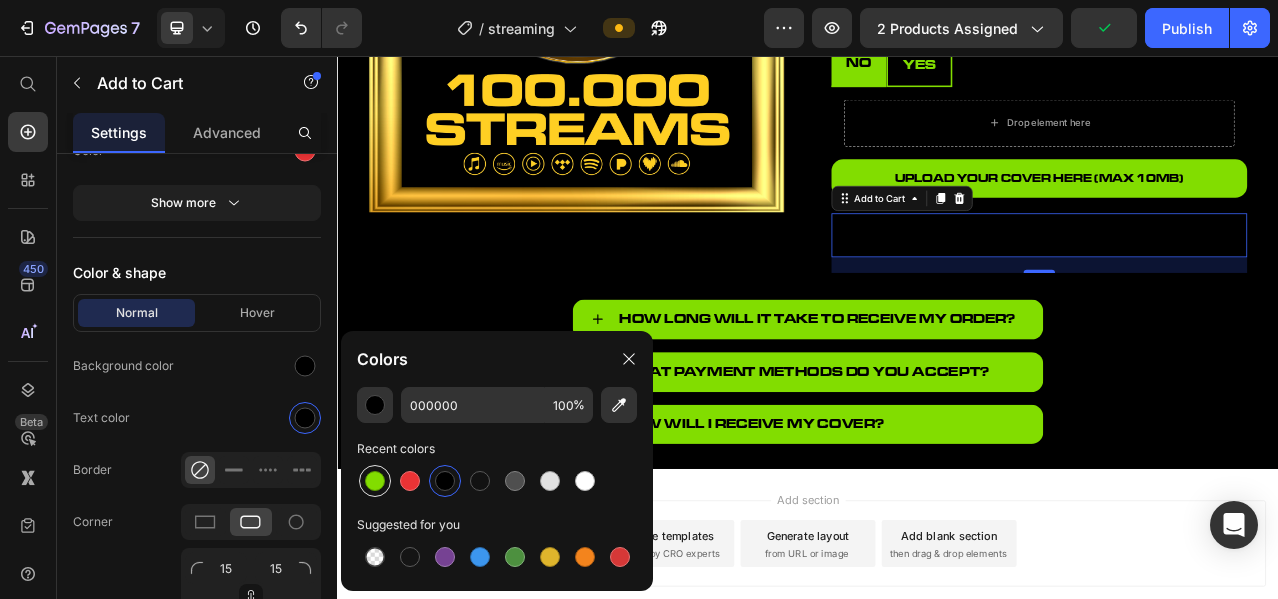 click at bounding box center [375, 481] 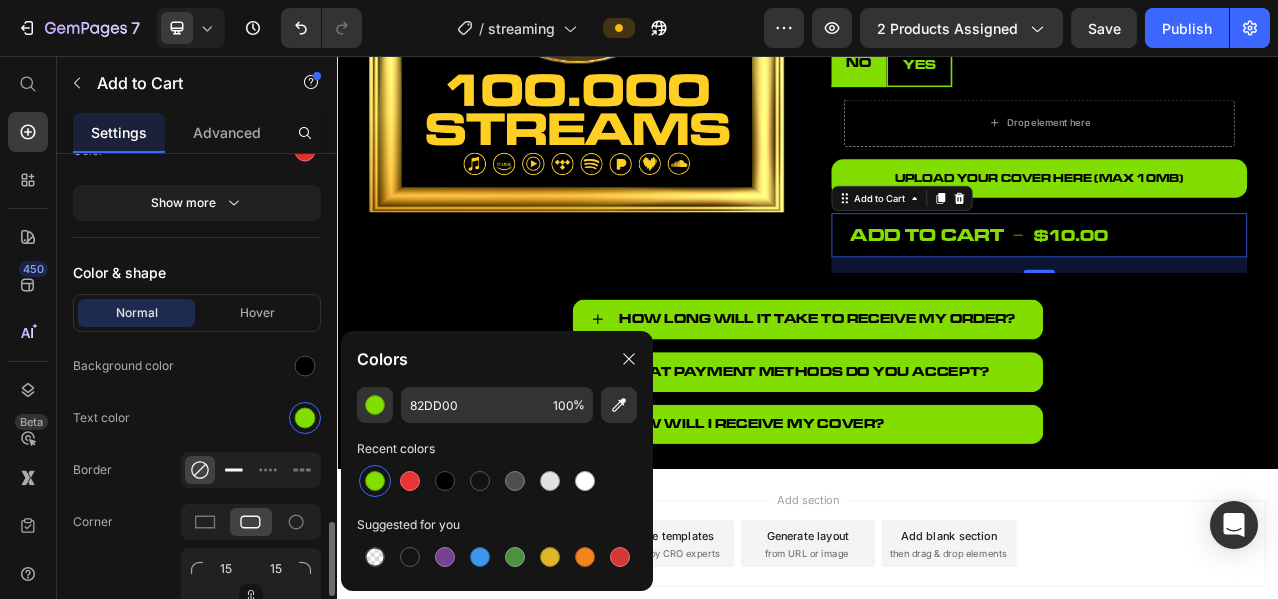 click 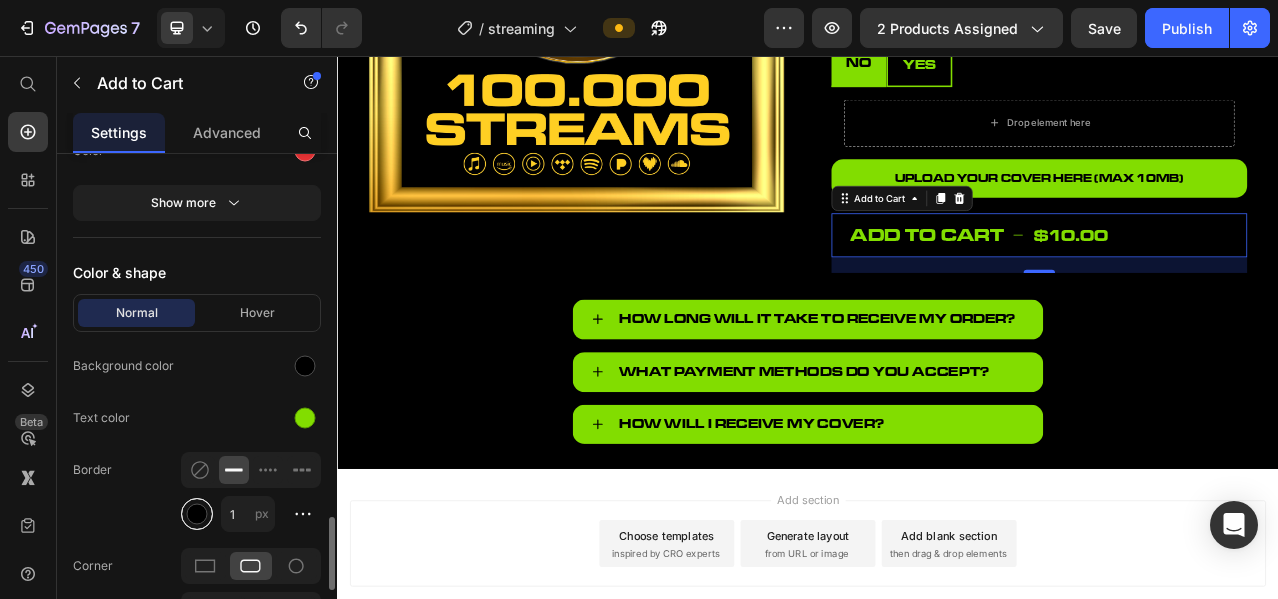 click at bounding box center [197, 514] 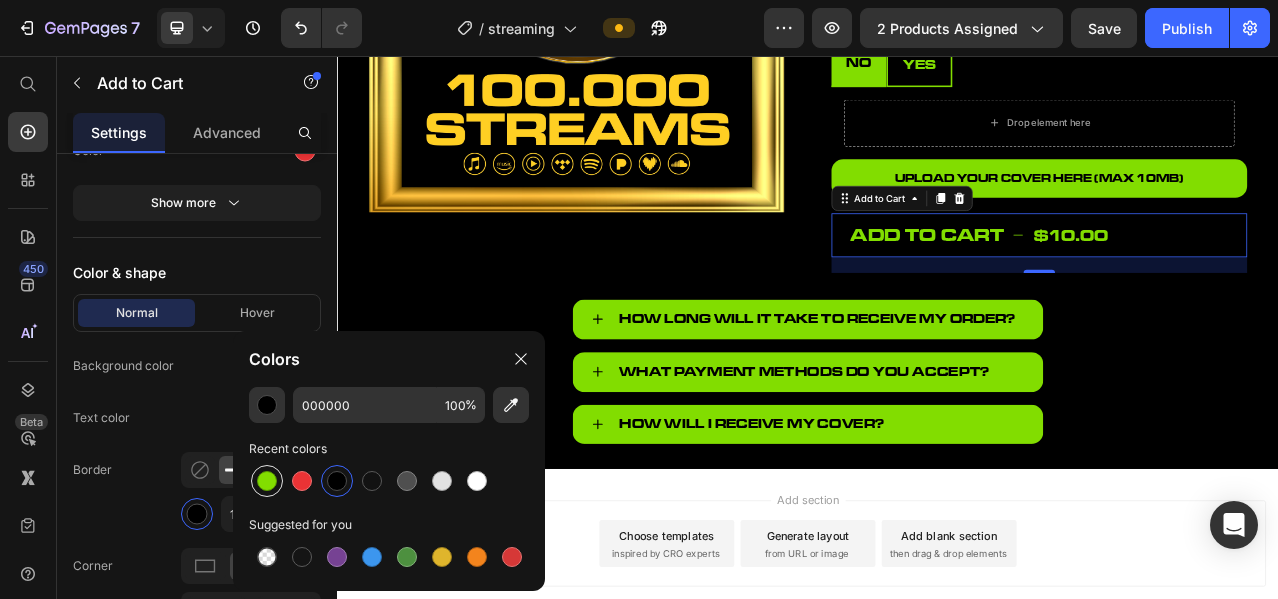click at bounding box center (267, 481) 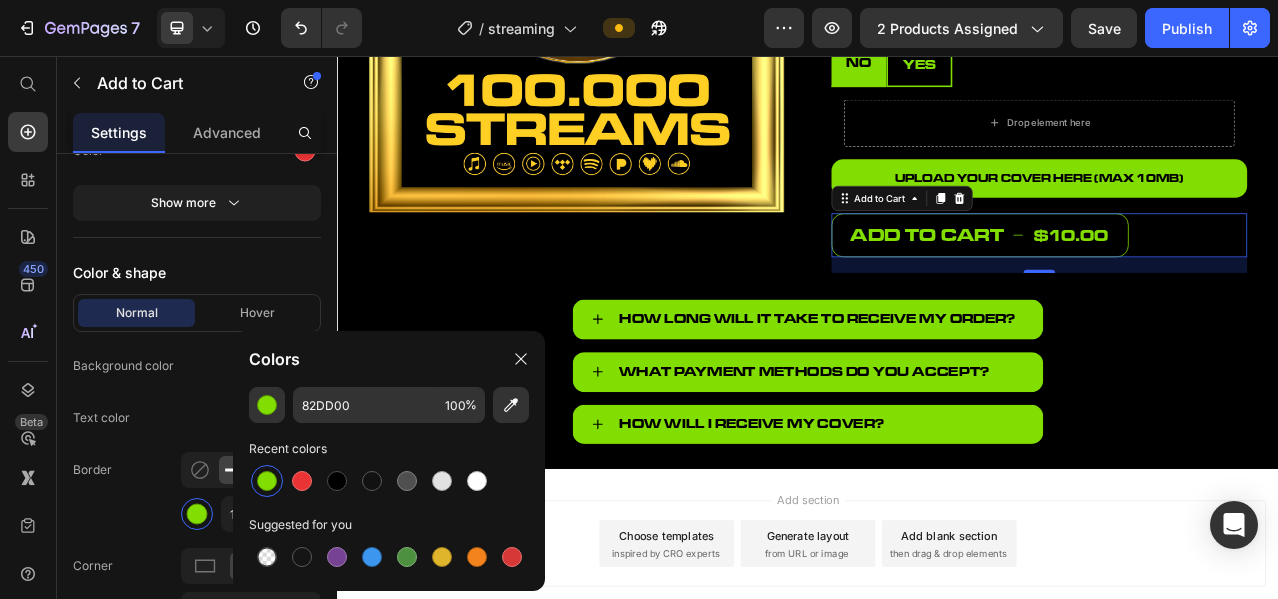click on "Border 1 px" 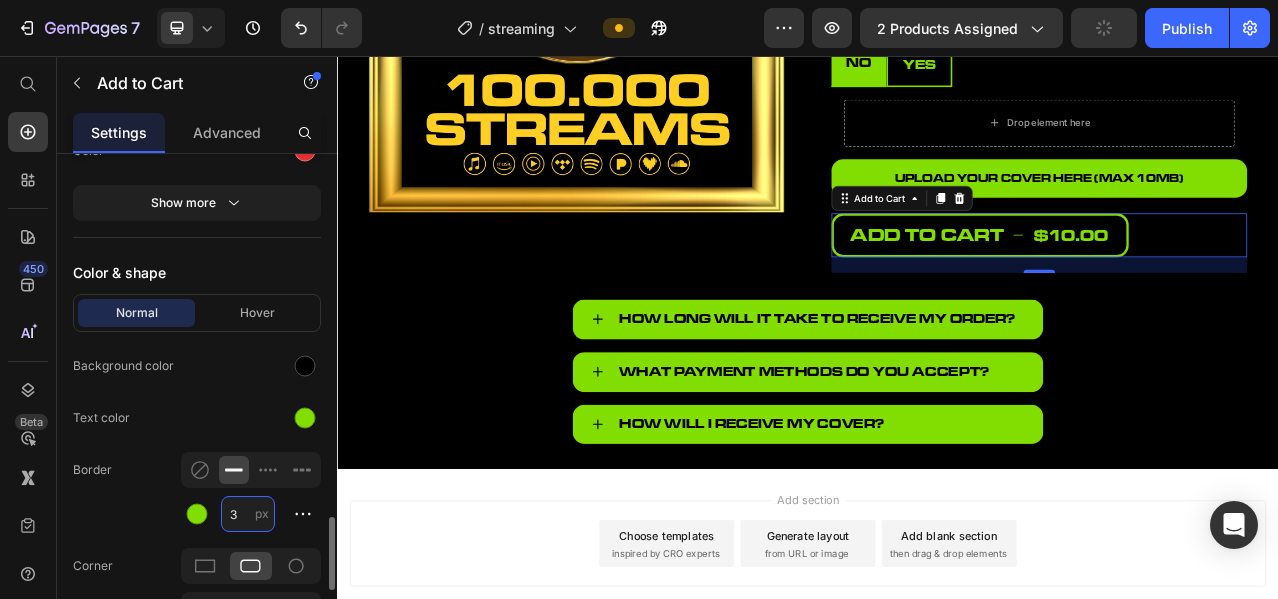 type on "3" 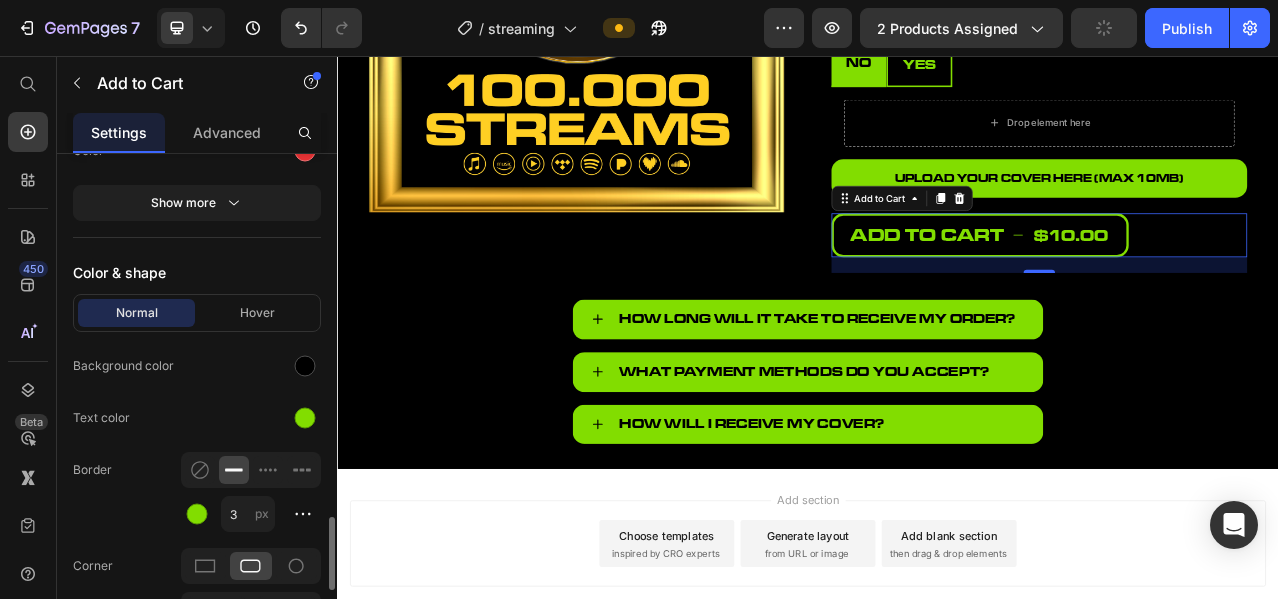 click on "Border 3 px" 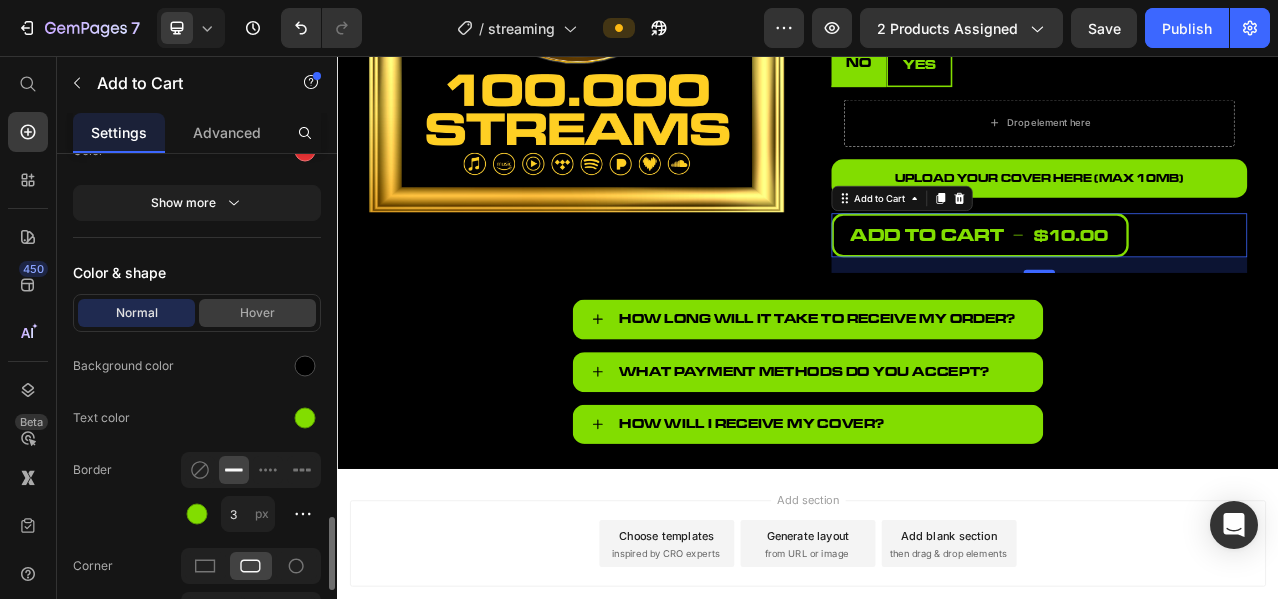 click on "Hover" at bounding box center (257, 313) 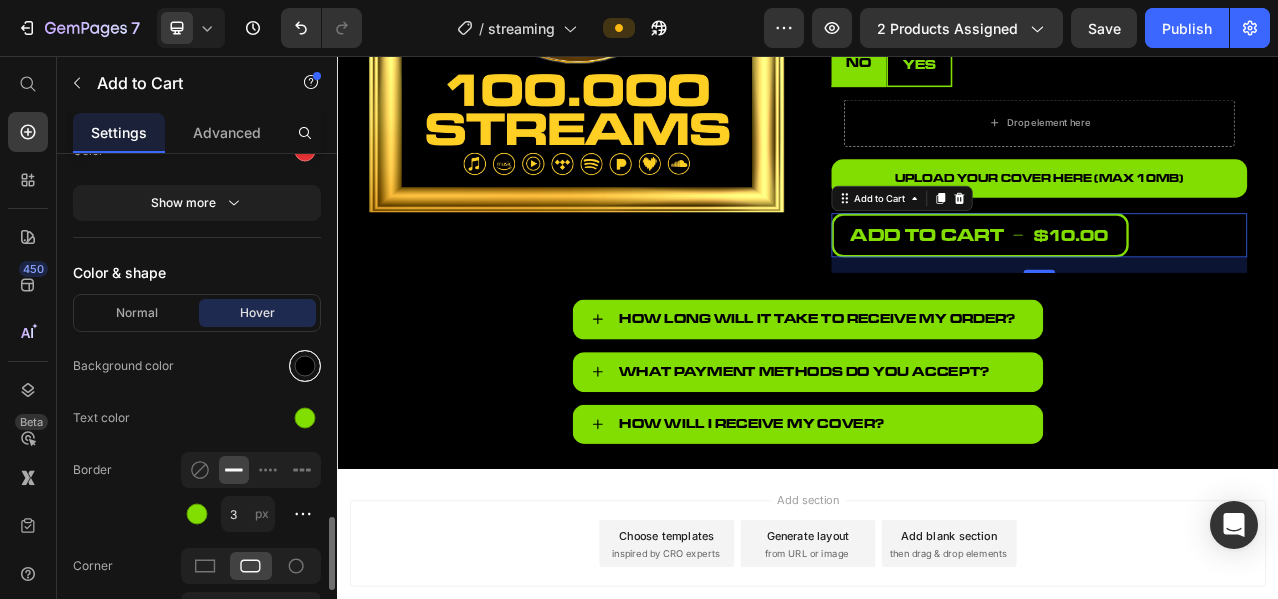 click at bounding box center [305, 366] 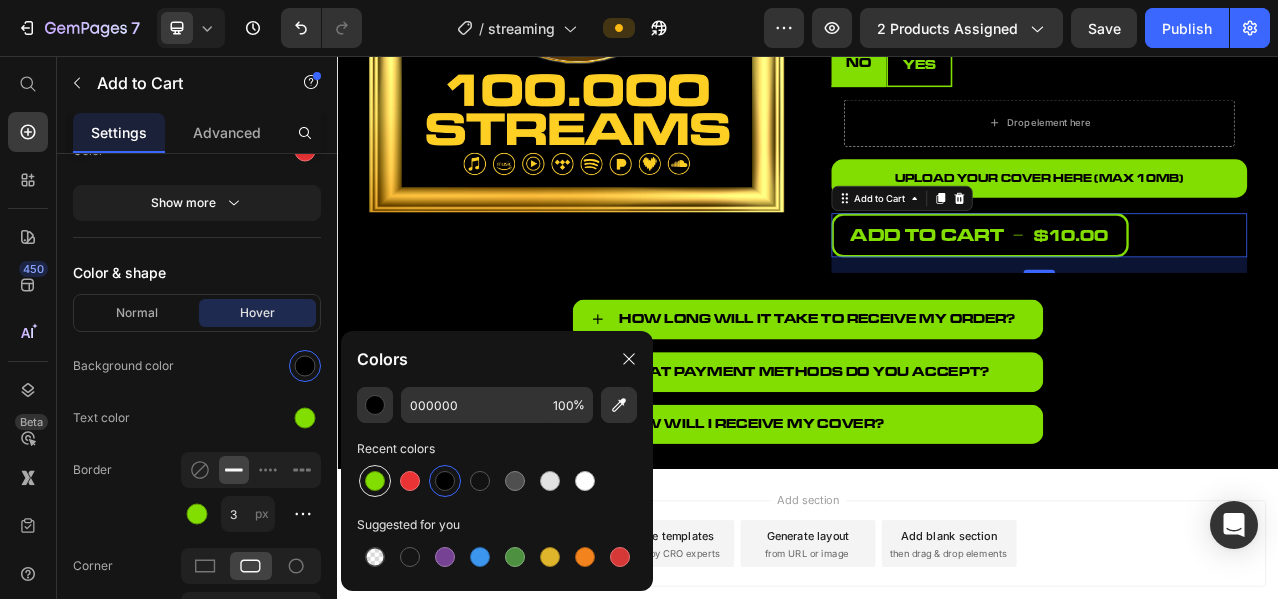 click at bounding box center [375, 481] 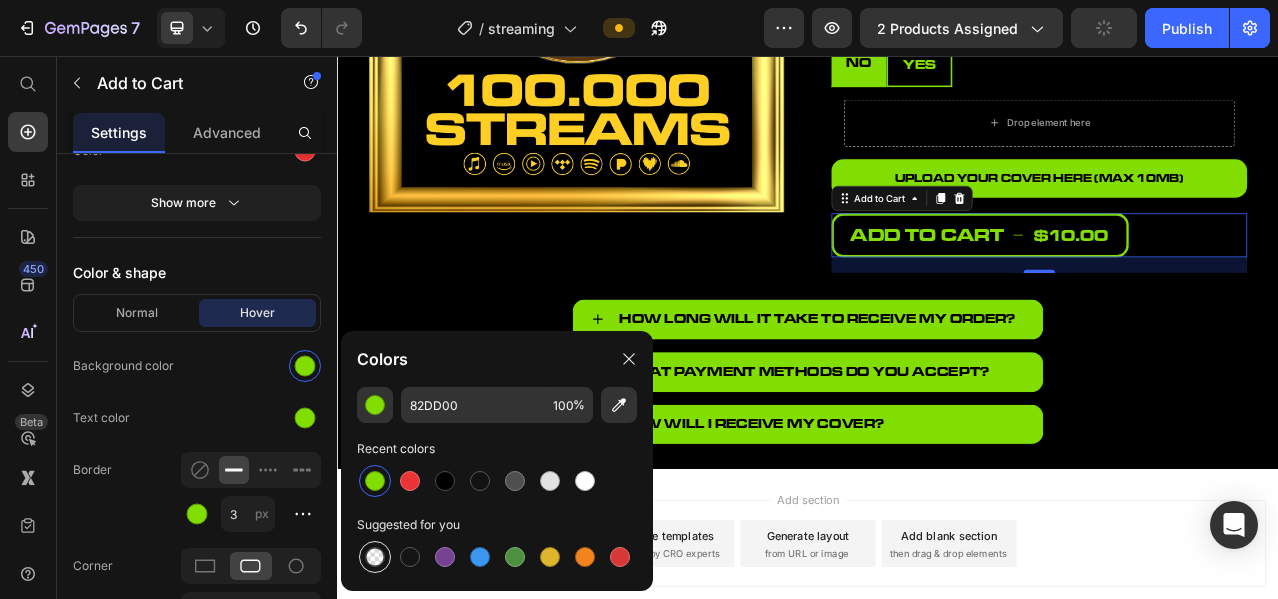 click at bounding box center (375, 557) 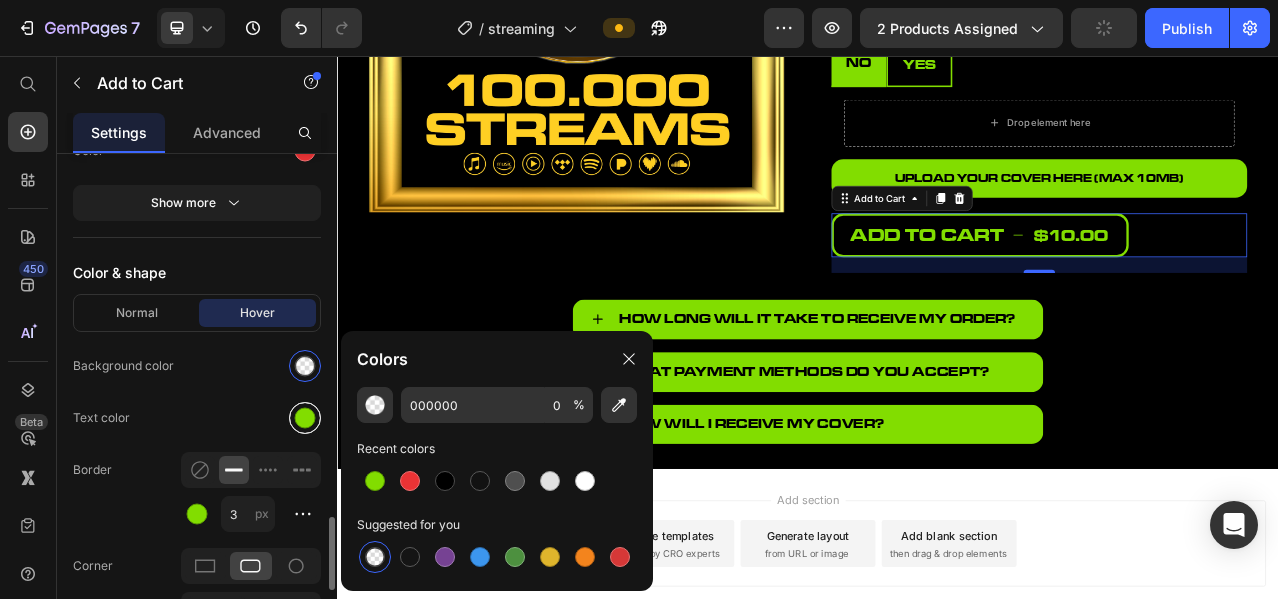 click at bounding box center (305, 418) 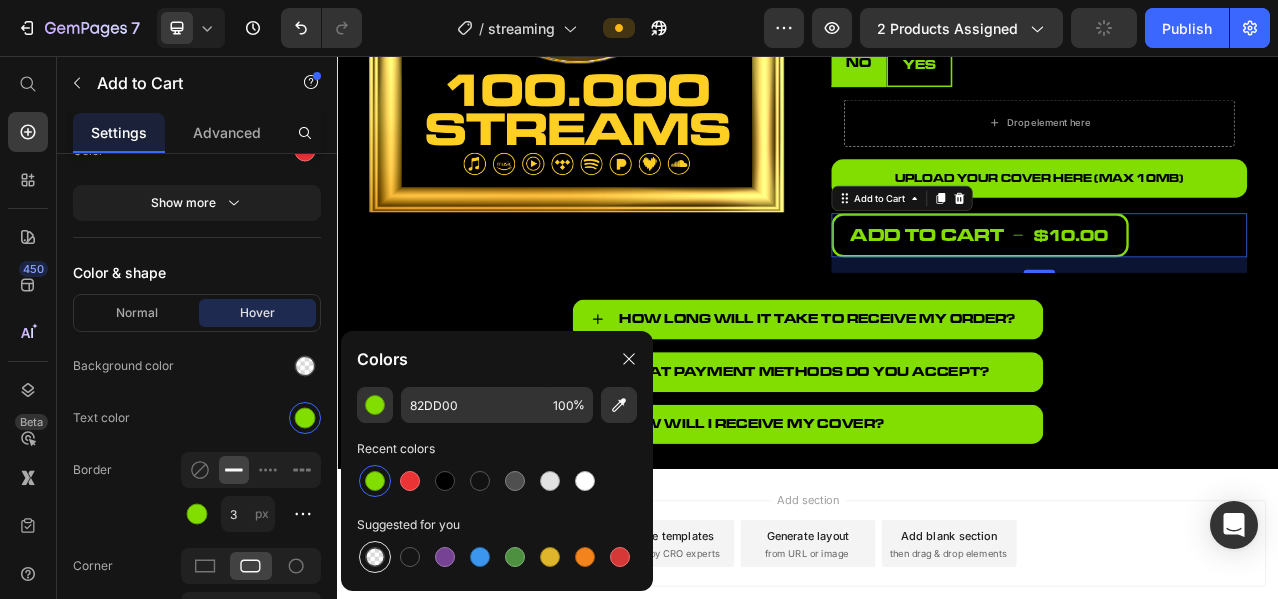 click at bounding box center [375, 557] 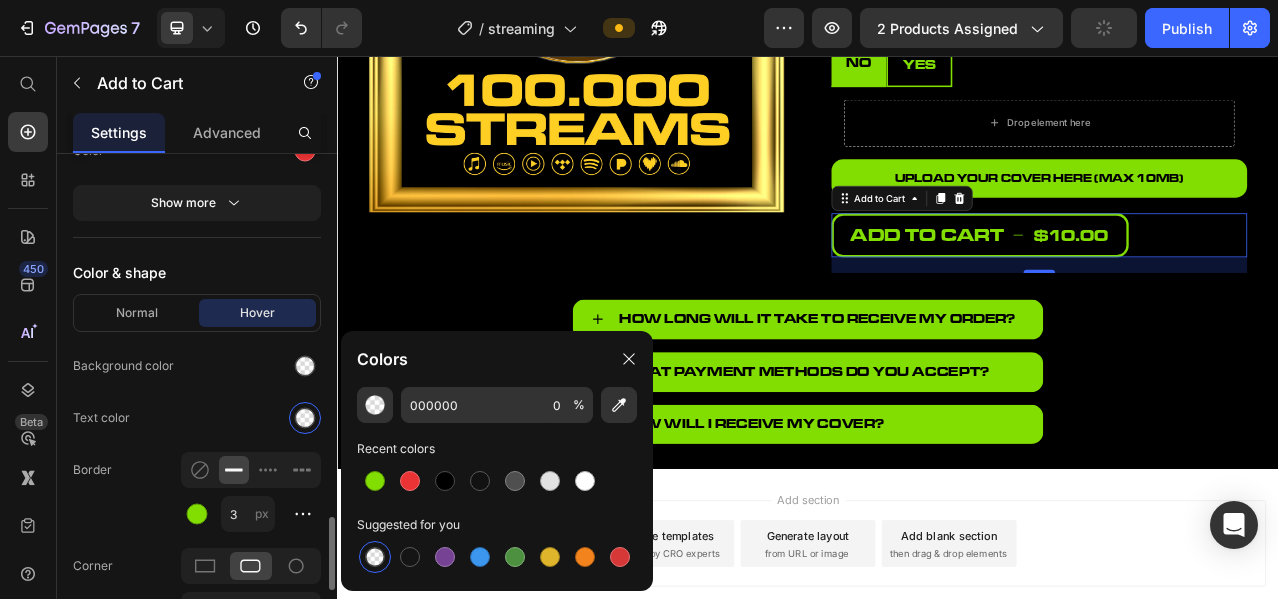click on "Text color" 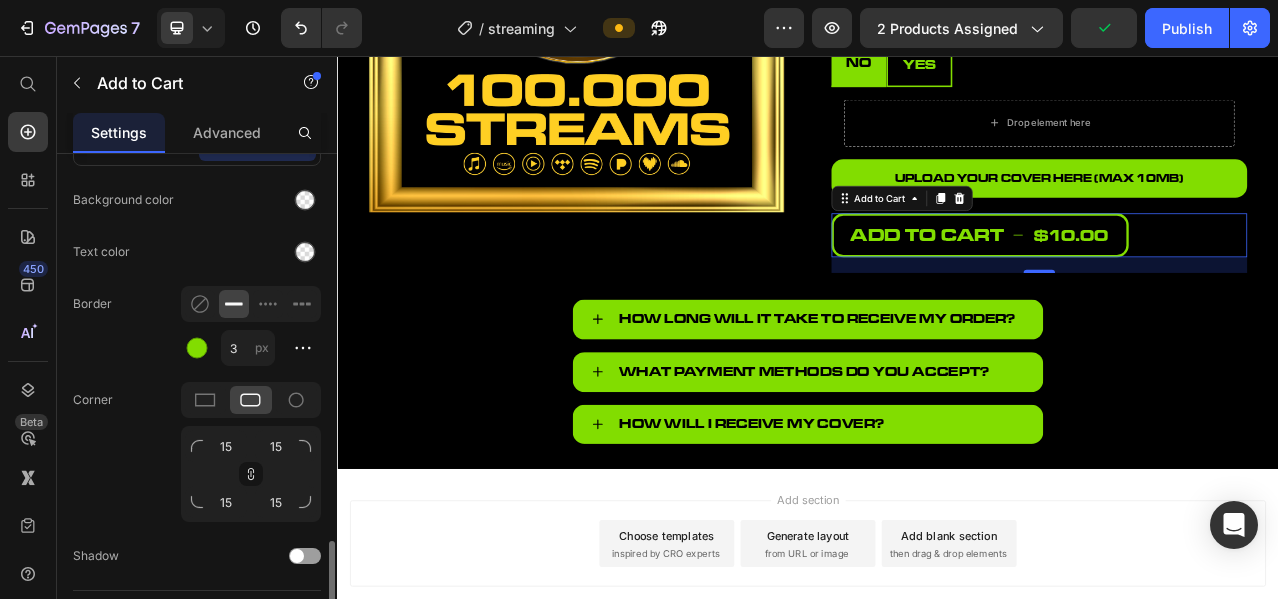 scroll, scrollTop: 2500, scrollLeft: 0, axis: vertical 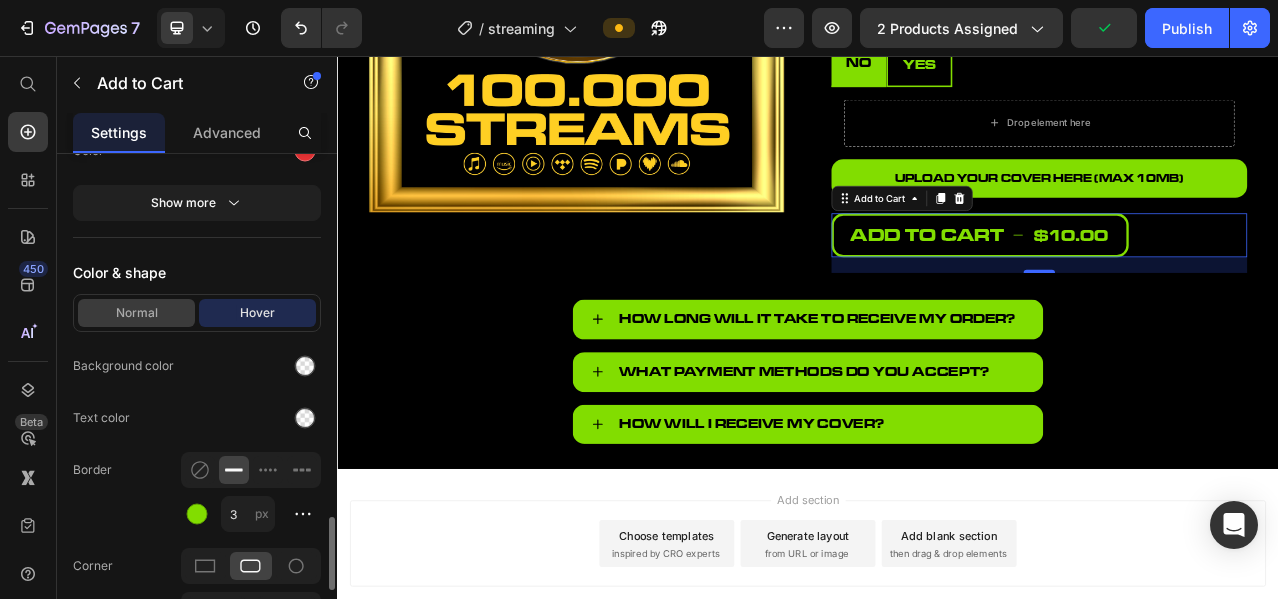 click on "Normal" at bounding box center (136, 313) 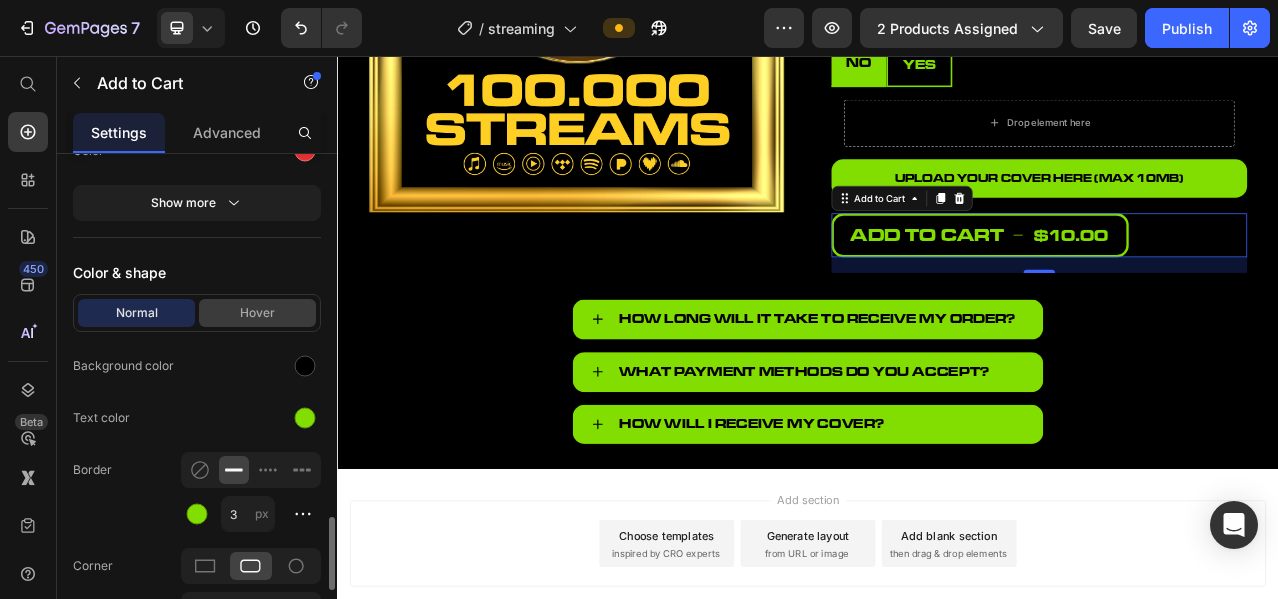 click on "Hover" at bounding box center (257, 313) 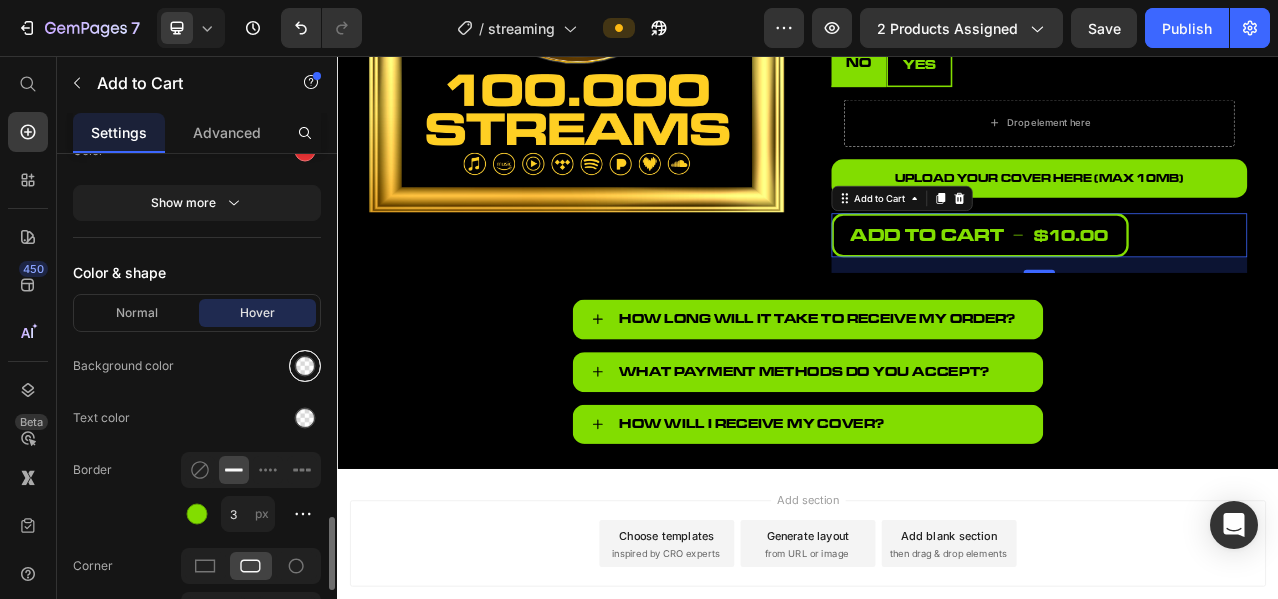 click at bounding box center (305, 366) 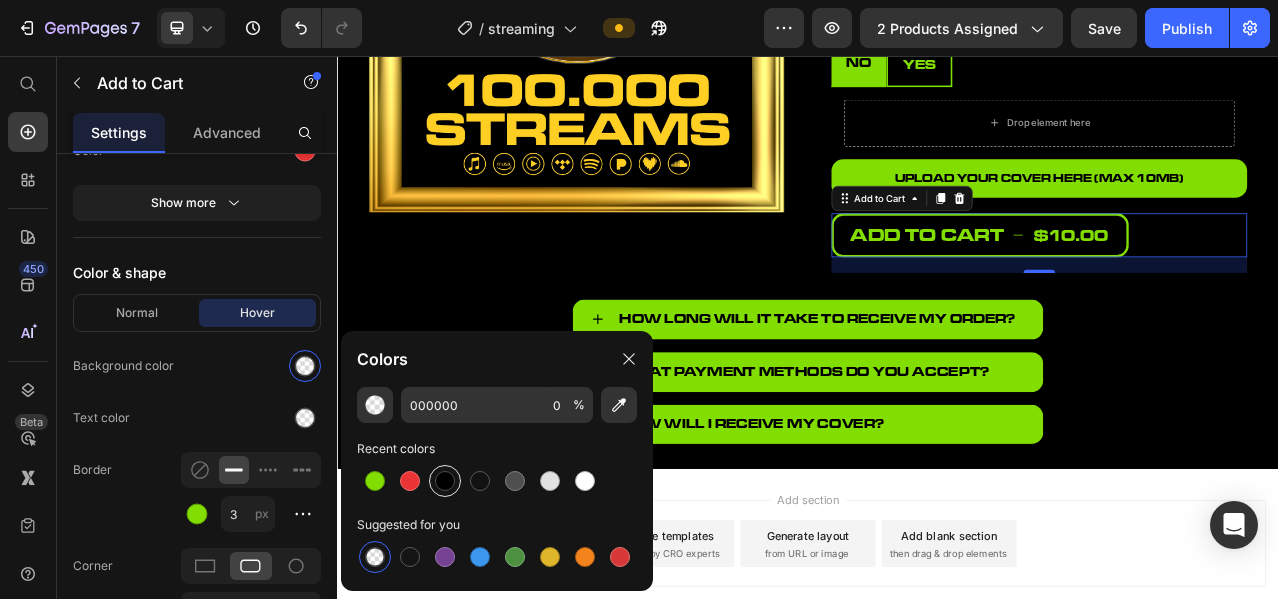 click at bounding box center (445, 481) 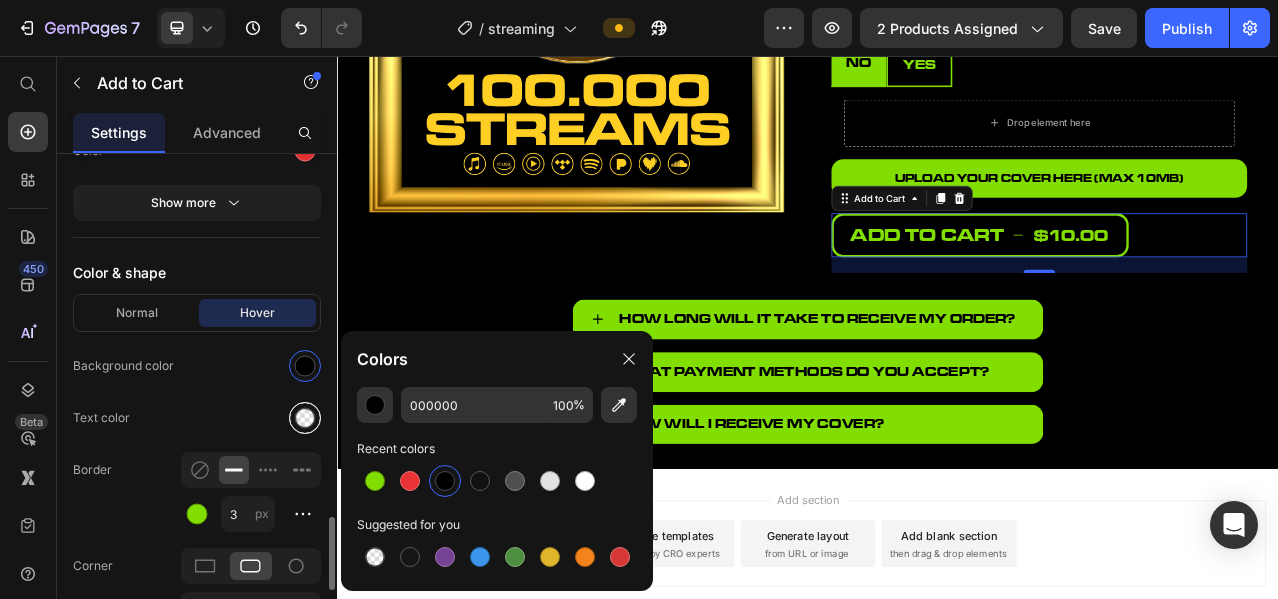 click at bounding box center [305, 418] 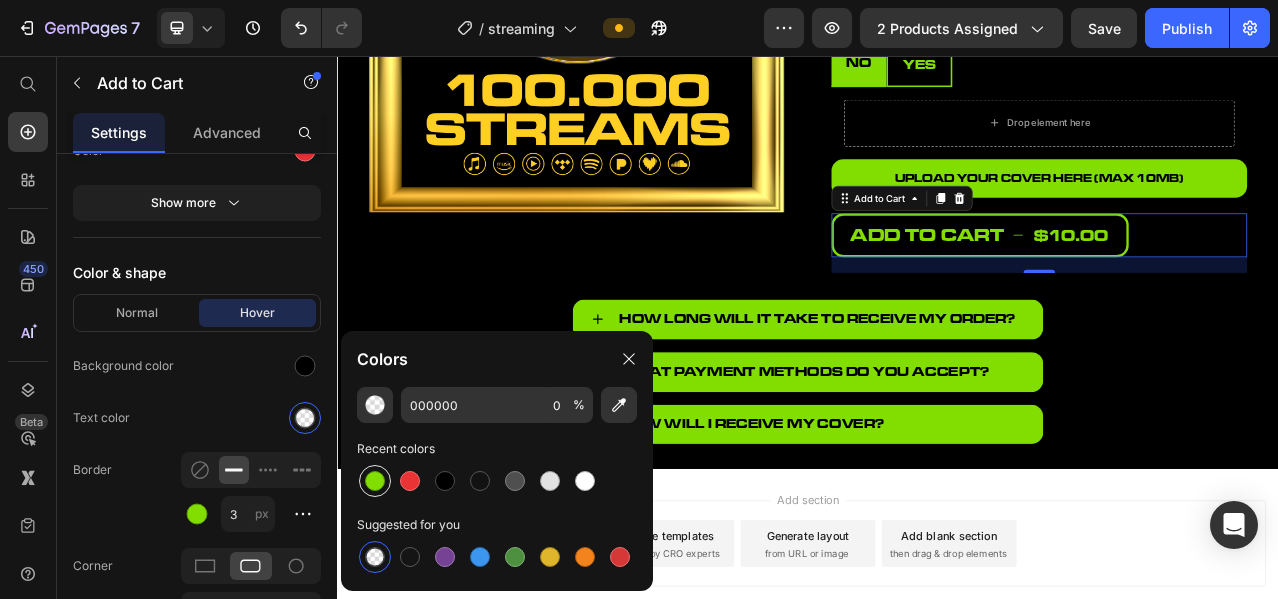 click at bounding box center (375, 481) 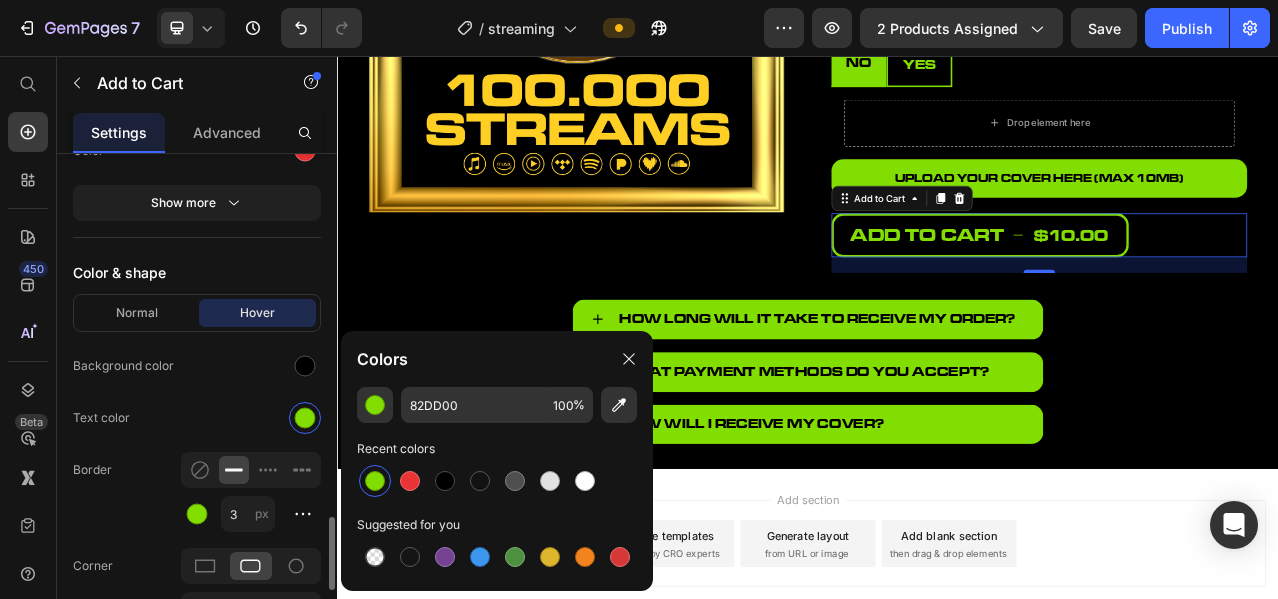 click on "Text color" 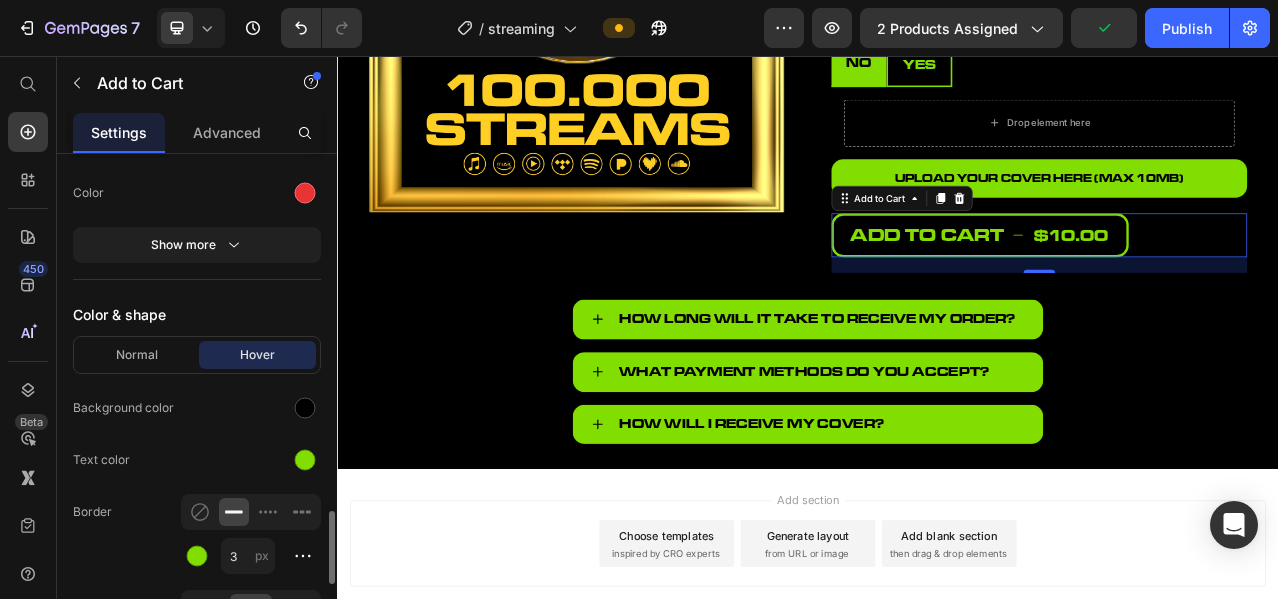 scroll, scrollTop: 2458, scrollLeft: 0, axis: vertical 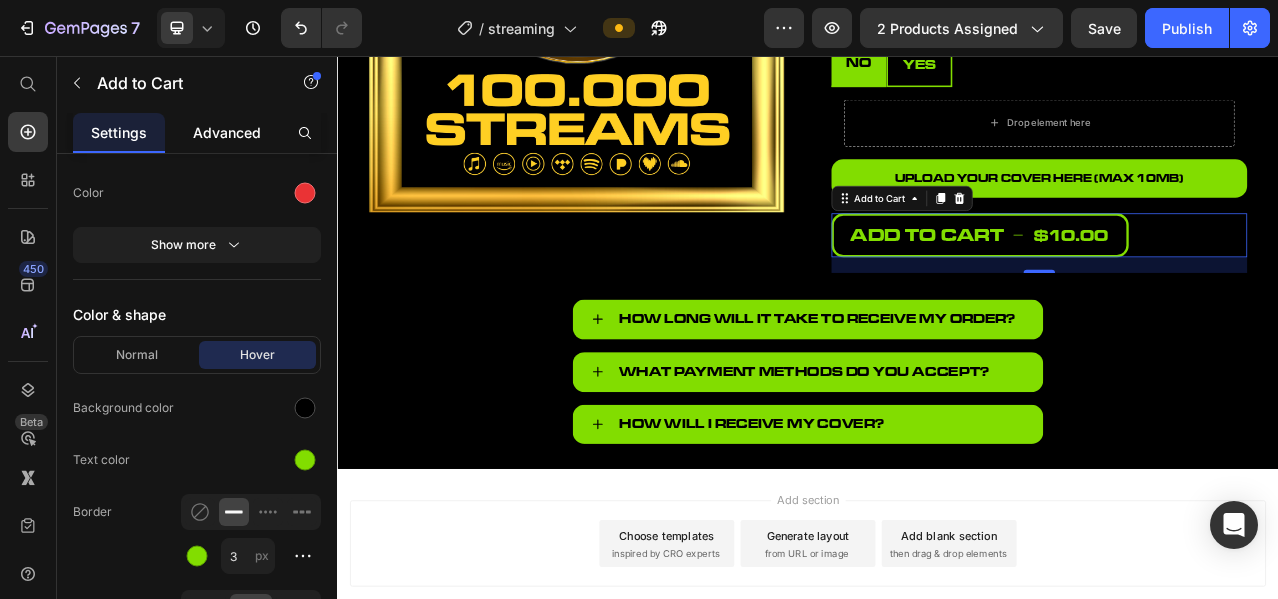 click on "Advanced" at bounding box center [227, 132] 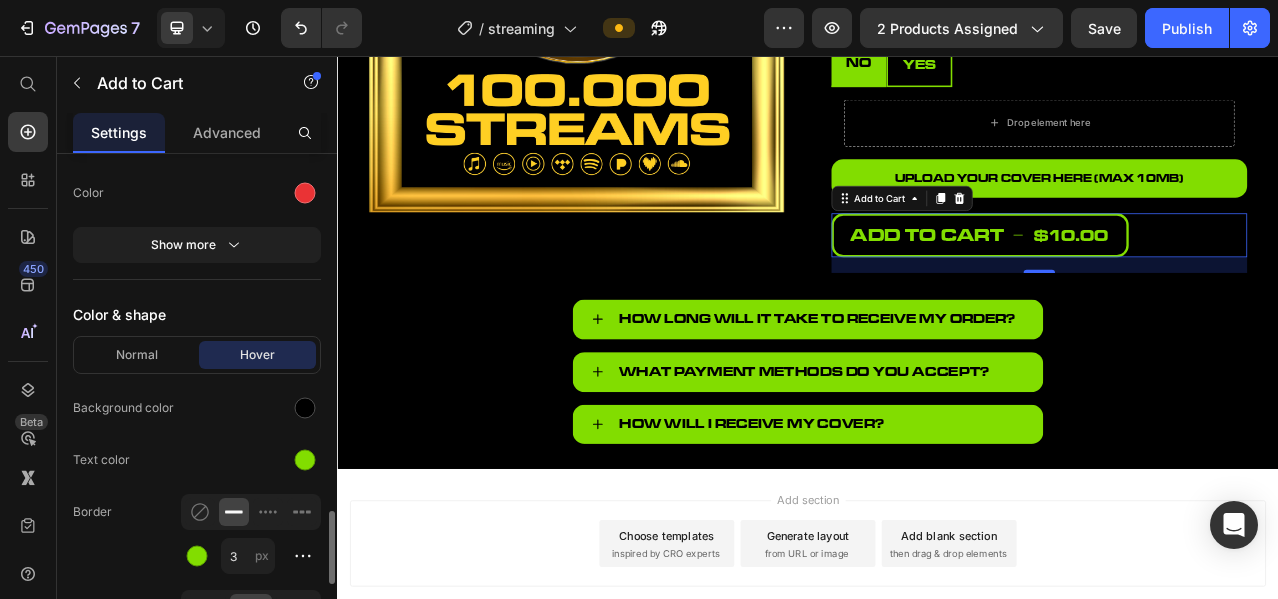 scroll, scrollTop: 0, scrollLeft: 0, axis: both 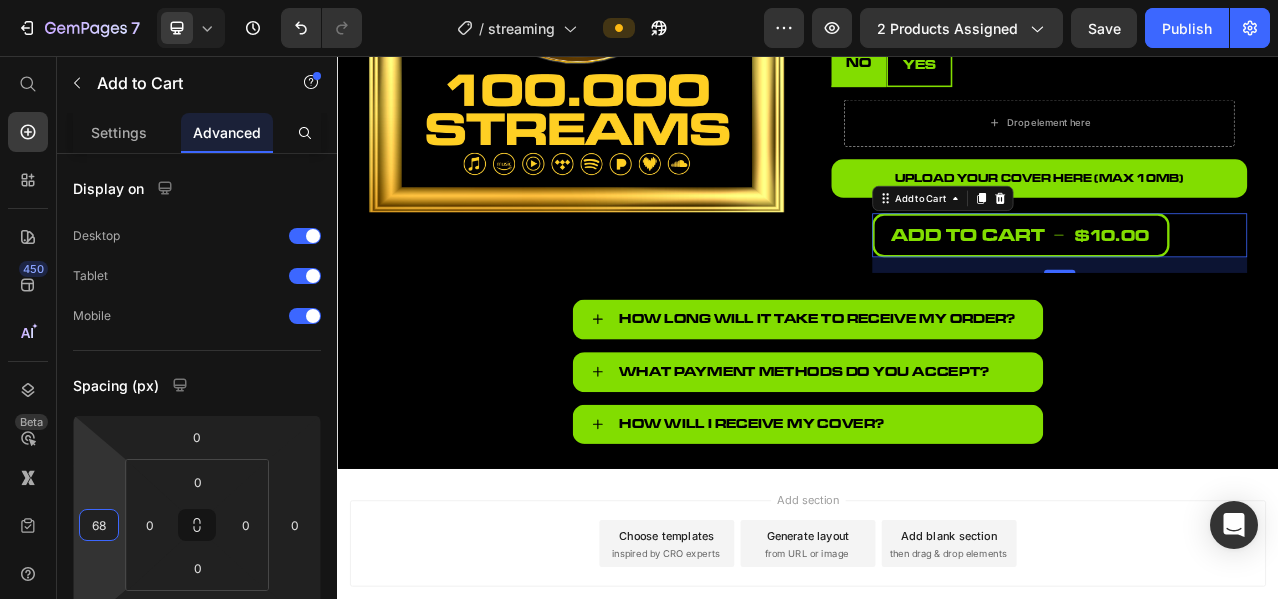 type on "70" 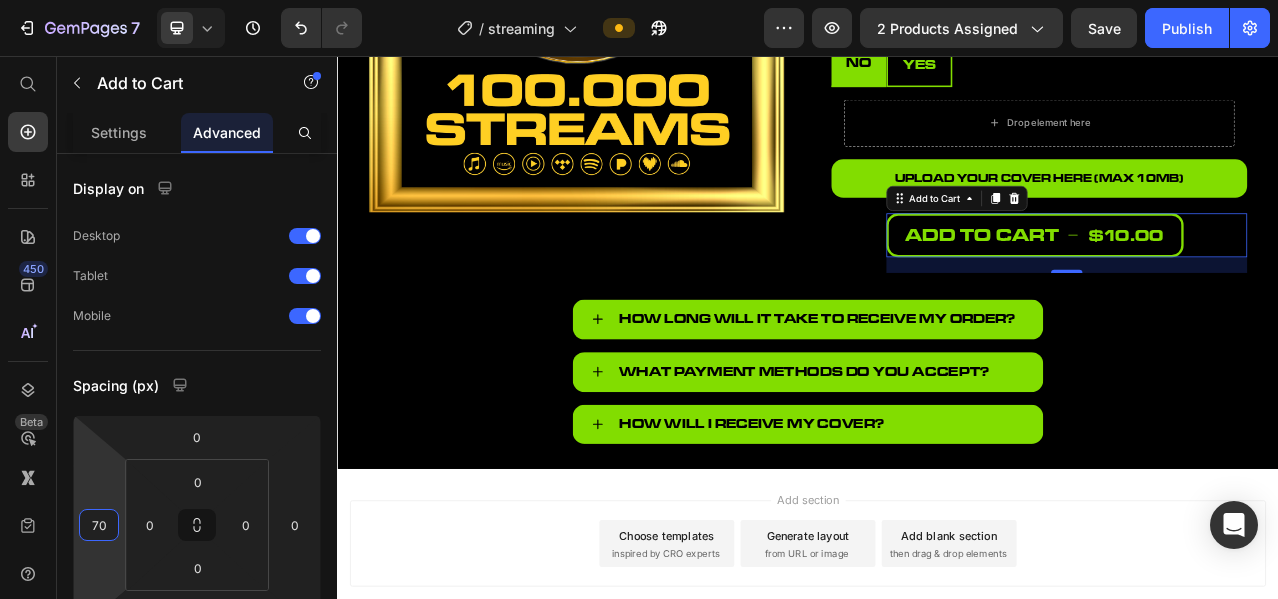 drag, startPoint x: 116, startPoint y: 479, endPoint x: 119, endPoint y: 444, distance: 35.128338 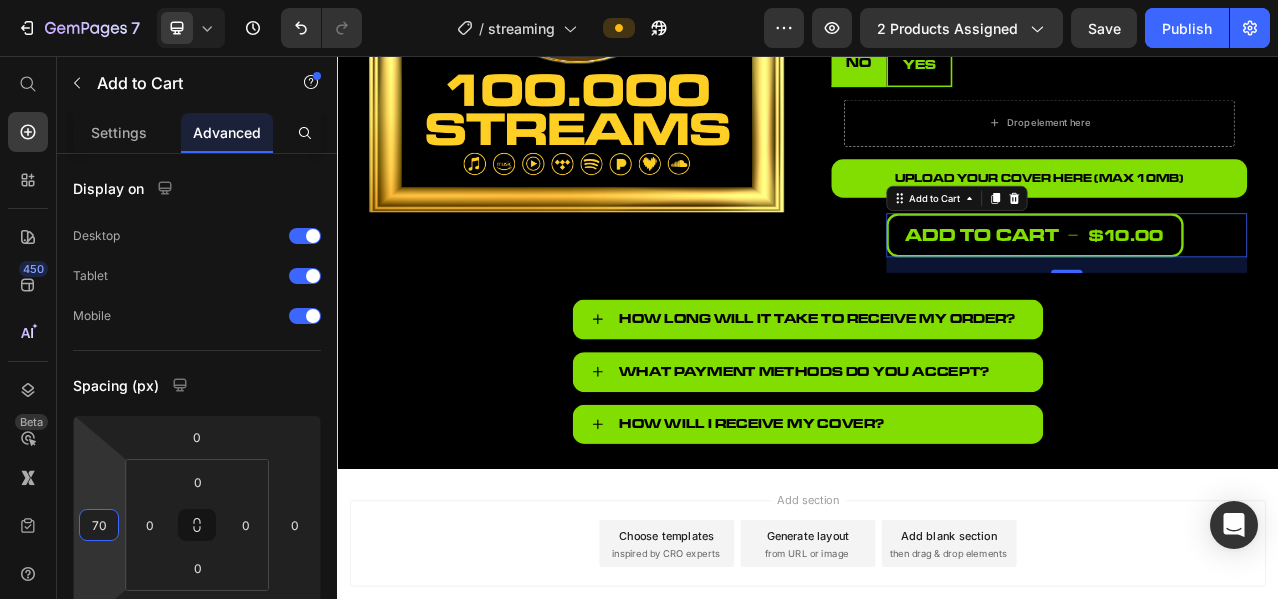 click on "7  Version history  /  streaming Preview 2 products assigned  Save   Publish  450 Beta Start with Sections Elements Hero Section Product Detail Brands Trusted Badges Guarantee Product Breakdown How to use Testimonials Compare Bundle FAQs Social Proof Brand Story Product List Collection Blog List Contact Sticky Add to Cart Custom Footer Browse Library 450 Layout
Row
Row
Row
Row Text
Heading
Text Block Button
Button
Button
Sticky Back to top Media
Image" at bounding box center (639, 0) 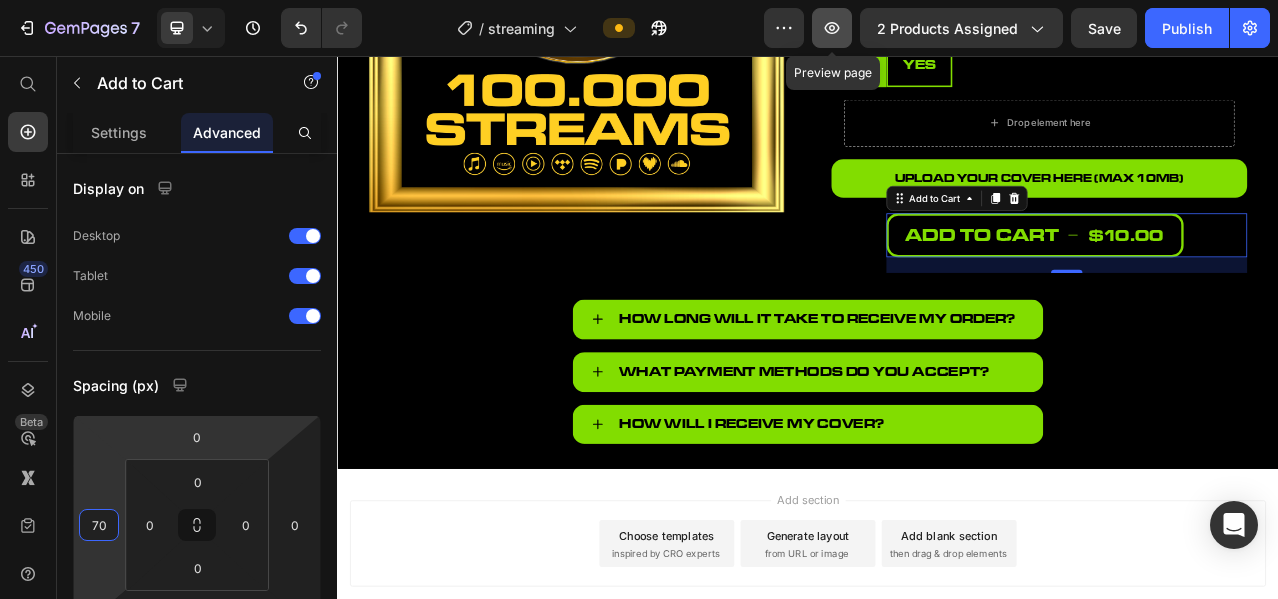 click 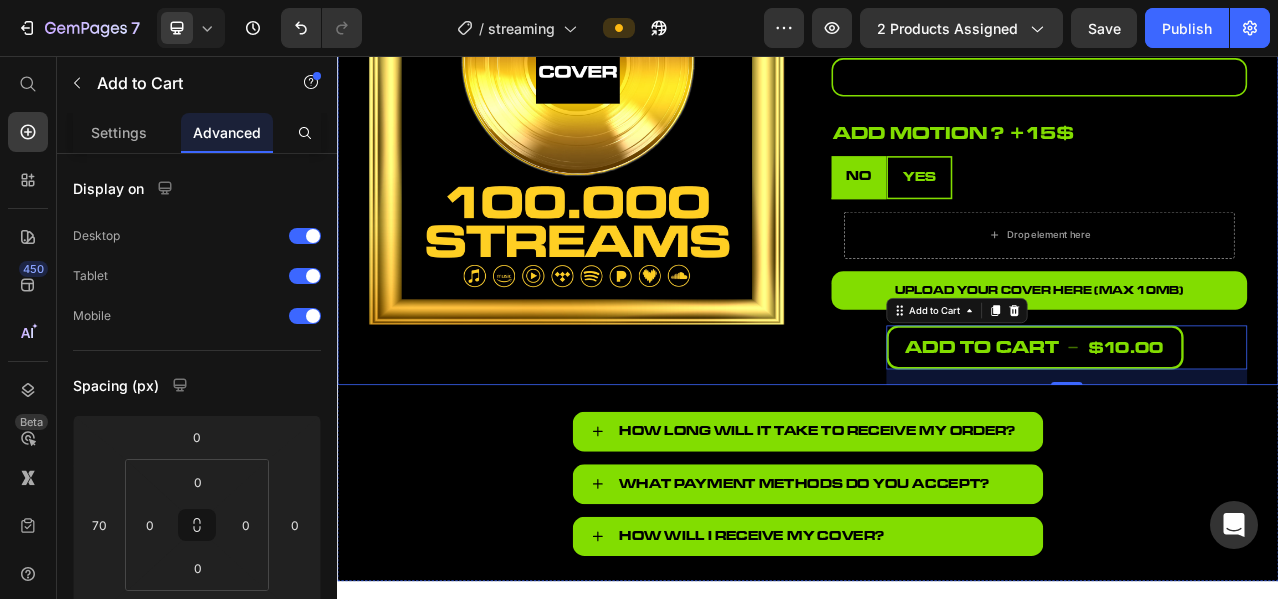 scroll, scrollTop: 286, scrollLeft: 0, axis: vertical 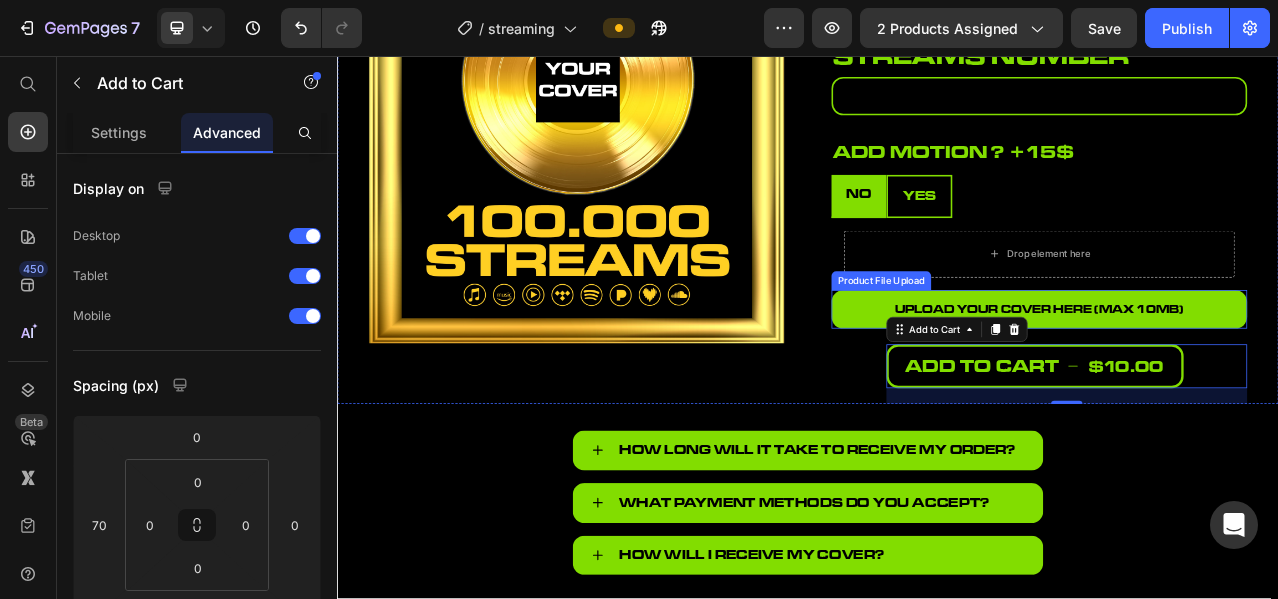 click on "upload your cover here (Max 10MB)" at bounding box center [1232, 379] 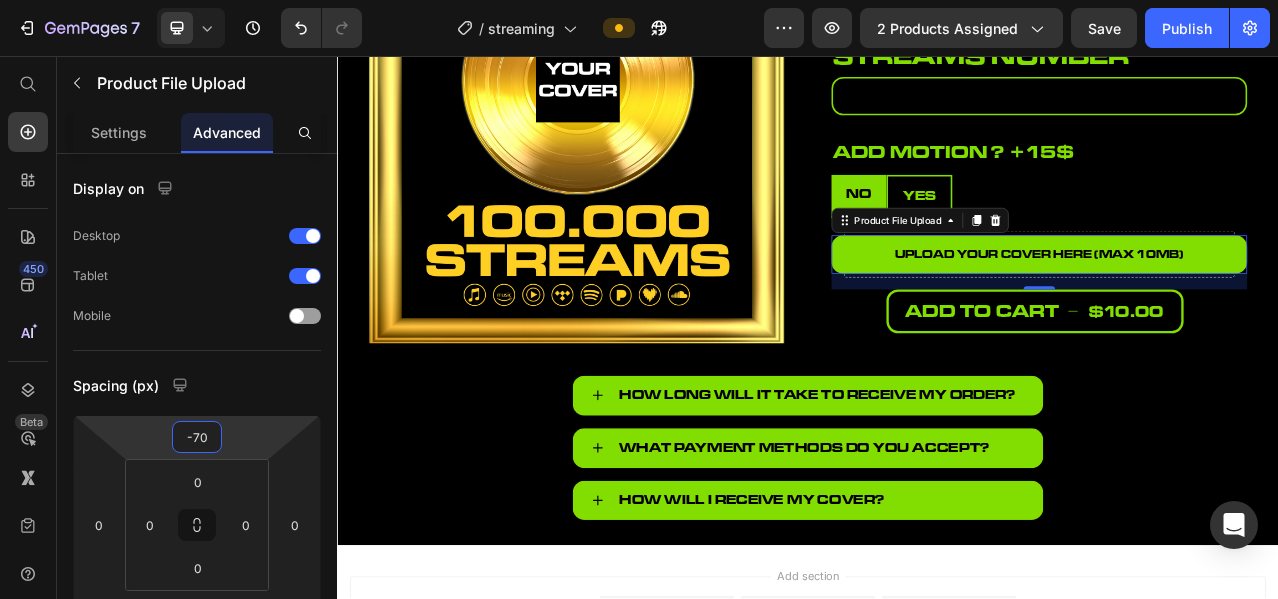 drag, startPoint x: 249, startPoint y: 435, endPoint x: 269, endPoint y: 470, distance: 40.311287 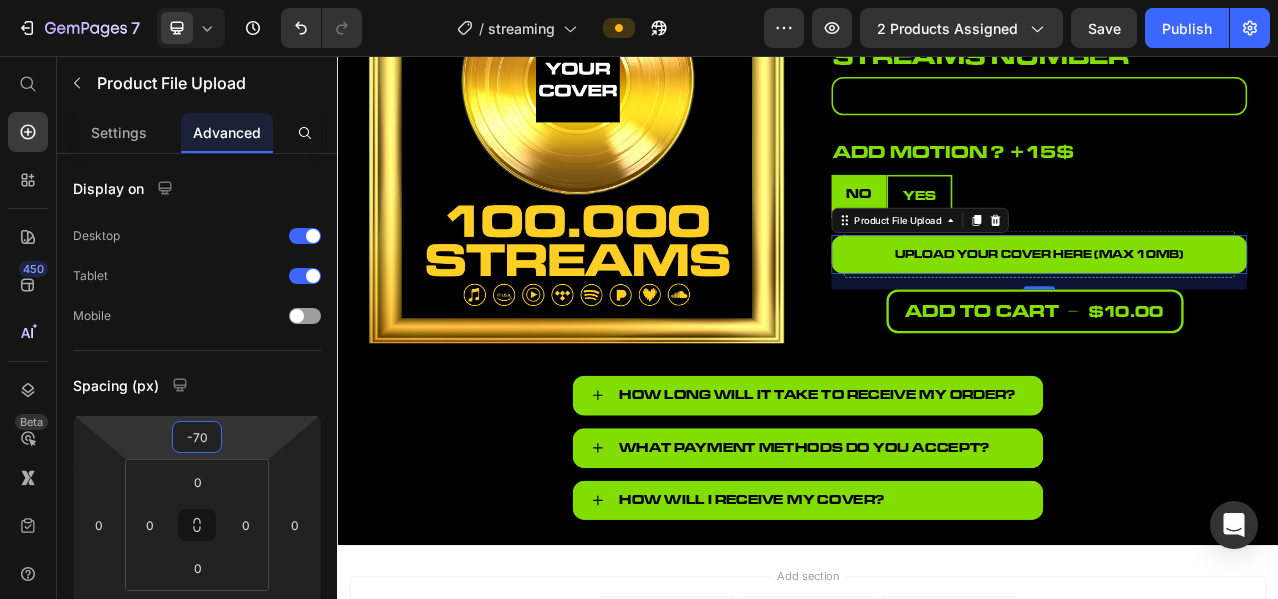 click on "7  Version history  /  streaming Preview 2 products assigned  Save   Publish  450 Beta Start with Sections Elements Hero Section Product Detail Brands Trusted Badges Guarantee Product Breakdown How to use Testimonials Compare Bundle FAQs Social Proof Brand Story Product List Collection Blog List Contact Sticky Add to Cart Custom Footer Browse Library 450 Layout
Row
Row
Row
Row Text
Heading
Text Block Button
Button
Button
Sticky Back to top Media
Image" at bounding box center (639, 0) 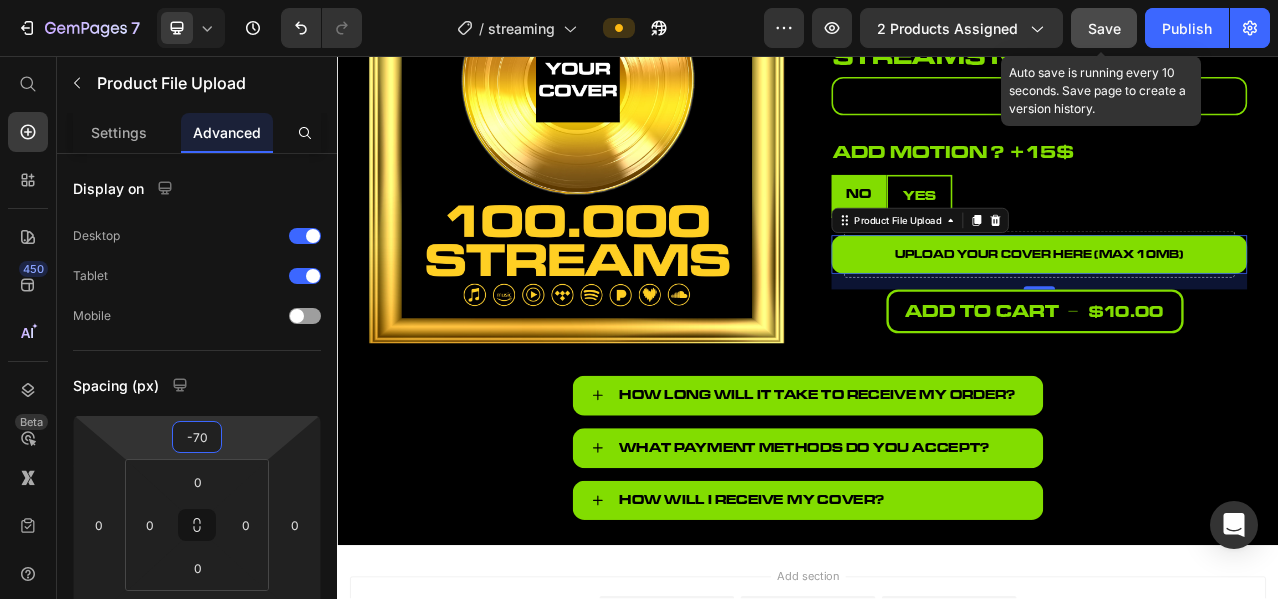 click on "Save" at bounding box center (1104, 28) 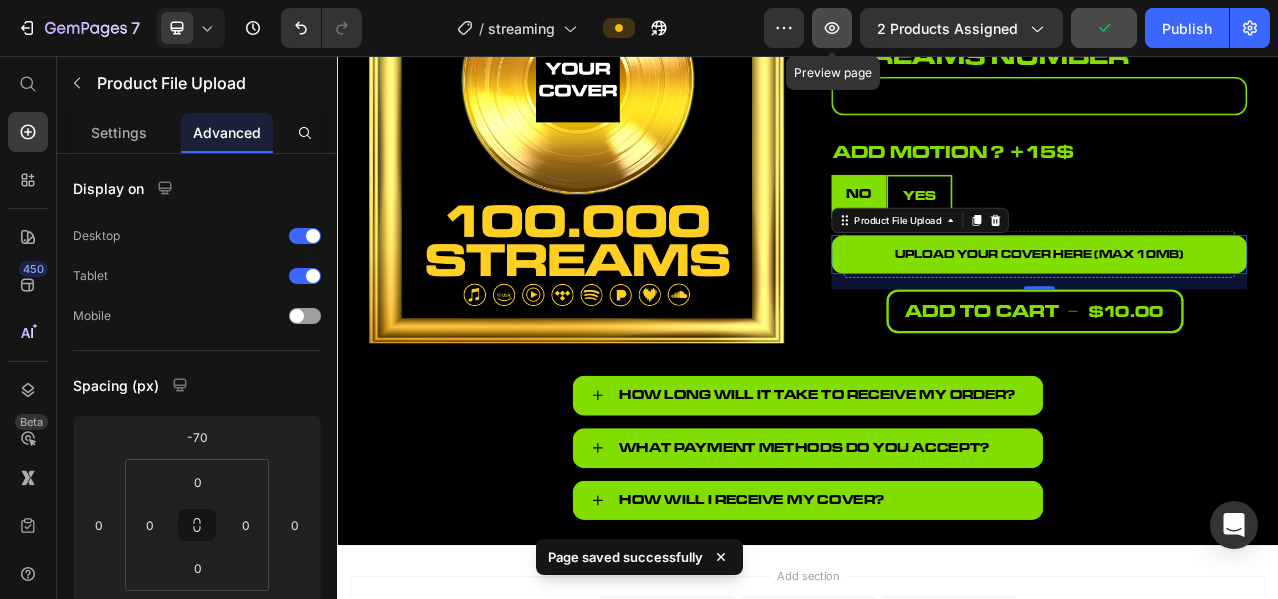 click 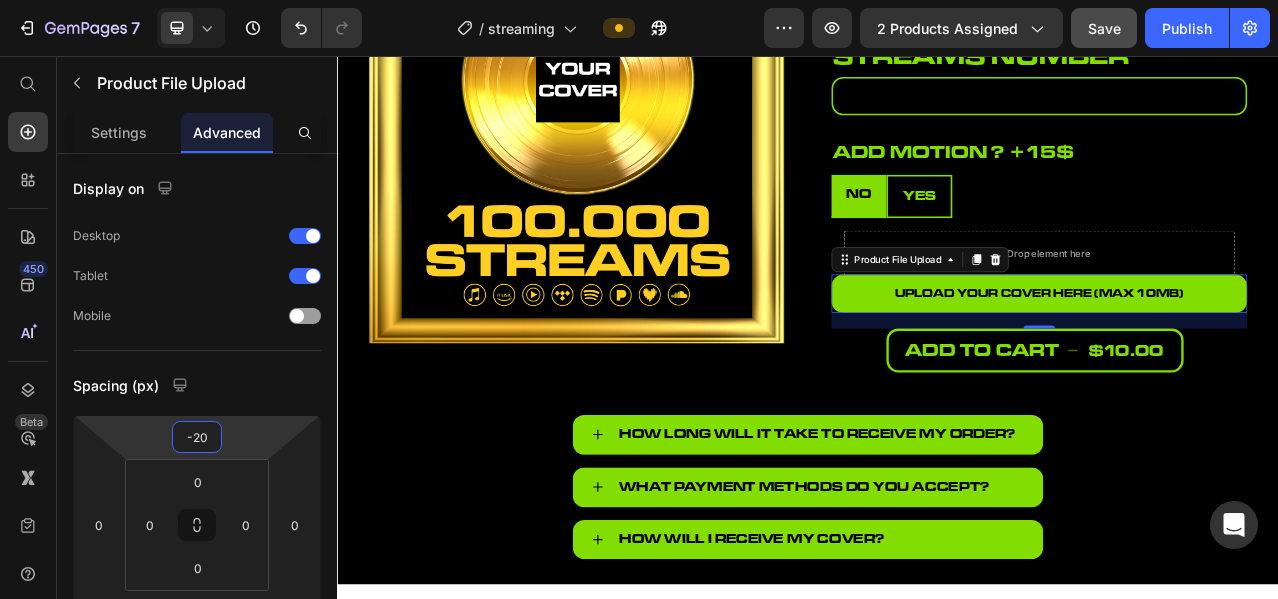 drag, startPoint x: 244, startPoint y: 421, endPoint x: 257, endPoint y: 396, distance: 28.178005 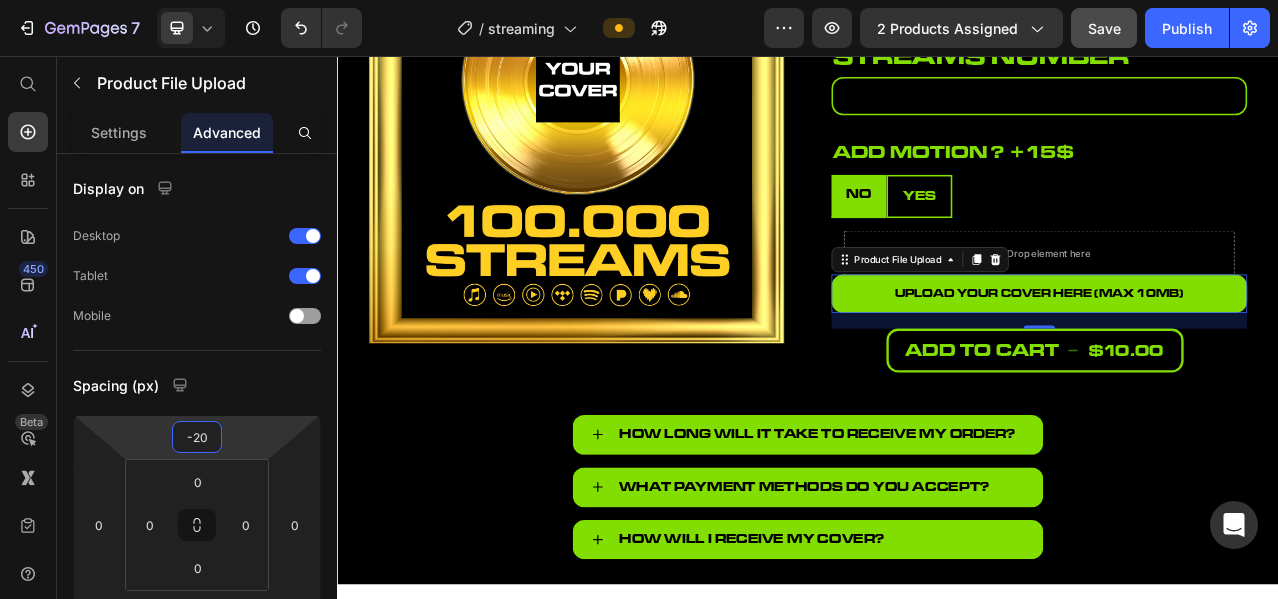 click on "7  Version history  /  streaming Preview 2 products assigned  Save   Publish  450 Beta Start with Sections Elements Hero Section Product Detail Brands Trusted Badges Guarantee Product Breakdown How to use Testimonials Compare Bundle FAQs Social Proof Brand Story Product List Collection Blog List Contact Sticky Add to Cart Custom Footer Browse Library 450 Layout
Row
Row
Row
Row Text
Heading
Text Block Button
Button
Button
Sticky Back to top Media
Image" at bounding box center (639, 0) 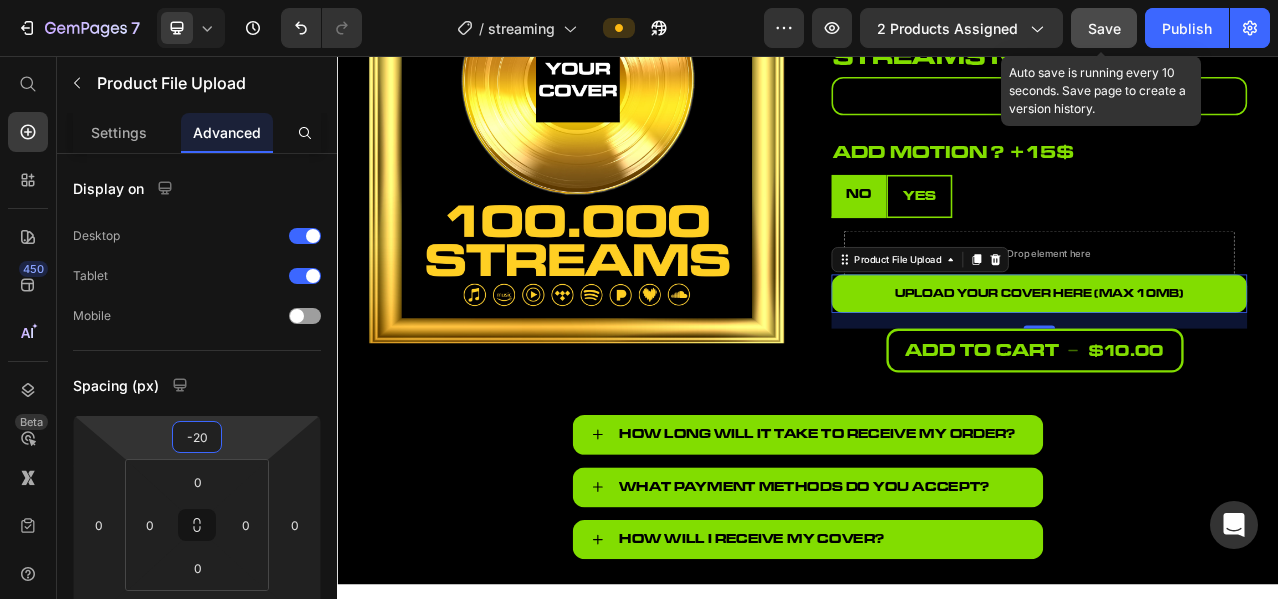 click on "Save" 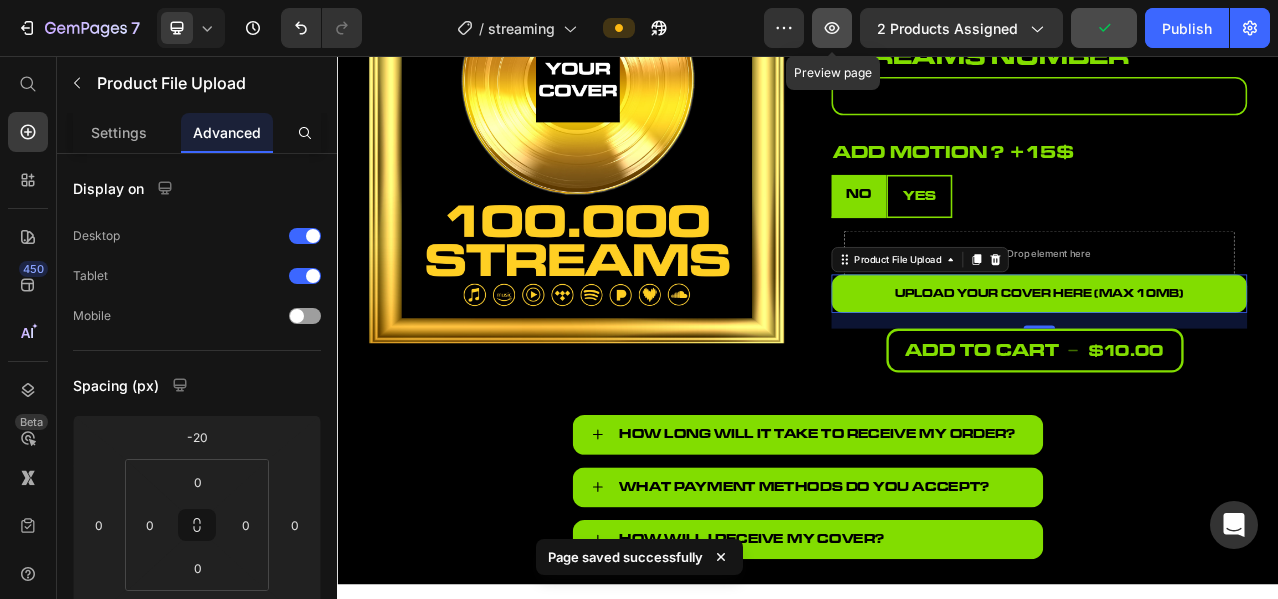click 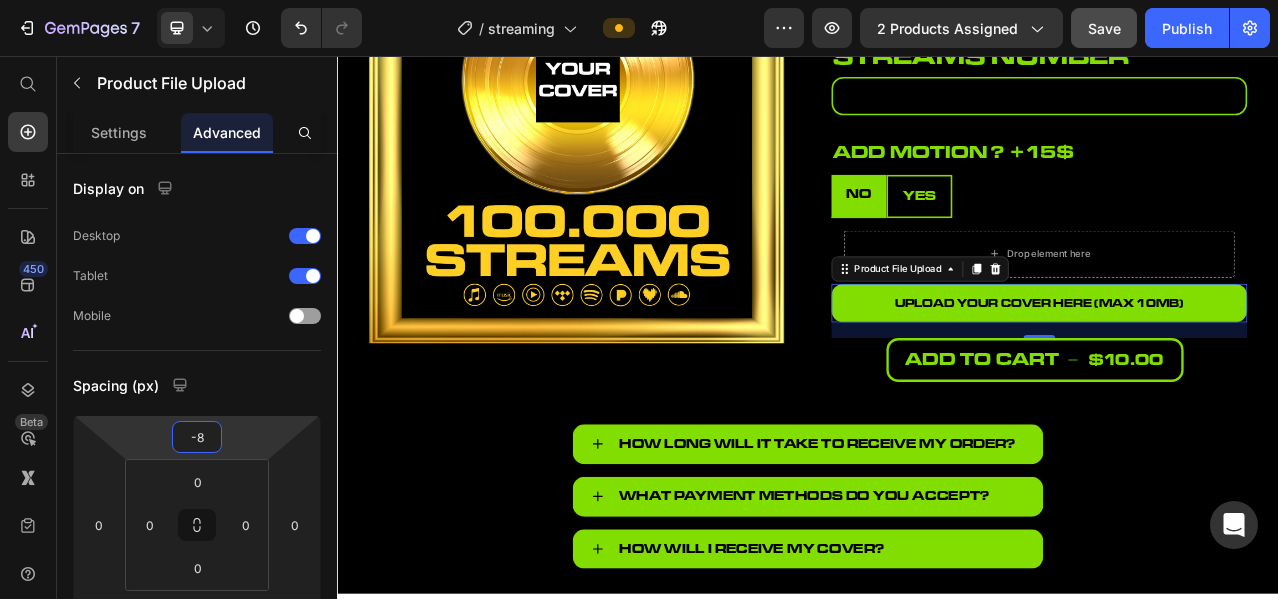 type on "-10" 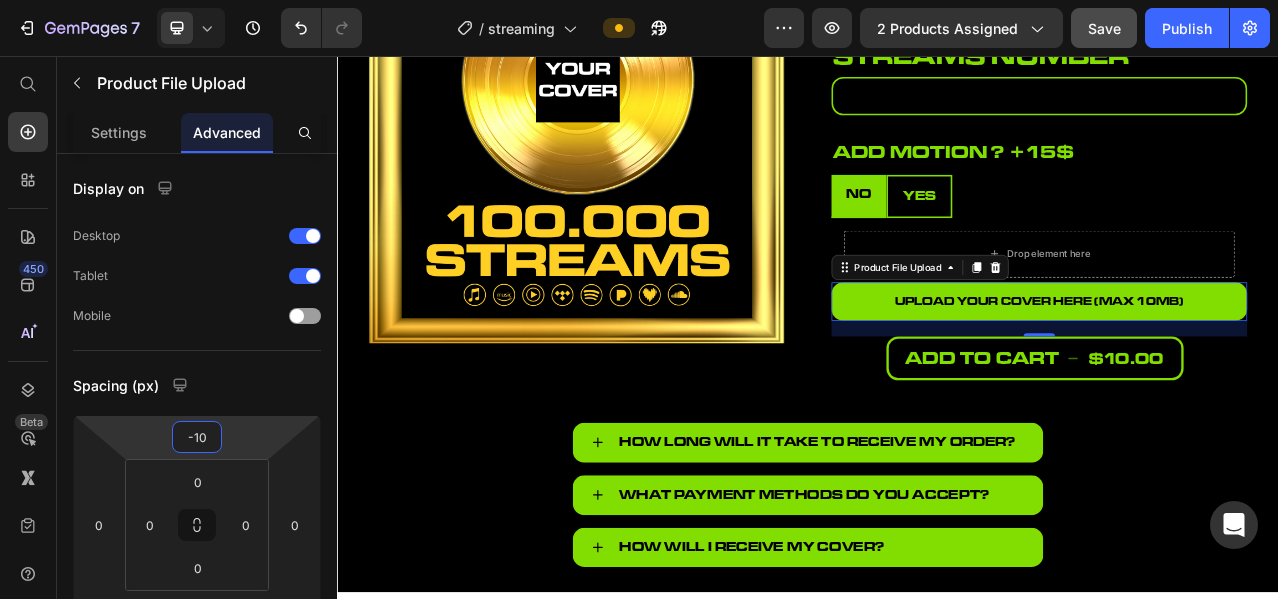 click on "7  Version history  /  streaming Preview 2 products assigned  Save   Publish  450 Beta Start with Sections Elements Hero Section Product Detail Brands Trusted Badges Guarantee Product Breakdown How to use Testimonials Compare Bundle FAQs Social Proof Brand Story Product List Collection Blog List Contact Sticky Add to Cart Custom Footer Browse Library 450 Layout
Row
Row
Row
Row Text
Heading
Text Block Button
Button
Button
Sticky Back to top Media
Image" at bounding box center [639, 0] 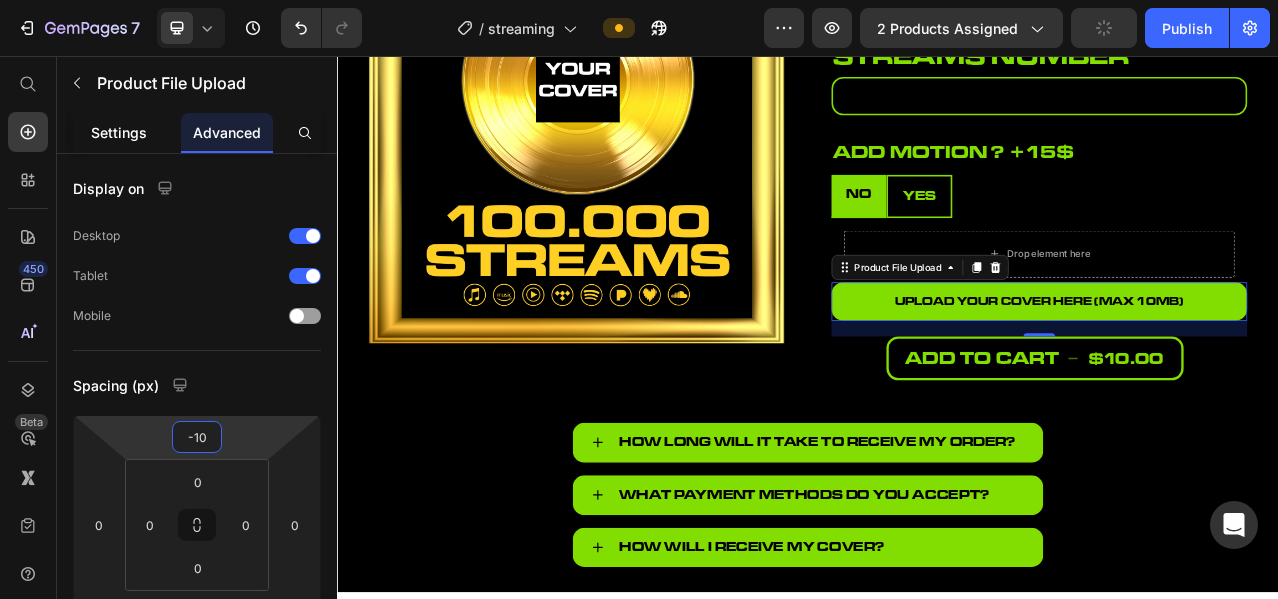 click on "Settings" at bounding box center (119, 132) 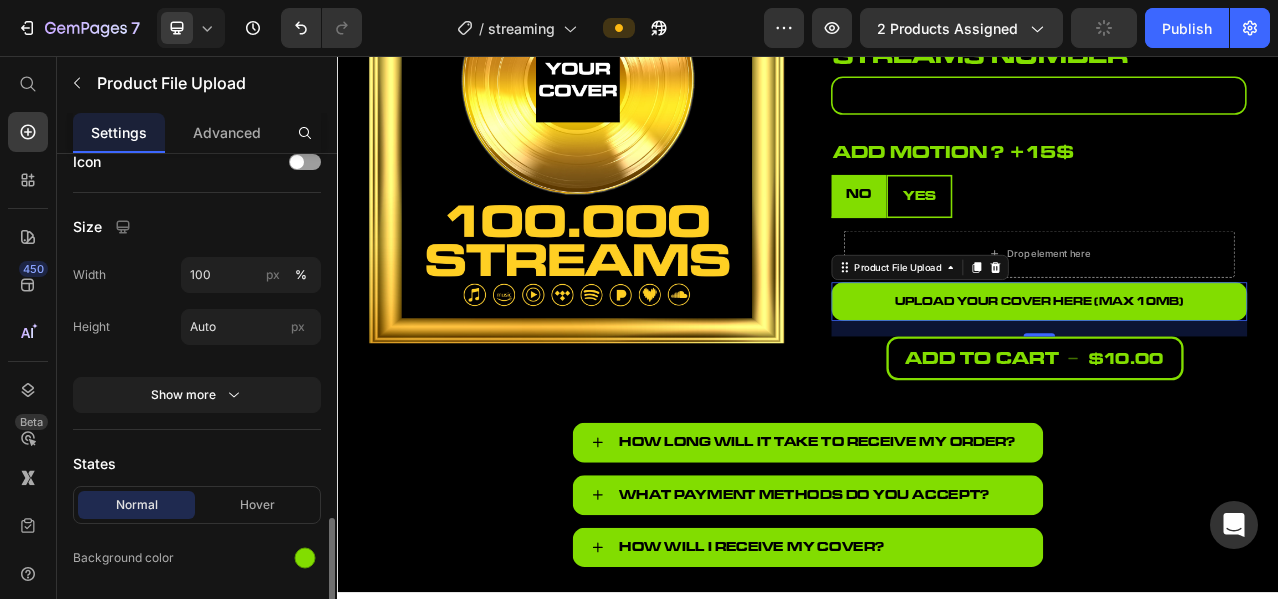 scroll, scrollTop: 833, scrollLeft: 0, axis: vertical 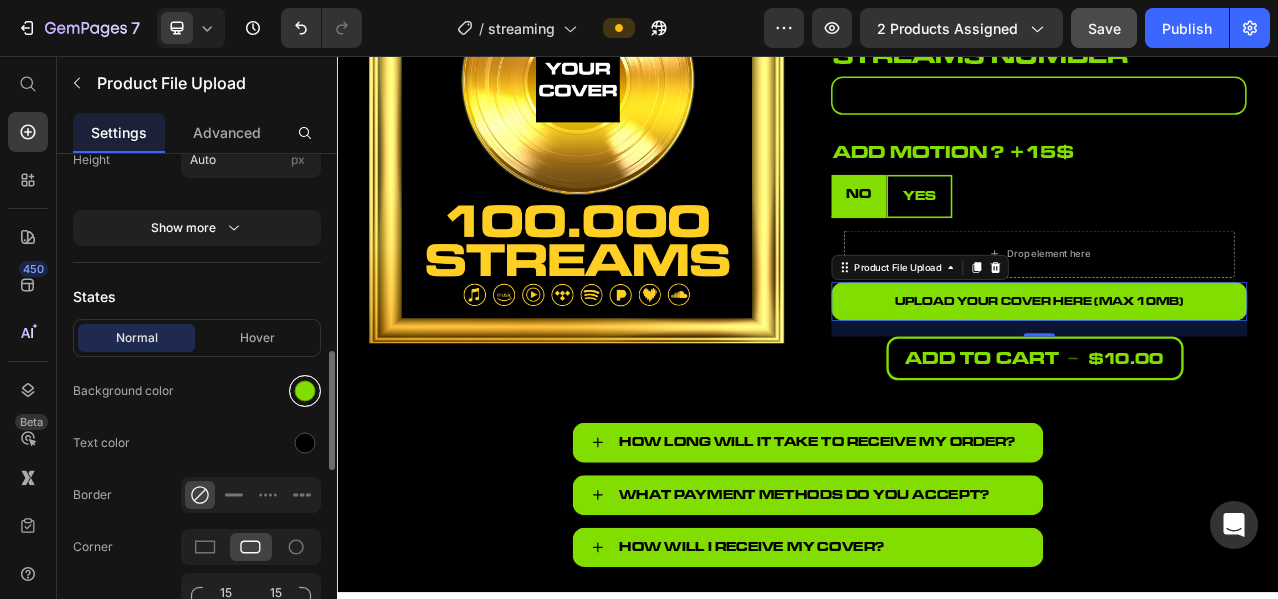 click at bounding box center (305, 390) 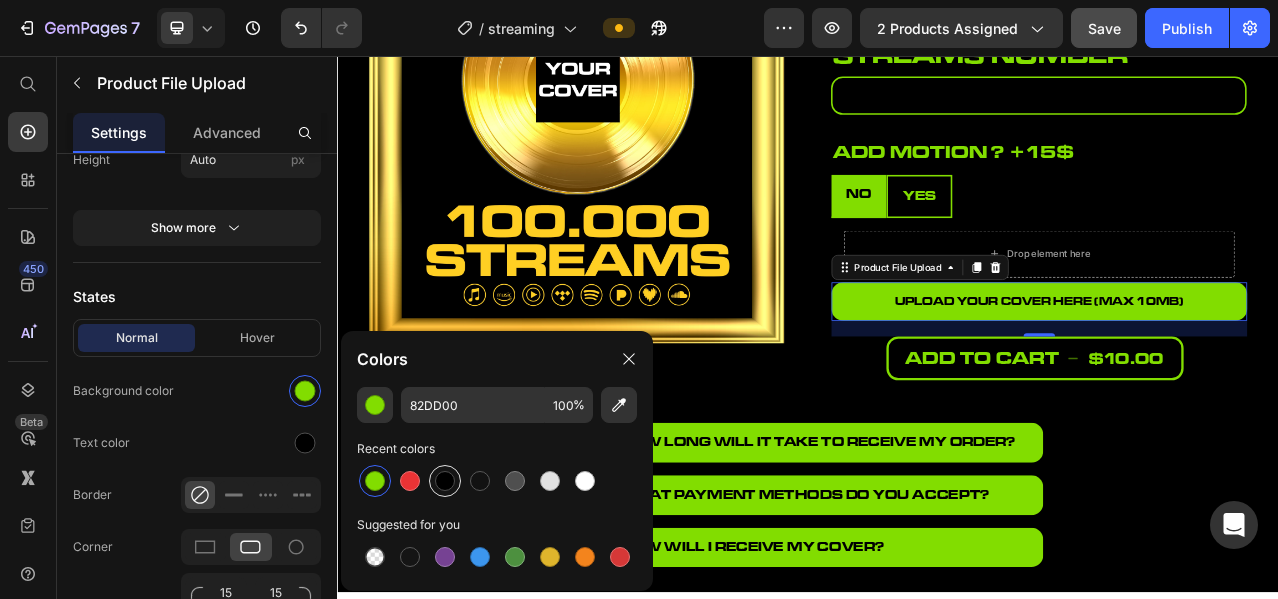 click at bounding box center [445, 481] 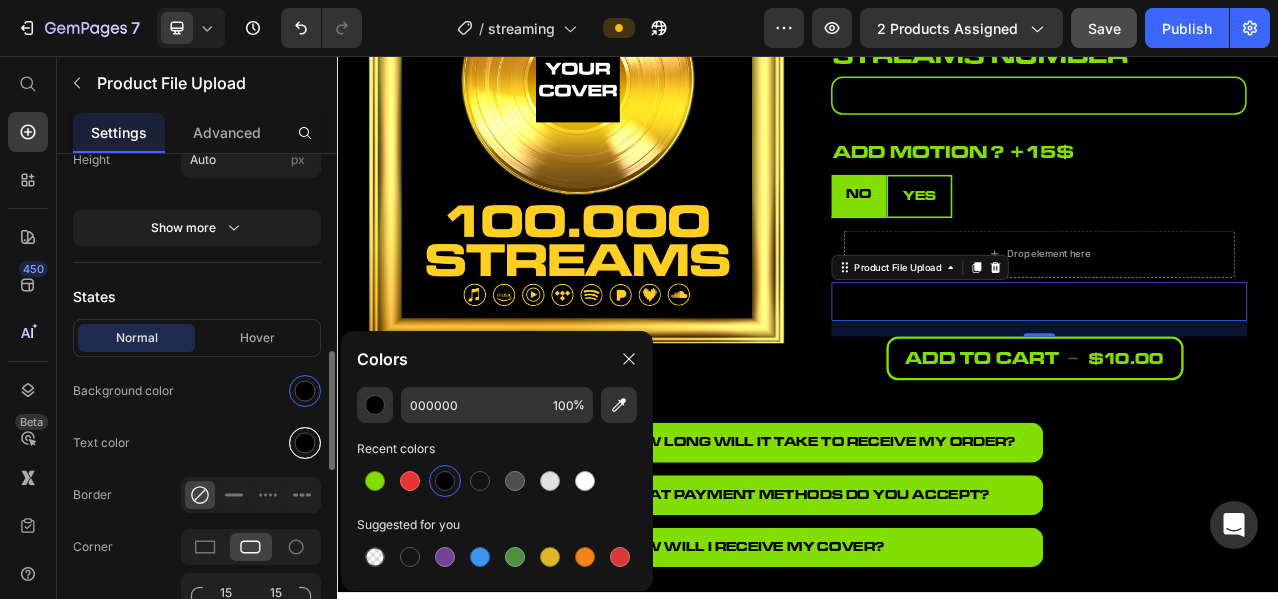 click at bounding box center [305, 442] 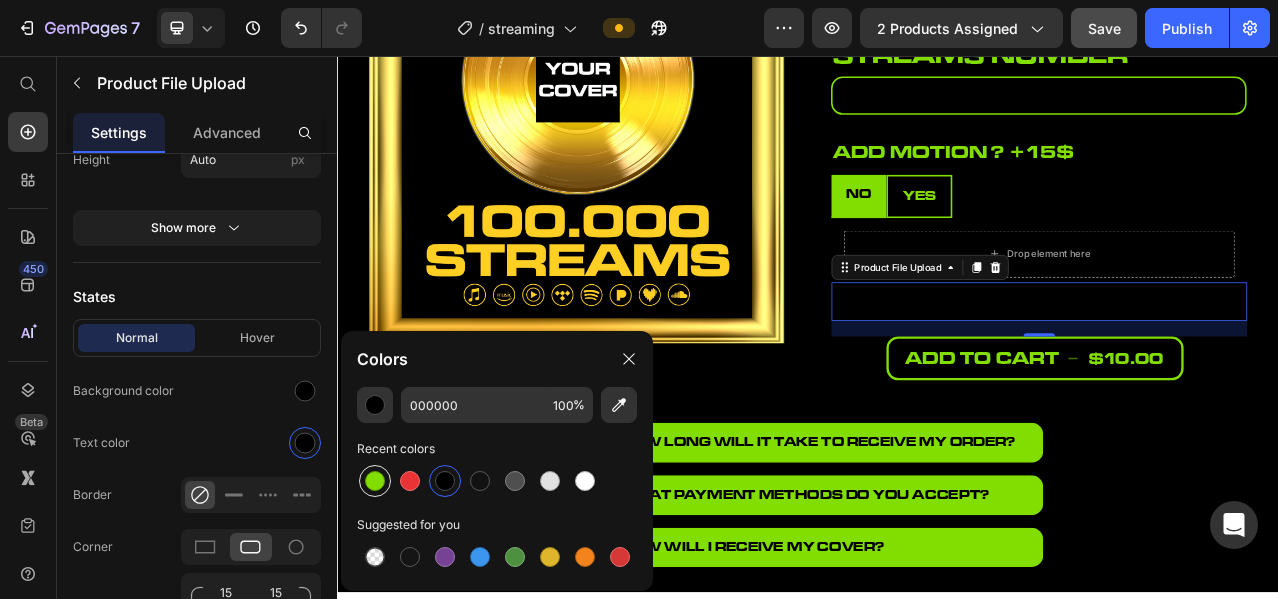 click at bounding box center [375, 481] 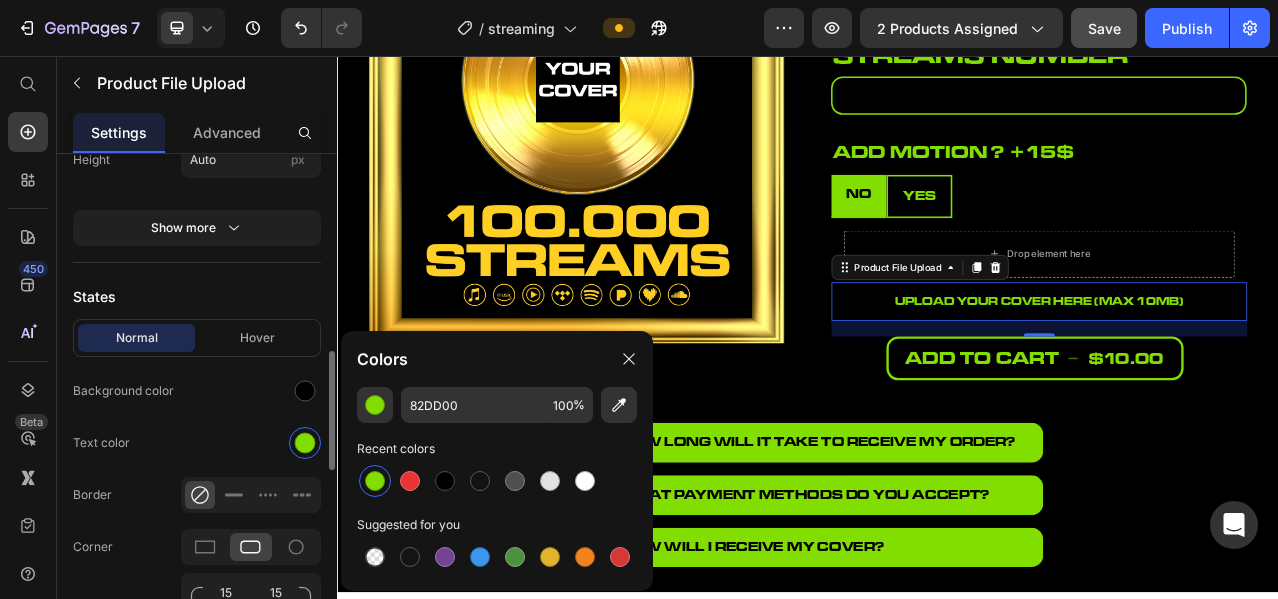 scroll, scrollTop: 1000, scrollLeft: 0, axis: vertical 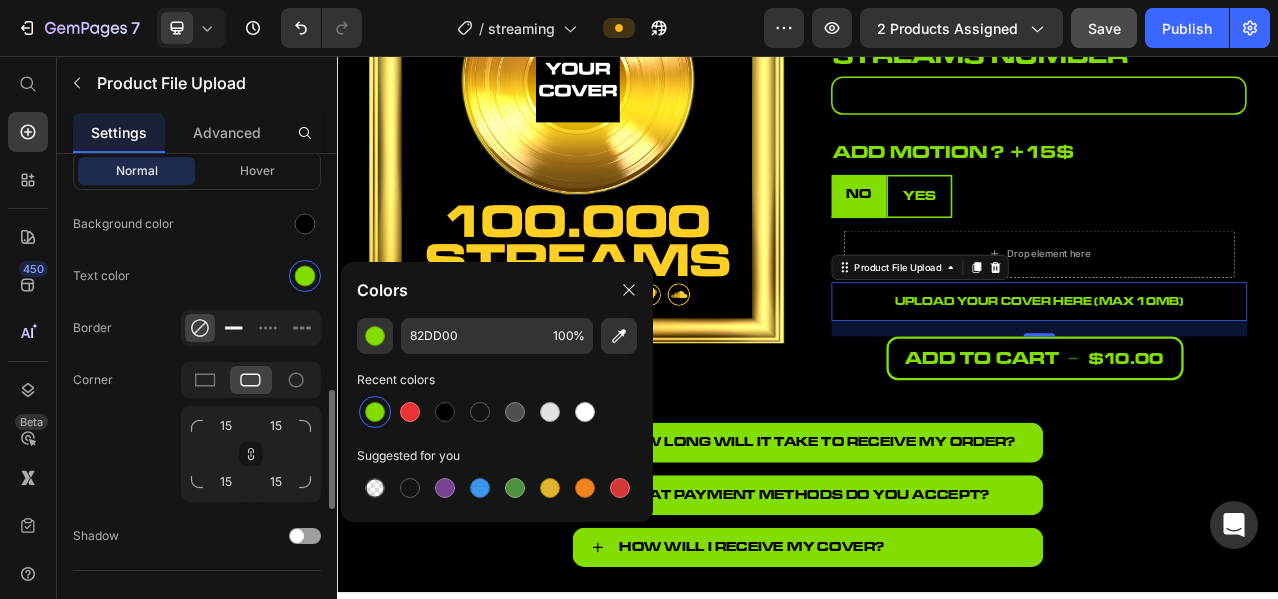 click 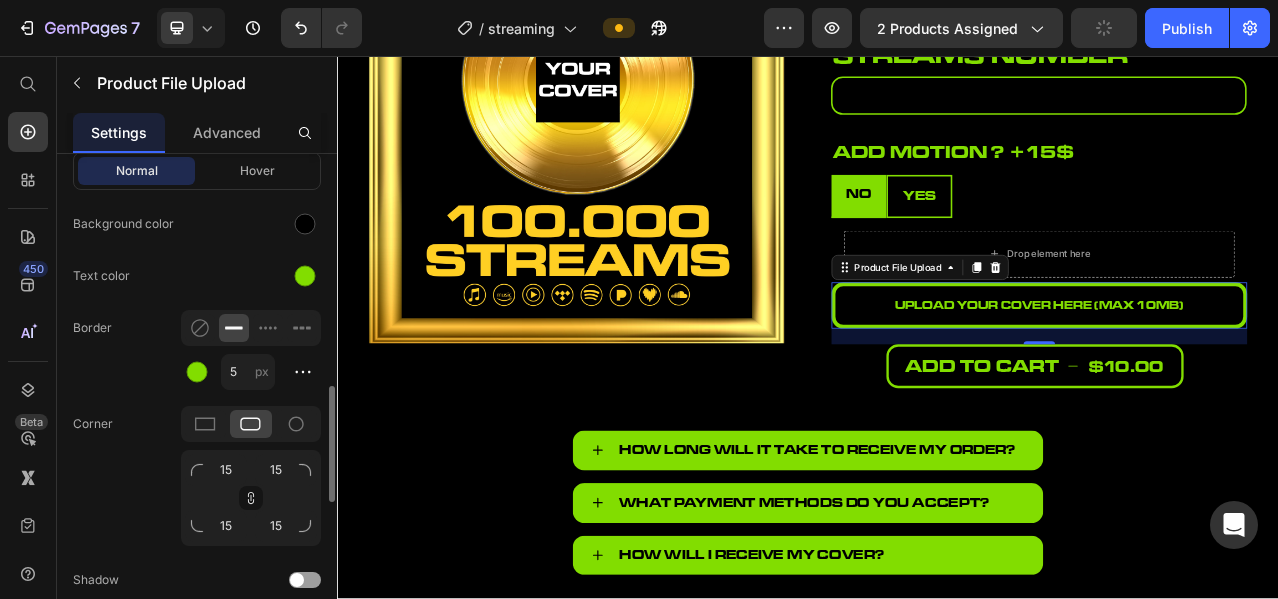 click on "Border 5 px" 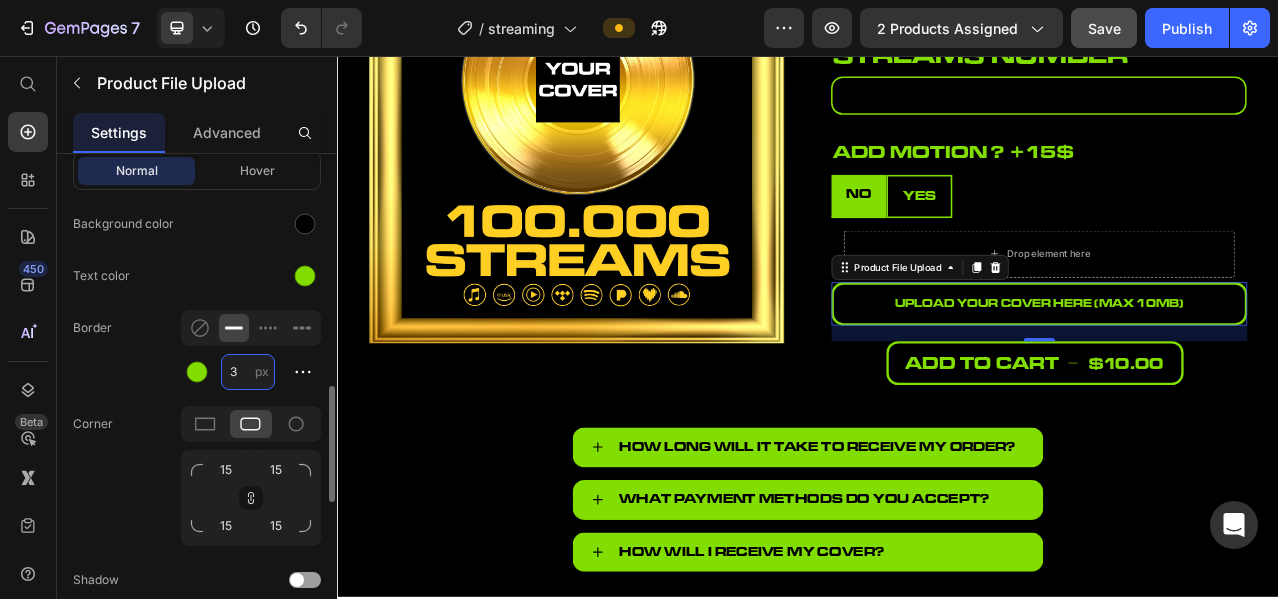 type on "3" 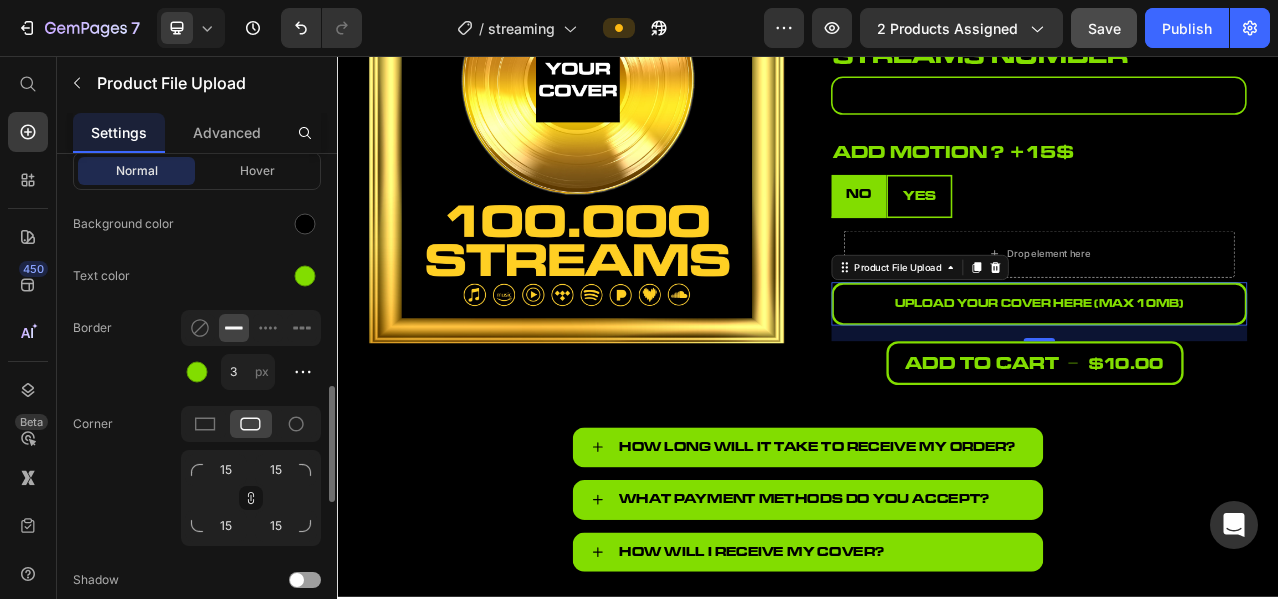click on "Border 3 px" 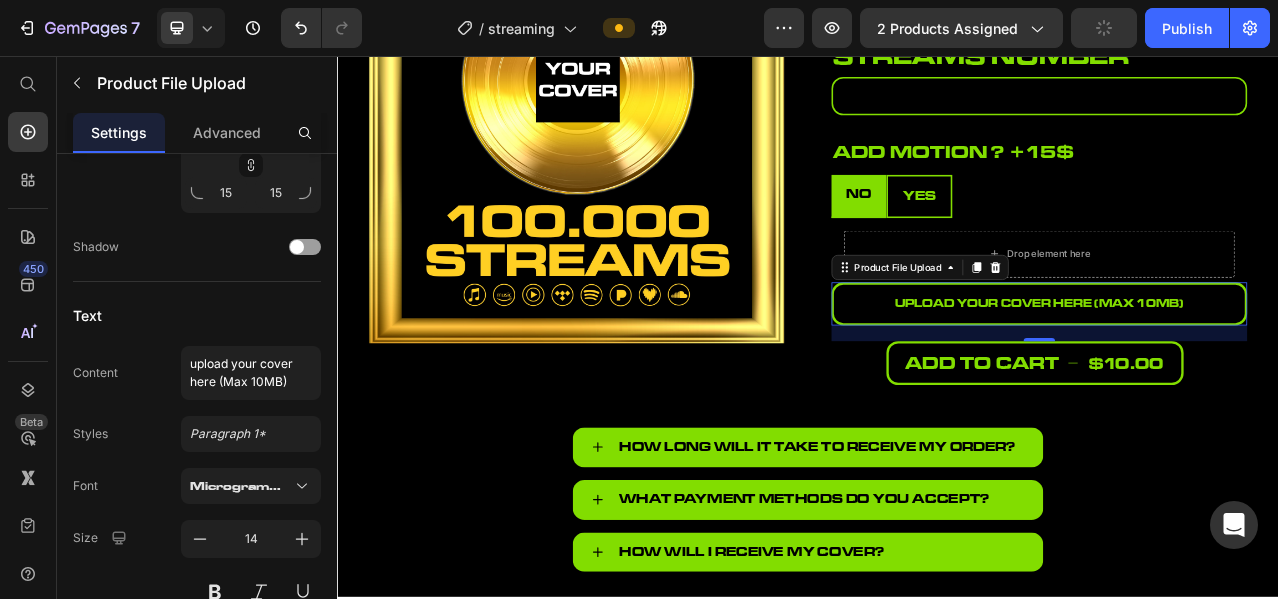 scroll, scrollTop: 1500, scrollLeft: 0, axis: vertical 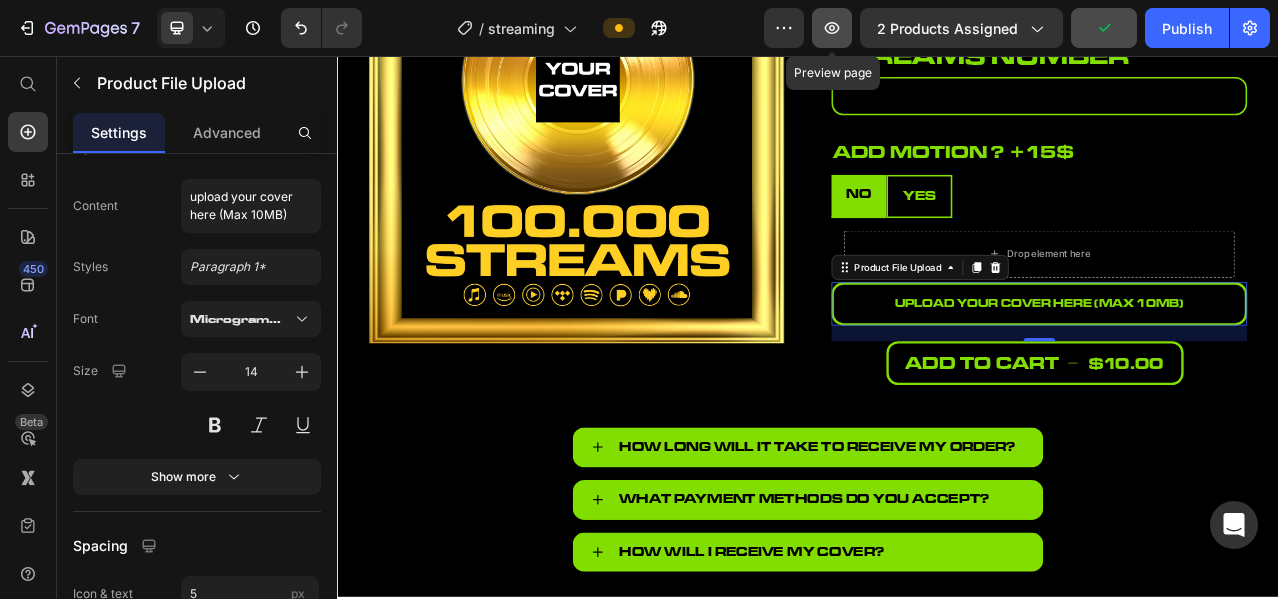 click 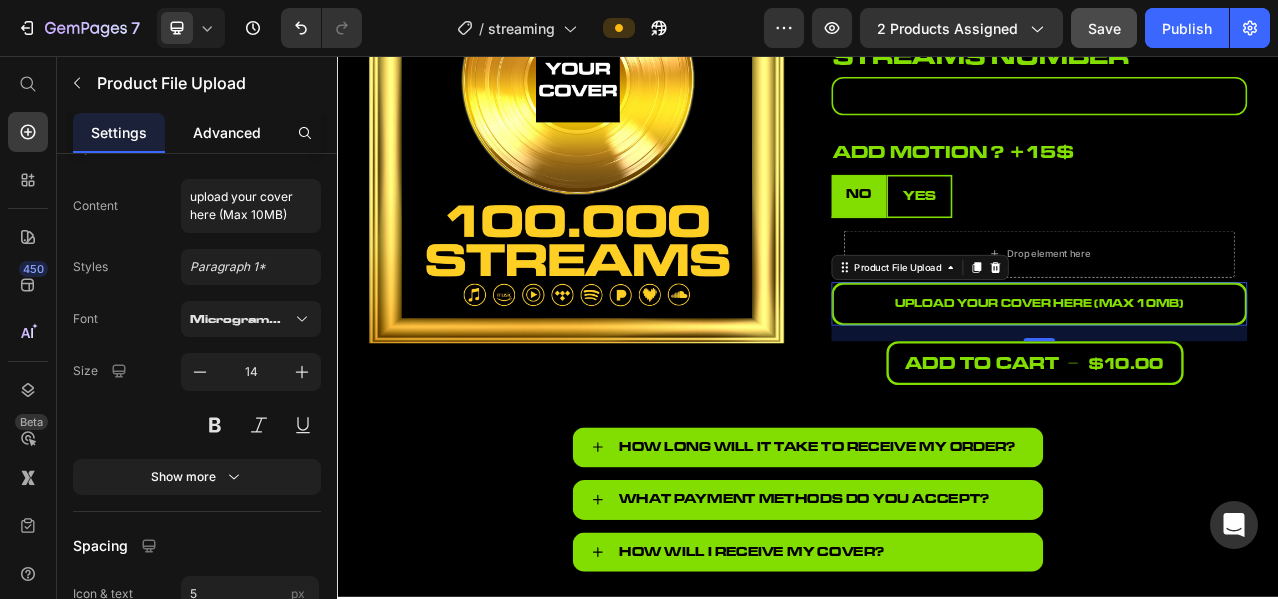 click on "Advanced" at bounding box center [227, 132] 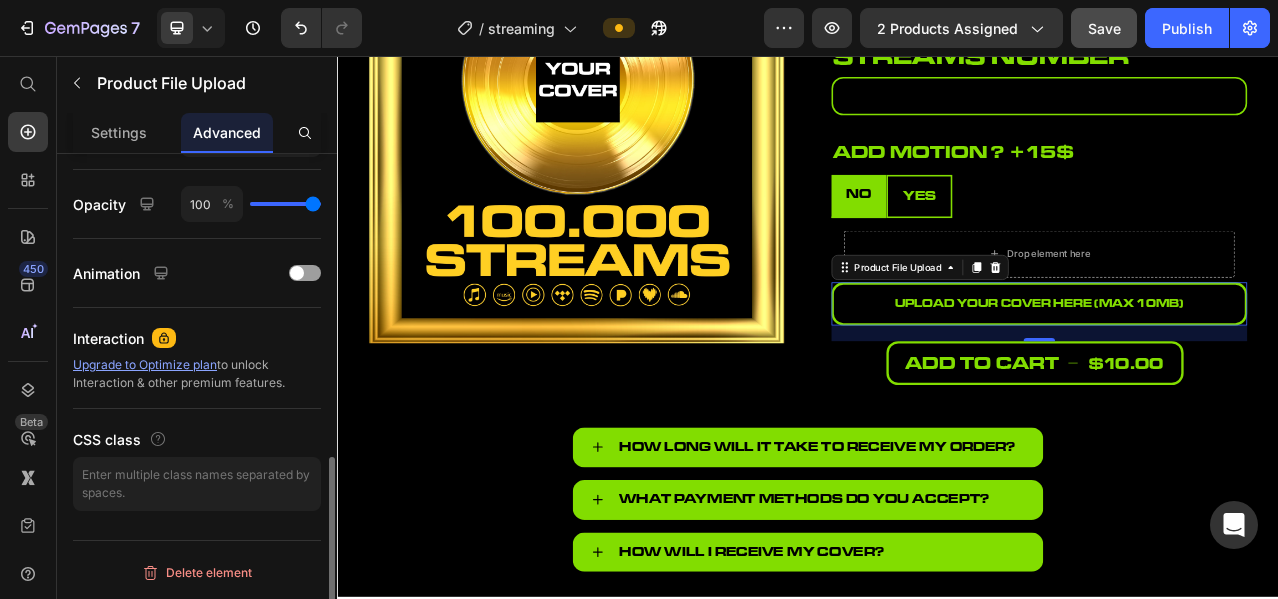 scroll, scrollTop: 0, scrollLeft: 0, axis: both 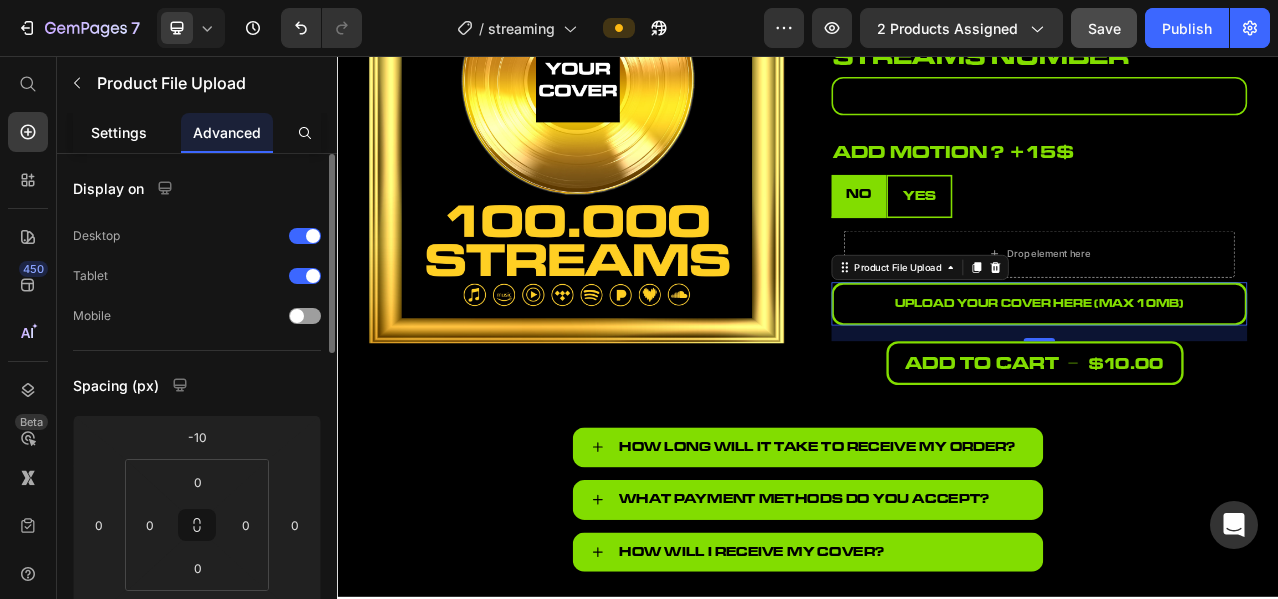 click on "Settings" at bounding box center (119, 132) 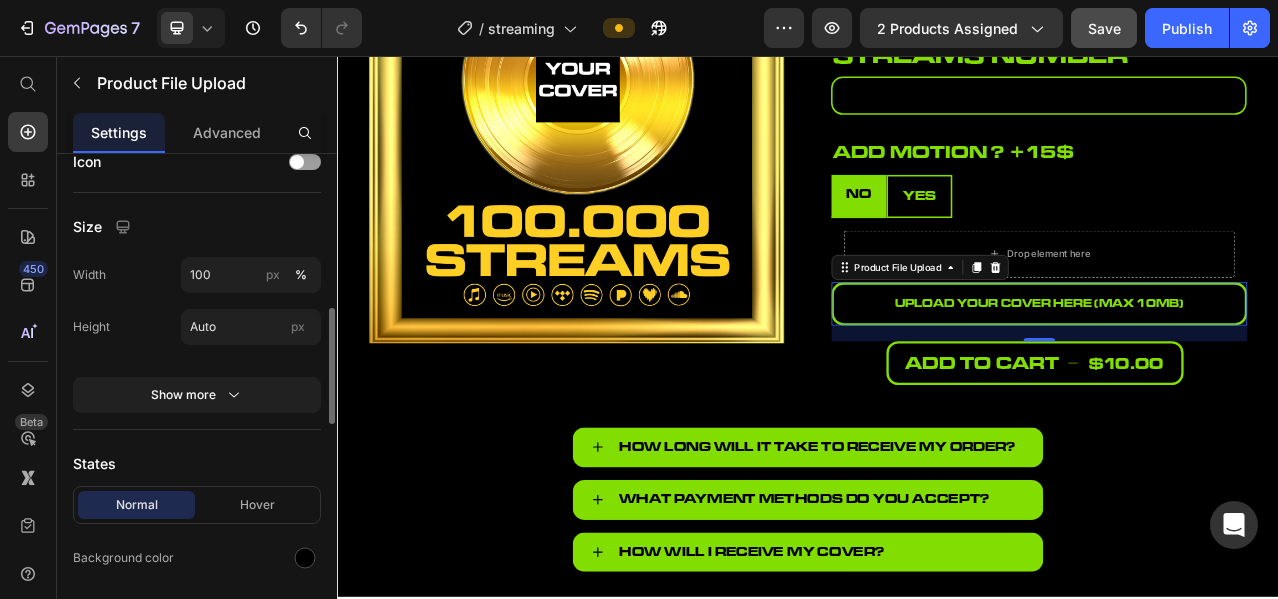 scroll, scrollTop: 833, scrollLeft: 0, axis: vertical 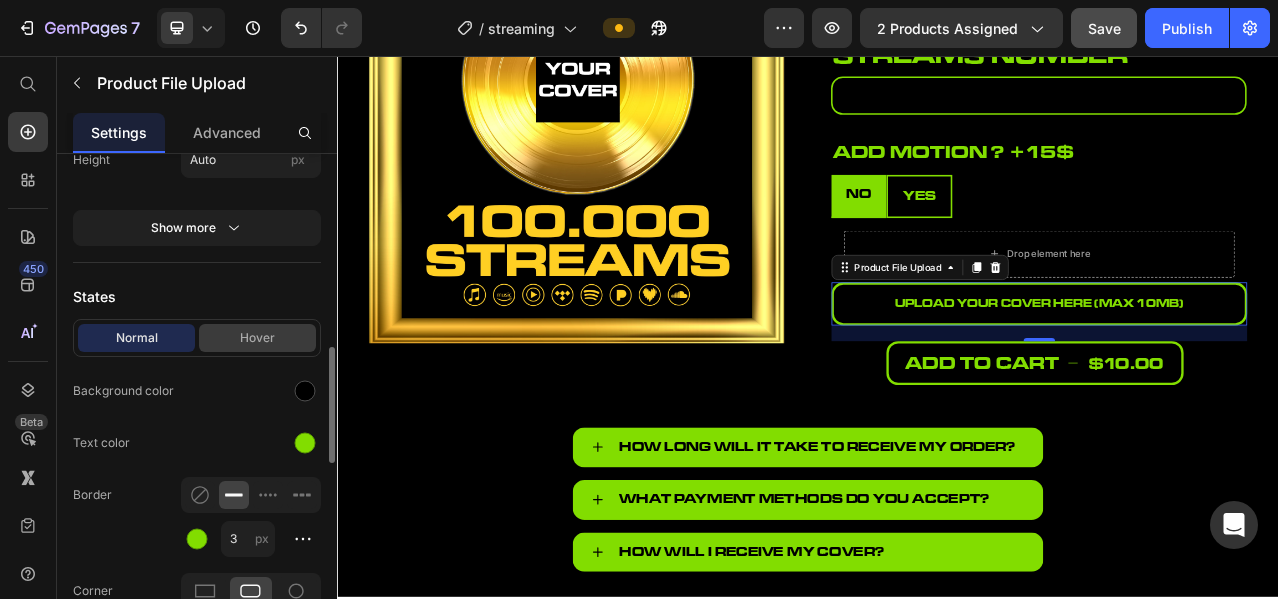 click on "Hover" at bounding box center (257, 338) 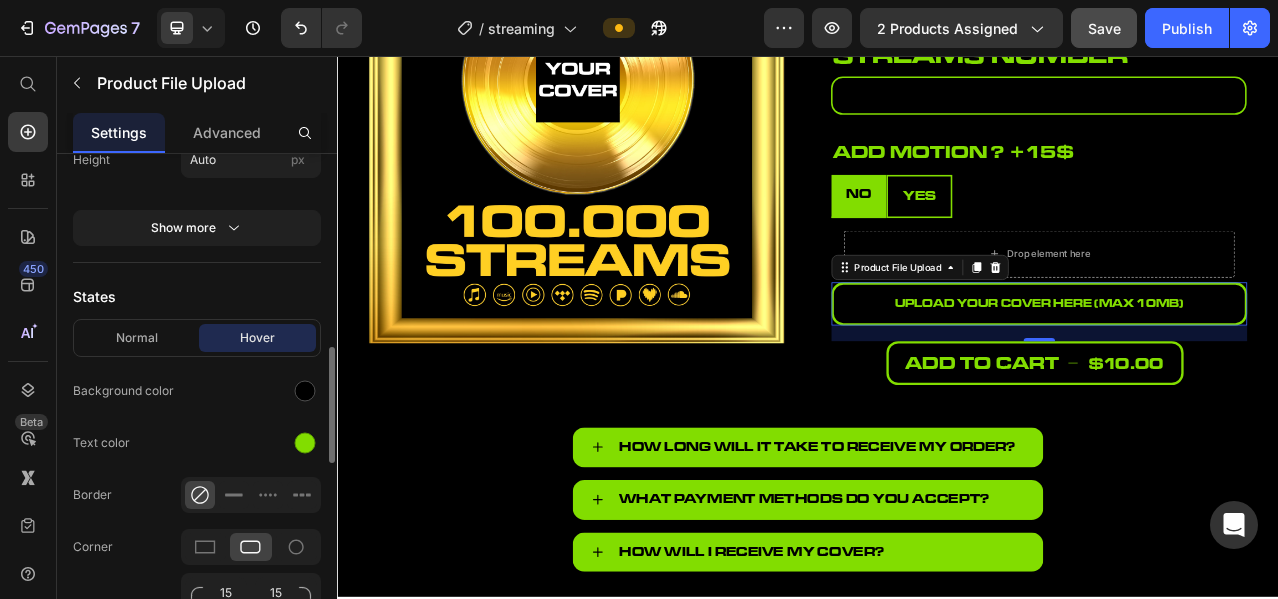 scroll, scrollTop: 1000, scrollLeft: 0, axis: vertical 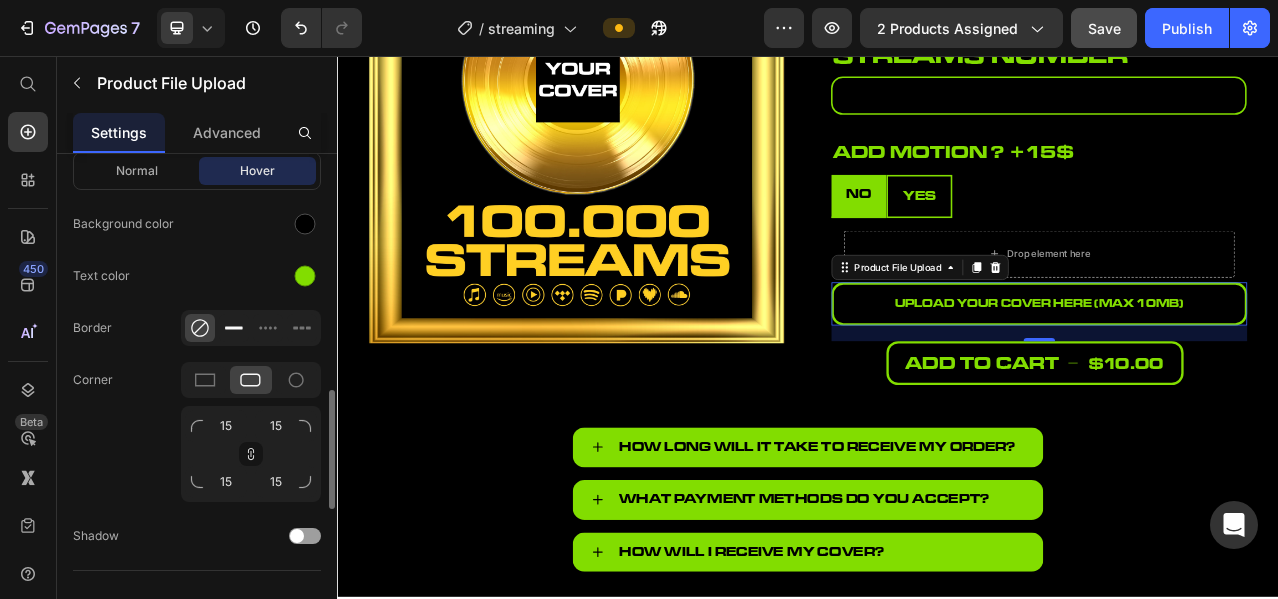 click 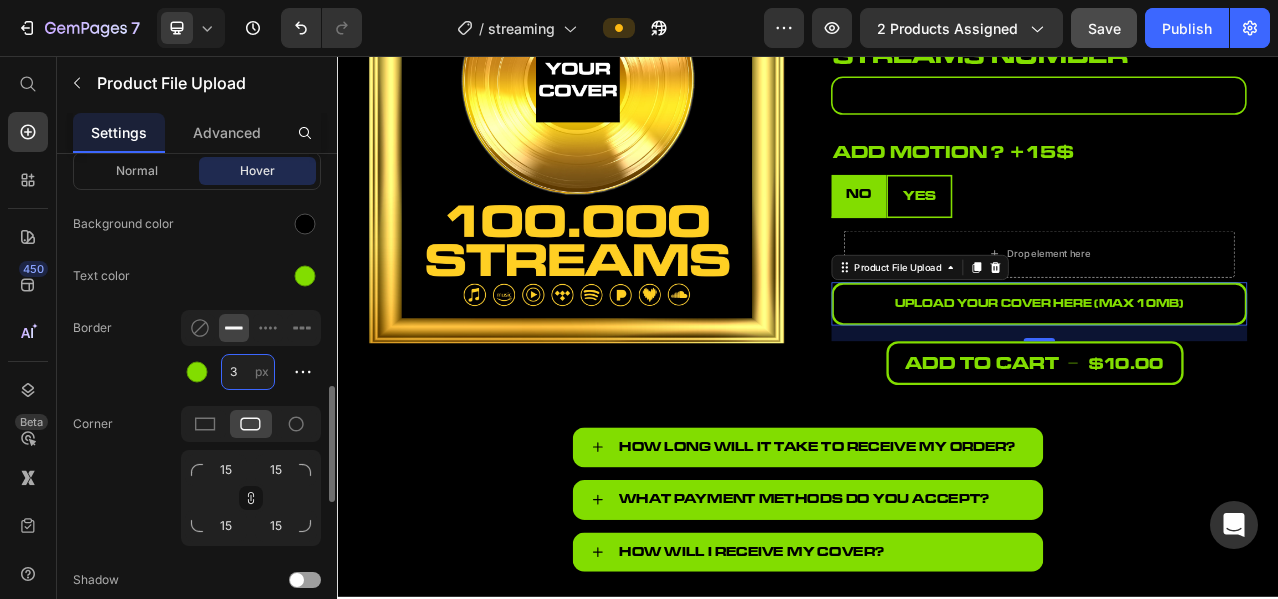 type on "3" 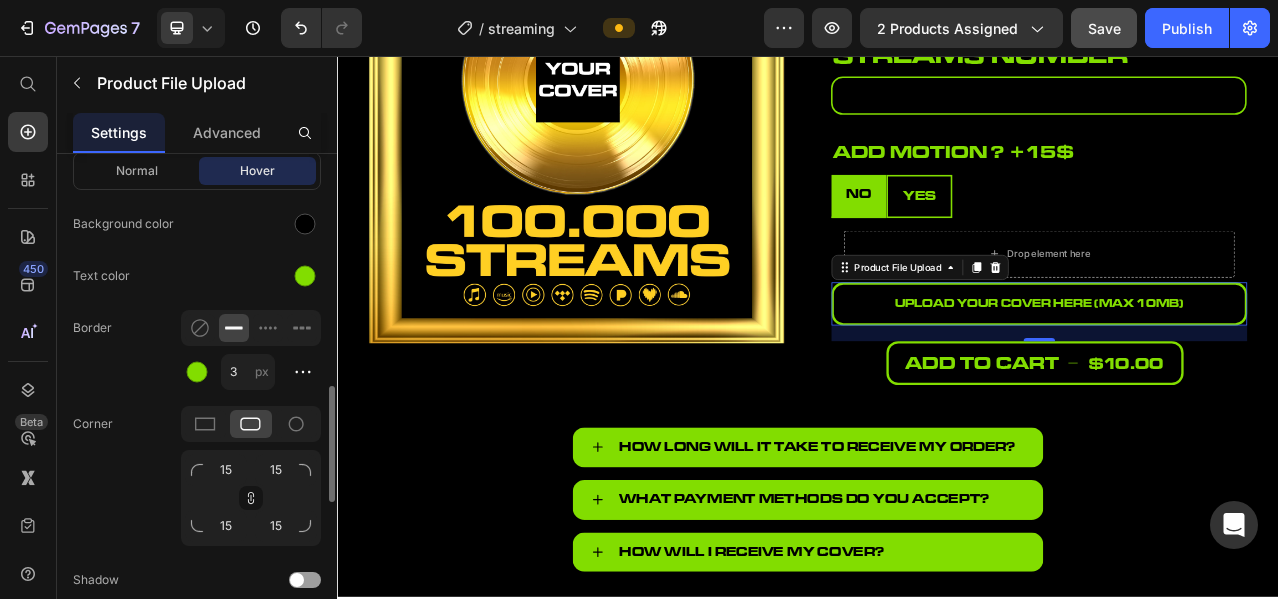 click on "Border 3 px" 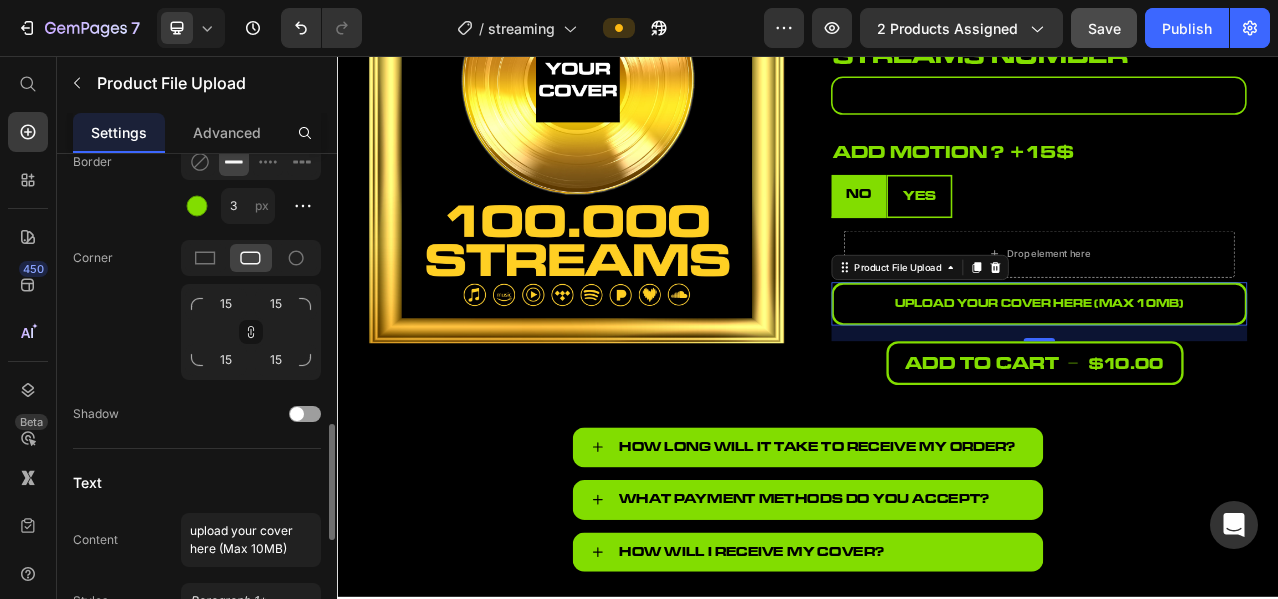 scroll, scrollTop: 1000, scrollLeft: 0, axis: vertical 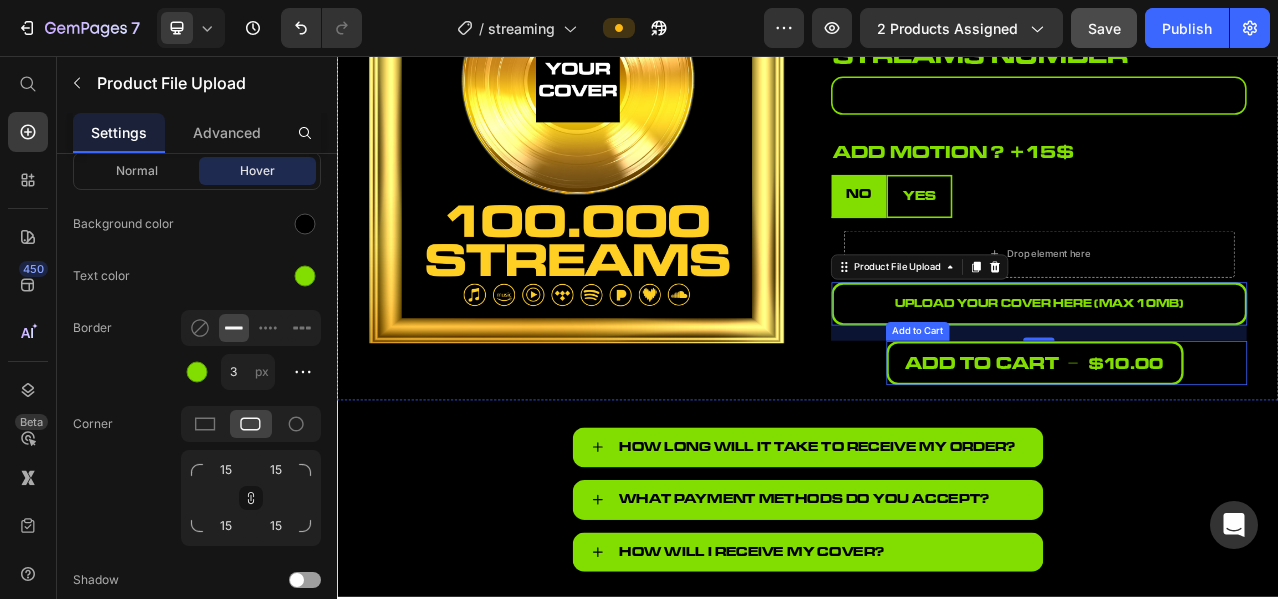 click on "$10.00" at bounding box center (1342, 448) 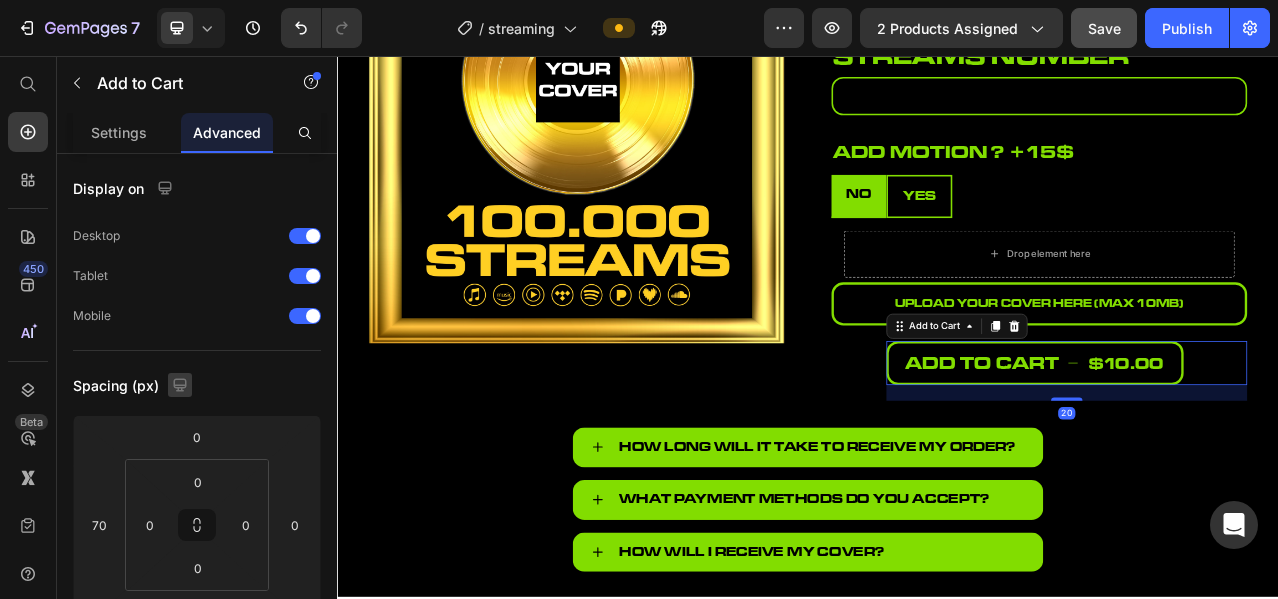 scroll, scrollTop: 333, scrollLeft: 0, axis: vertical 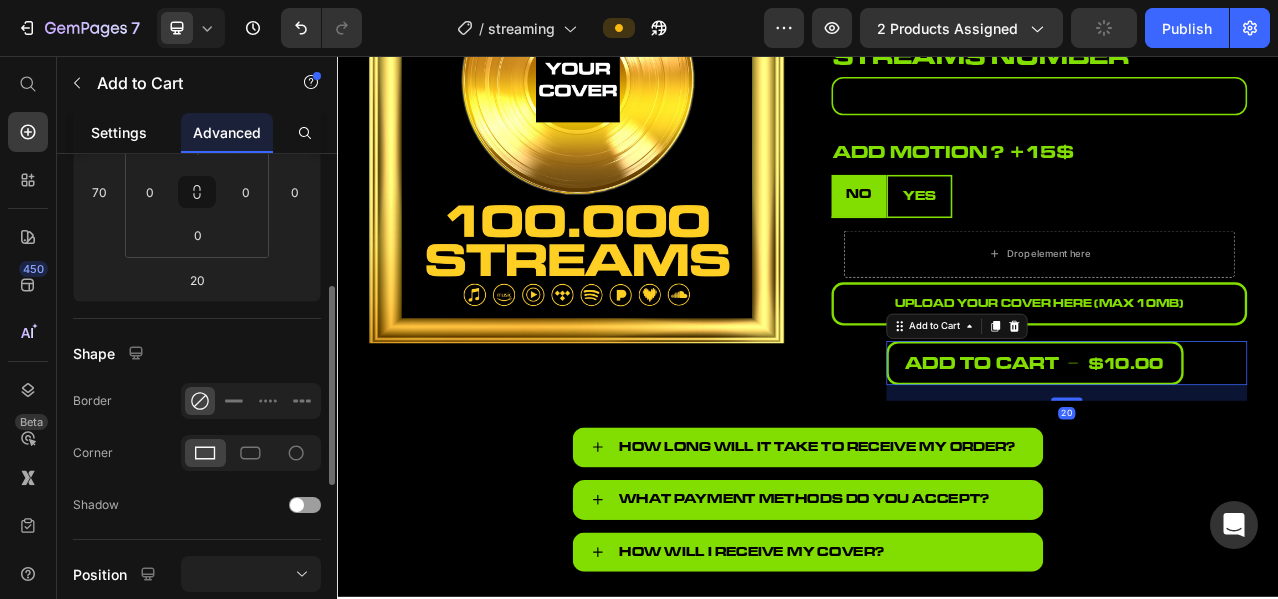 click on "Settings" 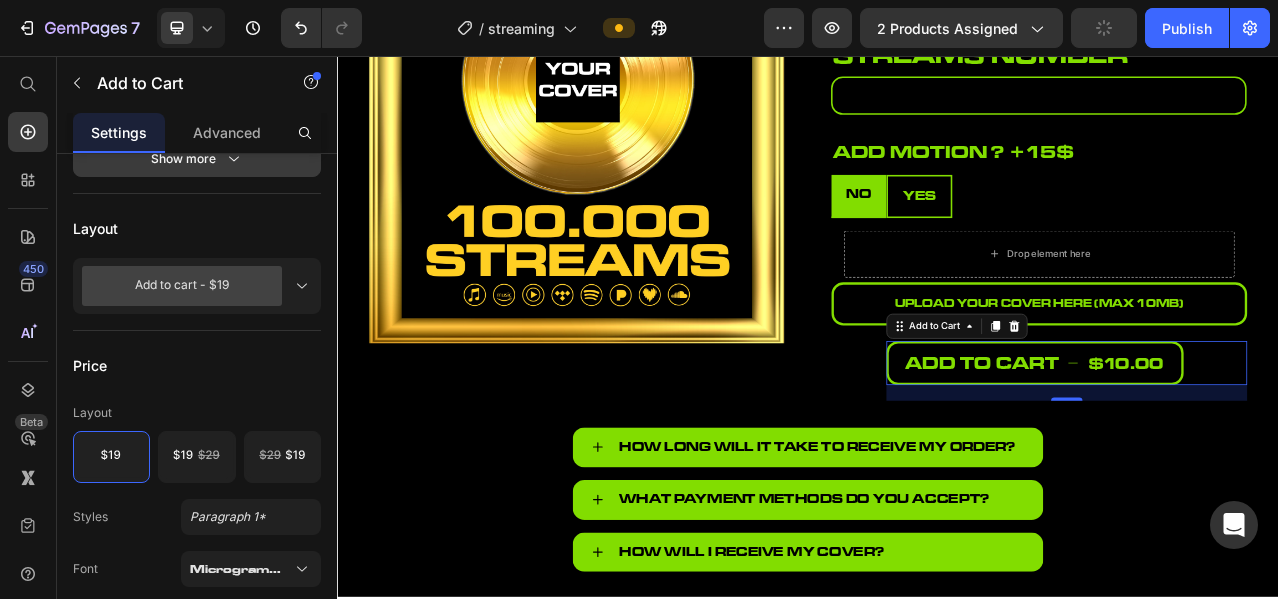 scroll, scrollTop: 333, scrollLeft: 0, axis: vertical 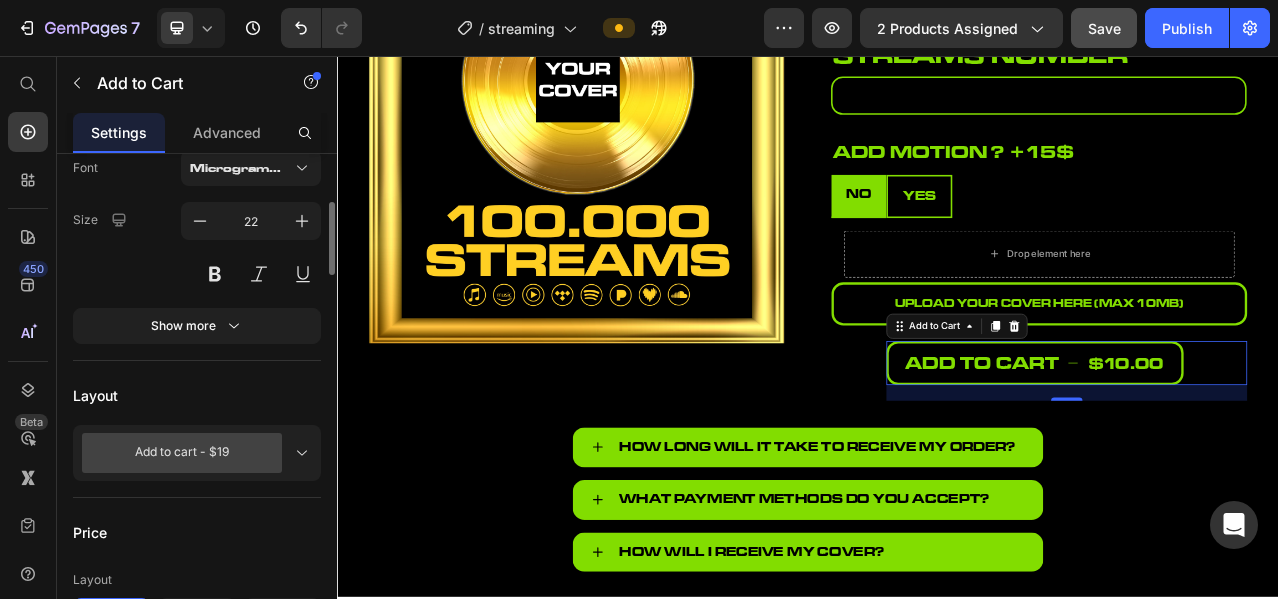 click on "Add to cart  -  $19" at bounding box center [182, 453] 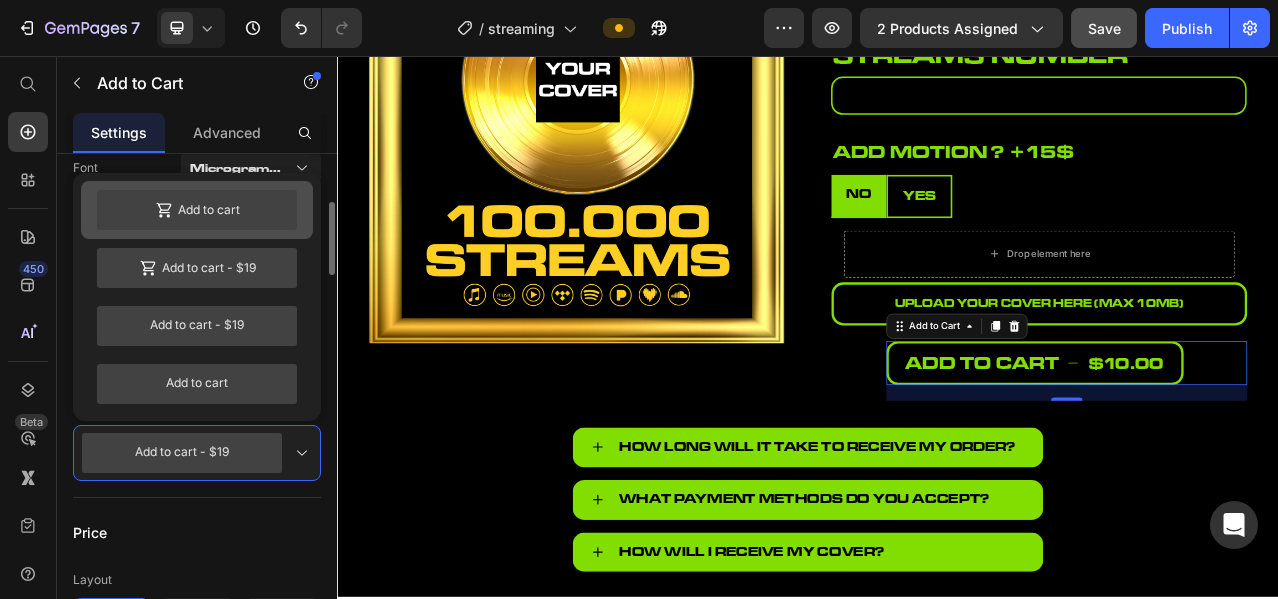 click on "Add to cart" at bounding box center (197, 210) 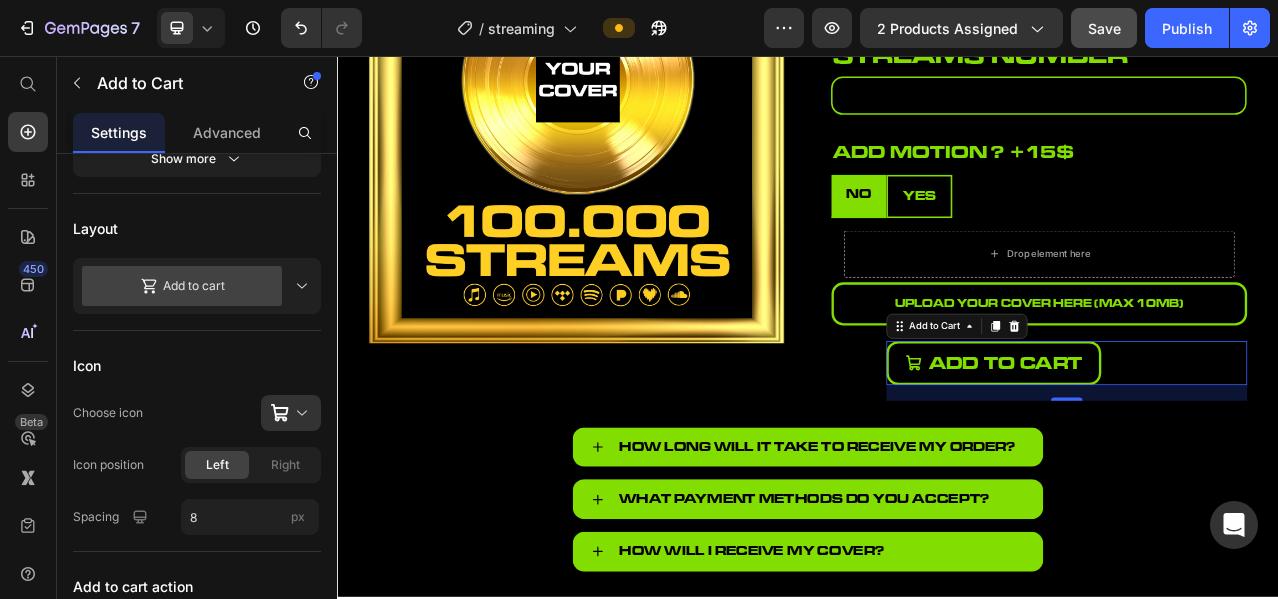 scroll, scrollTop: 166, scrollLeft: 0, axis: vertical 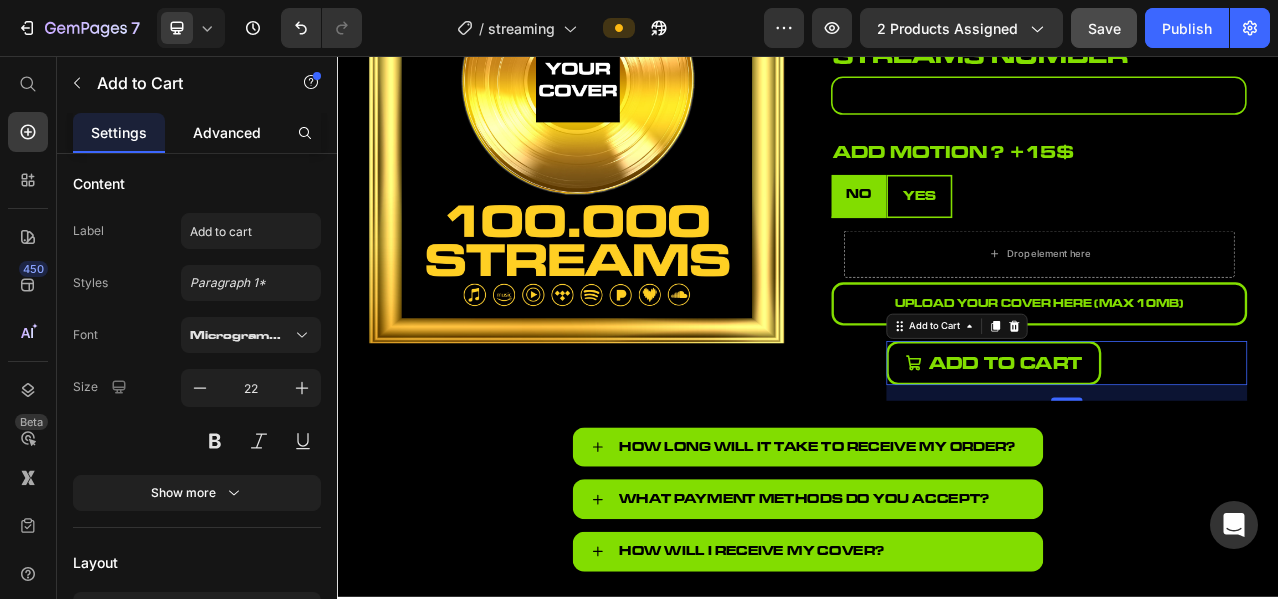 click on "Advanced" 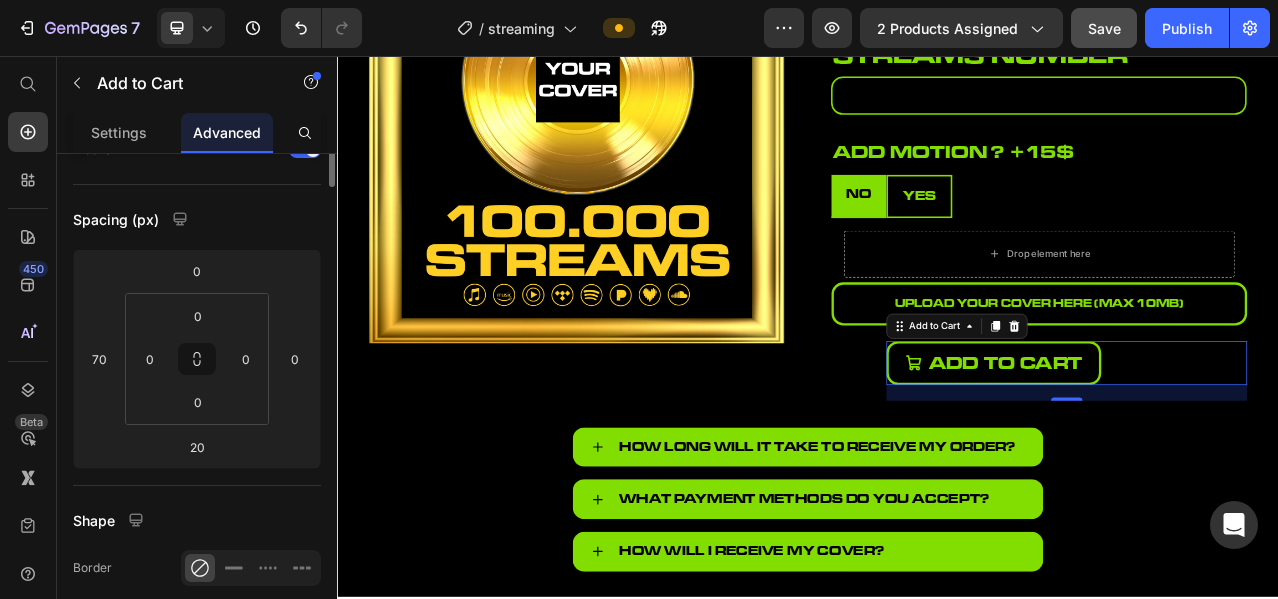 scroll, scrollTop: 0, scrollLeft: 0, axis: both 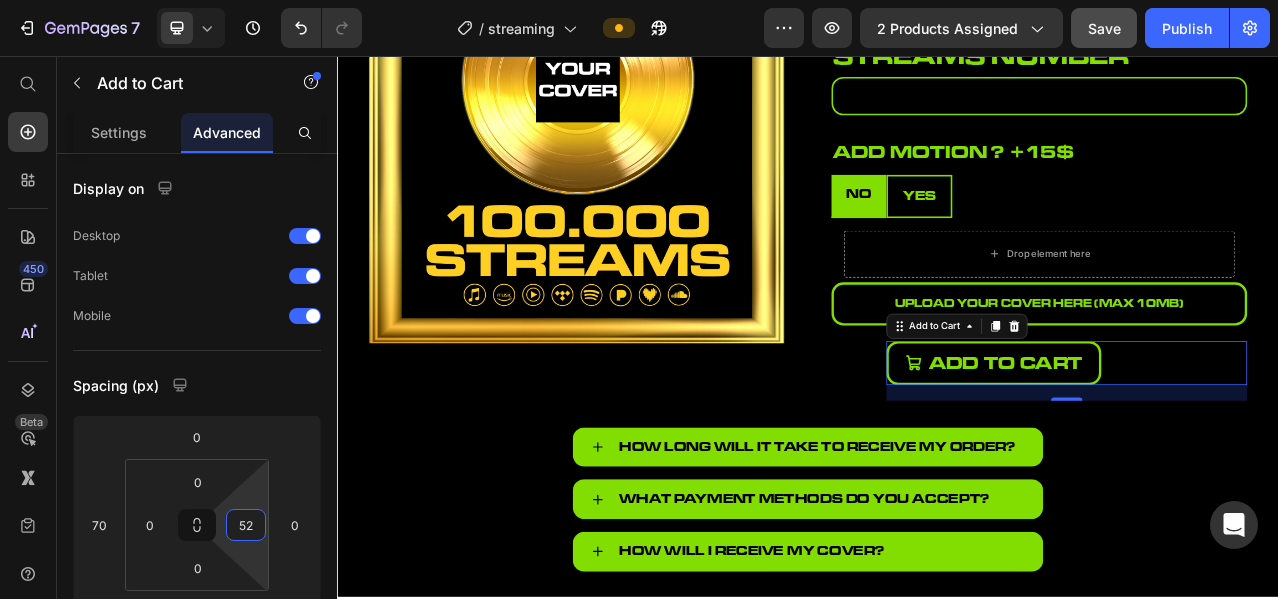 drag, startPoint x: 256, startPoint y: 498, endPoint x: 261, endPoint y: 472, distance: 26.476404 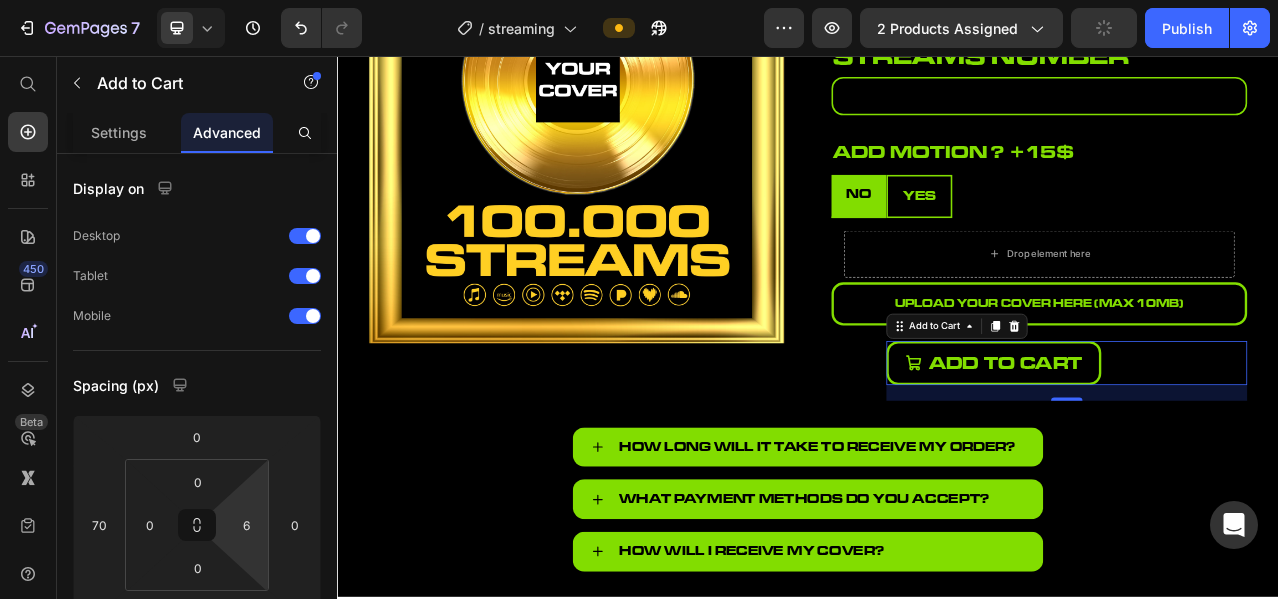 type on "0" 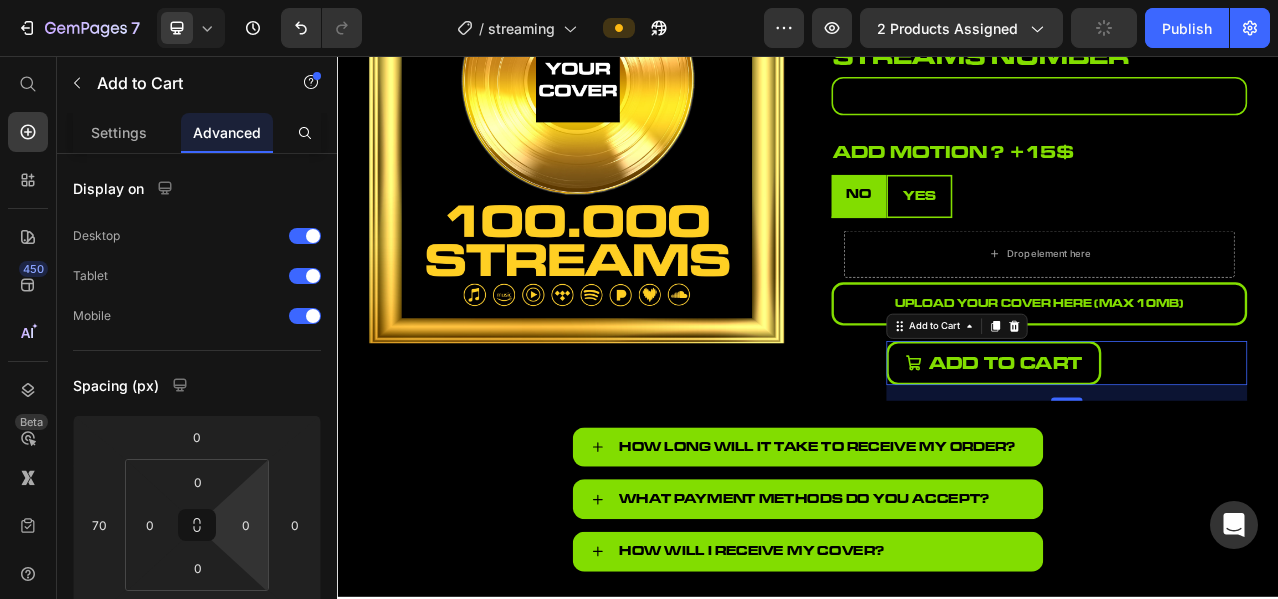 drag, startPoint x: 255, startPoint y: 486, endPoint x: 255, endPoint y: 543, distance: 57 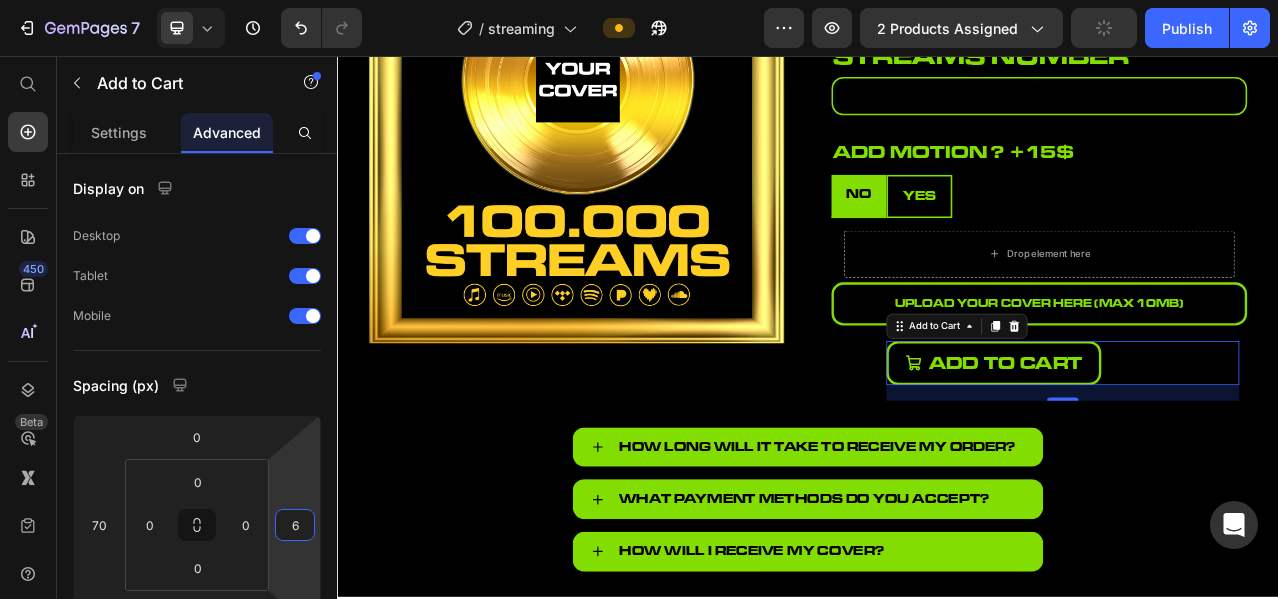 type on "4" 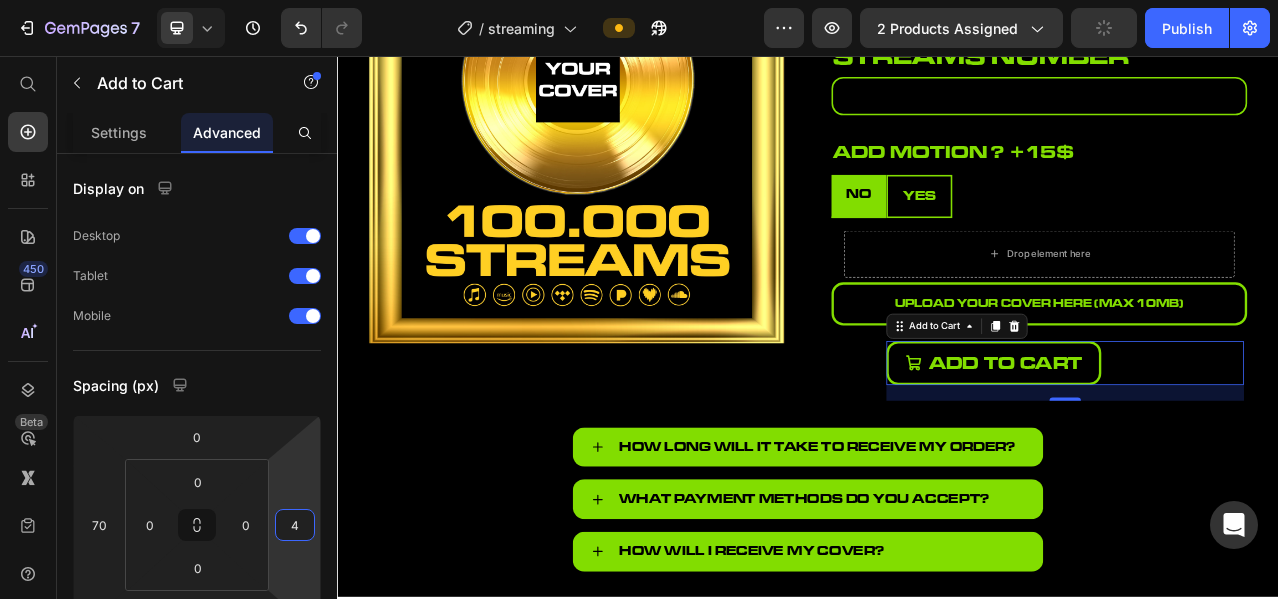 click on "7  Version history  /  streaming Preview 2 products assigned  Publish  450 Beta Start with Sections Elements Hero Section Product Detail Brands Trusted Badges Guarantee Product Breakdown How to use Testimonials Compare Bundle FAQs Social Proof Brand Story Product List Collection Blog List Contact Sticky Add to Cart Custom Footer Browse Library 450 Layout
Row
Row
Row
Row Text
Heading
Text Block Button
Button
Button
Sticky Back to top Media
Image" at bounding box center (639, 0) 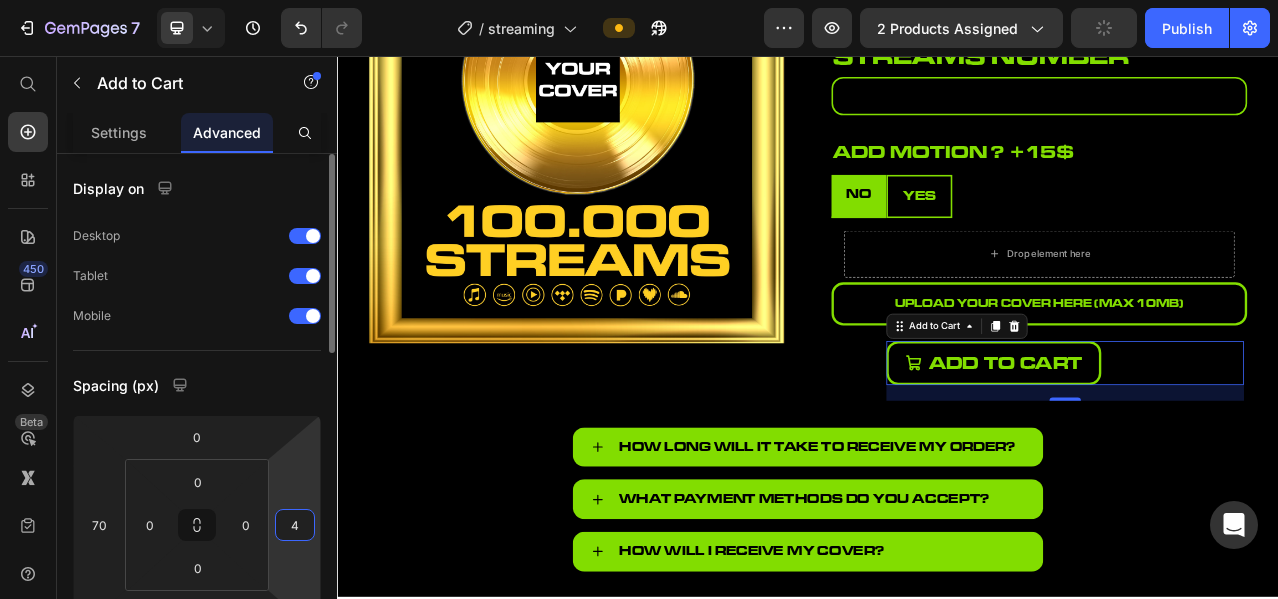 click on "7  Version history  /  streaming Preview 2 products assigned  Publish  450 Beta Start with Sections Elements Hero Section Product Detail Brands Trusted Badges Guarantee Product Breakdown How to use Testimonials Compare Bundle FAQs Social Proof Brand Story Product List Collection Blog List Contact Sticky Add to Cart Custom Footer Browse Library 450 Layout
Row
Row
Row
Row Text
Heading
Text Block Button
Button
Button
Sticky Back to top Media
Image" at bounding box center (639, 0) 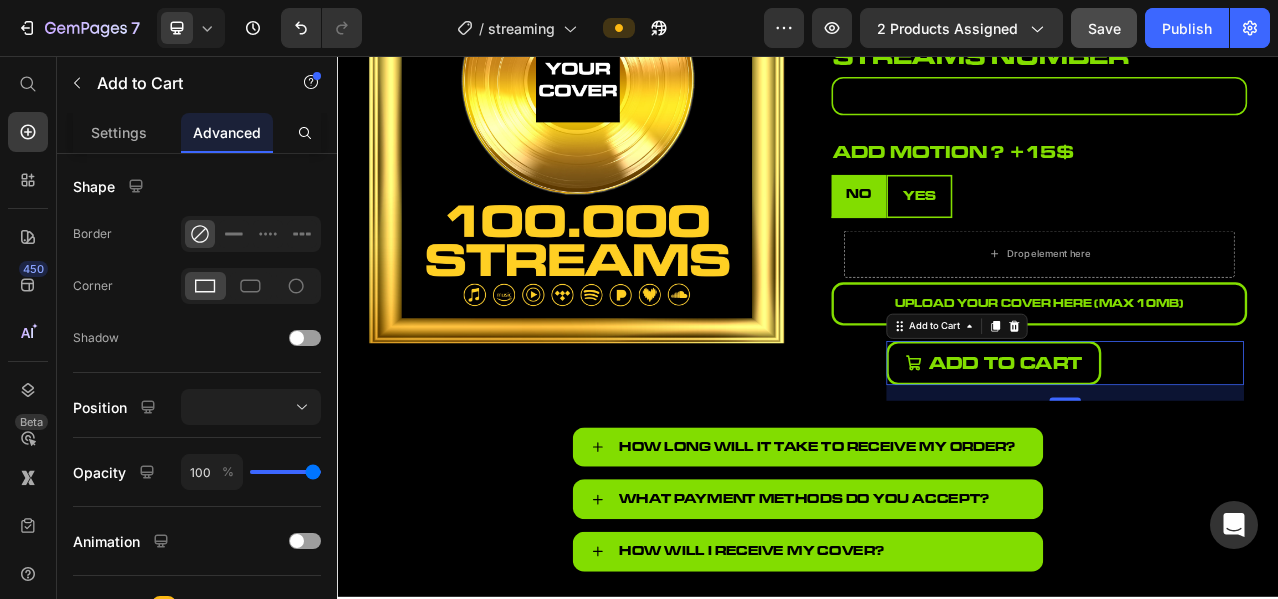 scroll, scrollTop: 763, scrollLeft: 0, axis: vertical 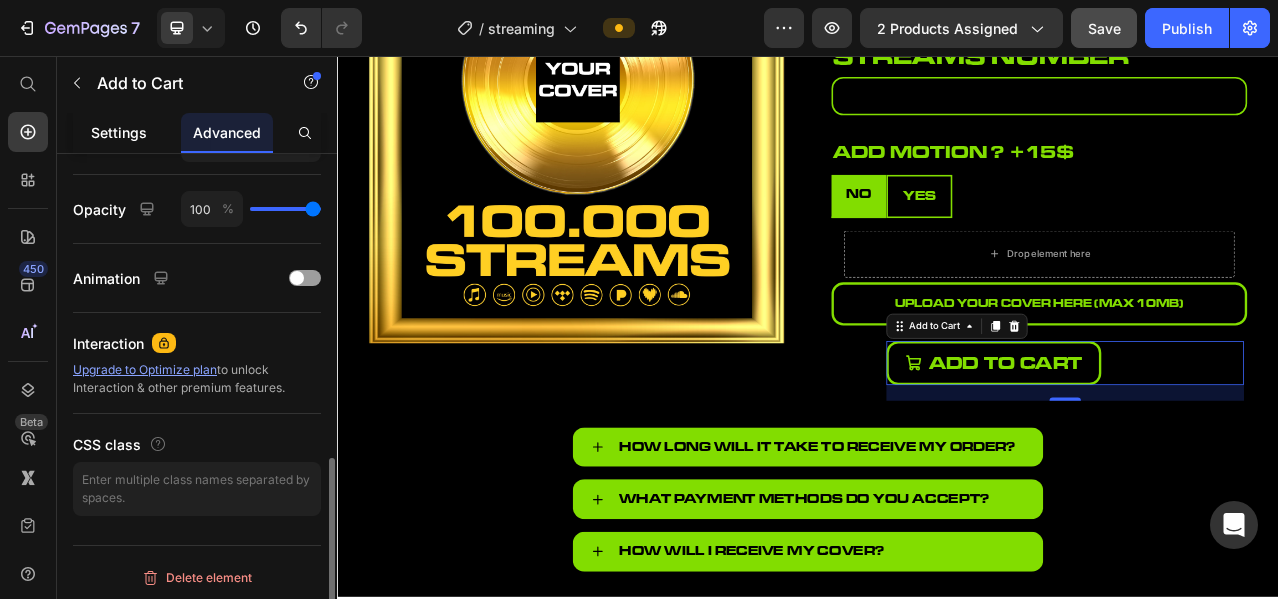click on "Settings" at bounding box center [119, 132] 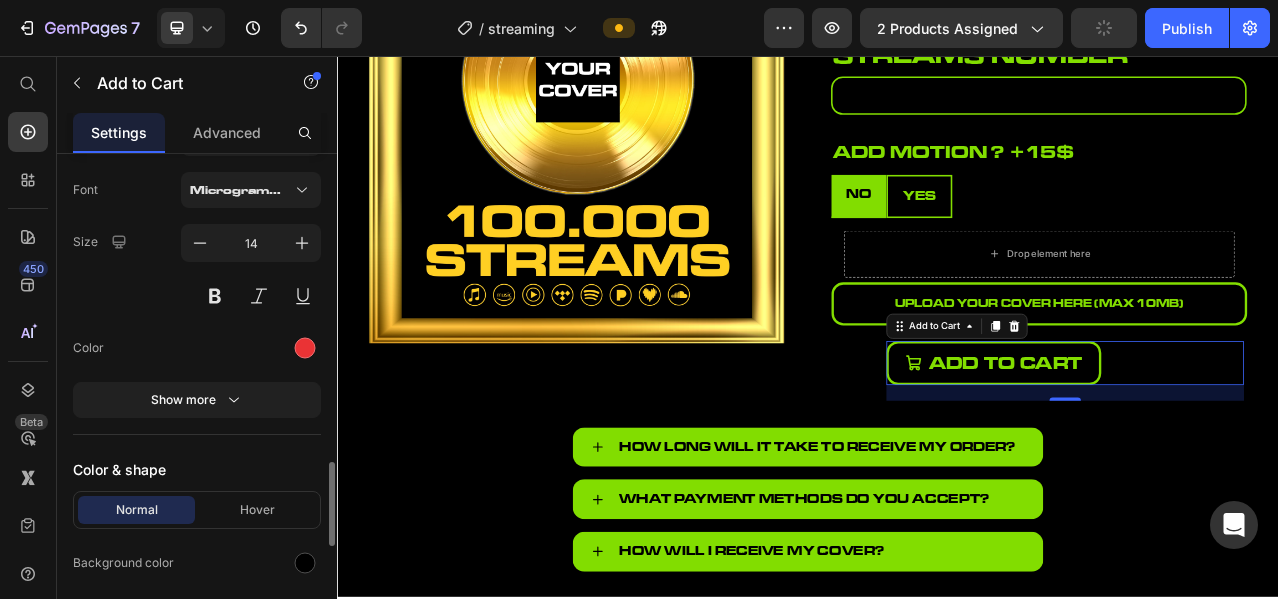 scroll, scrollTop: 2000, scrollLeft: 0, axis: vertical 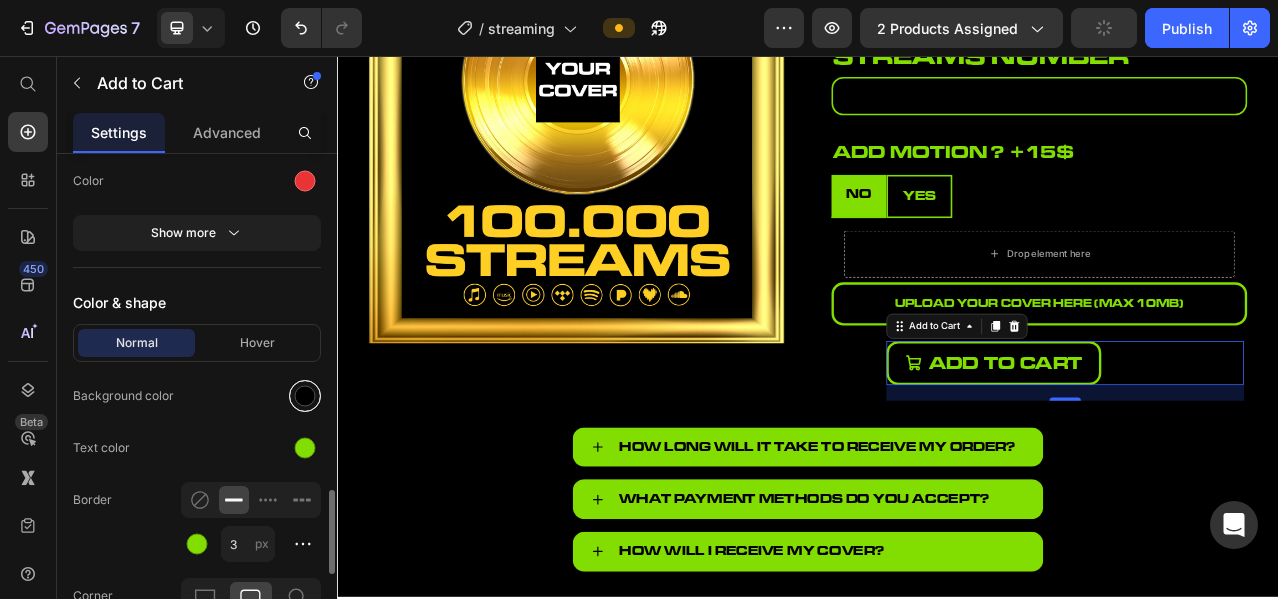 click at bounding box center [305, 396] 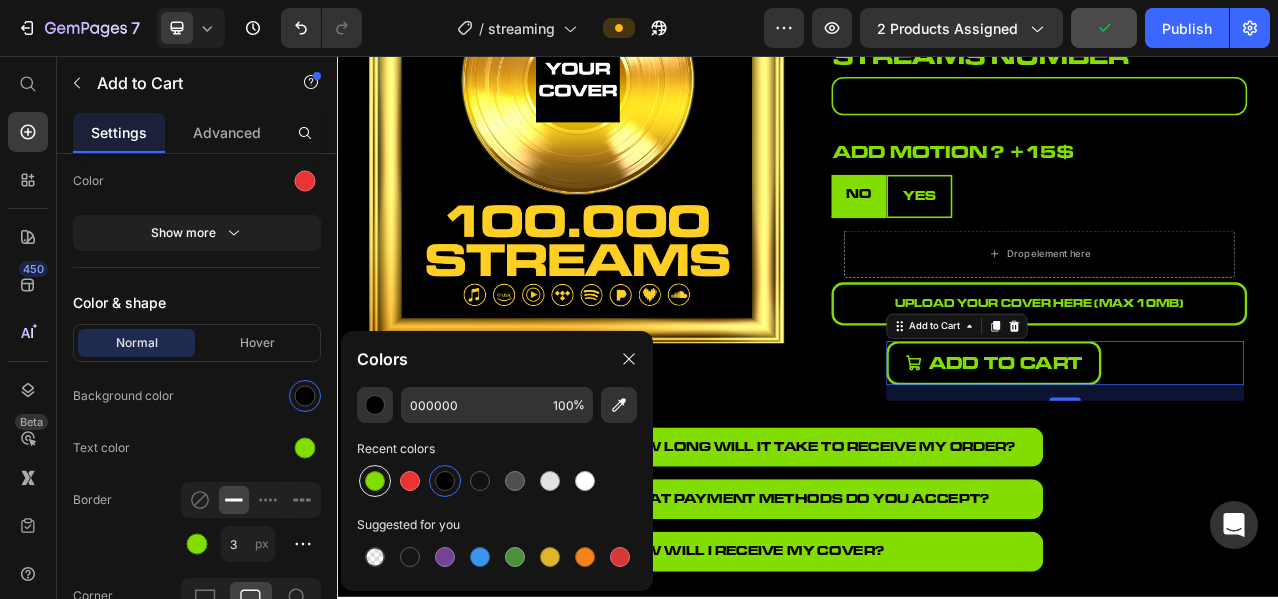 click at bounding box center [375, 481] 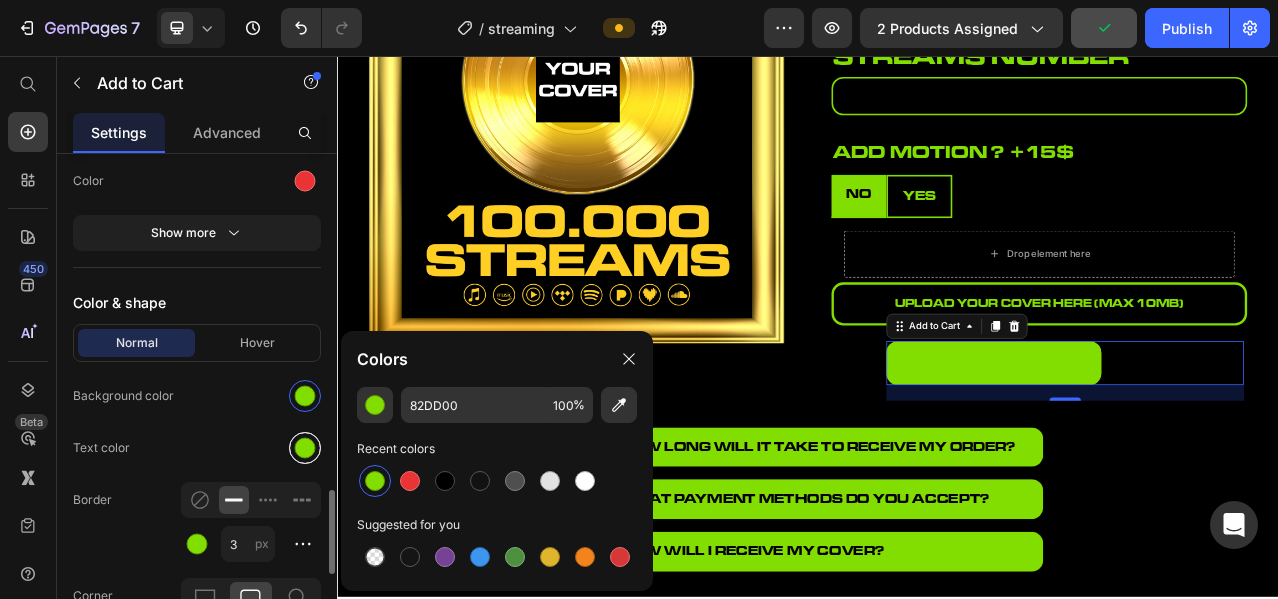 click at bounding box center [305, 448] 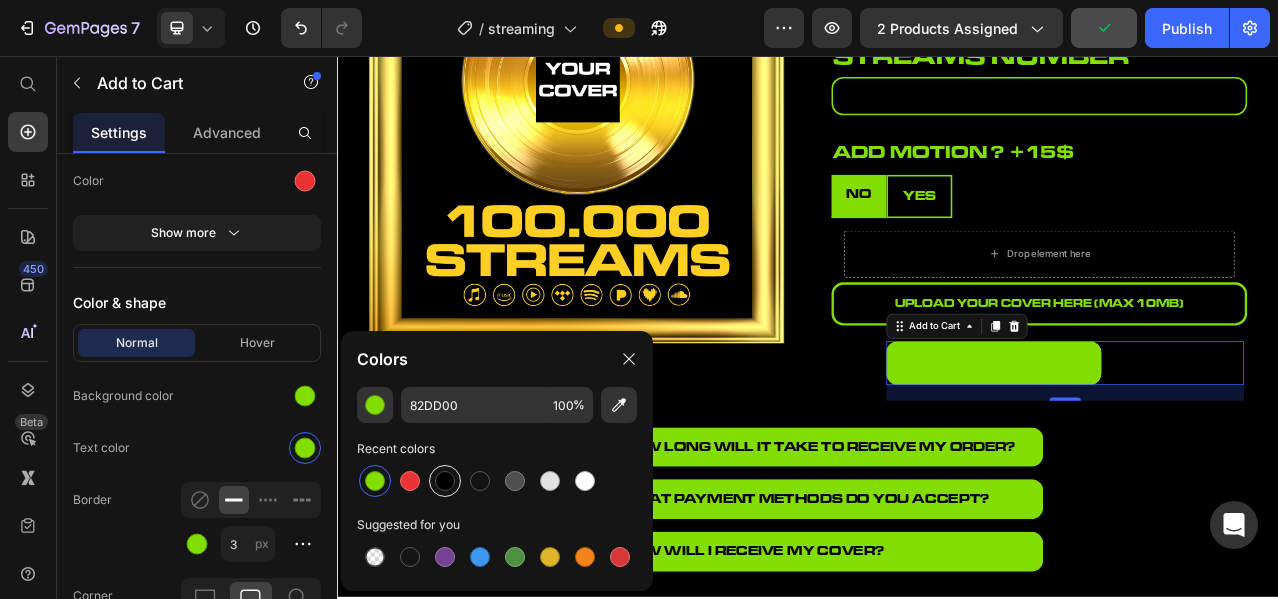 click at bounding box center [445, 481] 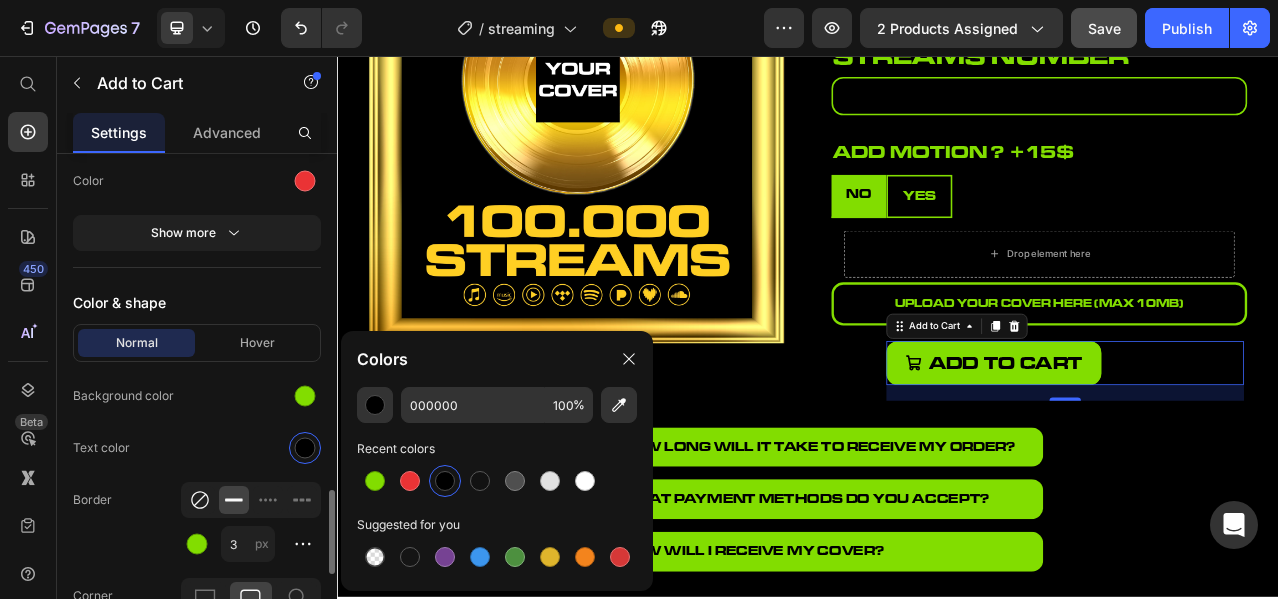click 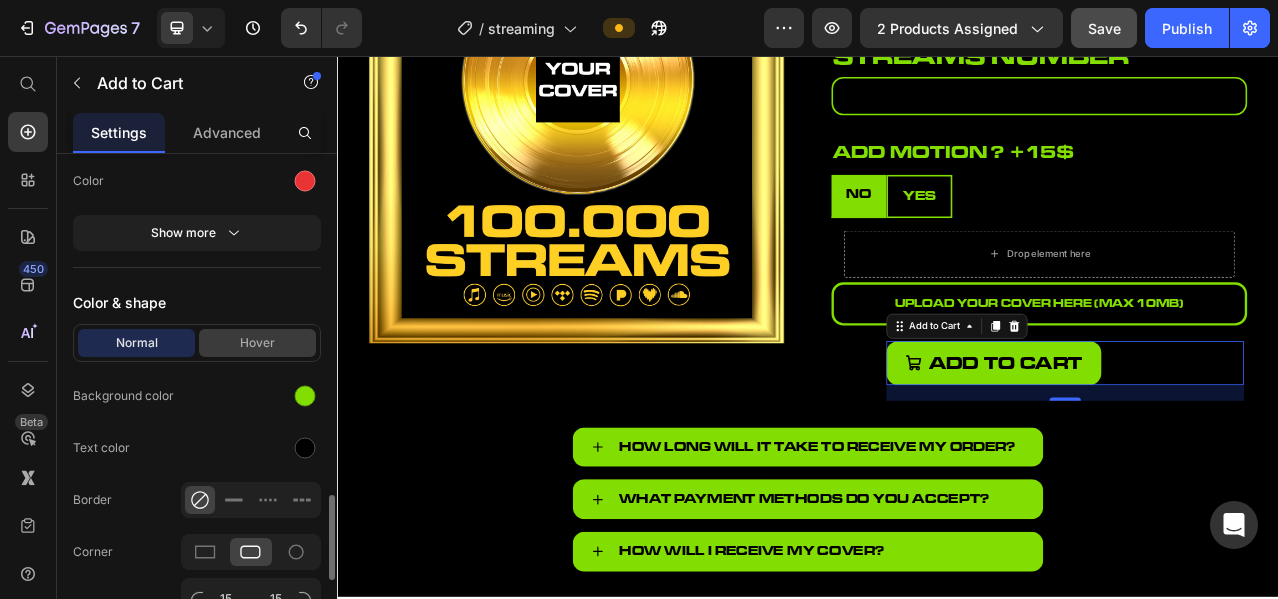 click on "Hover" at bounding box center [257, 343] 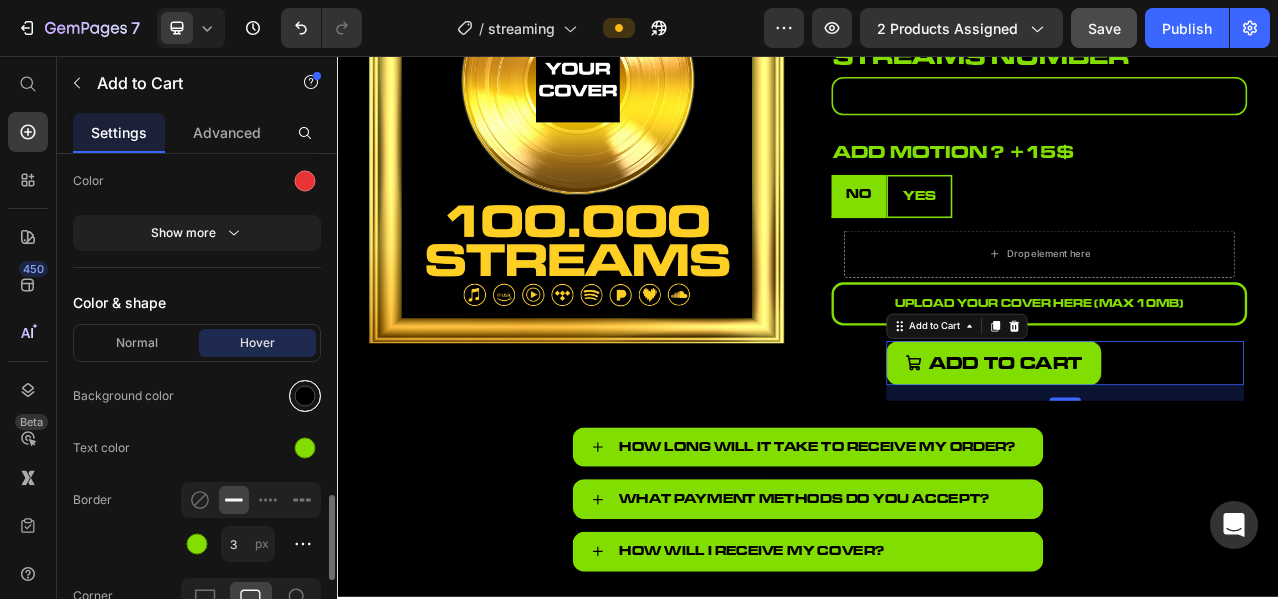 click at bounding box center [305, 396] 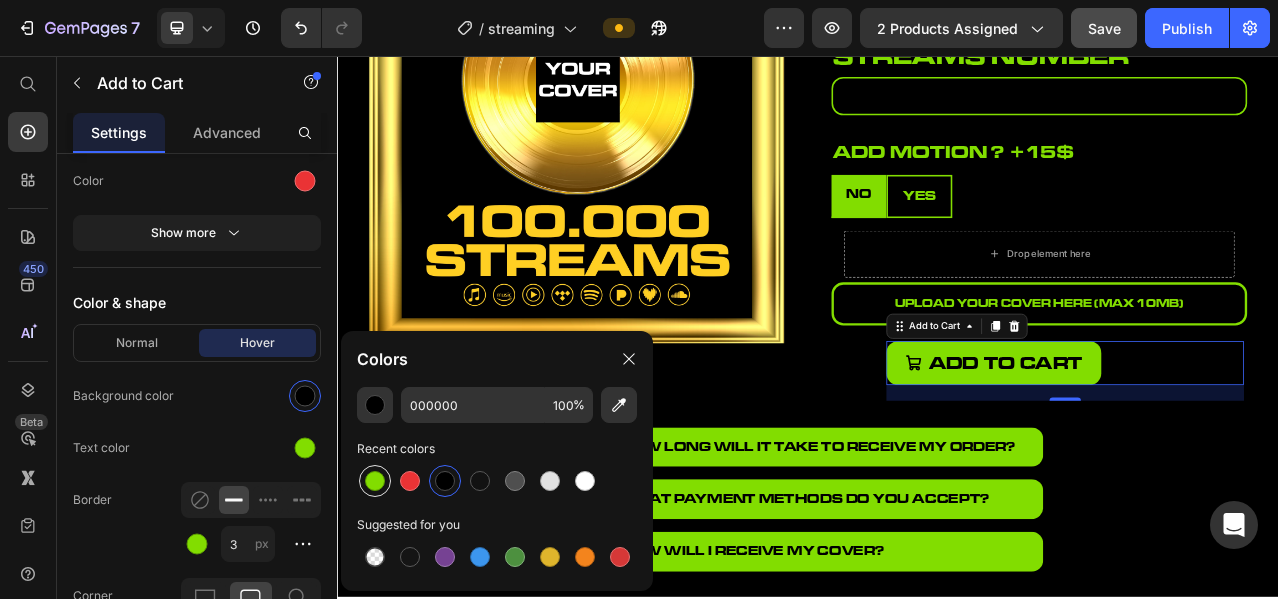 click at bounding box center (375, 481) 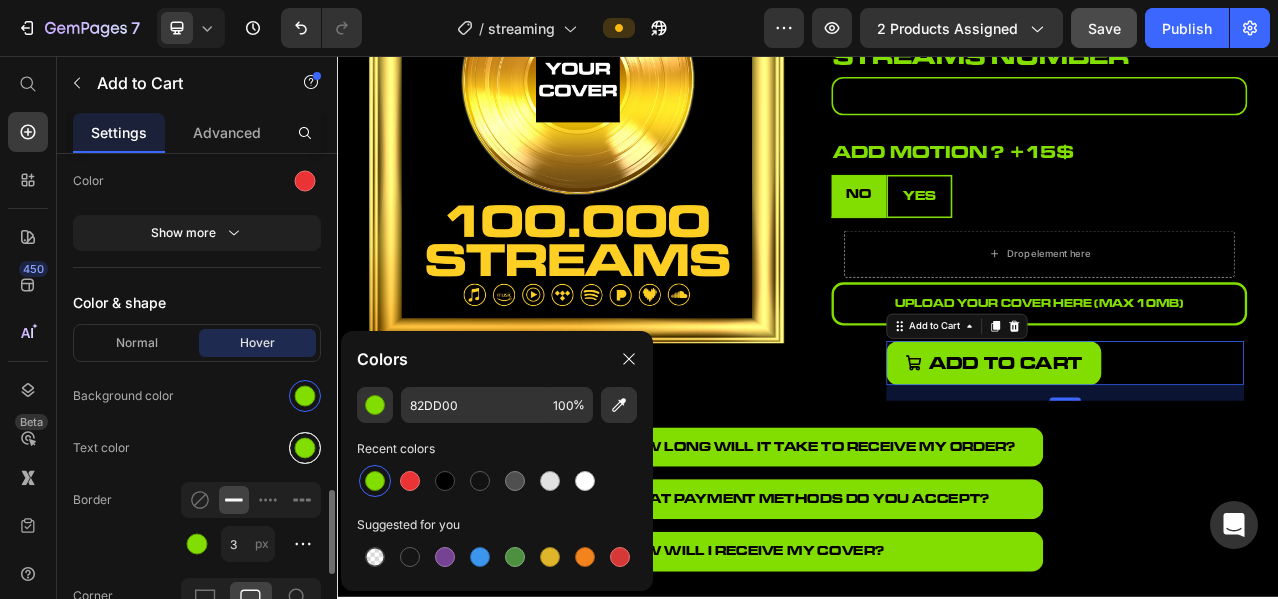 click at bounding box center (305, 448) 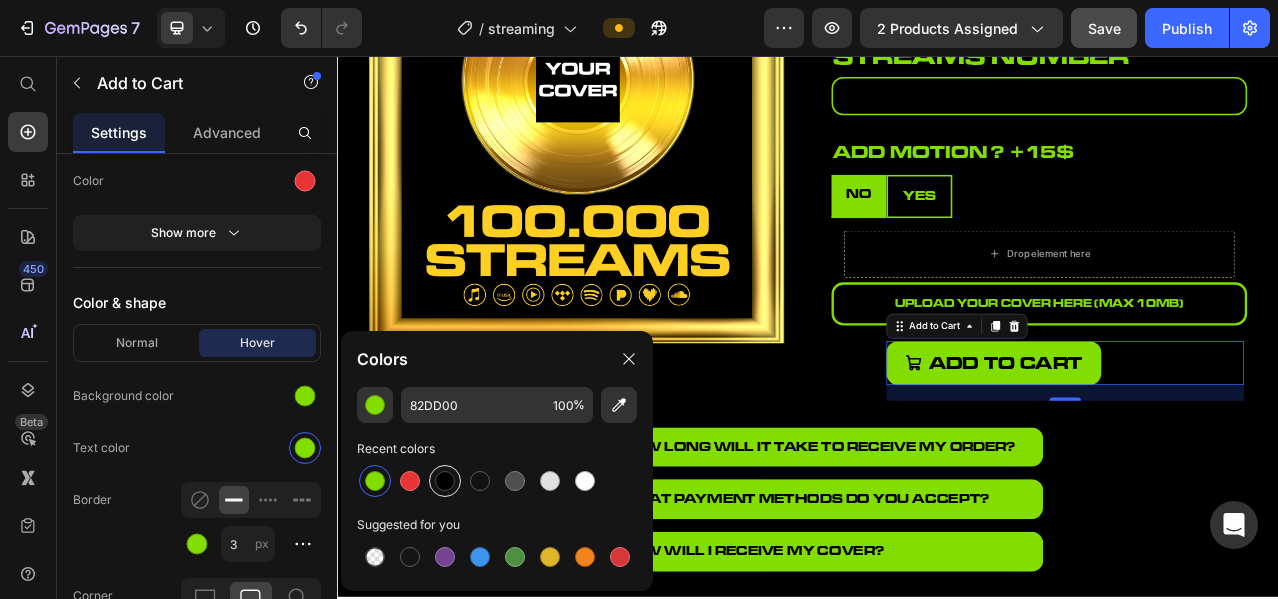 click at bounding box center [445, 481] 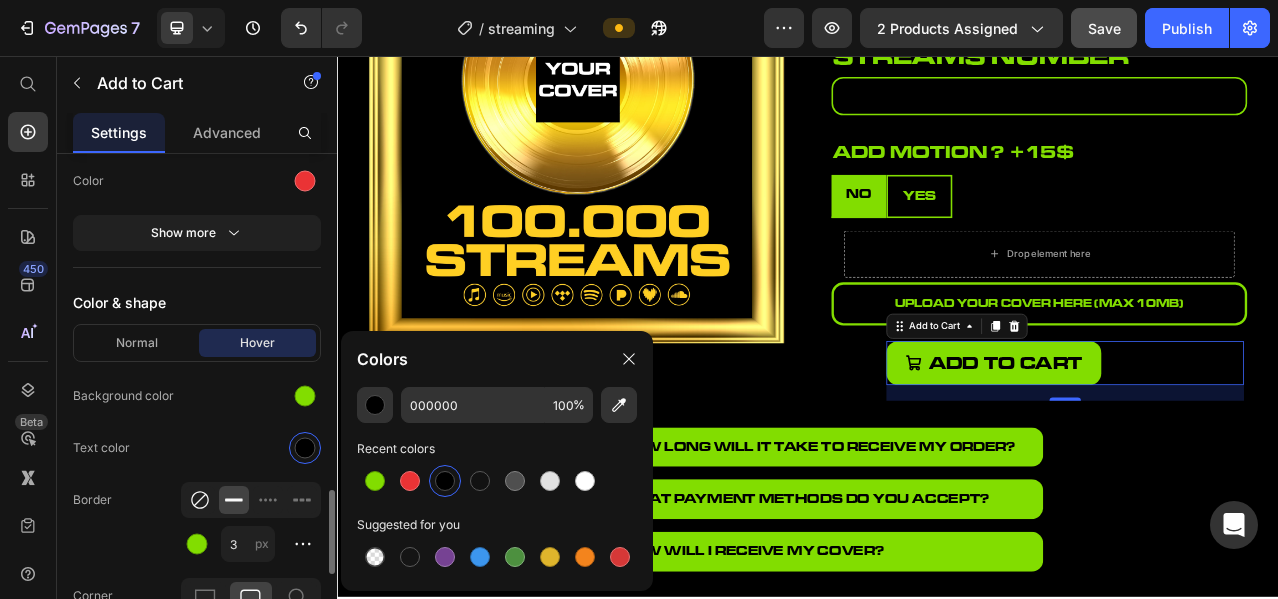 click 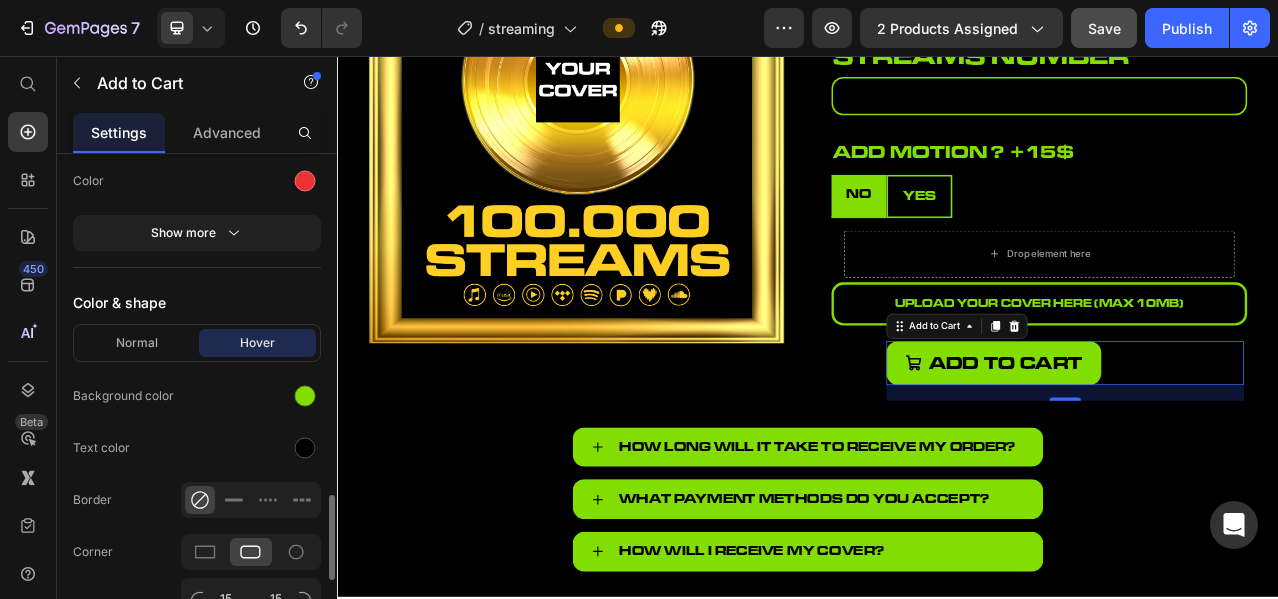 click on "Text color" 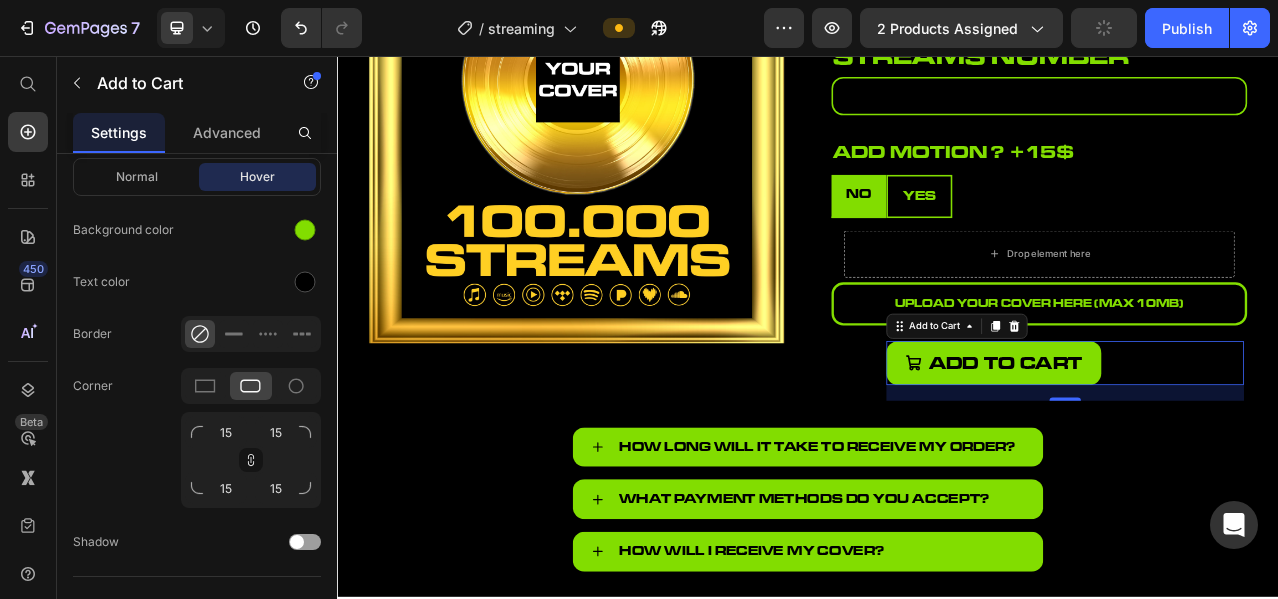 scroll, scrollTop: 2445, scrollLeft: 0, axis: vertical 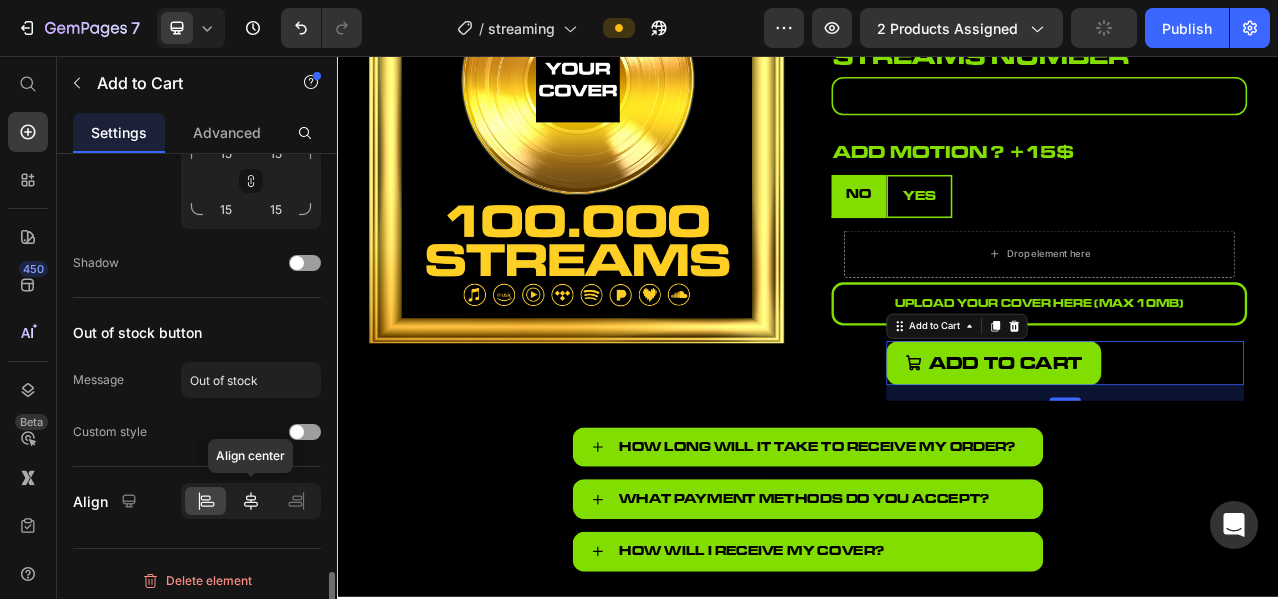 click 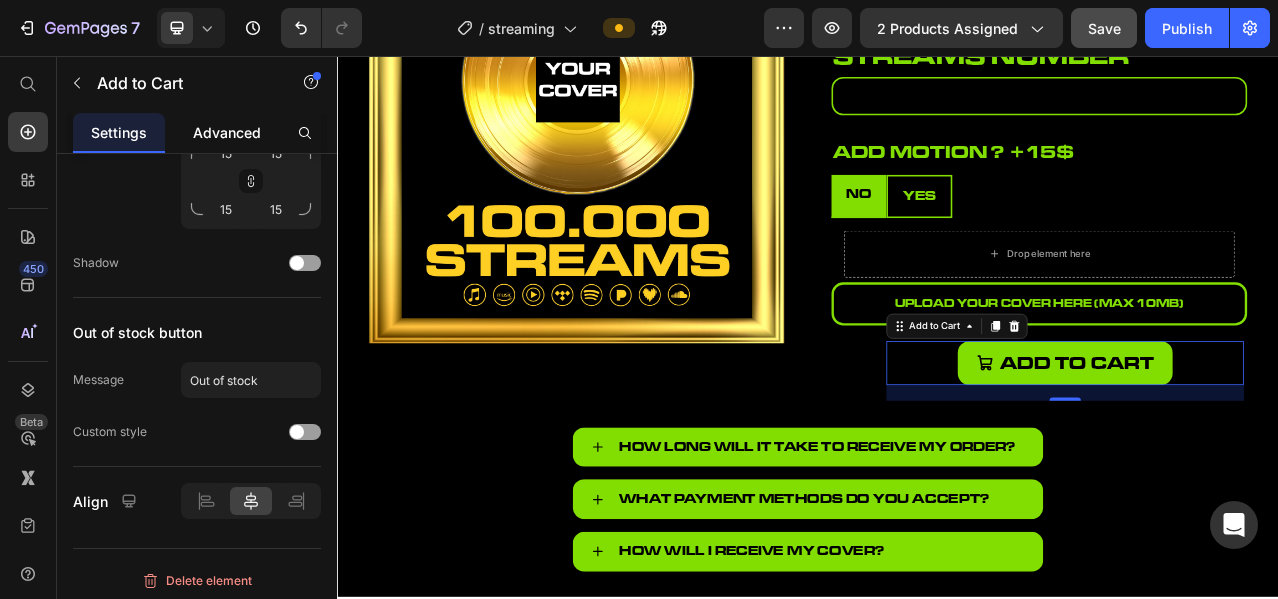 click on "Advanced" 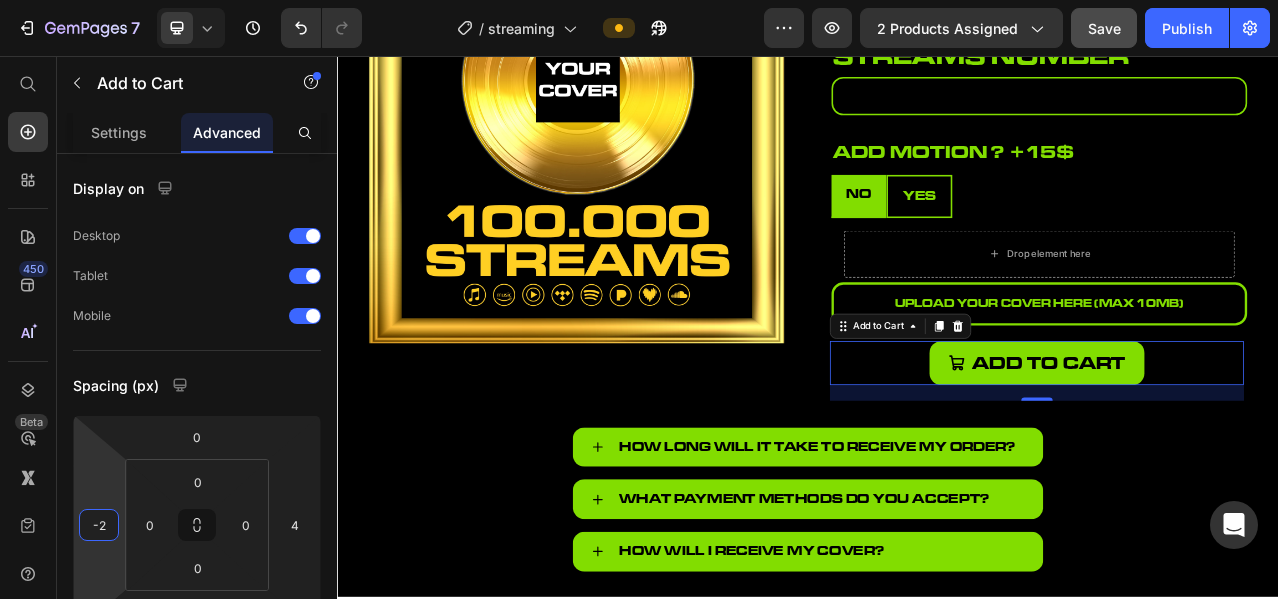 type on "0" 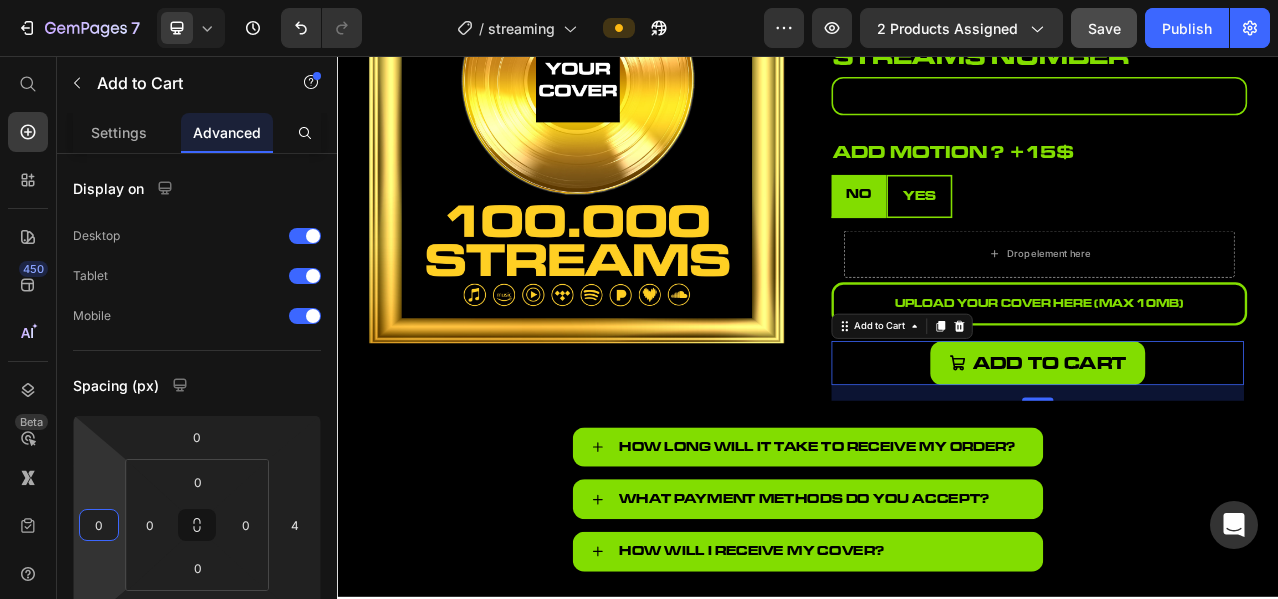 drag, startPoint x: 96, startPoint y: 477, endPoint x: 118, endPoint y: 512, distance: 41.340054 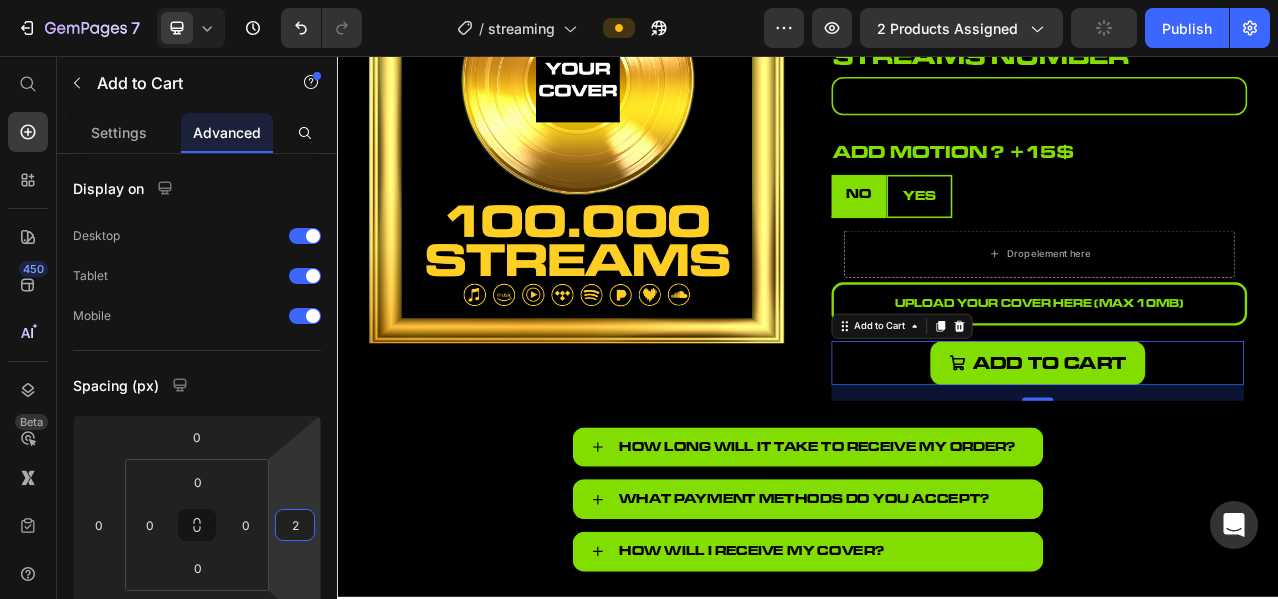 type on "0" 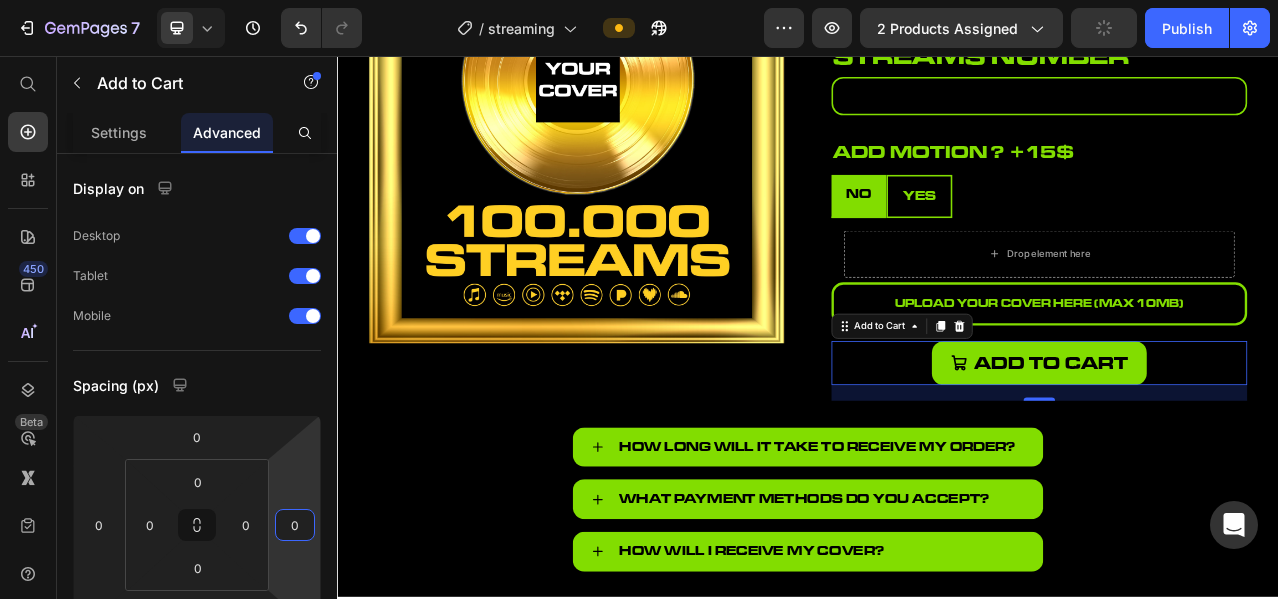 click on "7  Version history  /  streaming Preview 2 products assigned  Publish  450 Beta Start with Sections Elements Hero Section Product Detail Brands Trusted Badges Guarantee Product Breakdown How to use Testimonials Compare Bundle FAQs Social Proof Brand Story Product List Collection Blog List Contact Sticky Add to Cart Custom Footer Browse Library 450 Layout
Row
Row
Row
Row Text
Heading
Text Block Button
Button
Button
Sticky Back to top Media
Image" at bounding box center [639, 0] 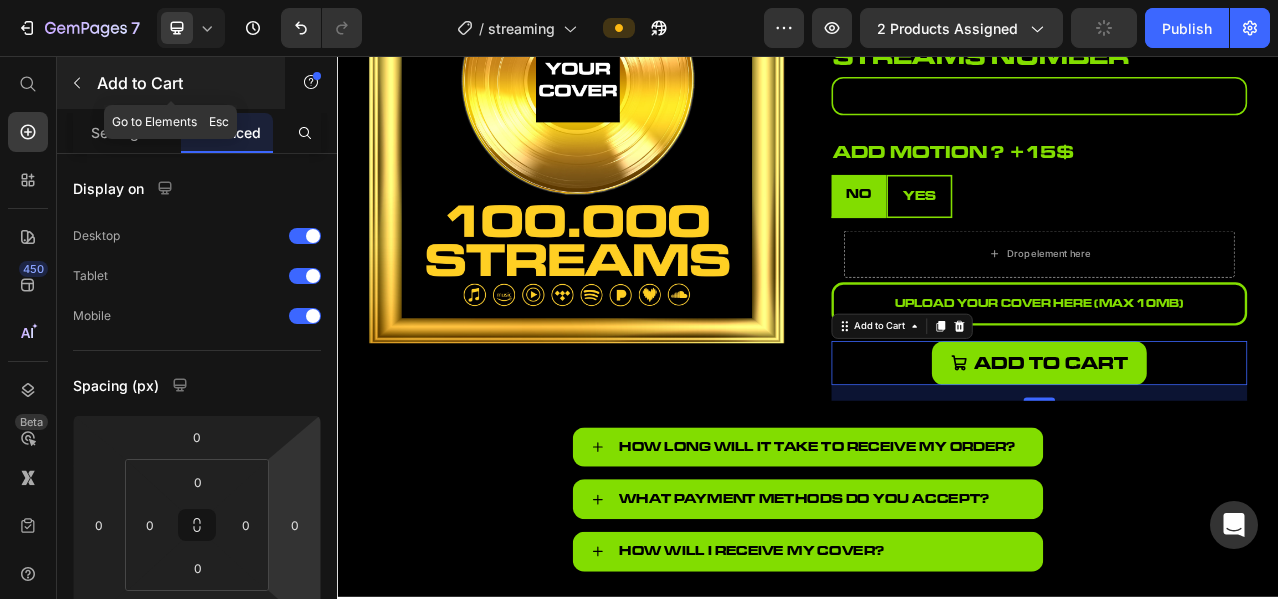 click at bounding box center (77, 83) 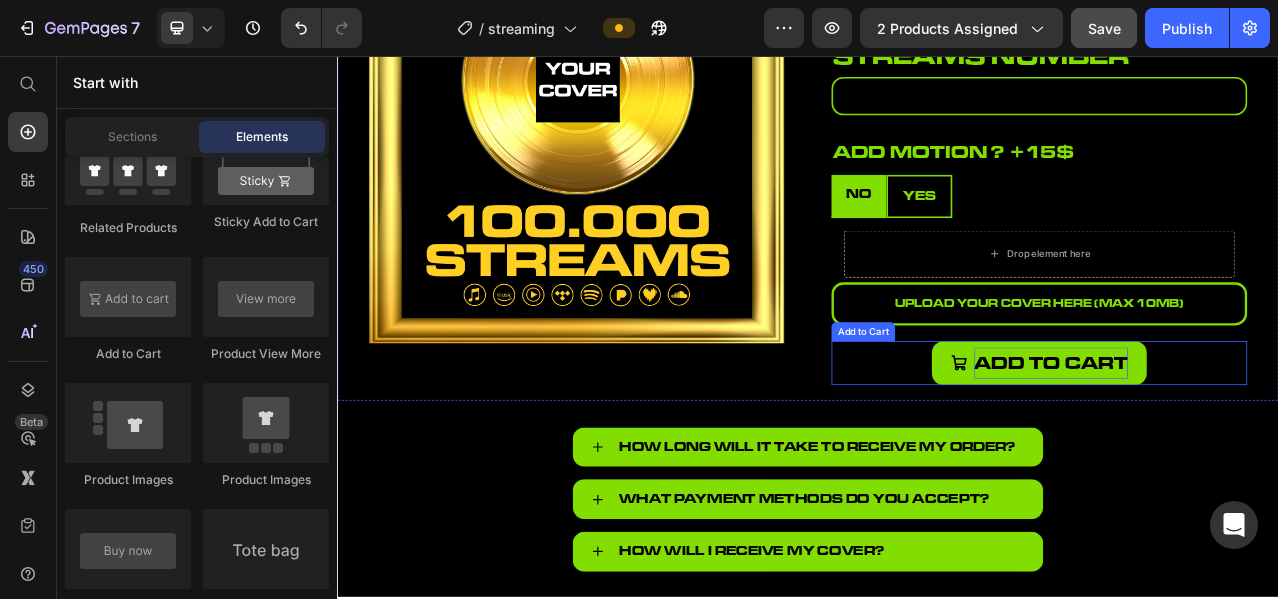 click on "Add to cart" at bounding box center (1247, 448) 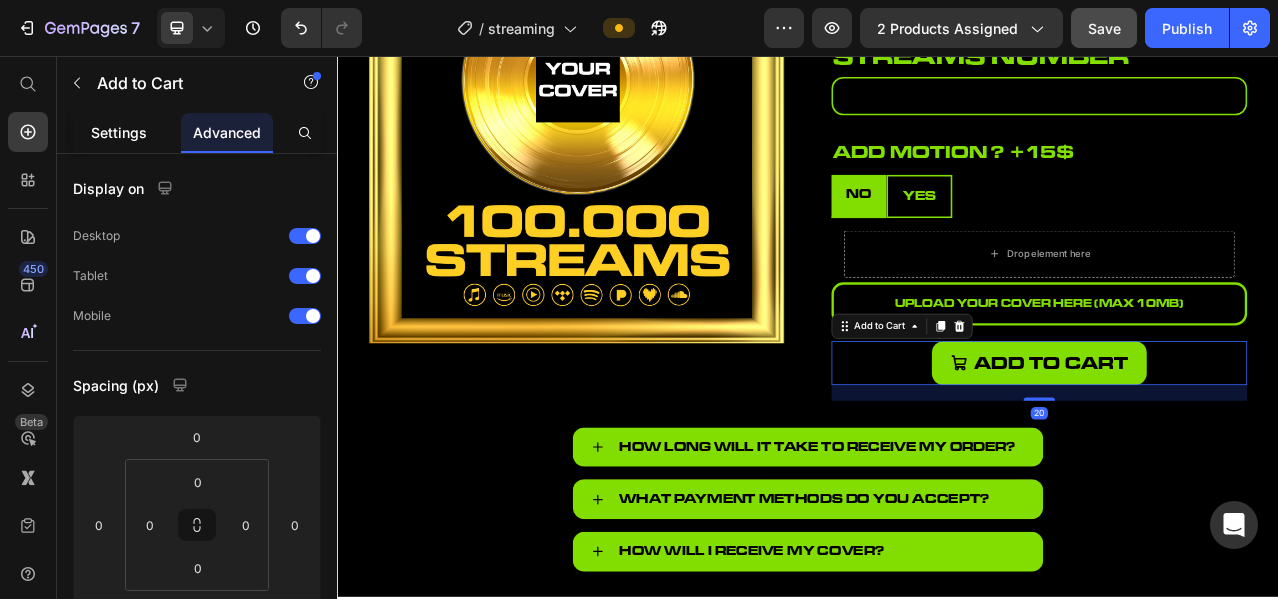 click on "Settings" at bounding box center [119, 132] 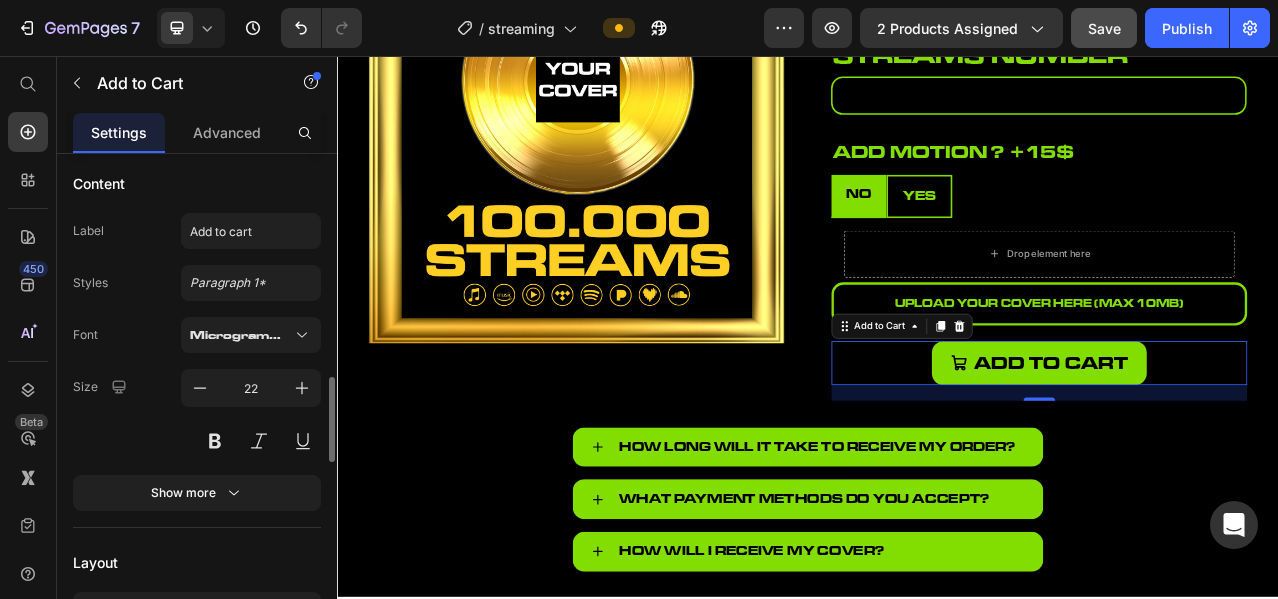 scroll, scrollTop: 333, scrollLeft: 0, axis: vertical 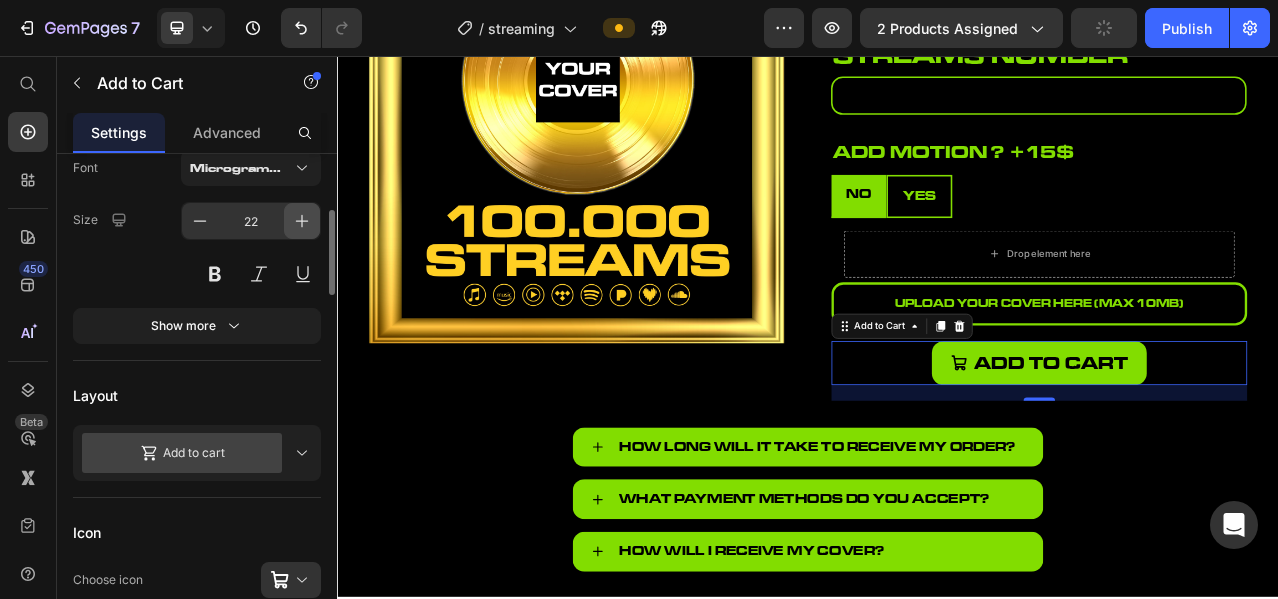 click 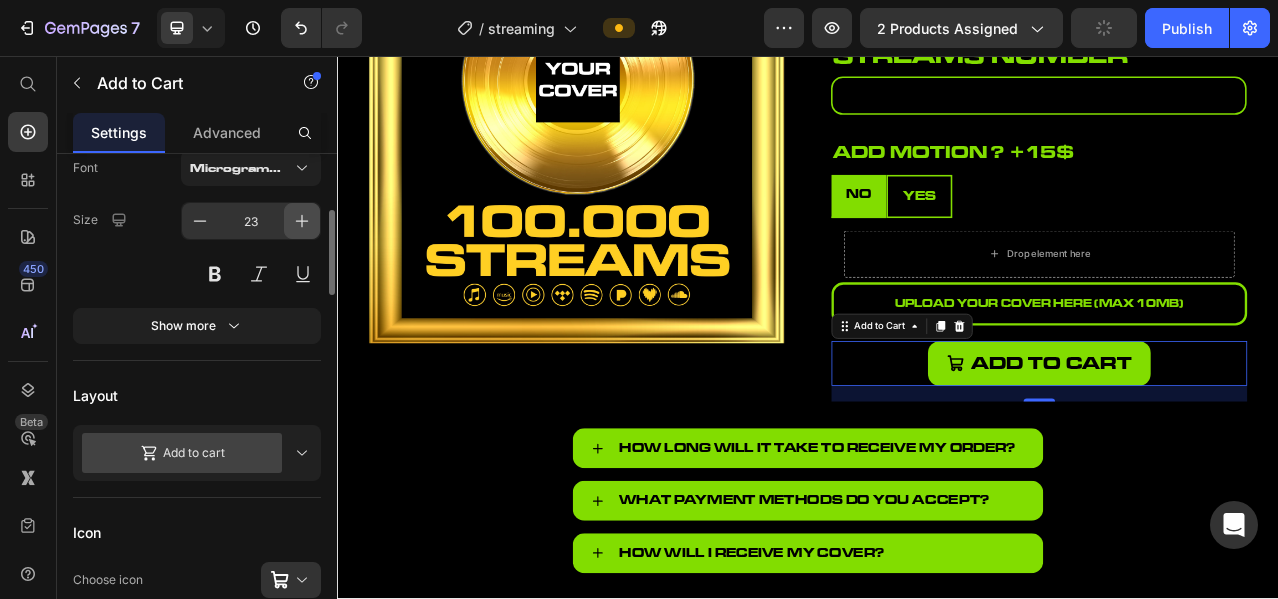 click 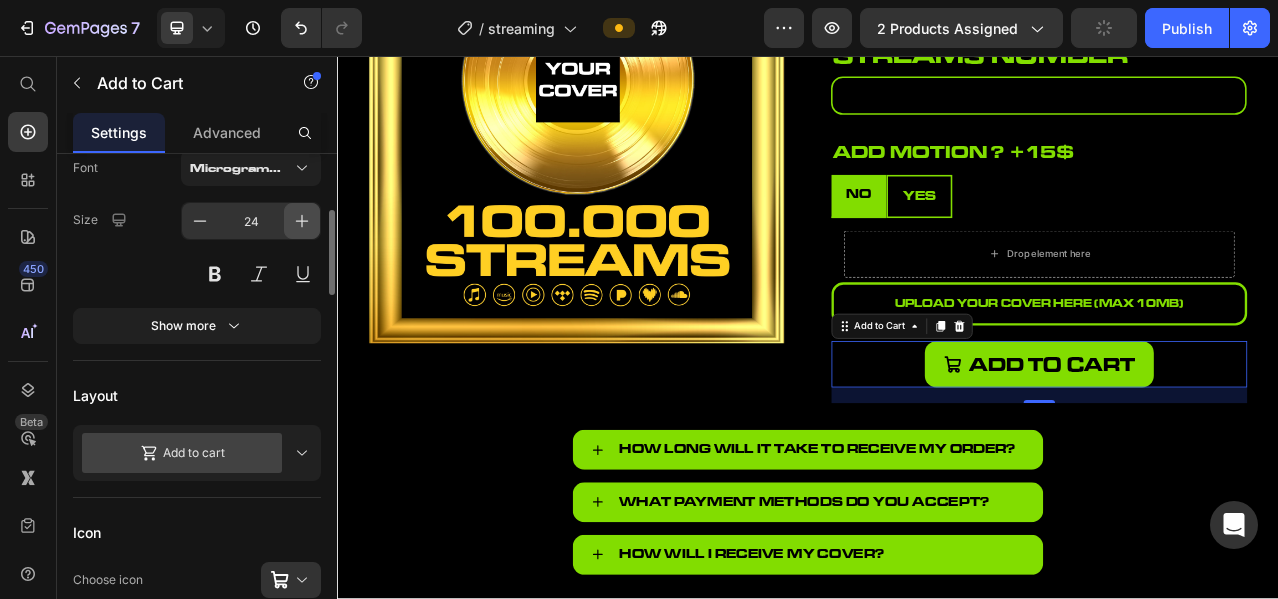 click 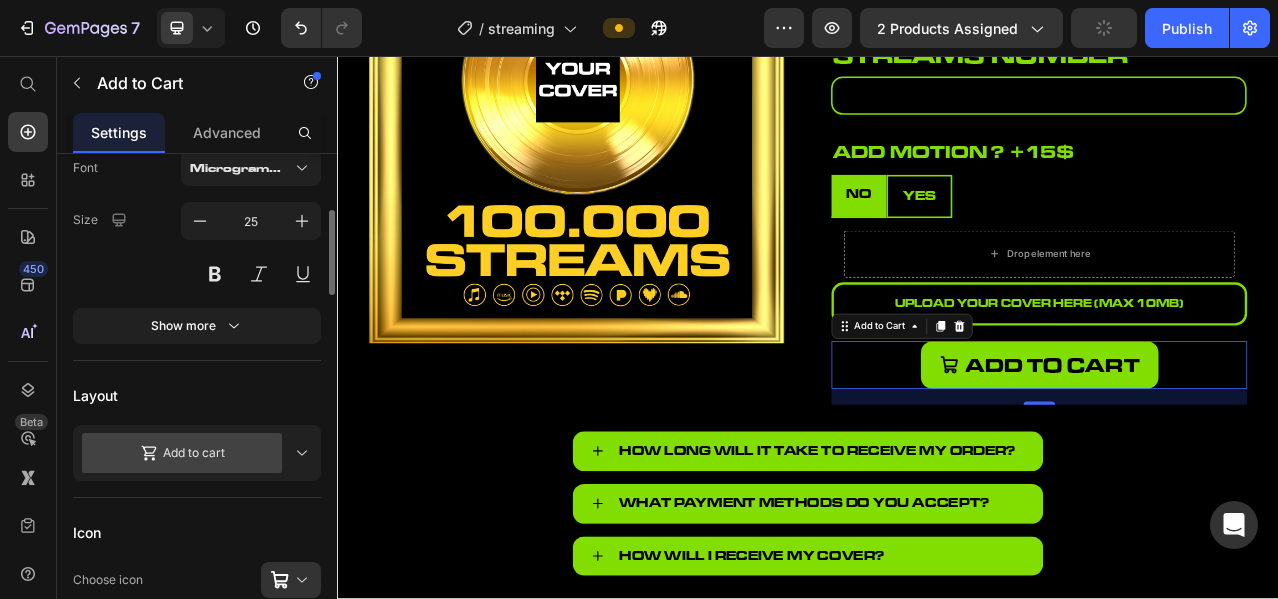click 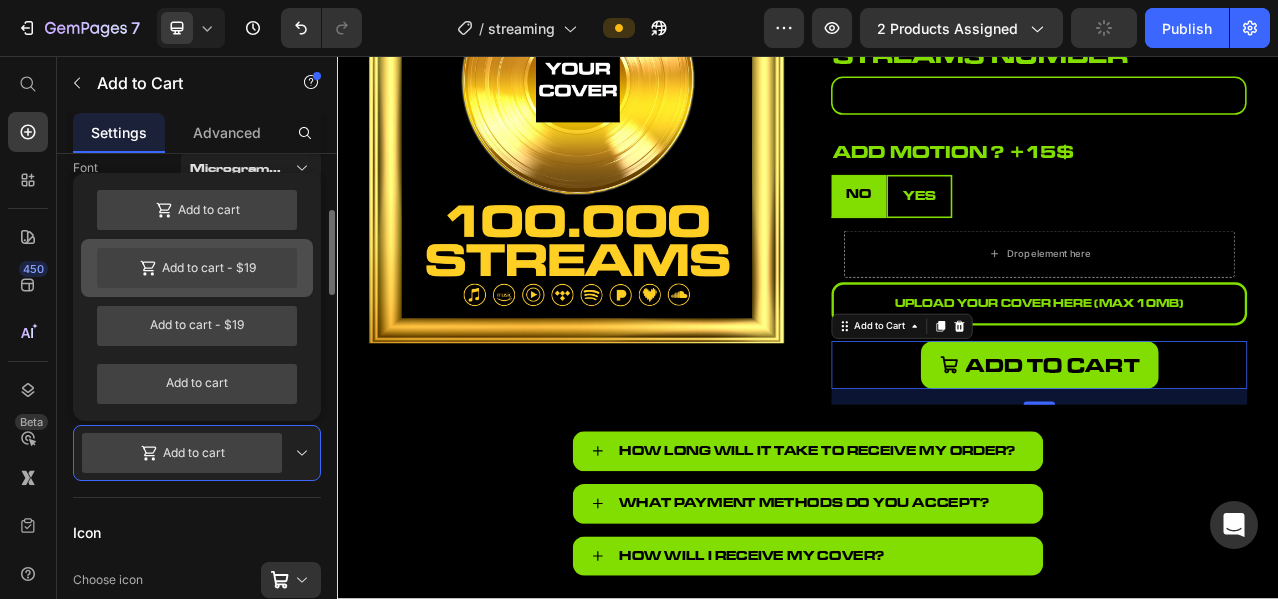 click on "Add to cart  -  $19" at bounding box center [197, 268] 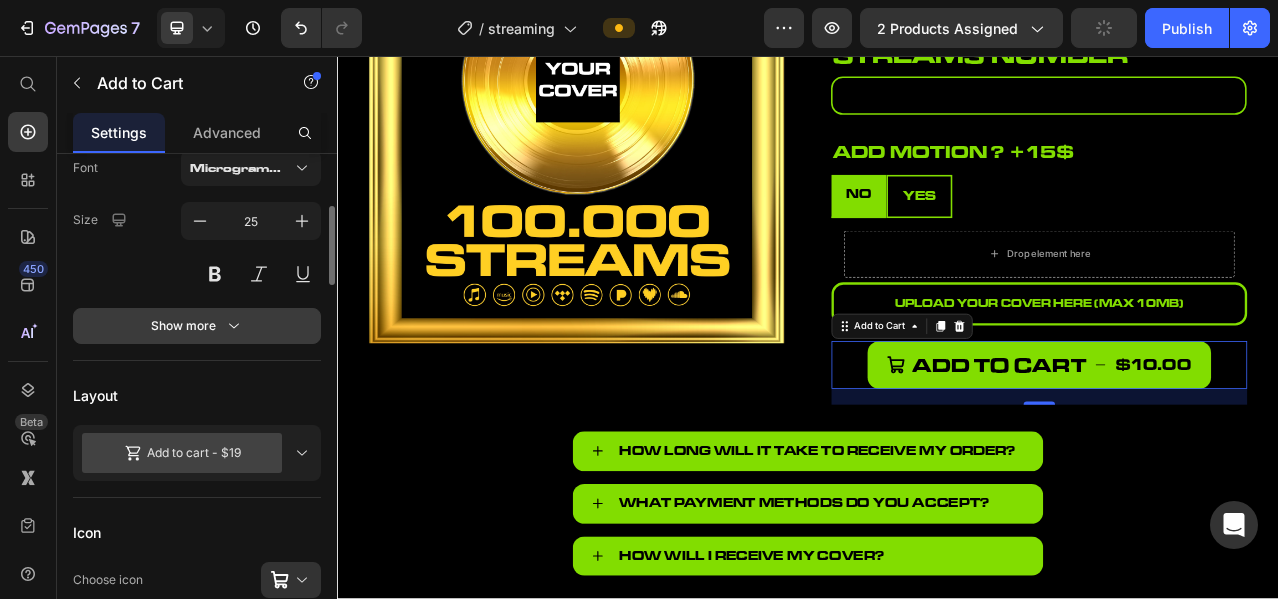 click on "Show more" at bounding box center (197, 326) 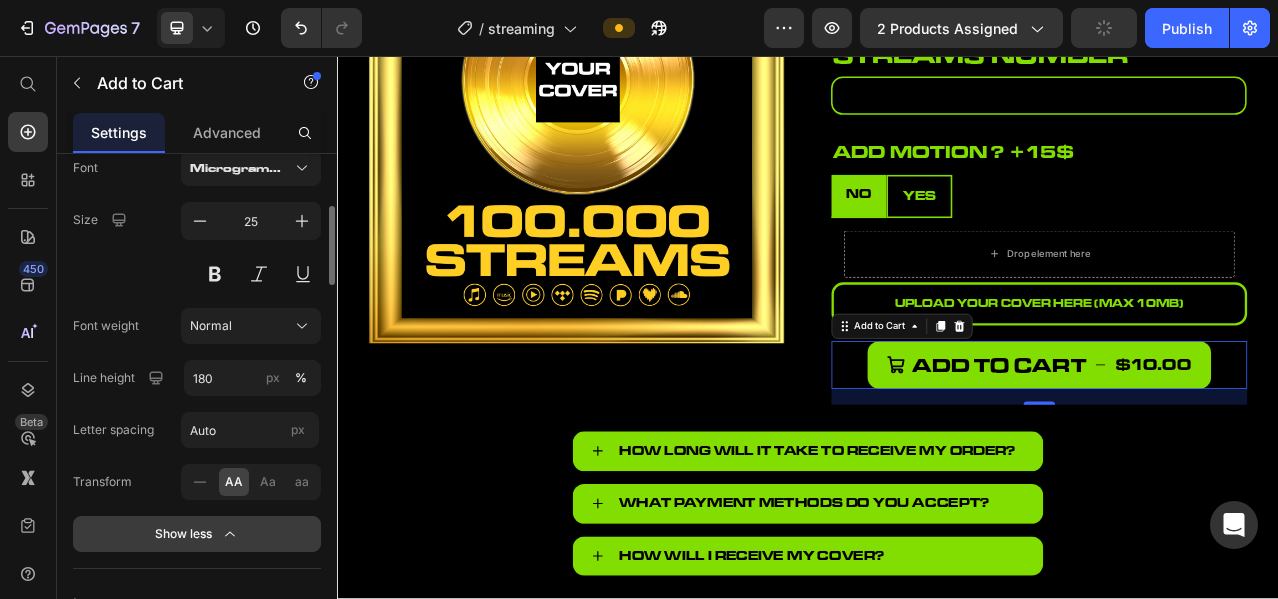click on "Normal" at bounding box center [211, 326] 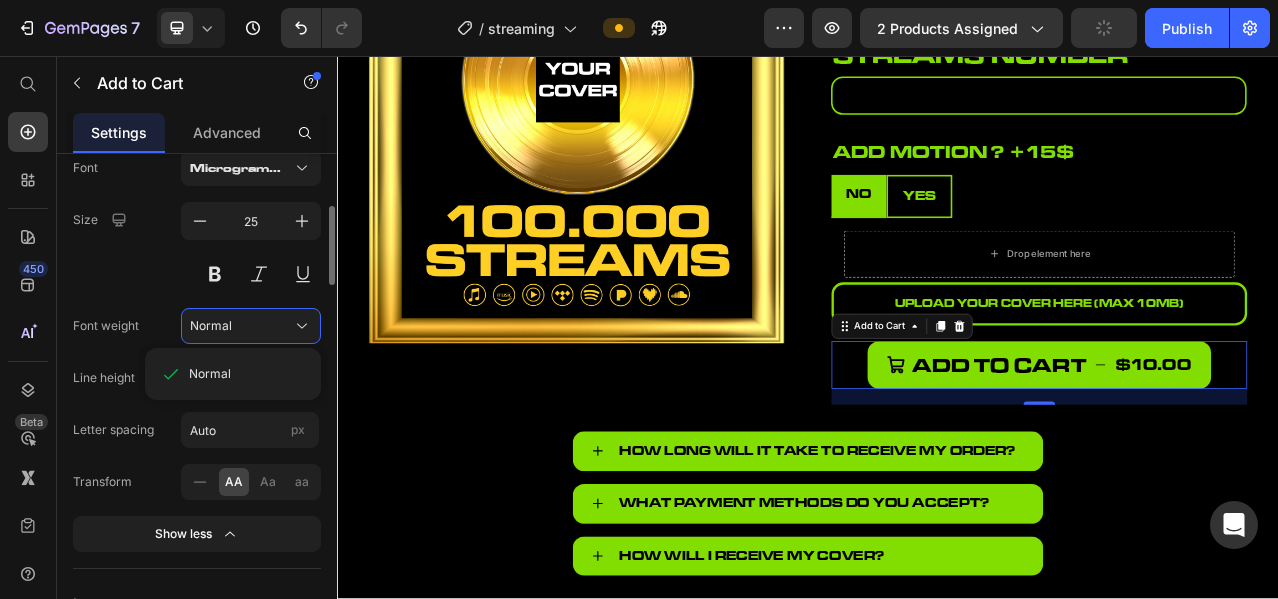 click on "Size 25" at bounding box center [197, 247] 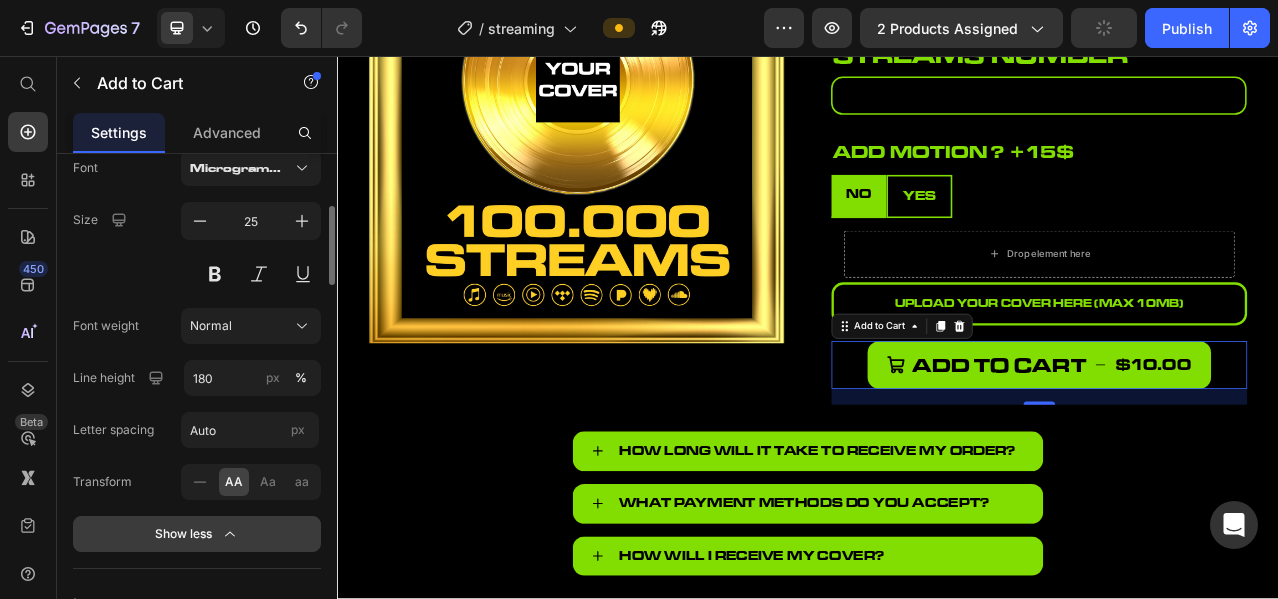 click 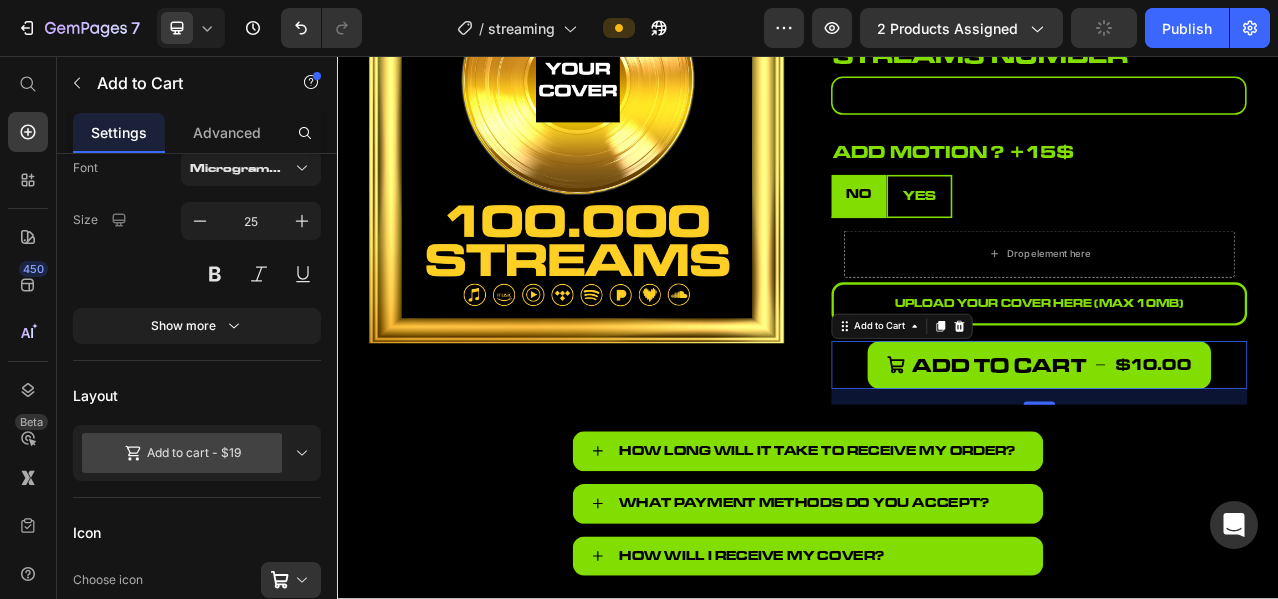 click 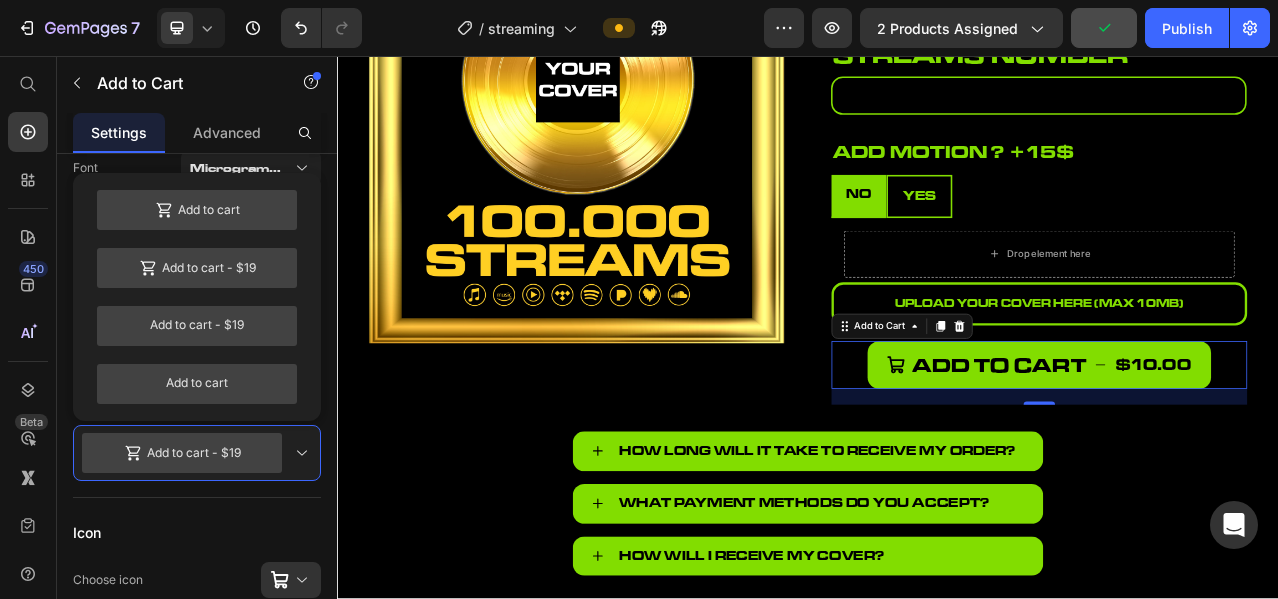 click 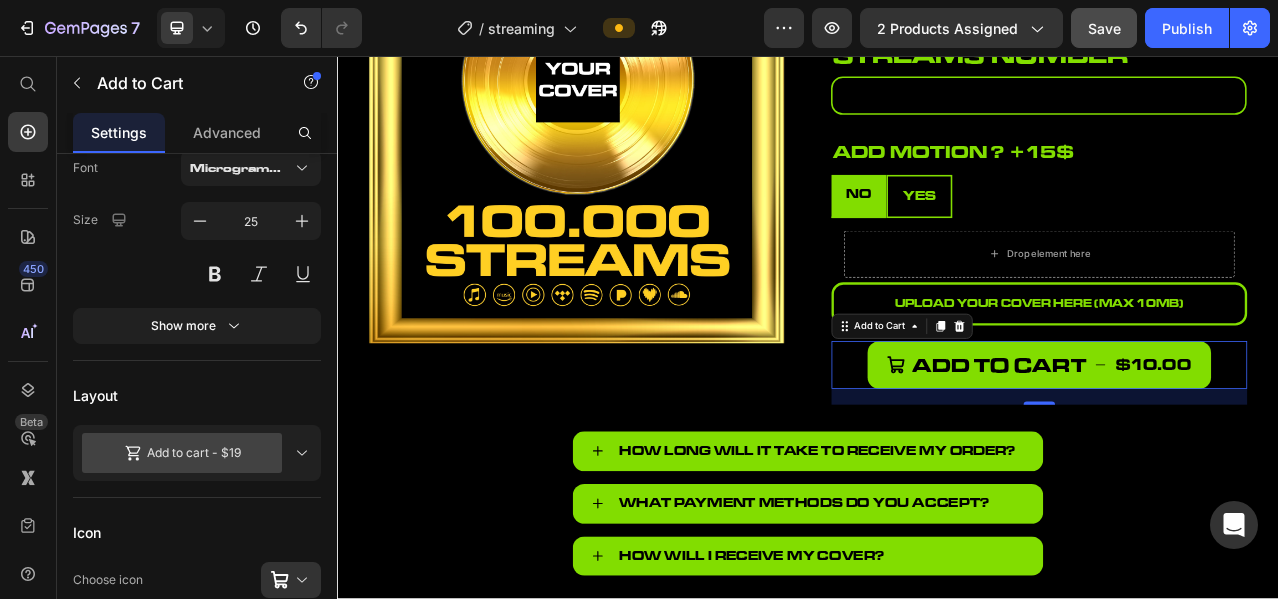 click on "Layout" at bounding box center (197, 395) 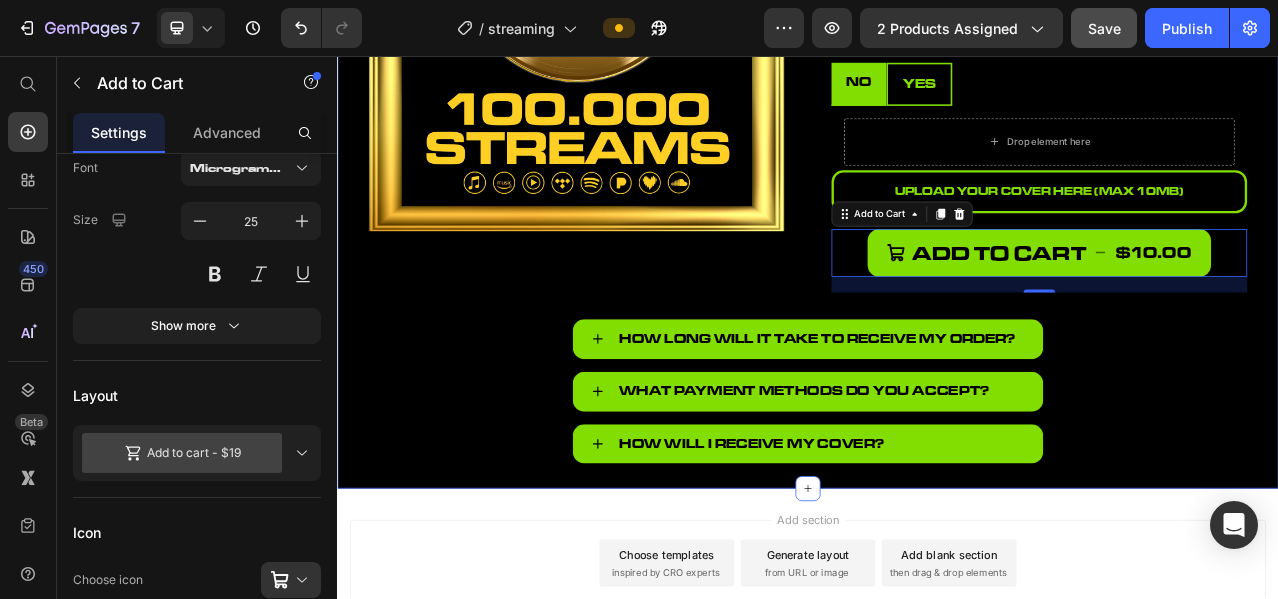 scroll, scrollTop: 453, scrollLeft: 0, axis: vertical 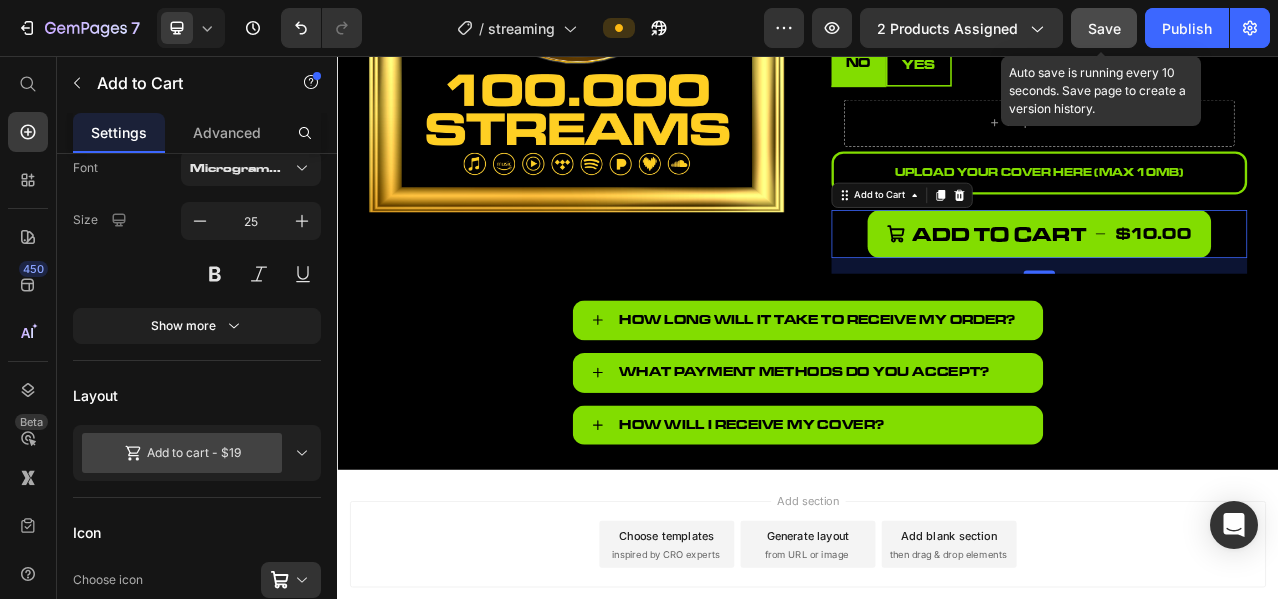 click on "Save" at bounding box center [1104, 28] 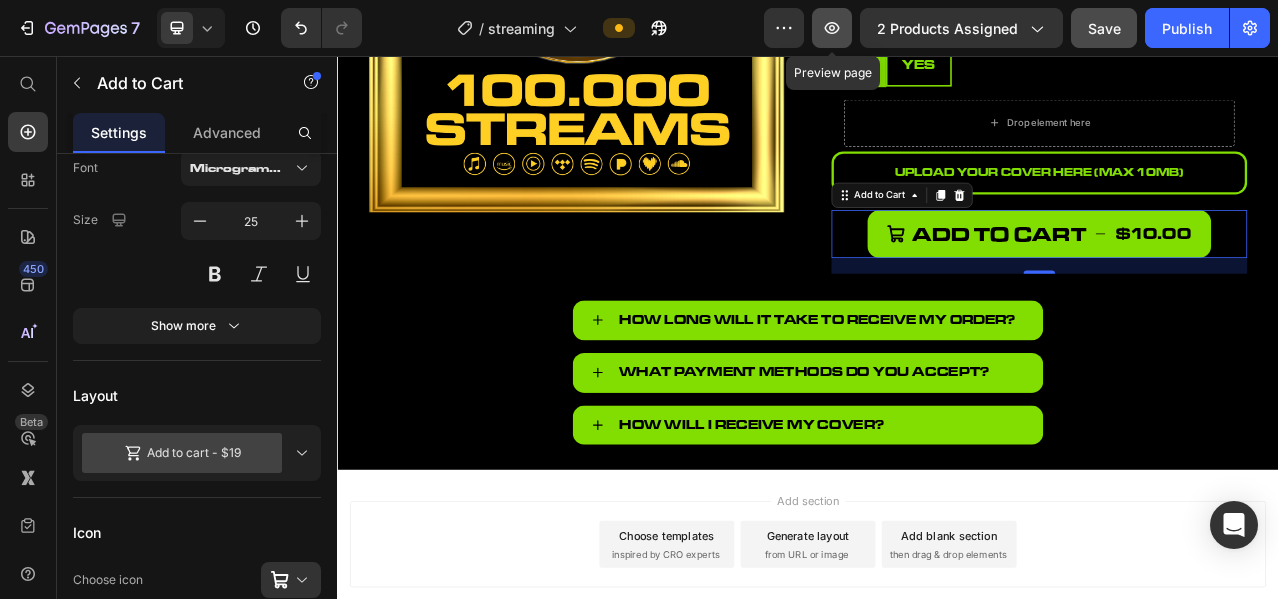 click 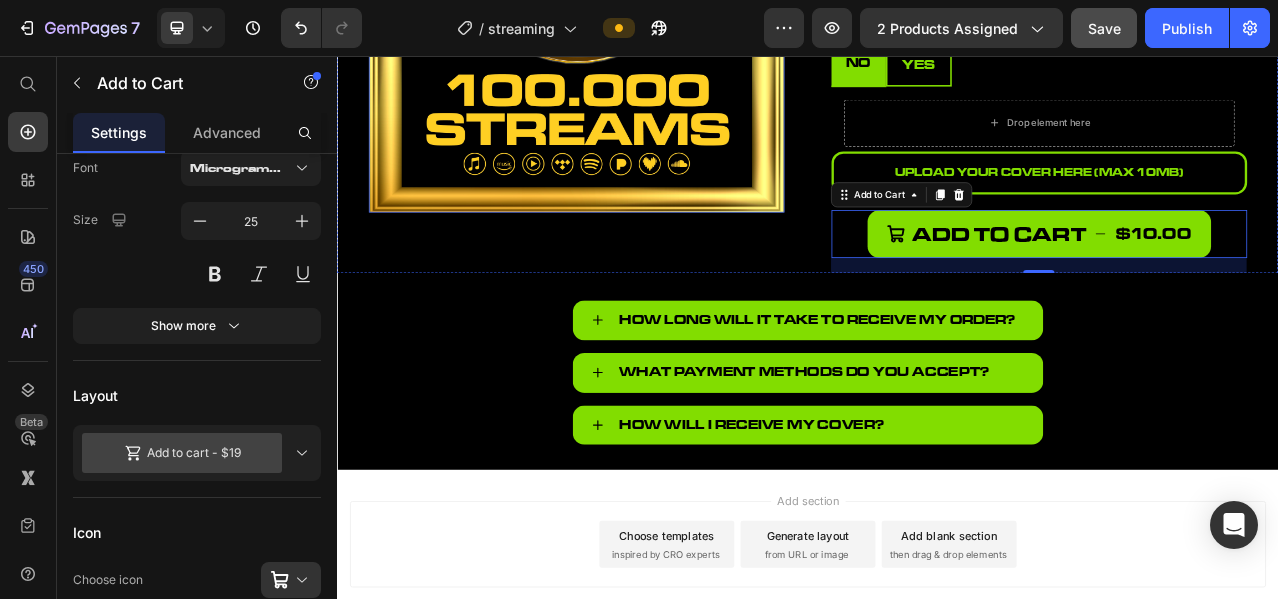 click at bounding box center (642, -9) 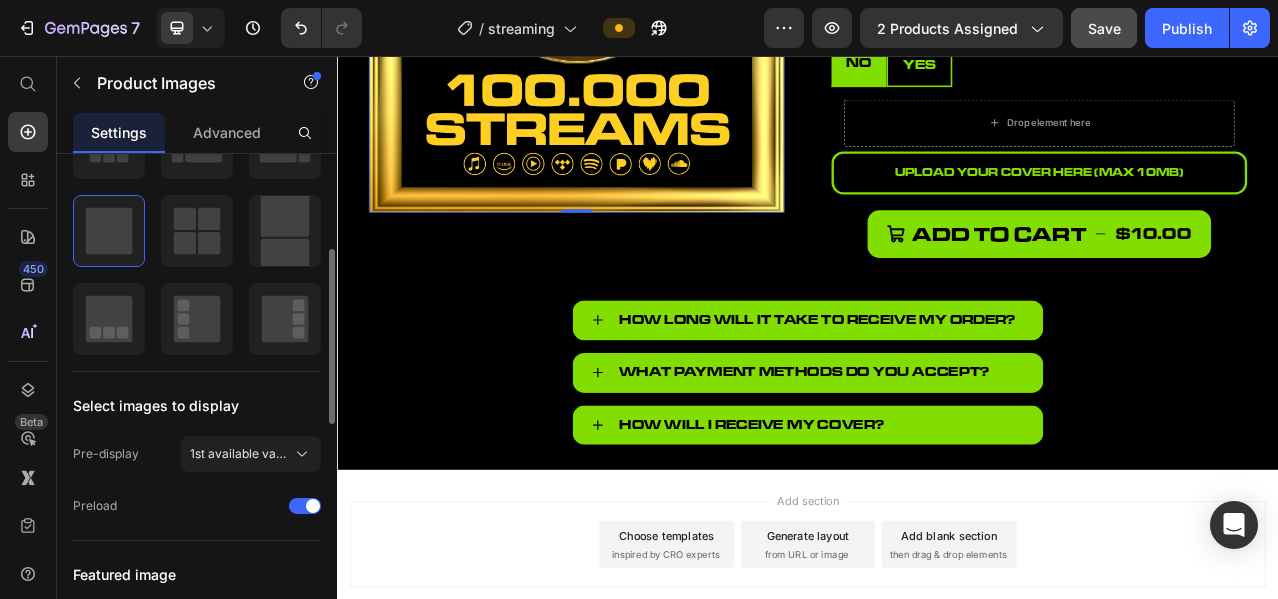 scroll, scrollTop: 0, scrollLeft: 0, axis: both 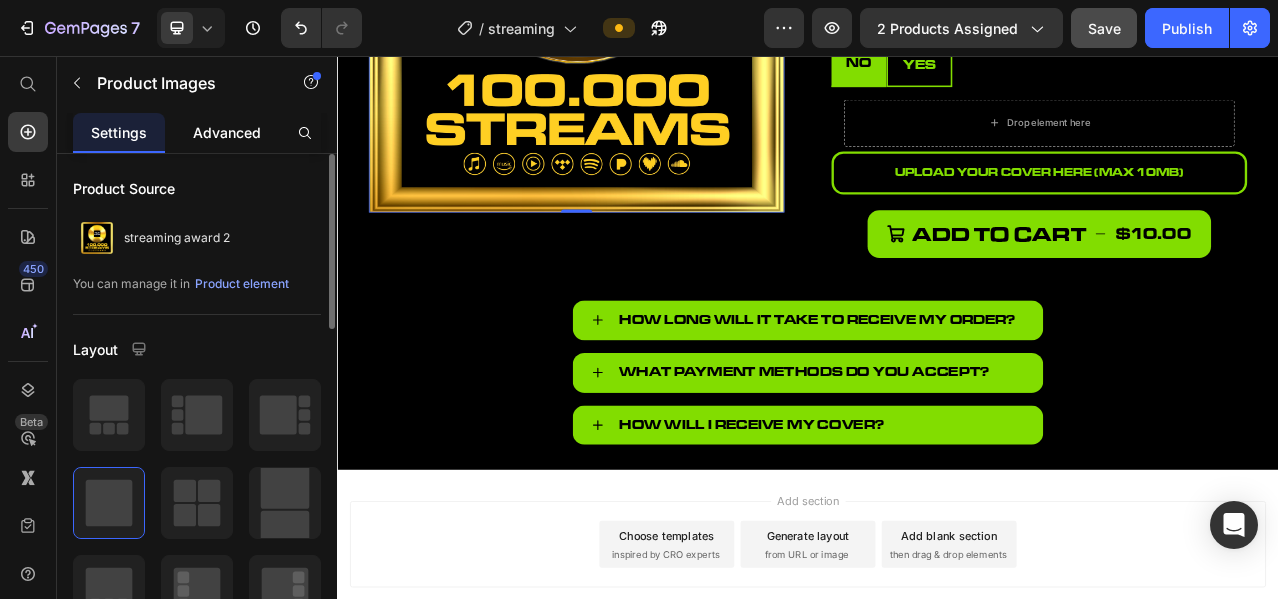 click on "Advanced" at bounding box center (227, 132) 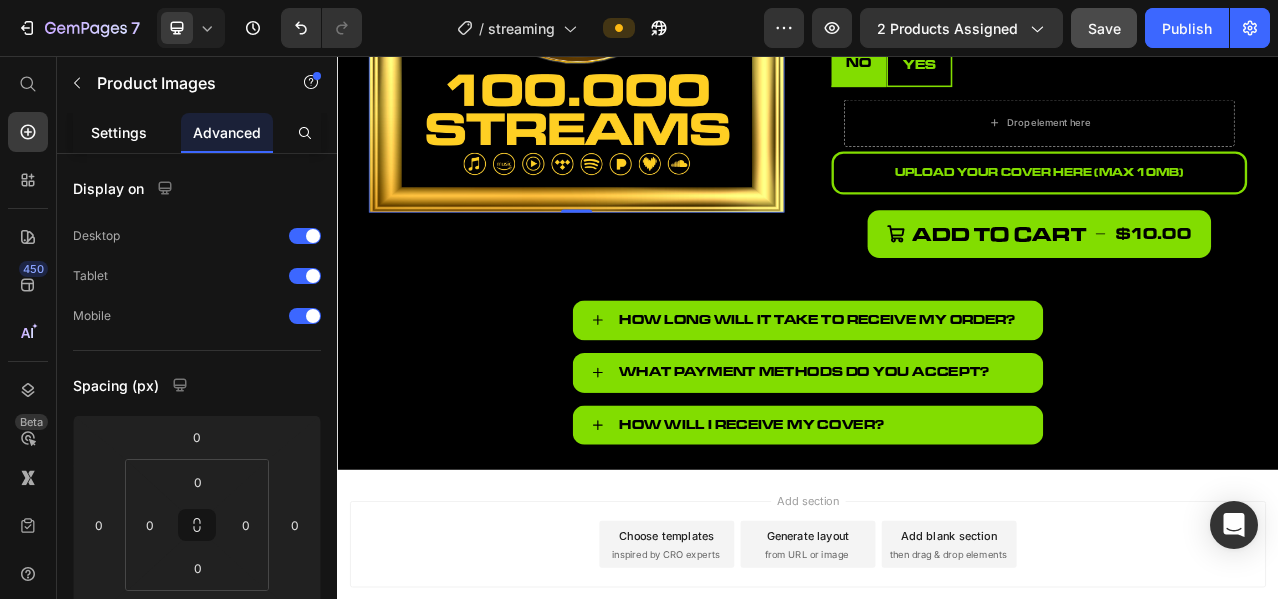 click on "Settings" at bounding box center [119, 132] 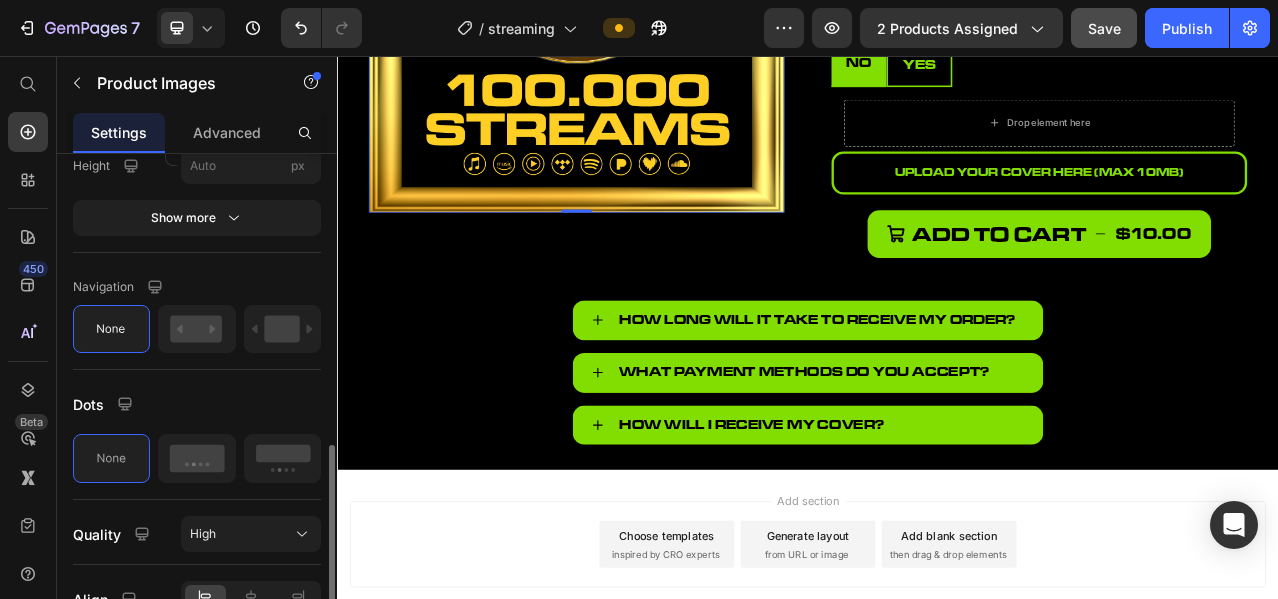 scroll, scrollTop: 938, scrollLeft: 0, axis: vertical 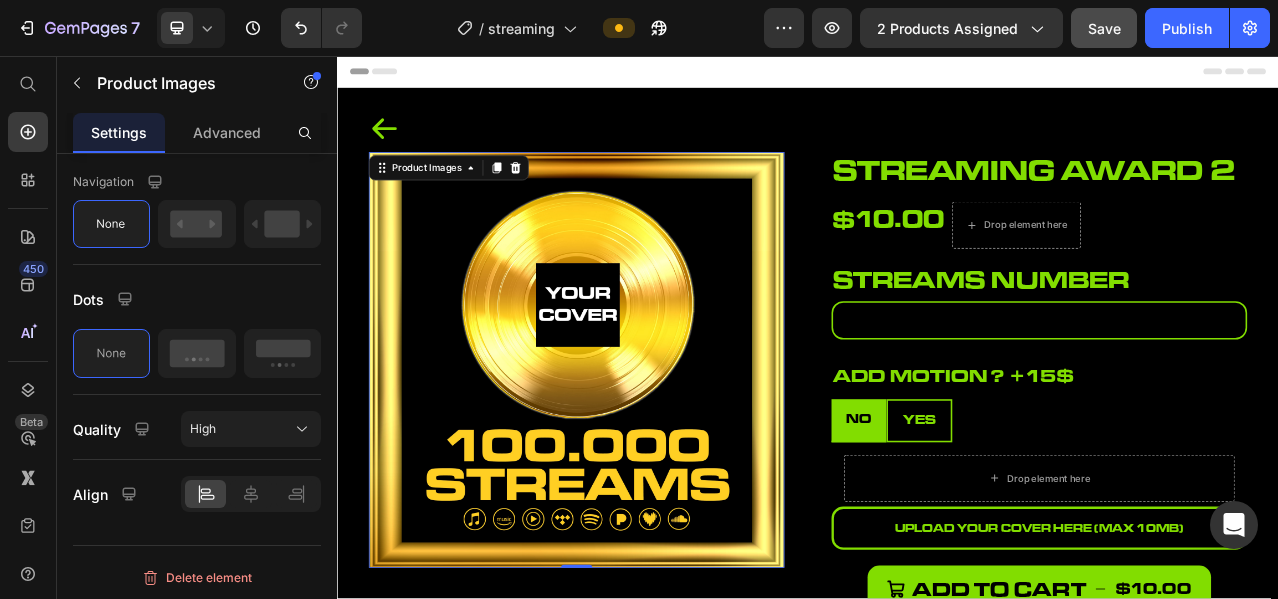 click at bounding box center (642, 444) 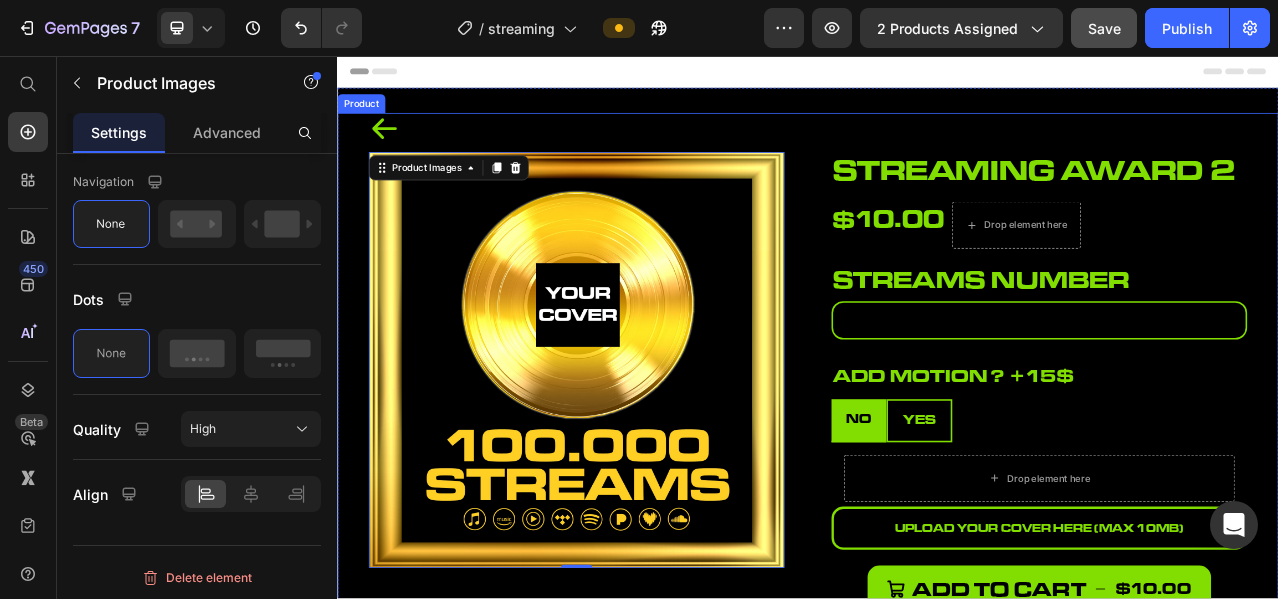 click on "Icon Product Images   0 streaming award 2 (P) Title $10.00 (P) Price
Drop element here Row streams number Heading Please enter or select a value Product Custom Field add motion ? + 15$ Heading NO YES
upload your song (Max 10MB) Product File Upload Product Custom Field ps: Square & Vertical versions included Heading Tab
upload your cover Product File Upload Add to cart
$10.00 Add to Cart add motion ? +15$ Heading NO YES
Drop element here
Click or drop your song to upload (Max 10MB) Product File Upload Product Custom Field ps: Square & Vertical versions included Heading Tab Buy it now Dynamic Checkout                Title Line upload your cover here (Max 10MB) Product File Upload
Add to cart
$10.00 Add to Cart Add to cart
$10.00 Add to Cart
How long will it take to receive my order?
What payment methods do you accept?
Accordion contact Button" at bounding box center [937, 458] 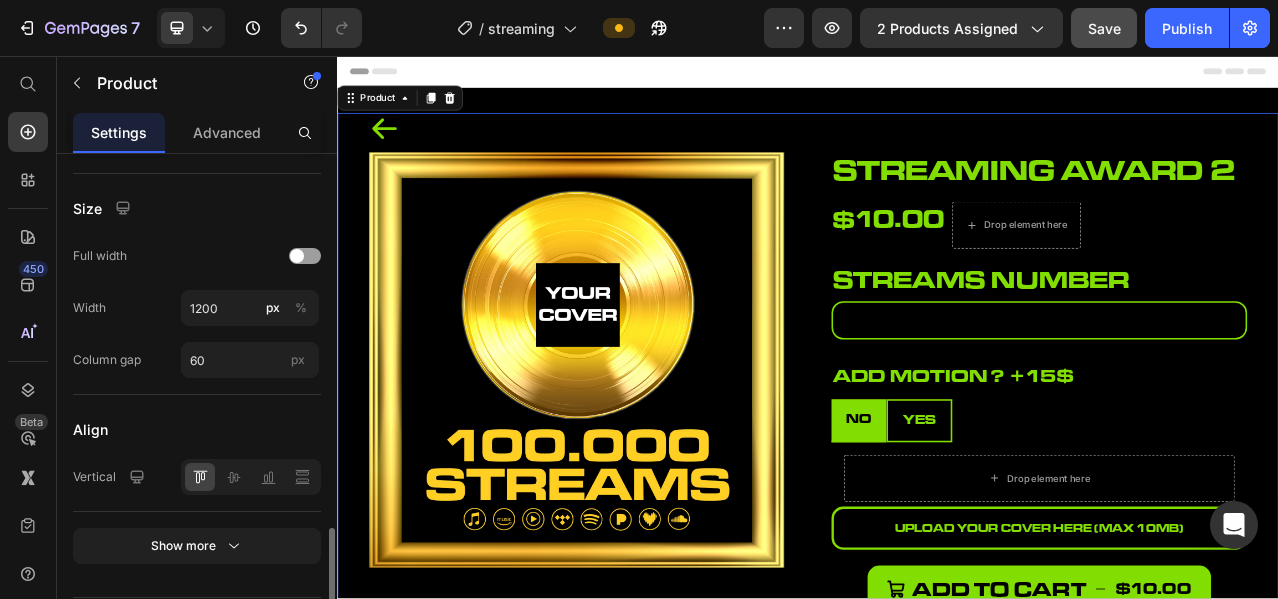 scroll, scrollTop: 886, scrollLeft: 0, axis: vertical 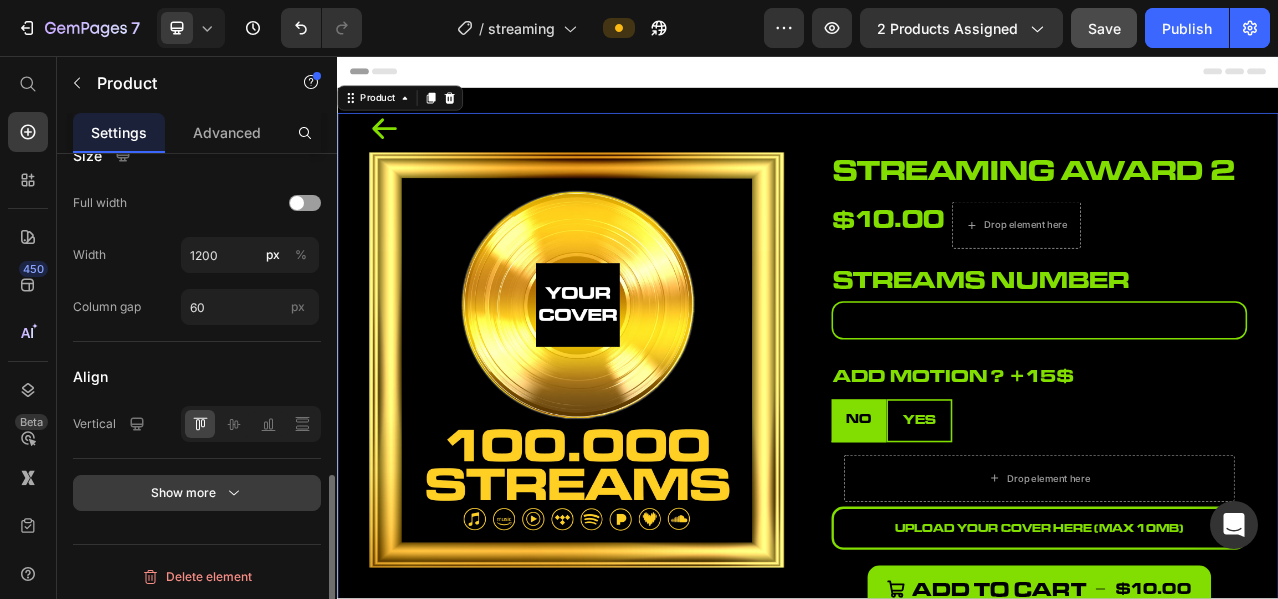 click on "Show more" at bounding box center [197, 493] 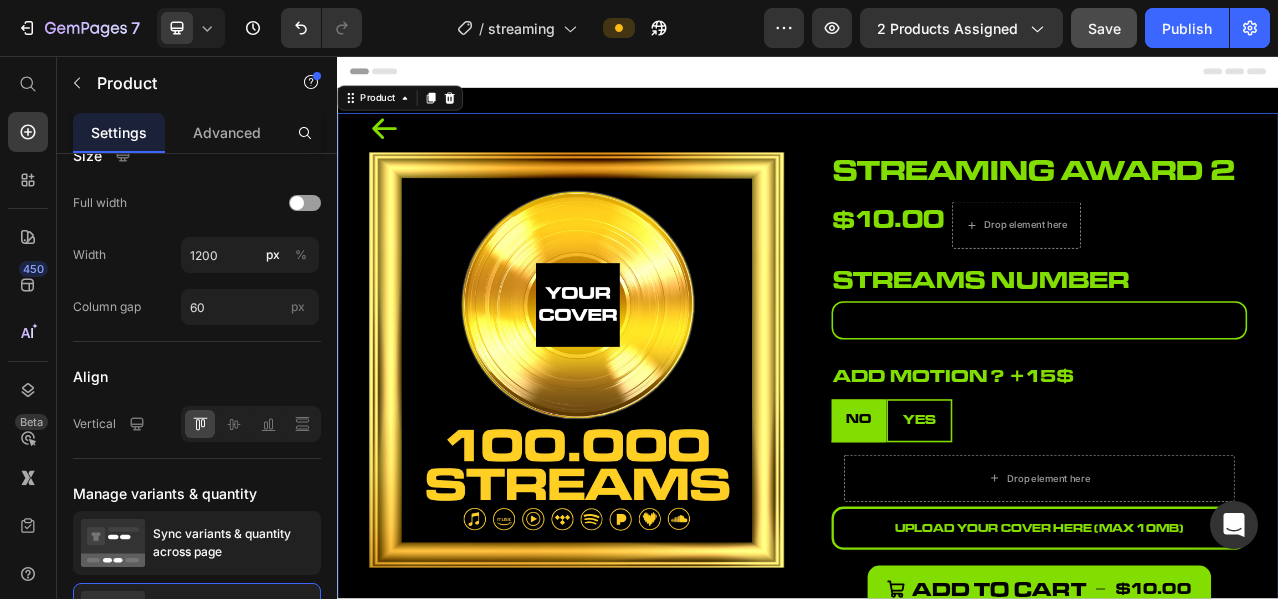 scroll, scrollTop: 1068, scrollLeft: 0, axis: vertical 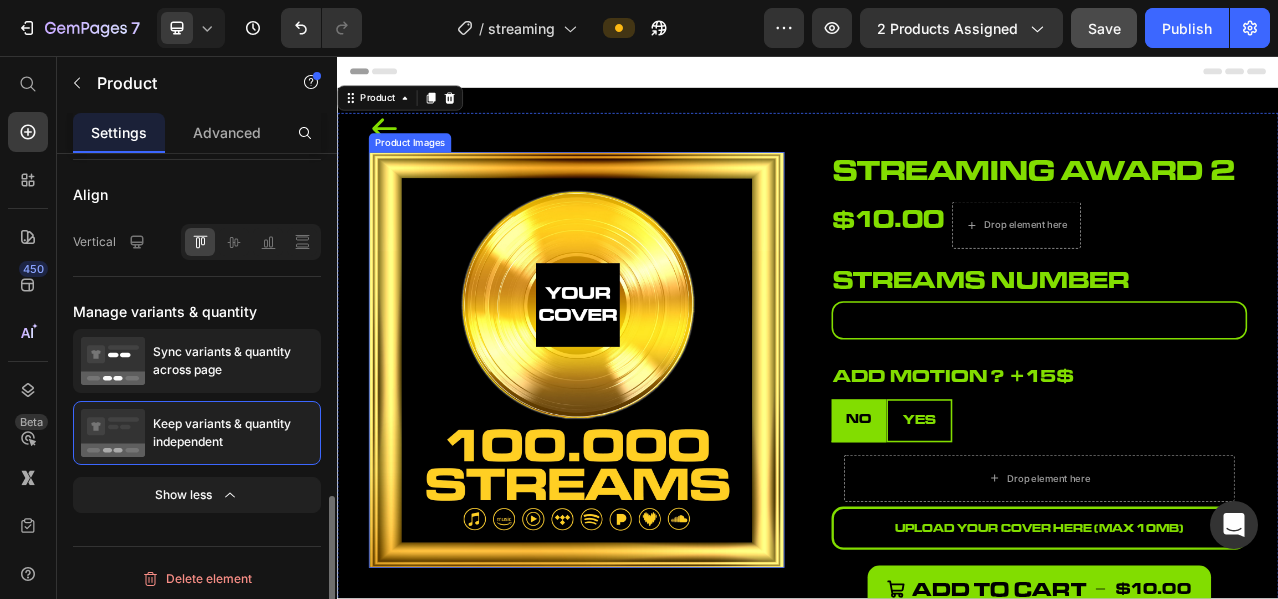 click at bounding box center [642, 444] 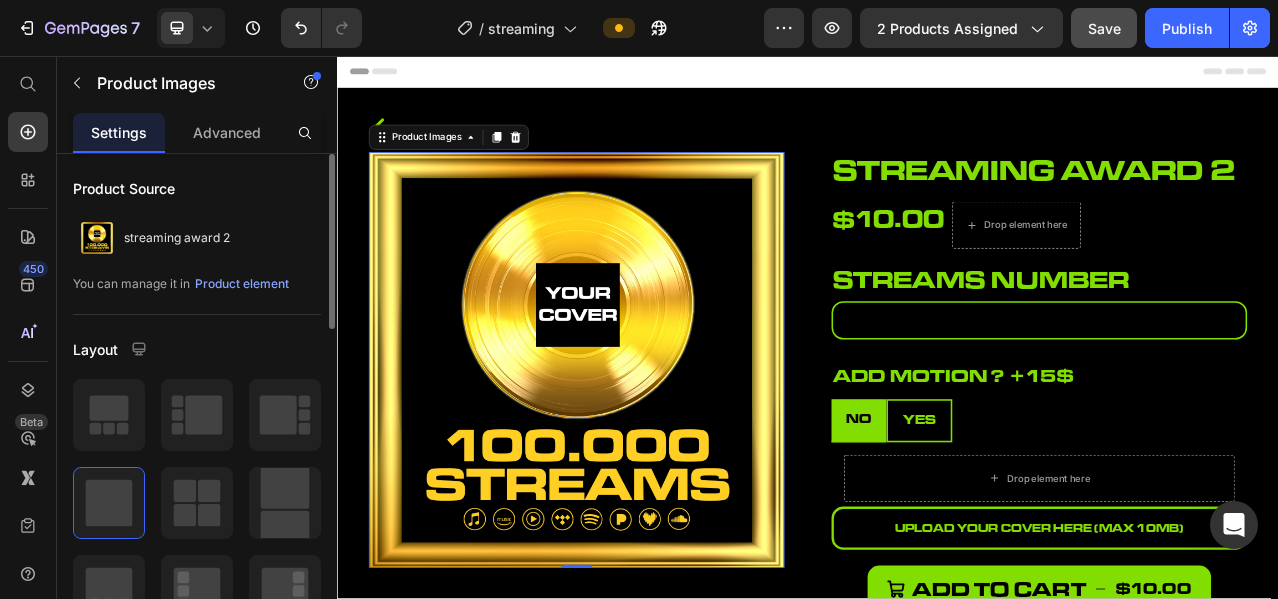 scroll, scrollTop: 333, scrollLeft: 0, axis: vertical 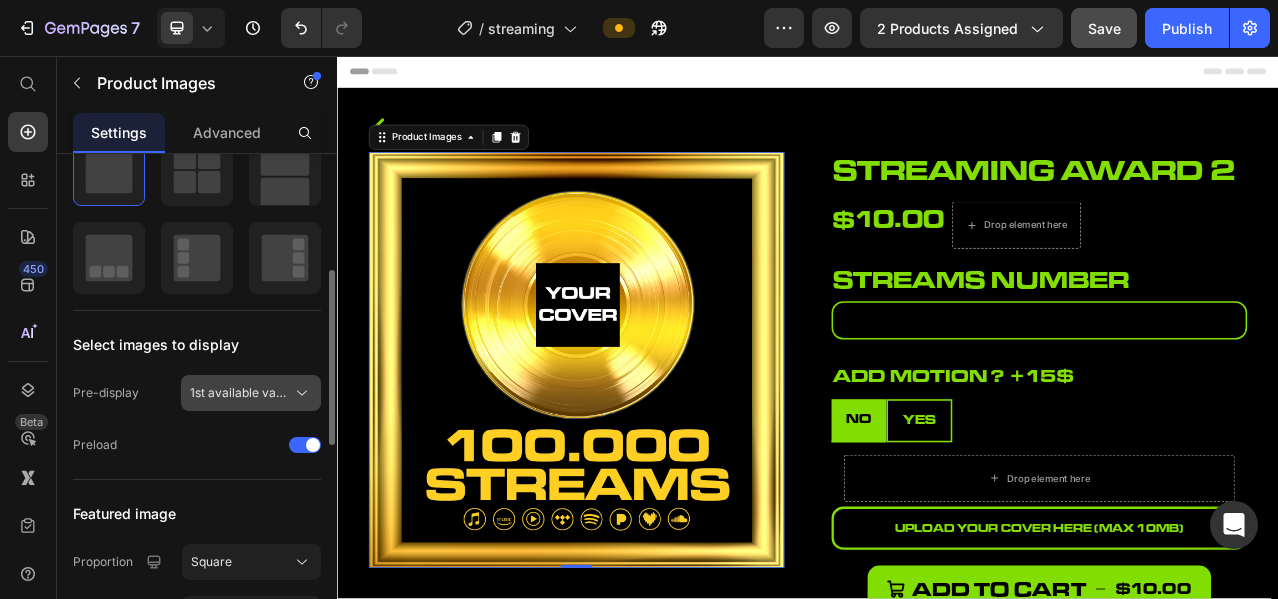 click on "1st available variant" at bounding box center (251, 393) 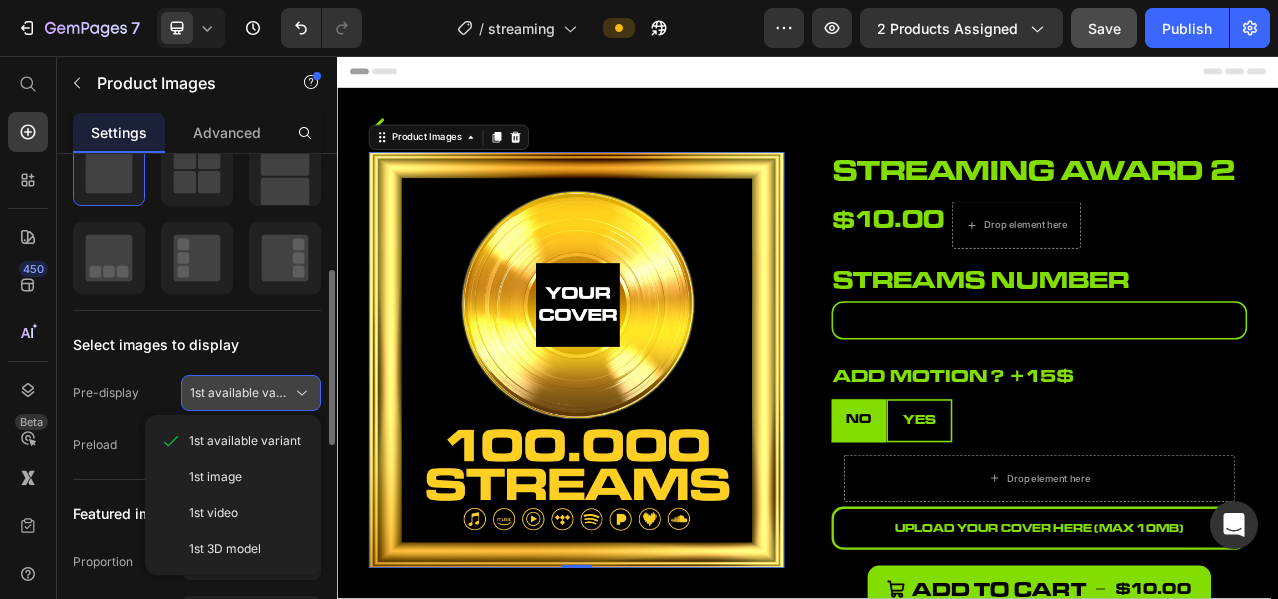 click on "1st available variant" at bounding box center (251, 393) 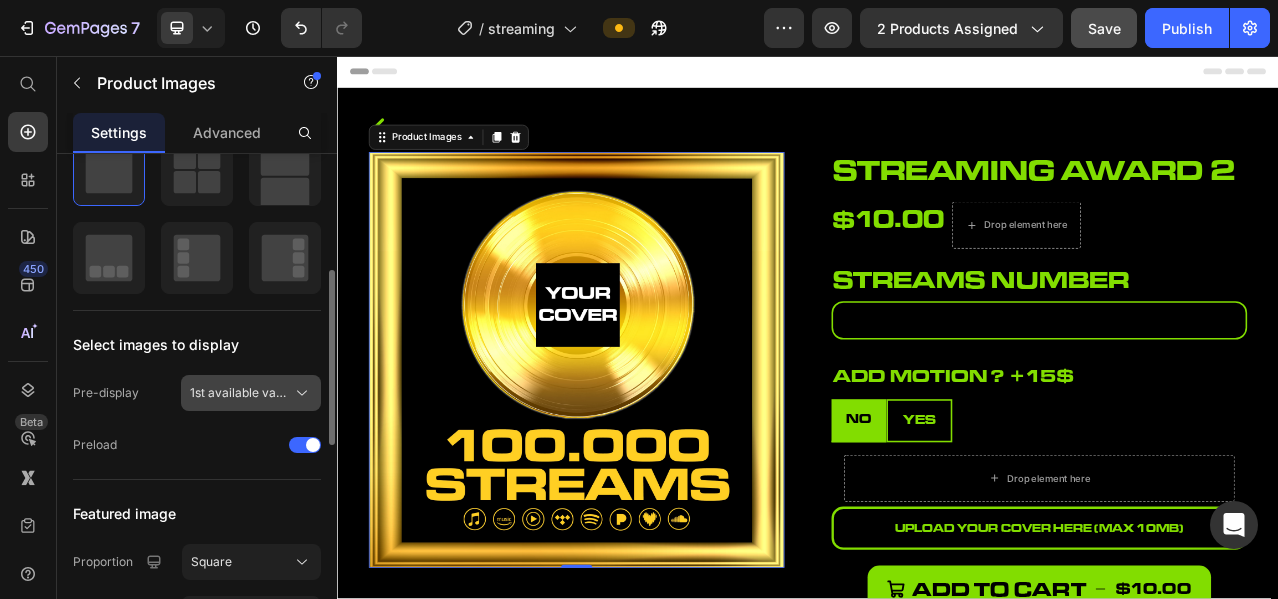 click on "1st available variant" at bounding box center [251, 393] 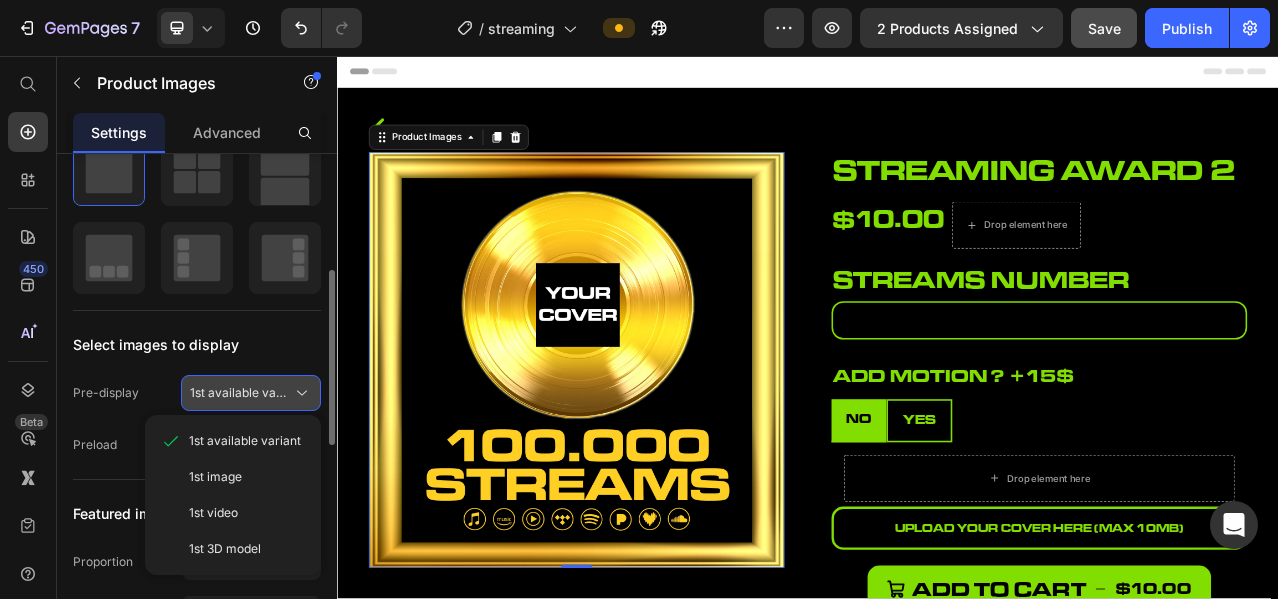 click on "1st available variant" at bounding box center [251, 393] 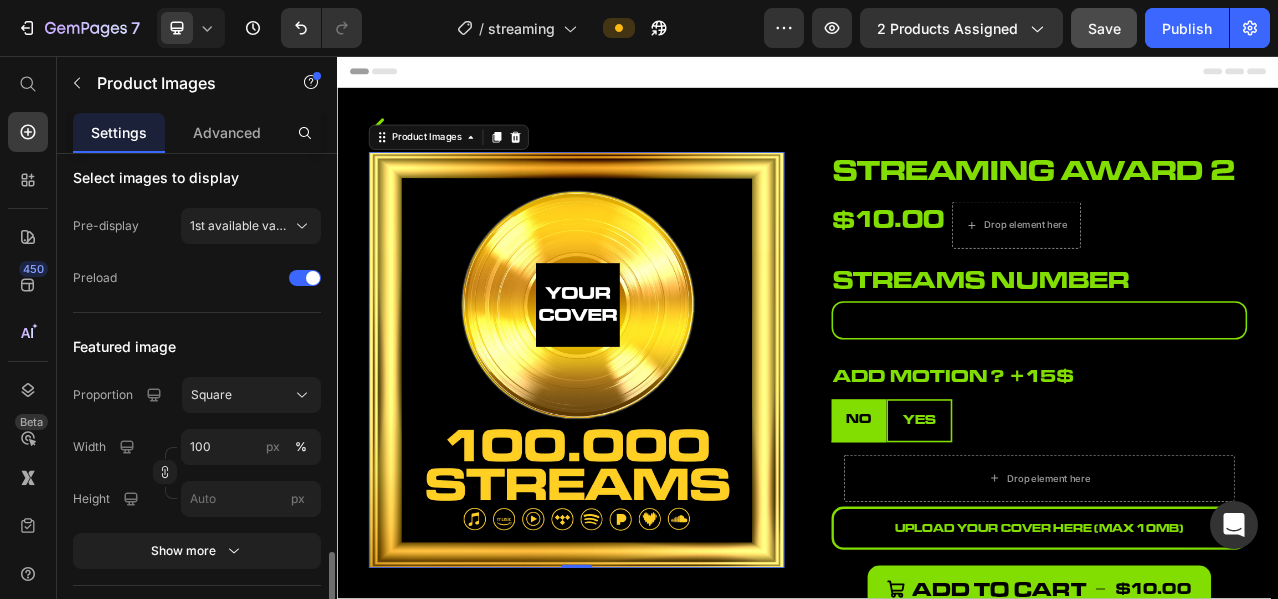 scroll, scrollTop: 666, scrollLeft: 0, axis: vertical 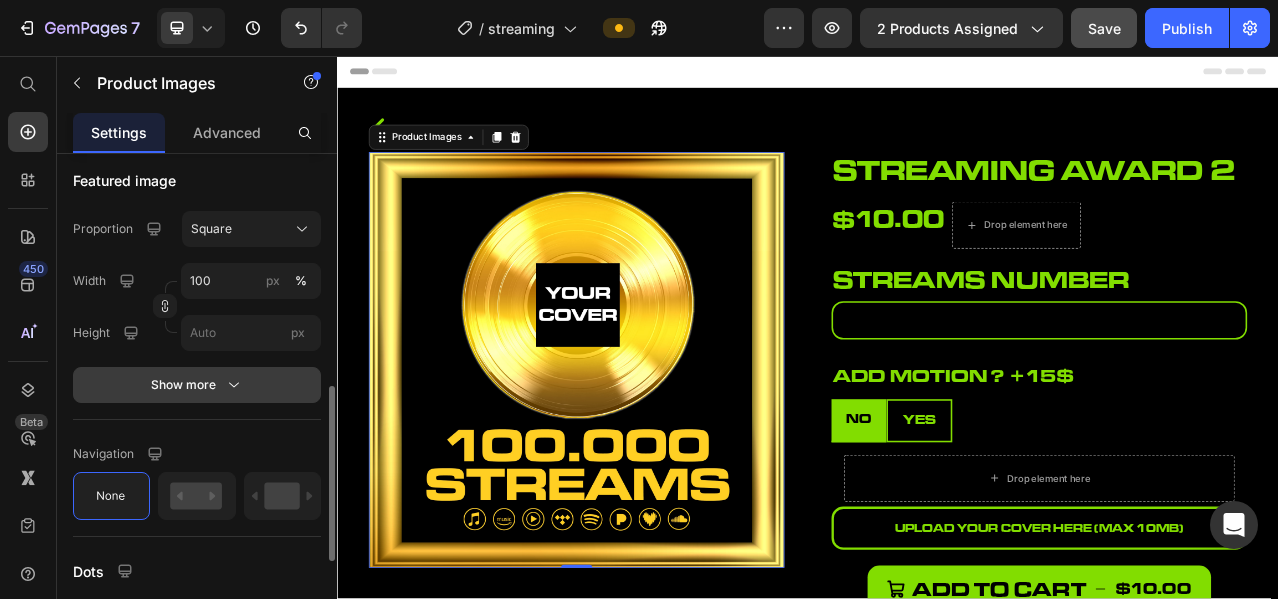 click on "Show more" at bounding box center (197, 385) 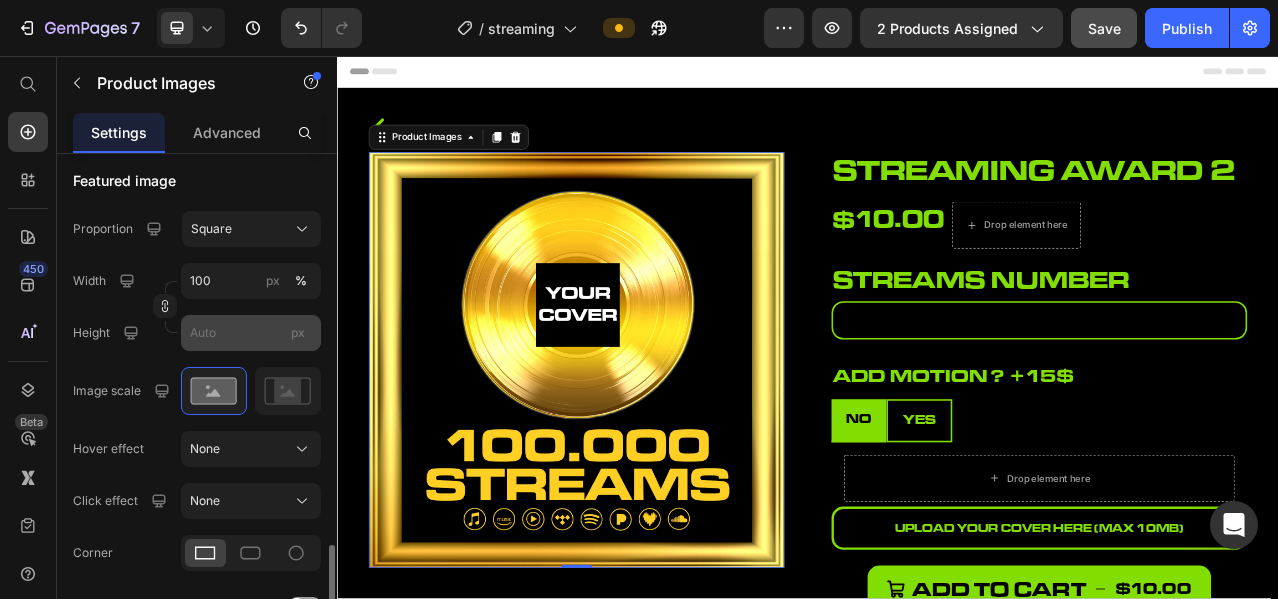 scroll, scrollTop: 833, scrollLeft: 0, axis: vertical 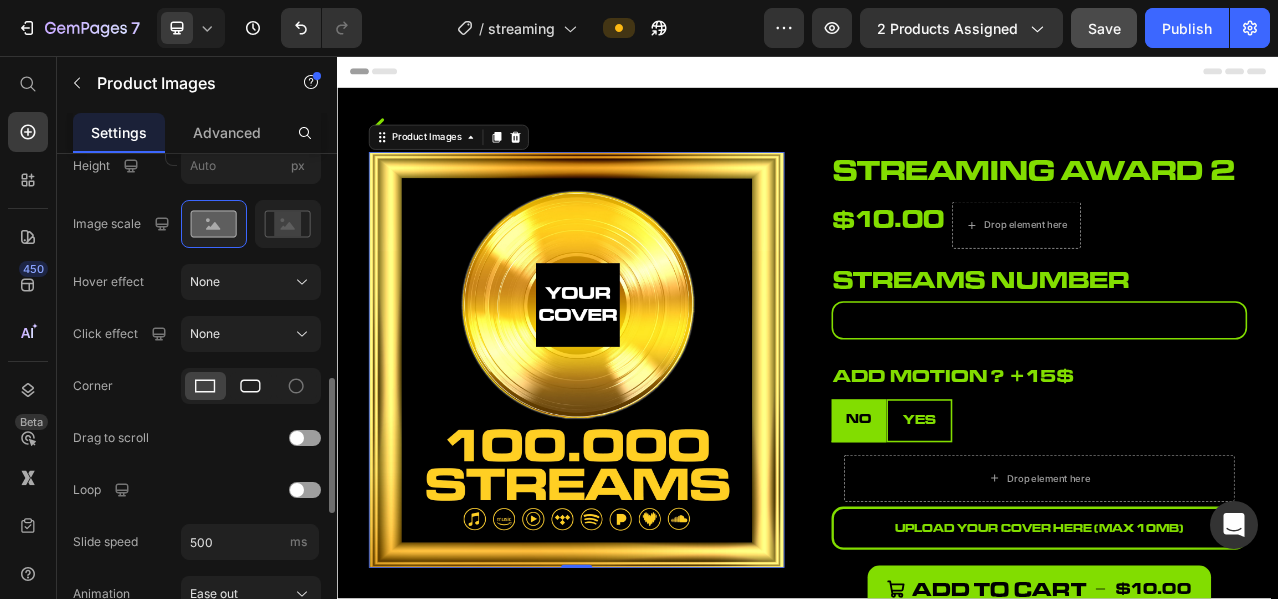 click 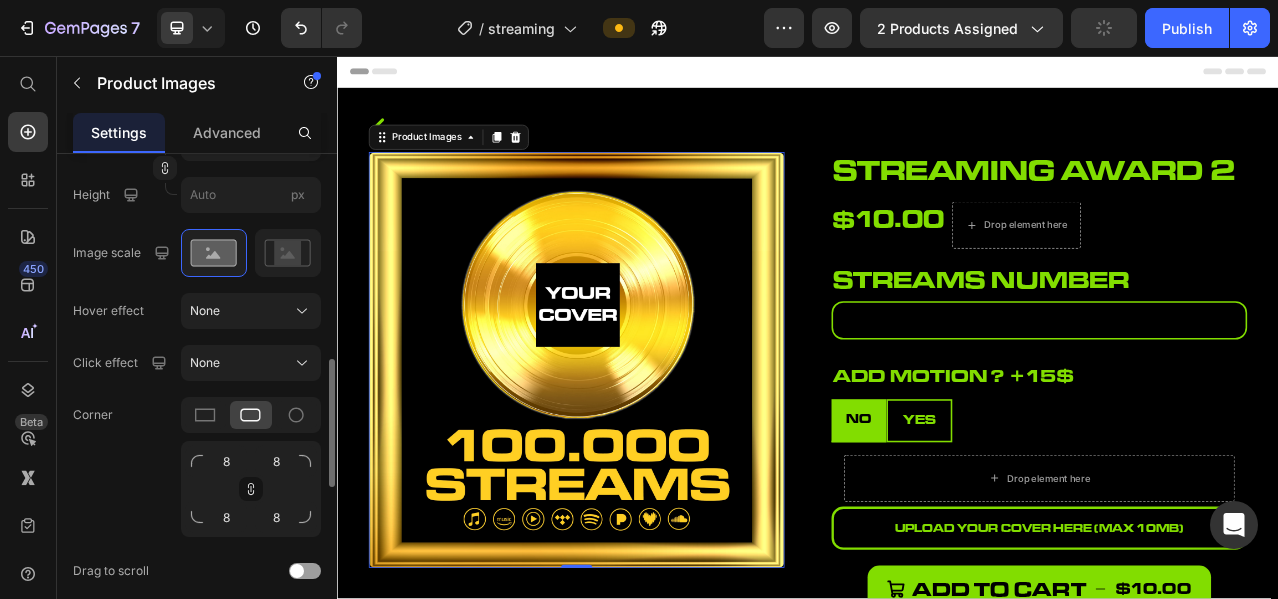 scroll, scrollTop: 970, scrollLeft: 0, axis: vertical 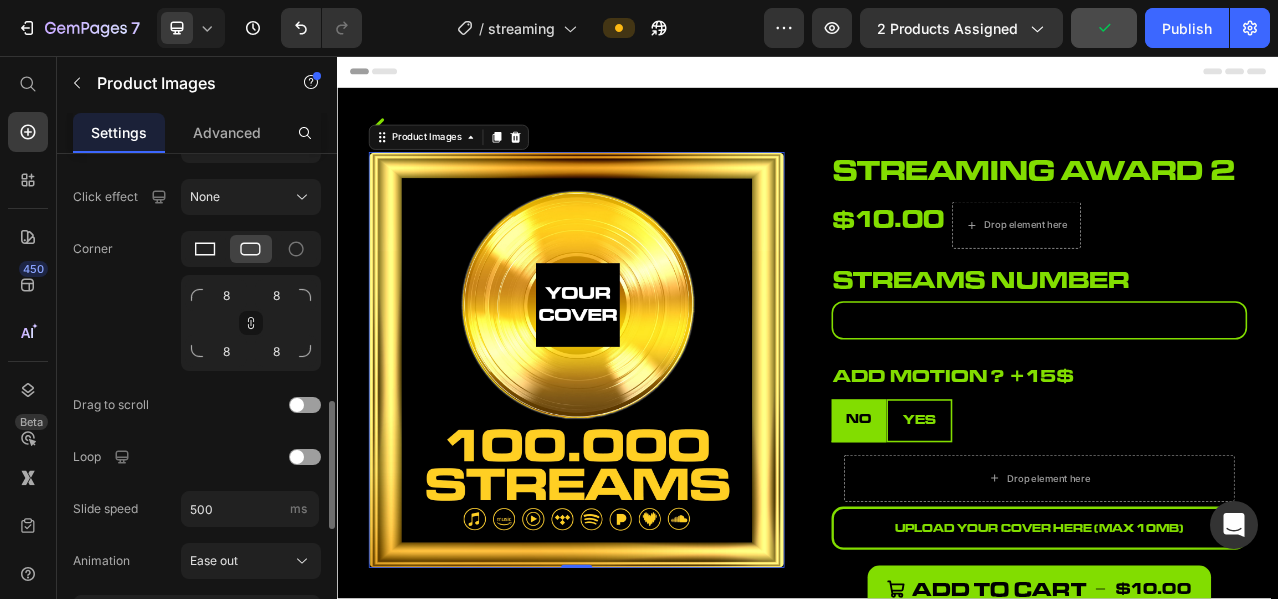 click 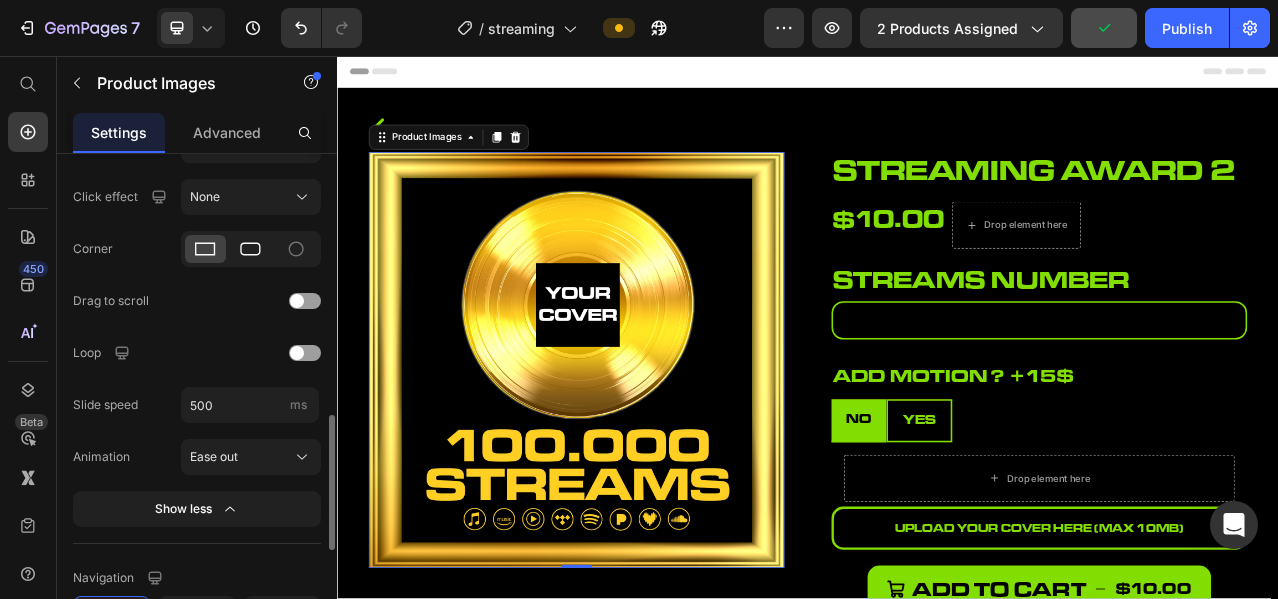 click 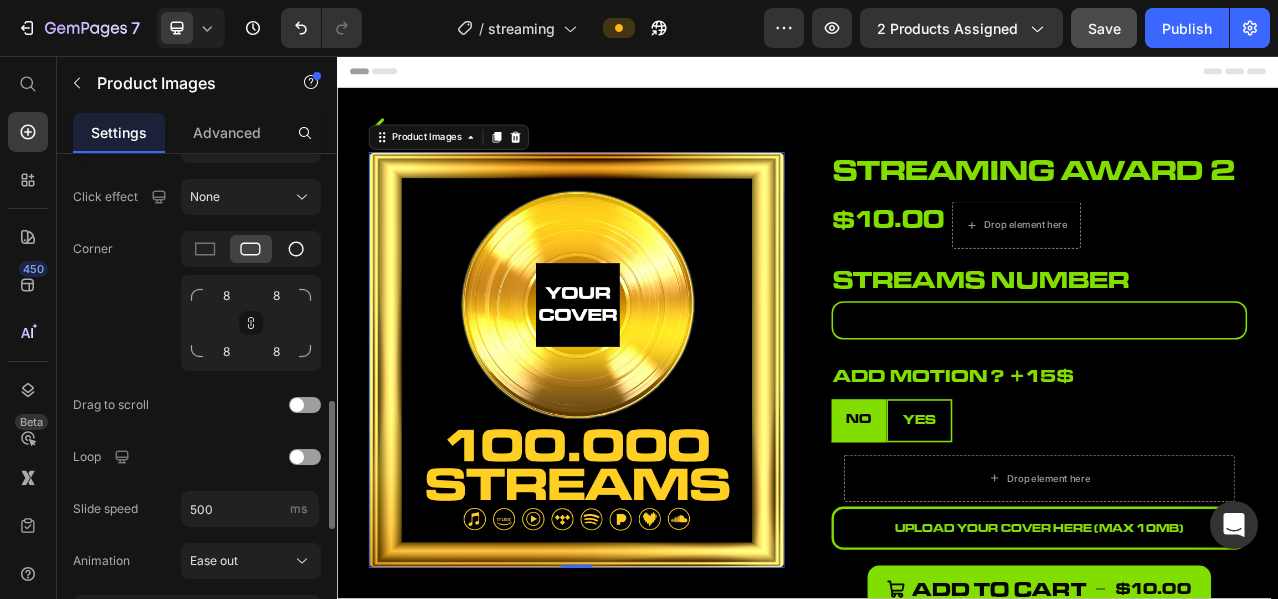 click 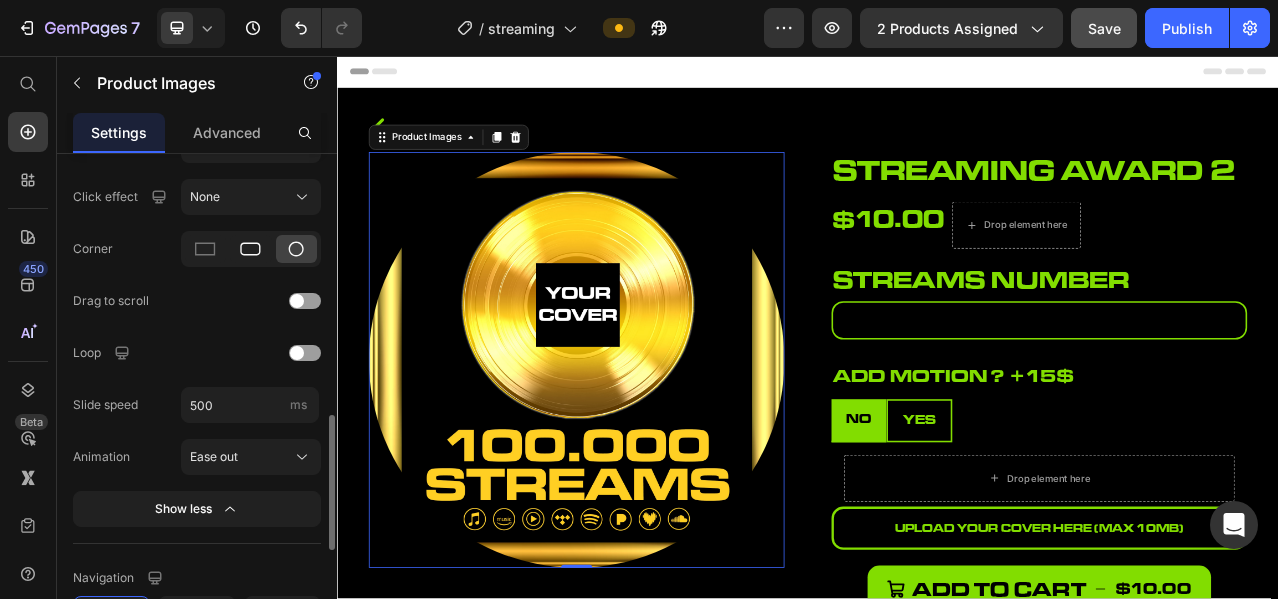 click 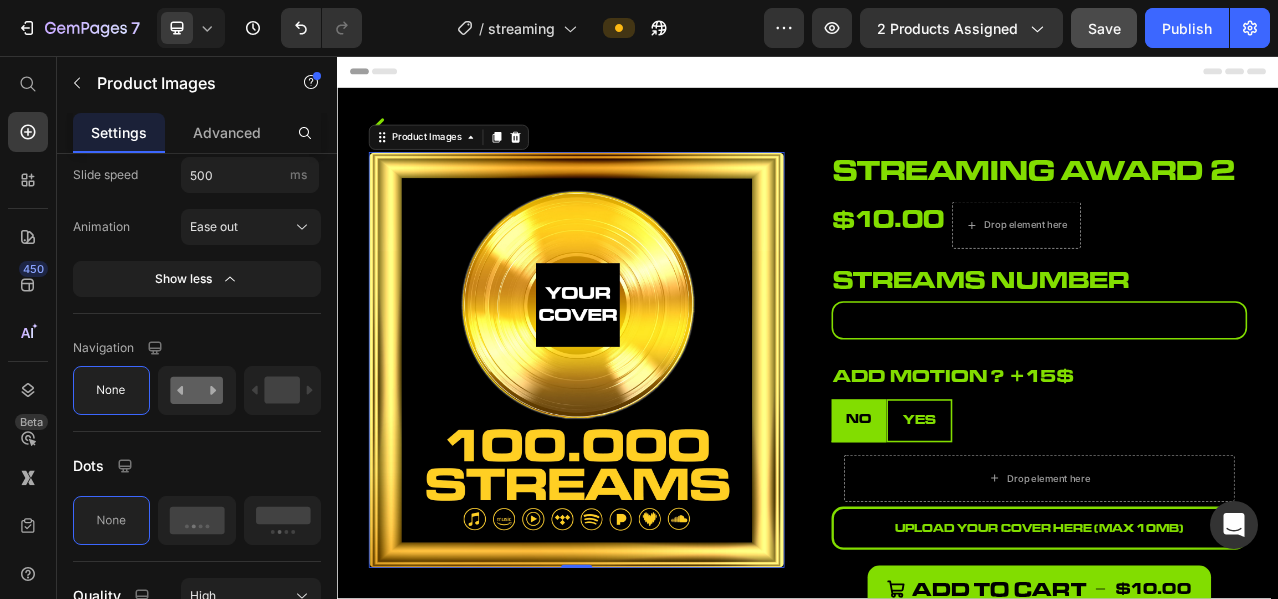 scroll, scrollTop: 1470, scrollLeft: 0, axis: vertical 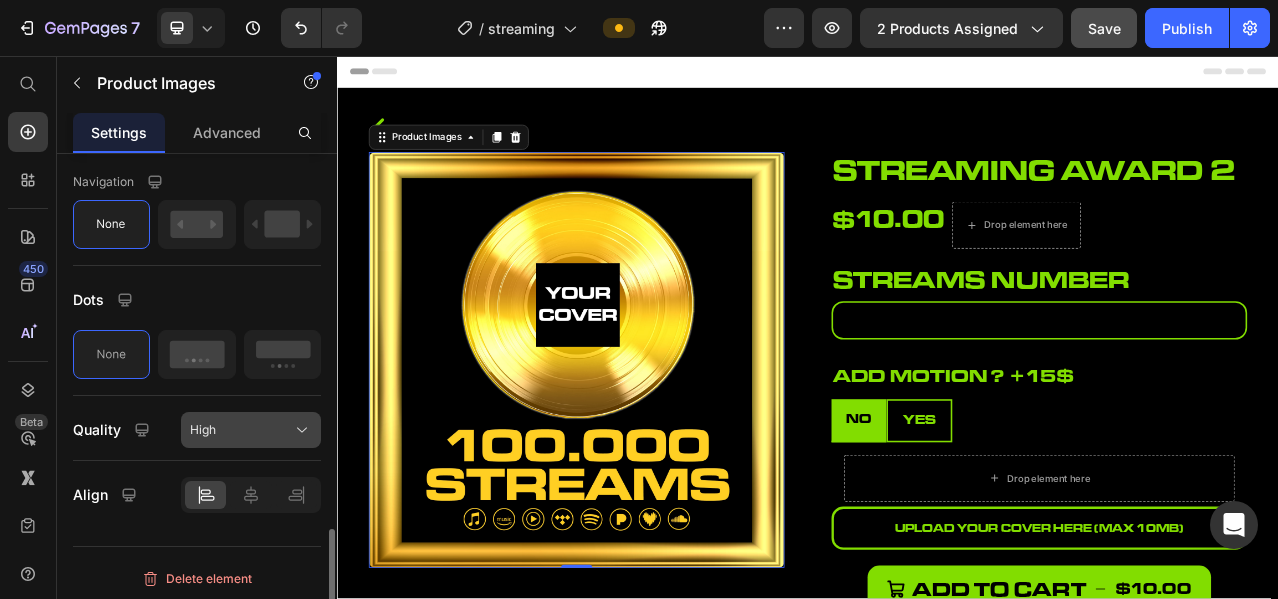 click on "High" at bounding box center (251, 430) 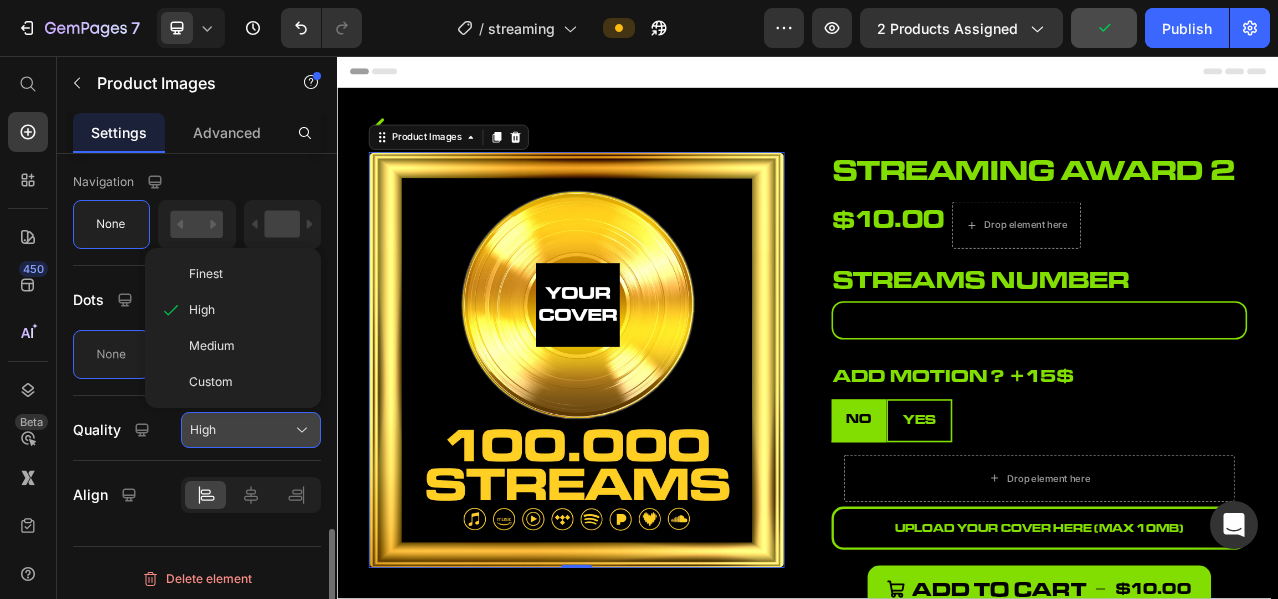 click on "High" at bounding box center [251, 430] 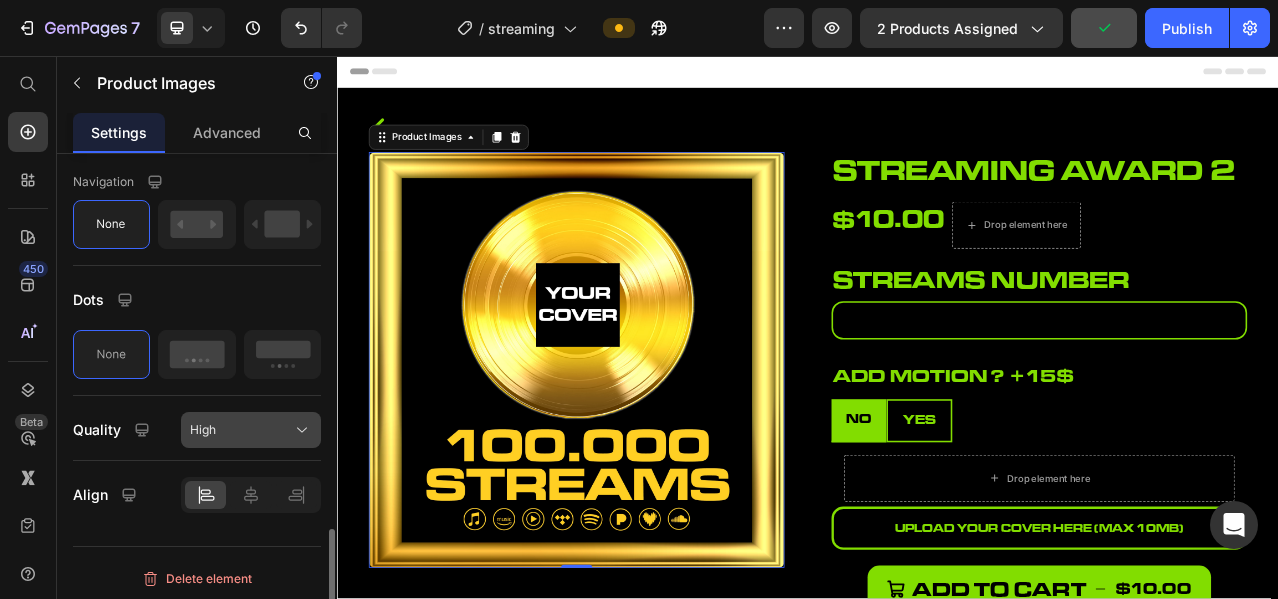 click on "High" at bounding box center (251, 430) 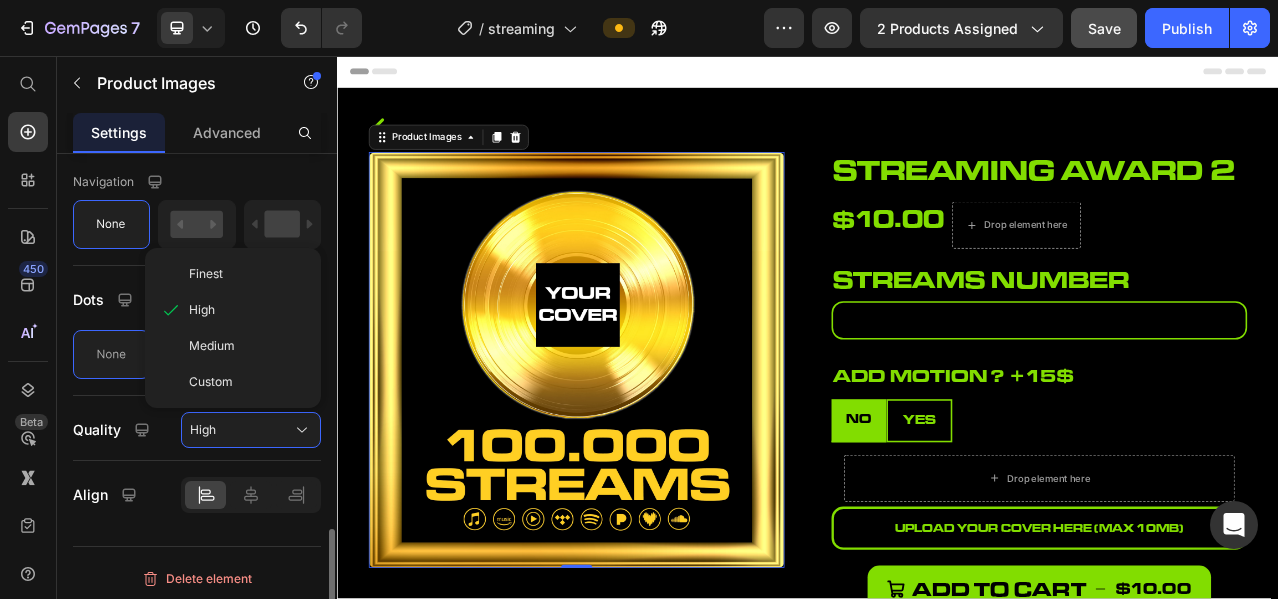 click on "Quality High Finest High Medium Custom" 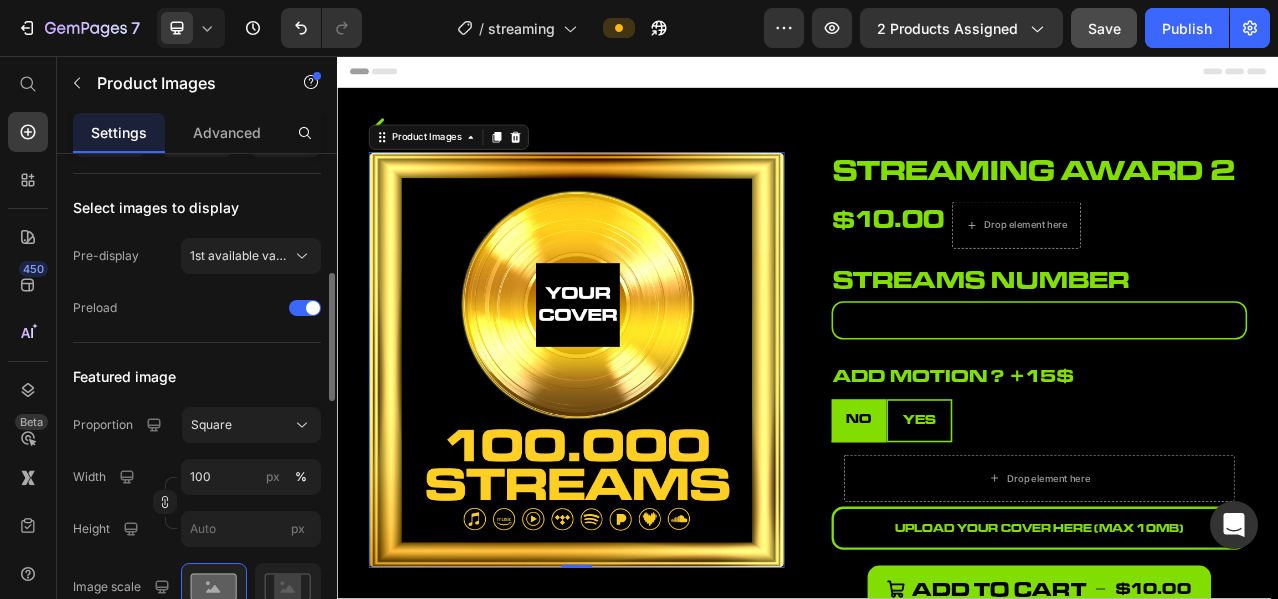 scroll, scrollTop: 0, scrollLeft: 0, axis: both 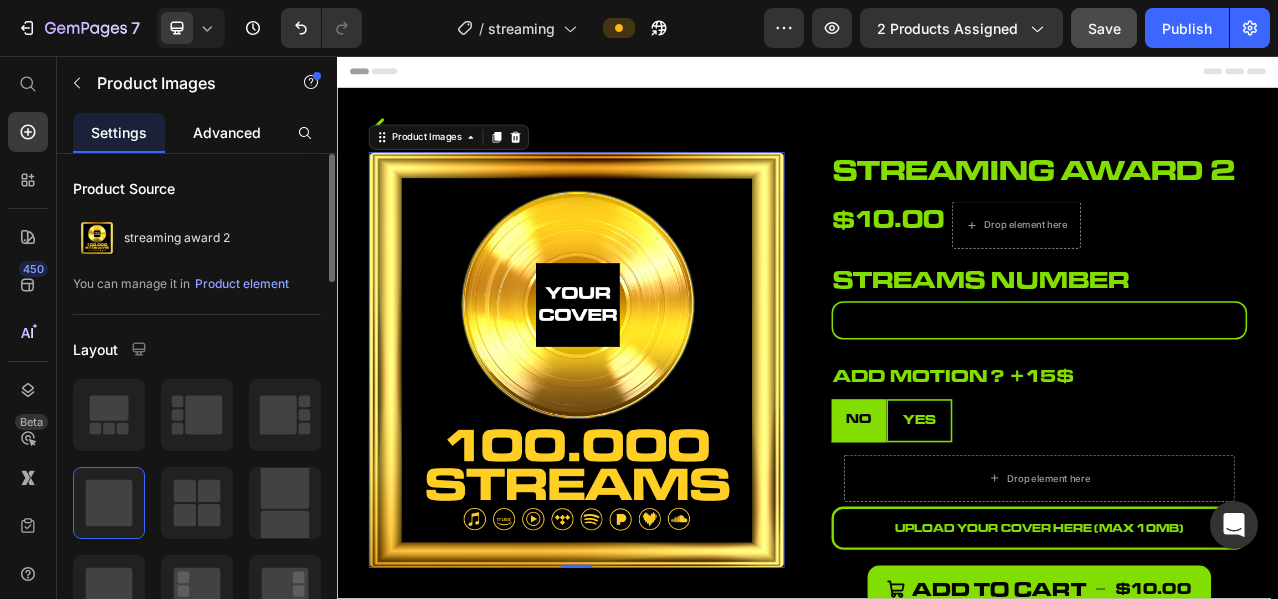click on "Advanced" at bounding box center [227, 132] 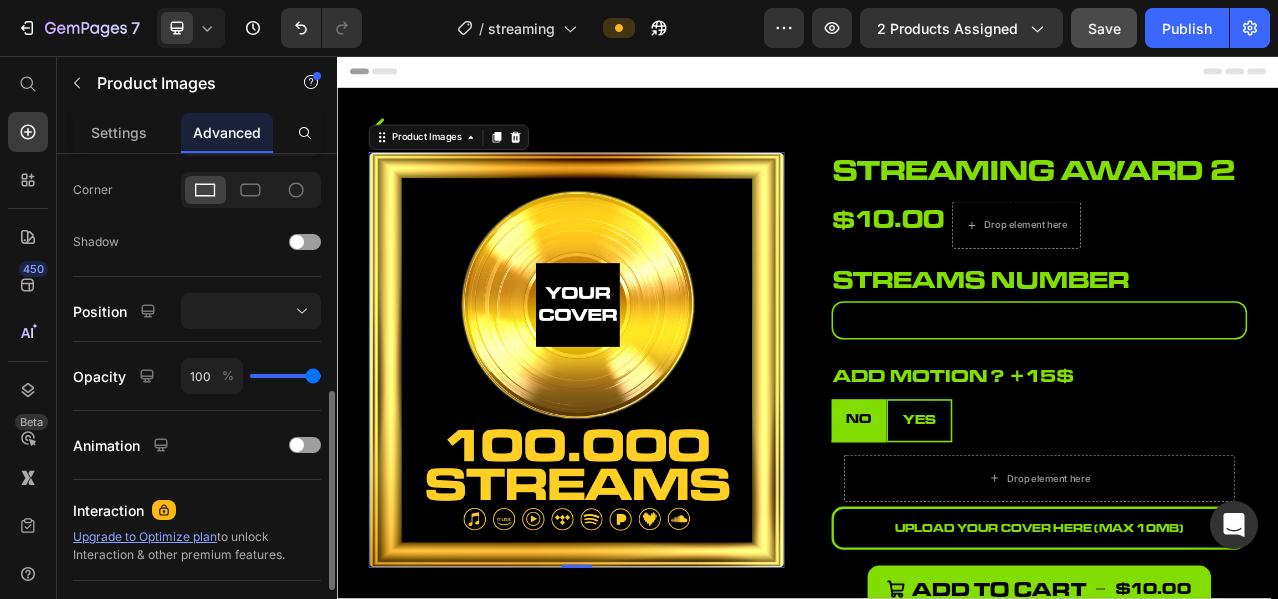 scroll, scrollTop: 430, scrollLeft: 0, axis: vertical 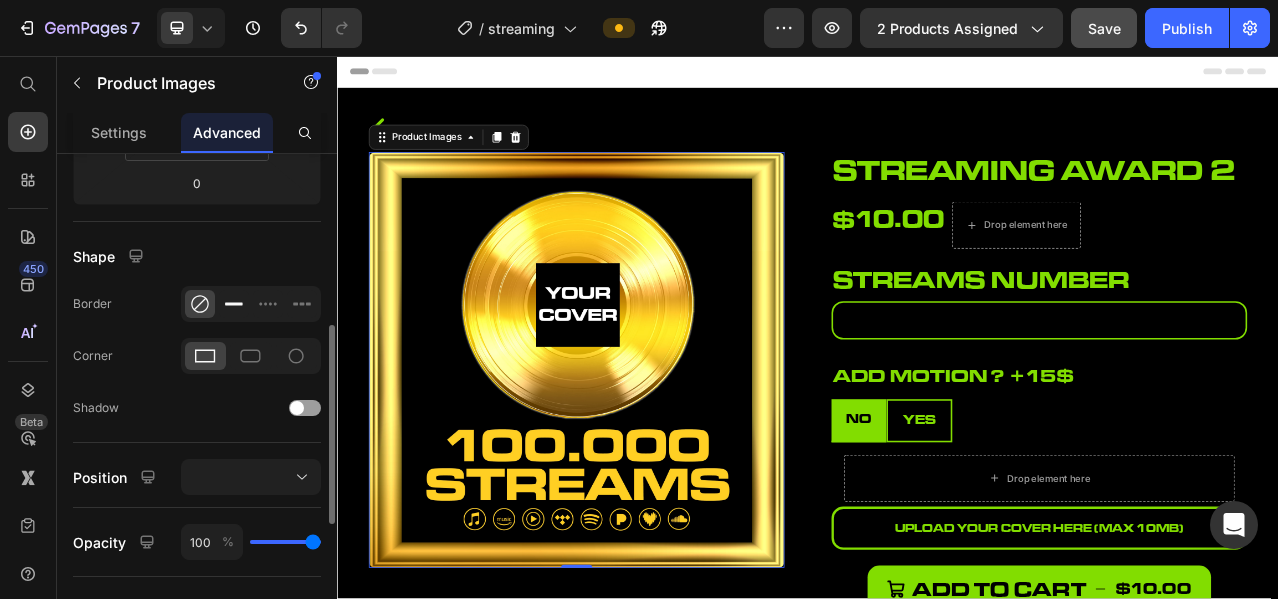 click 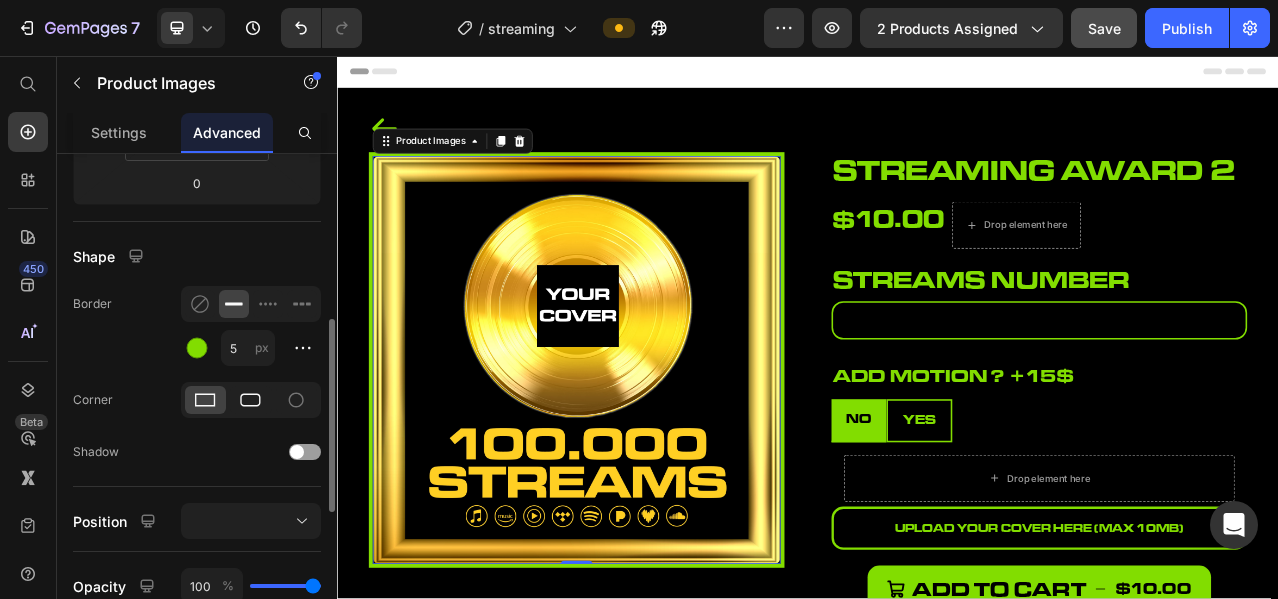 click 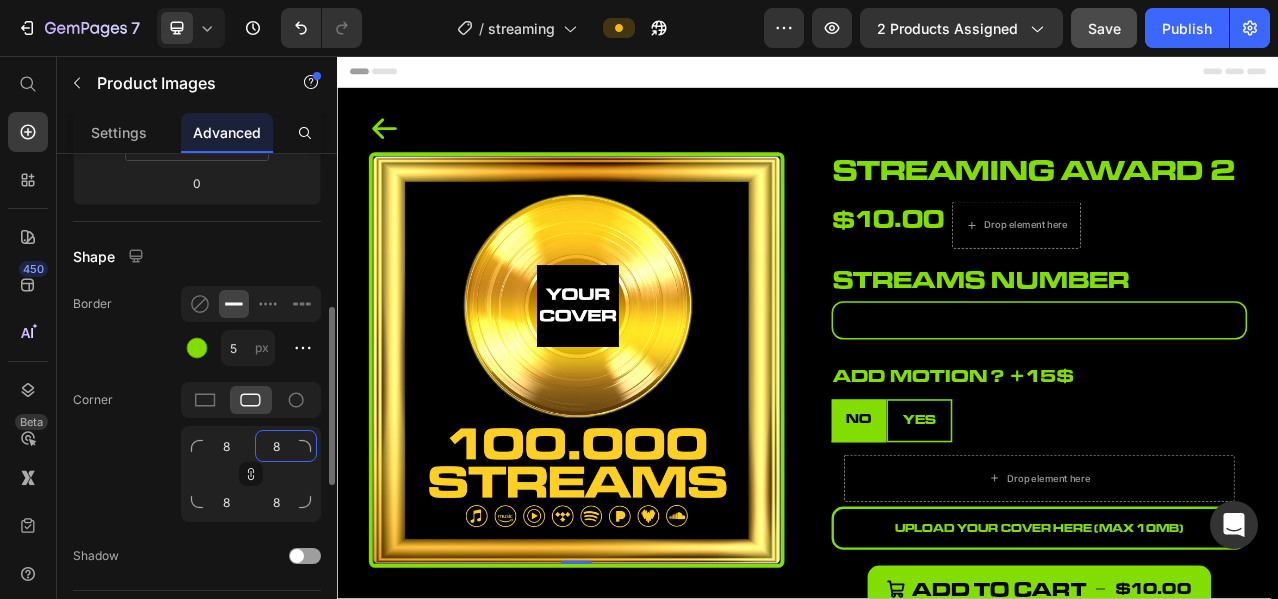 type on "1" 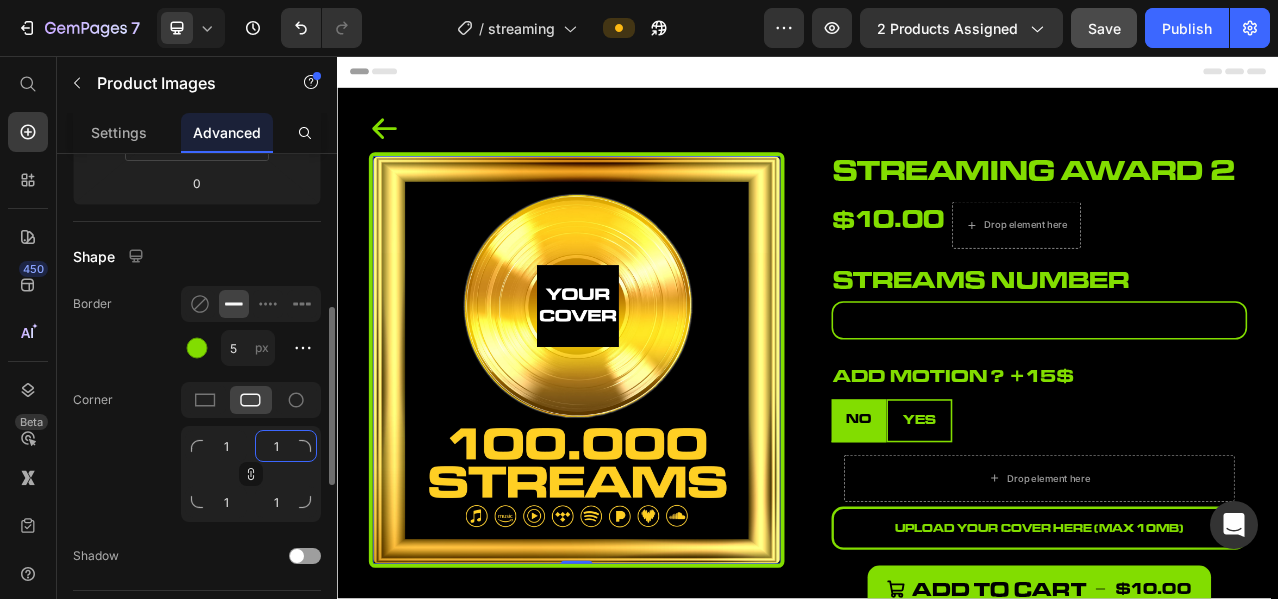 type on "15" 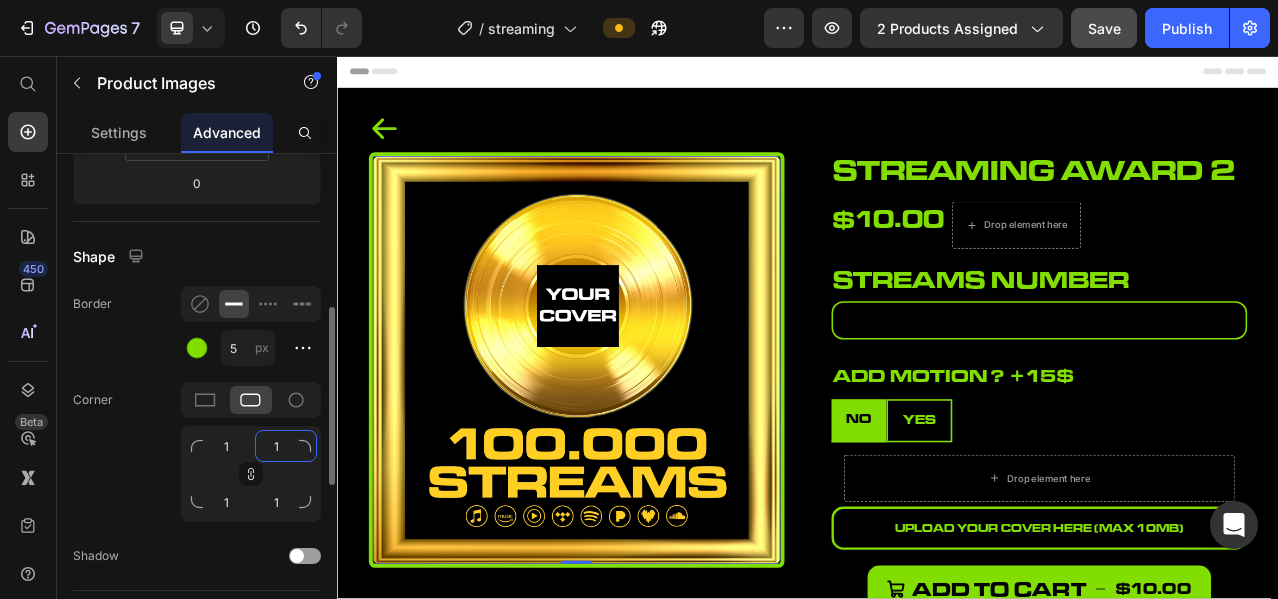 type on "15" 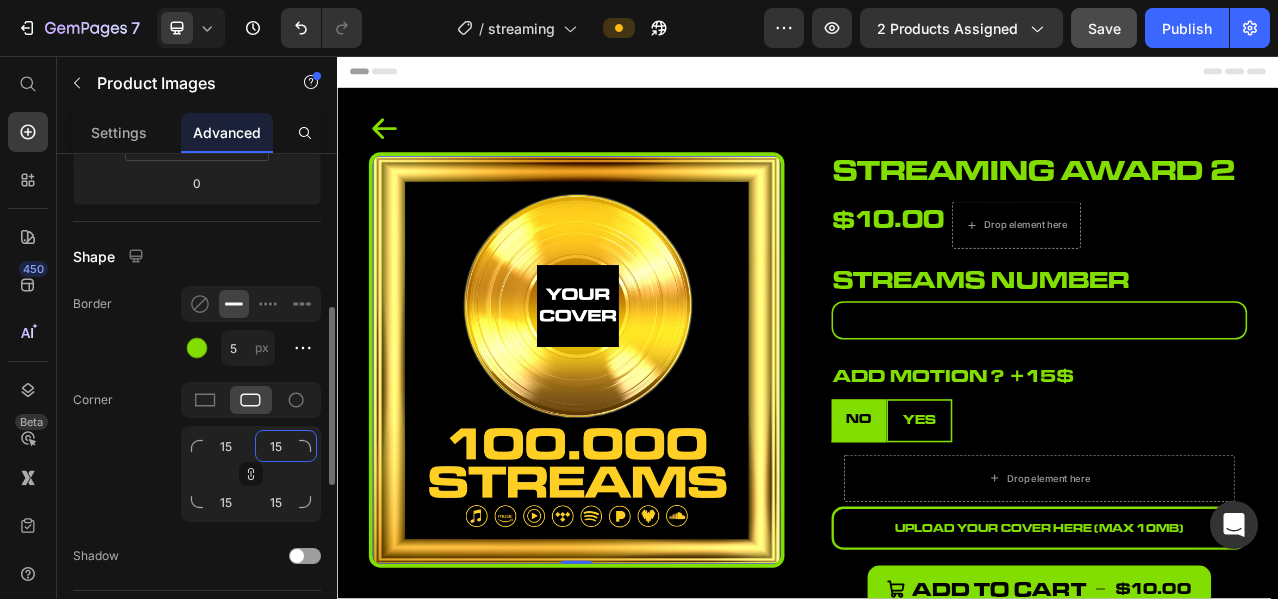 type on "15" 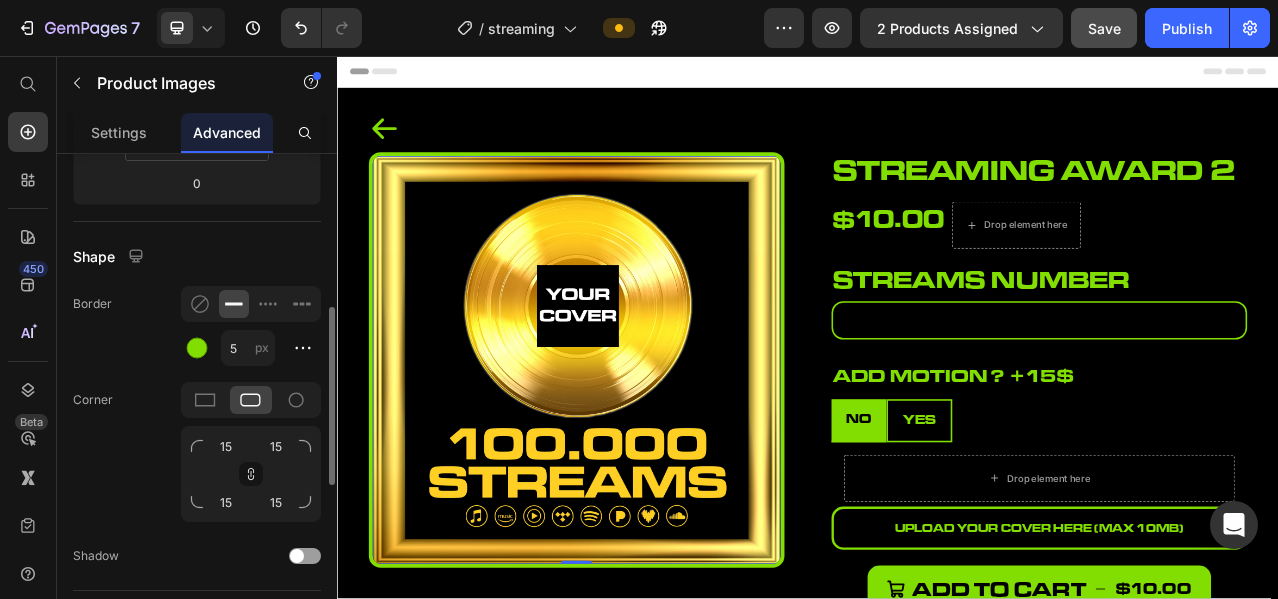 click on "Corner 15 15 15 15" 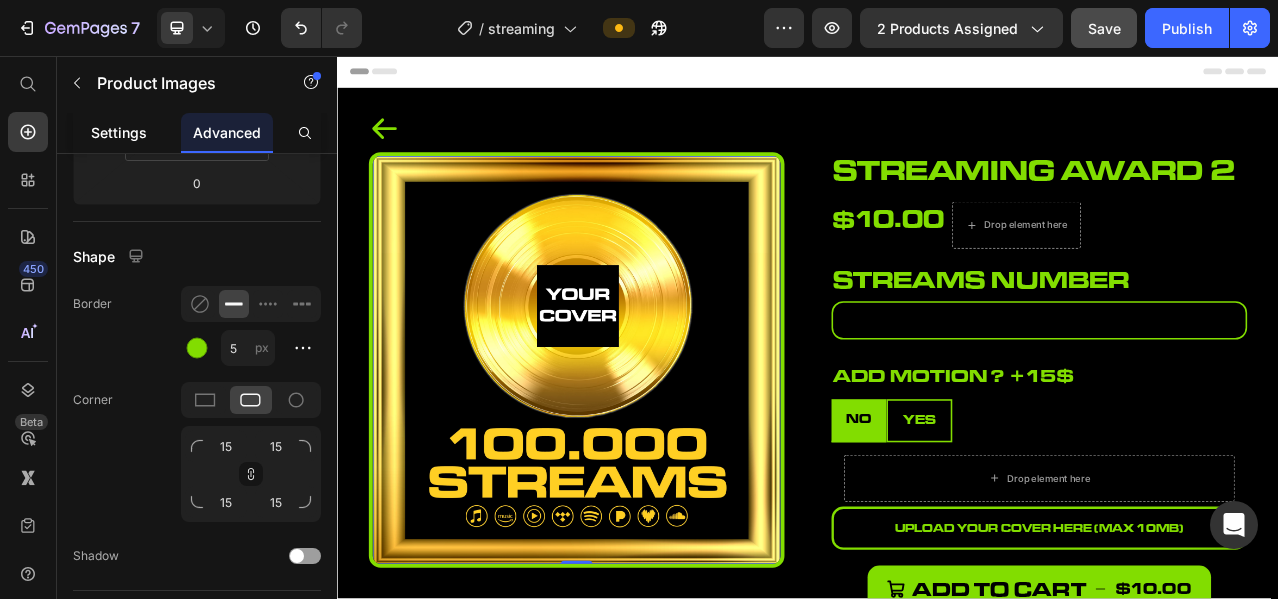 click on "Settings" at bounding box center [119, 132] 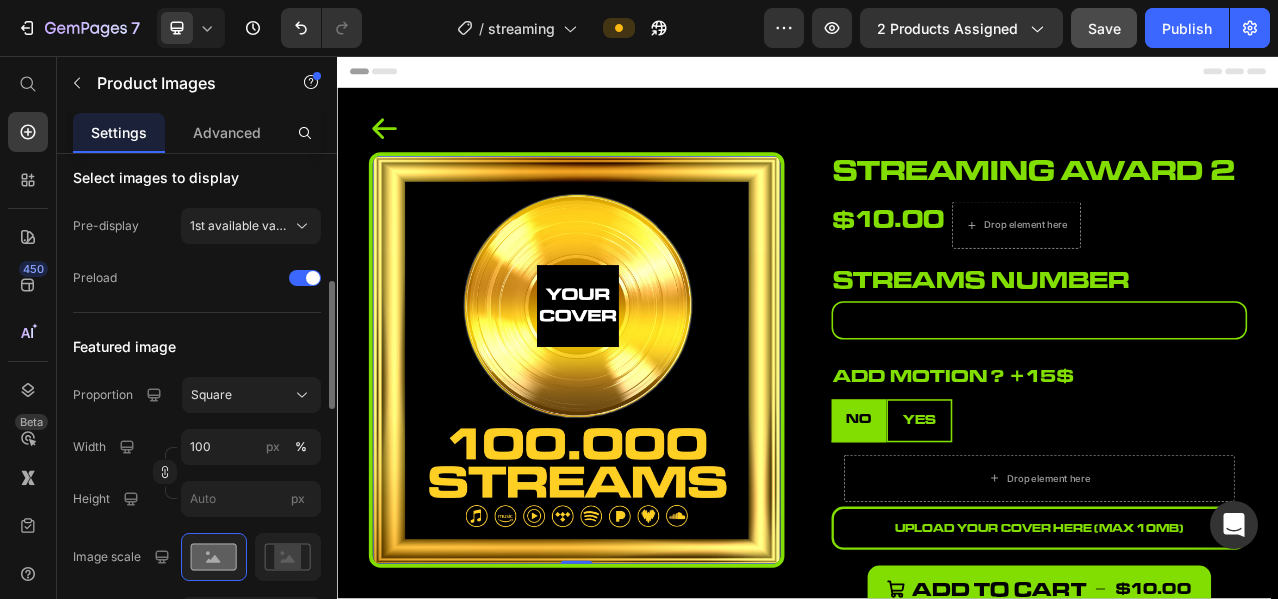 scroll, scrollTop: 833, scrollLeft: 0, axis: vertical 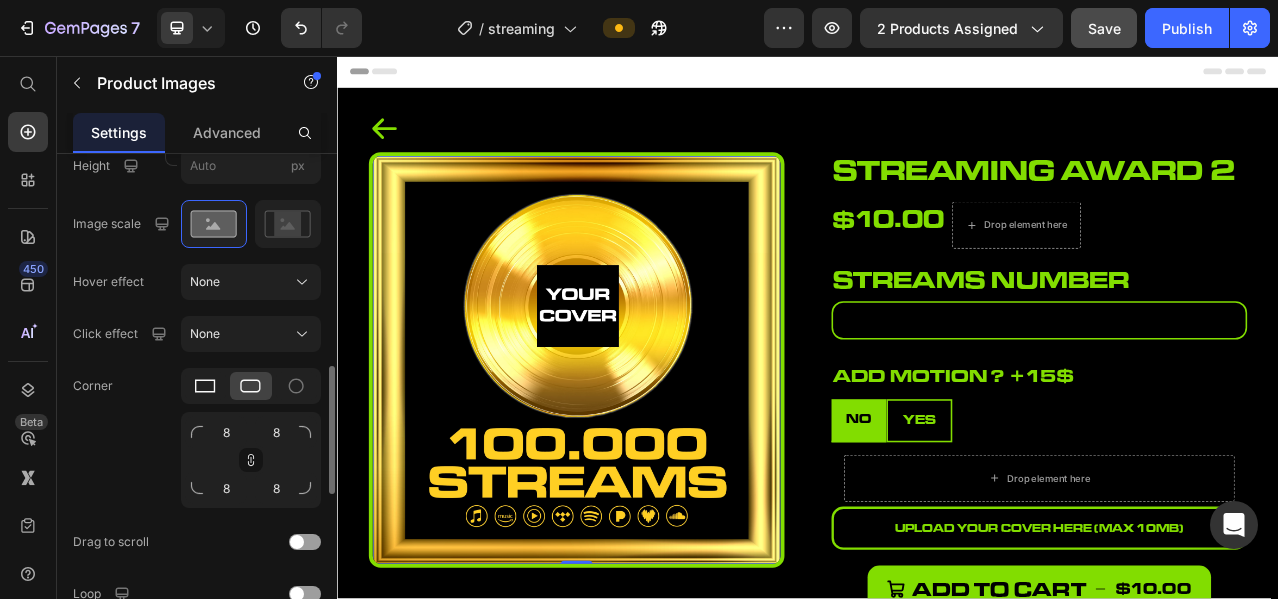 click 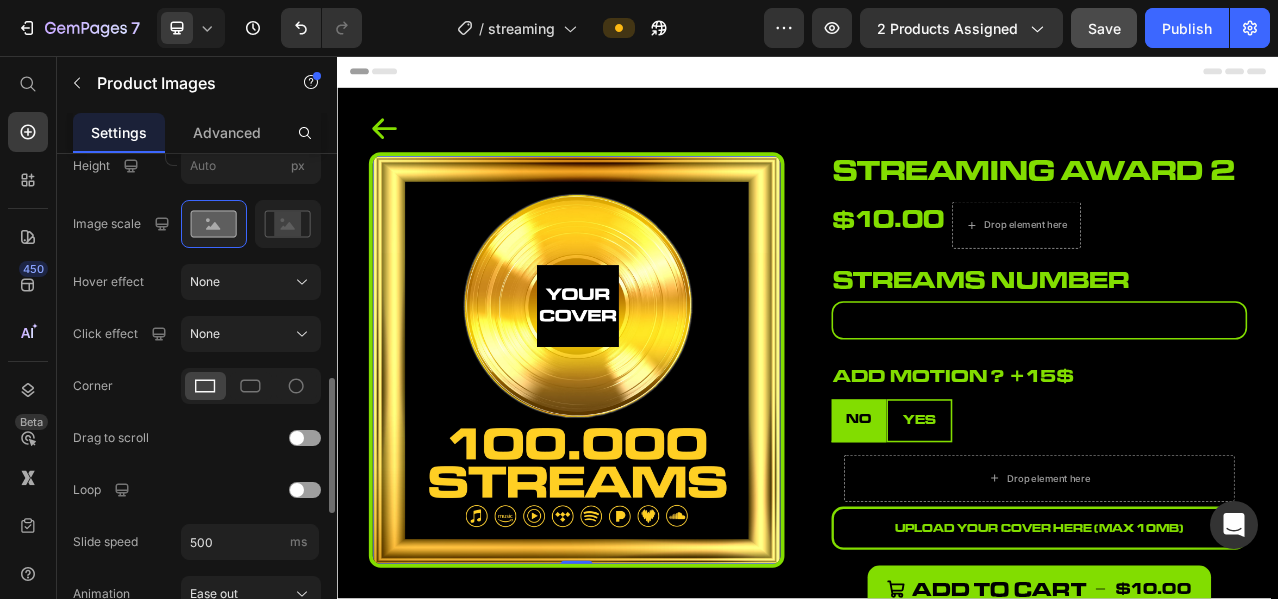 click on "Corner" 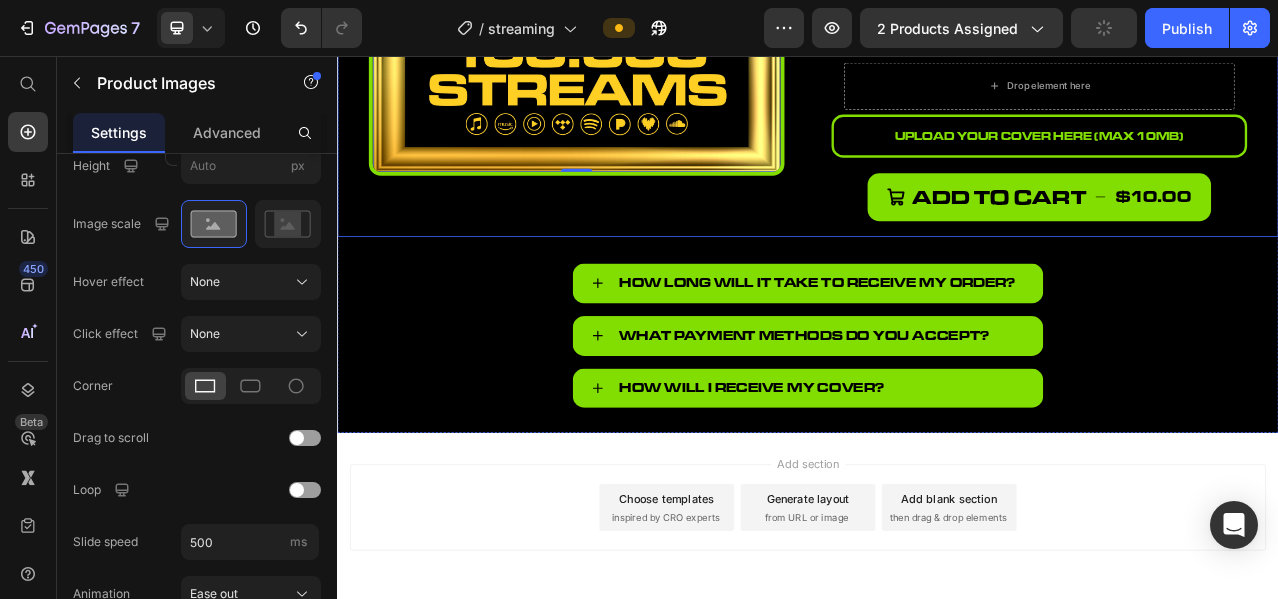 scroll, scrollTop: 571, scrollLeft: 0, axis: vertical 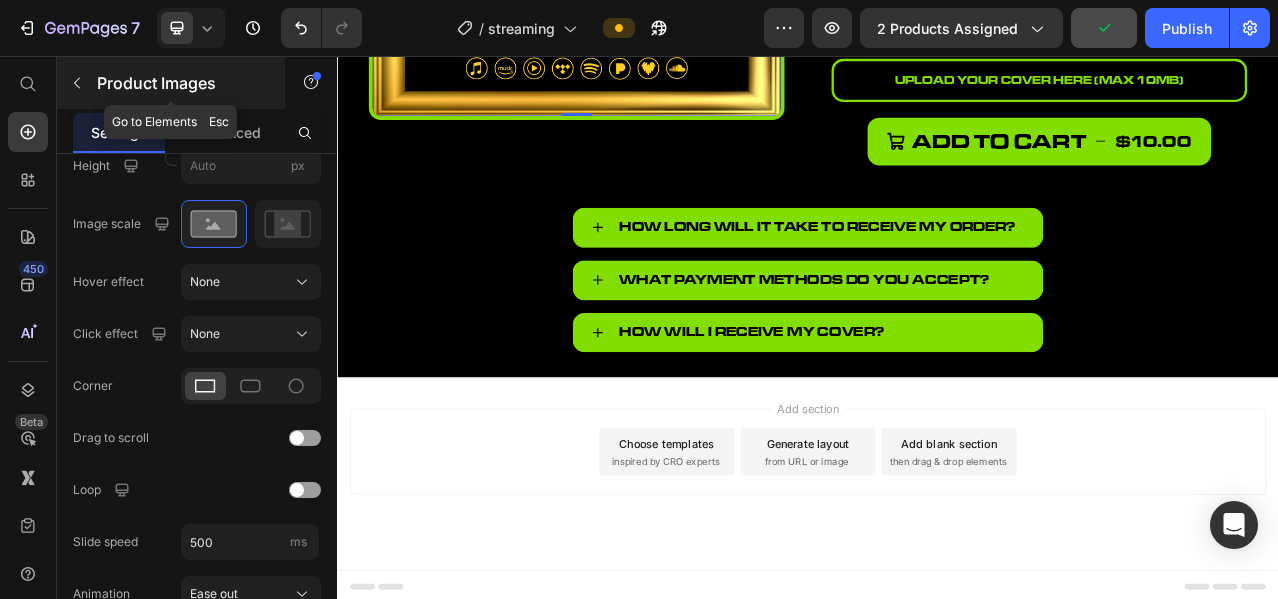 click 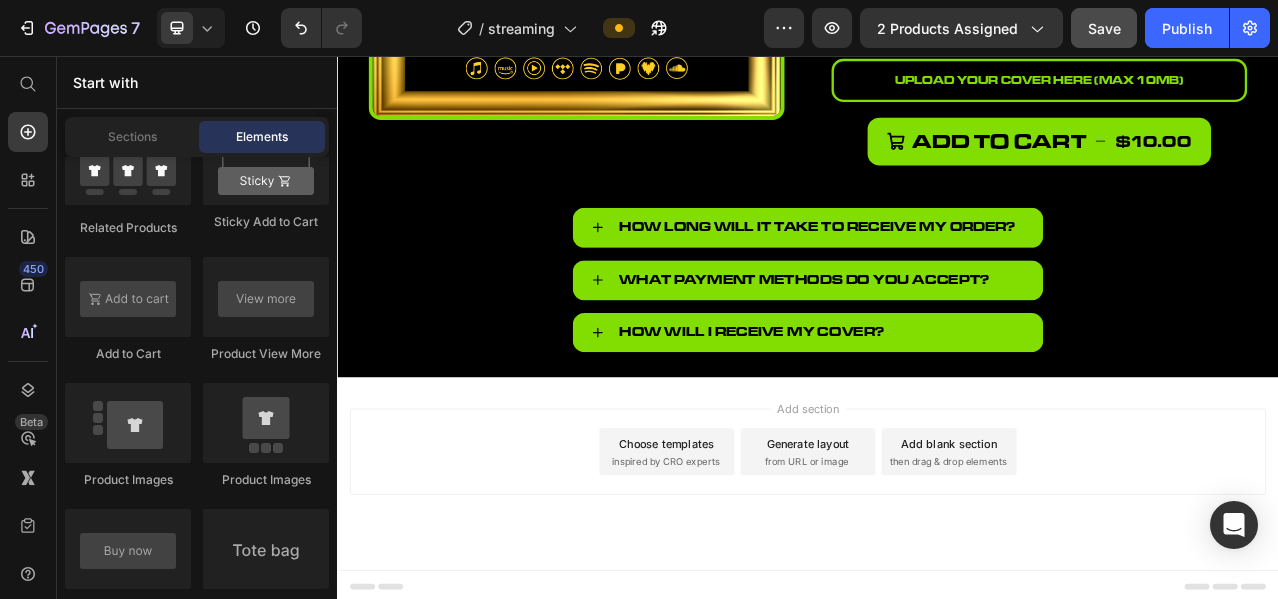 scroll, scrollTop: 2833, scrollLeft: 0, axis: vertical 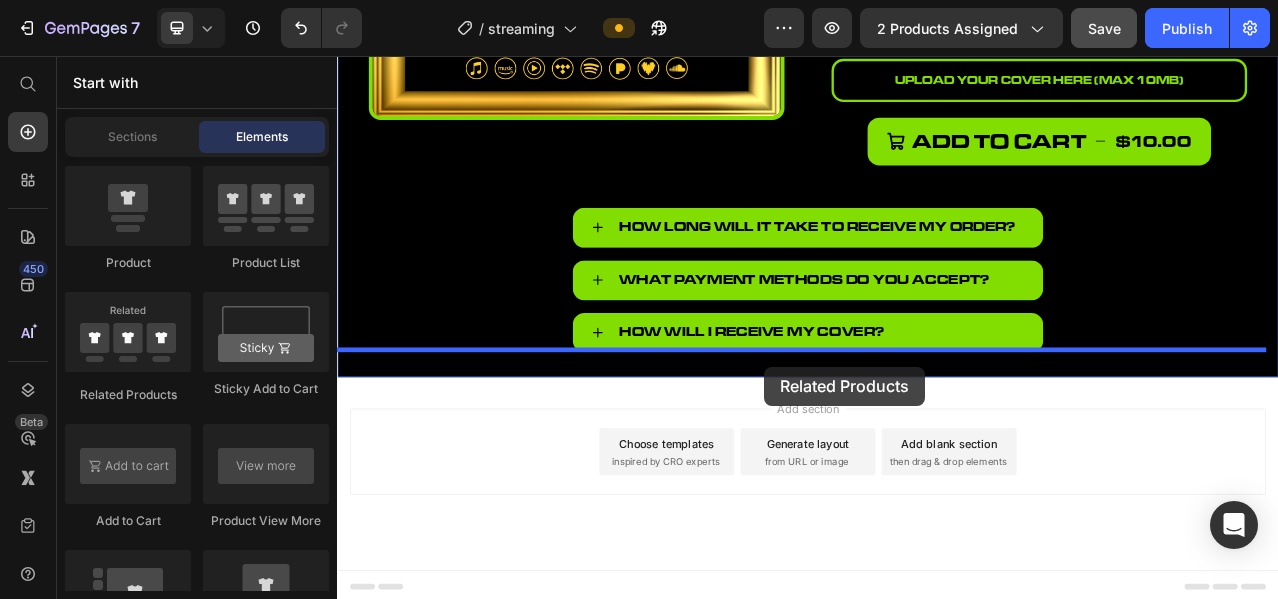 drag, startPoint x: 446, startPoint y: 397, endPoint x: 881, endPoint y: 451, distance: 438.3389 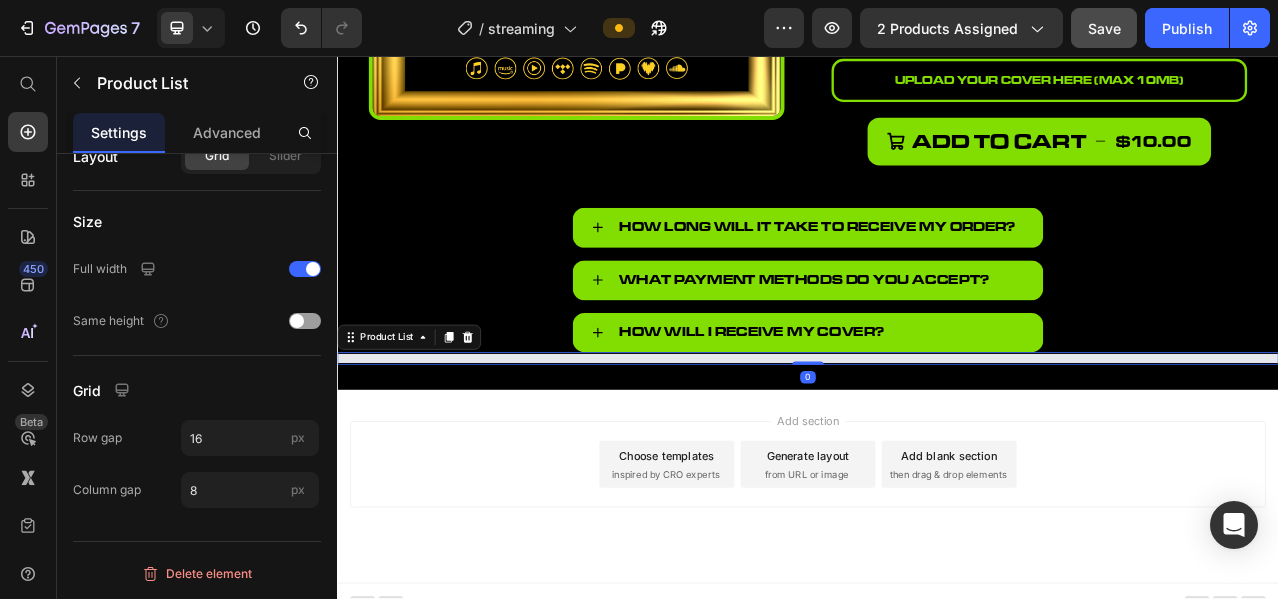 scroll, scrollTop: 0, scrollLeft: 0, axis: both 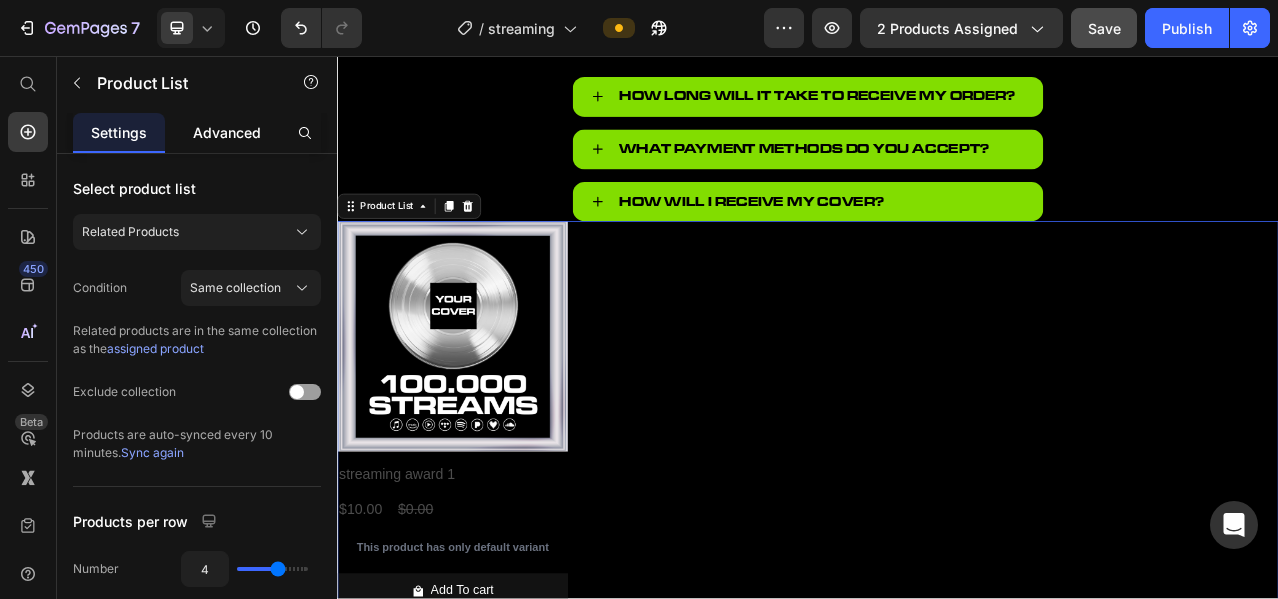 click on "Advanced" at bounding box center (227, 132) 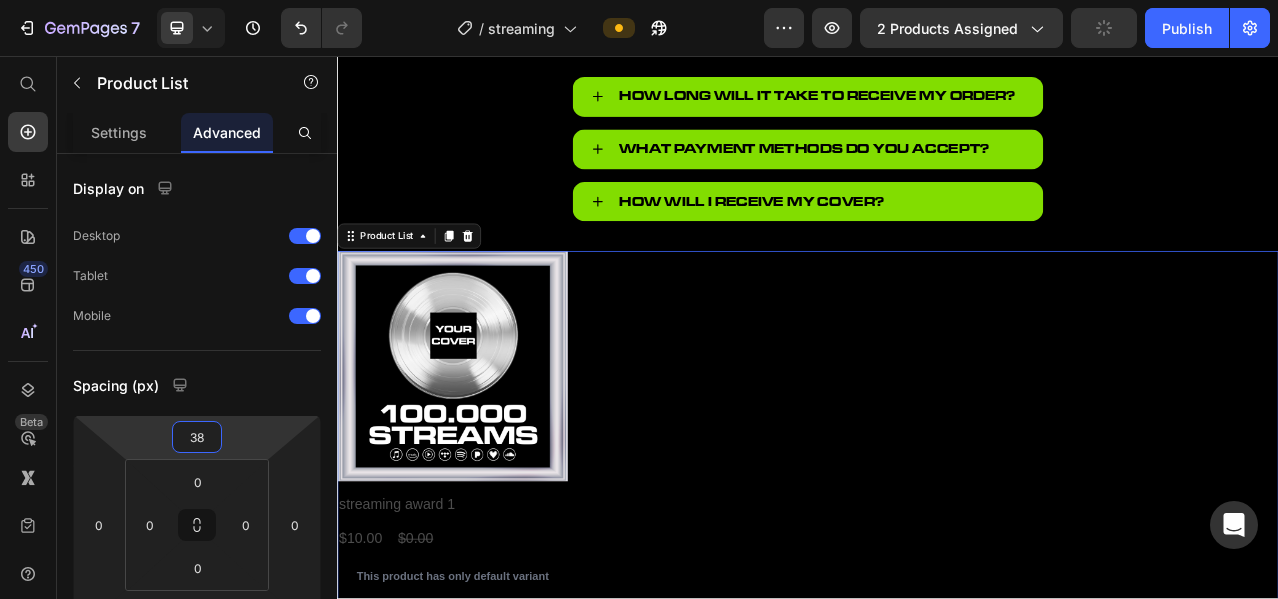 type on "40" 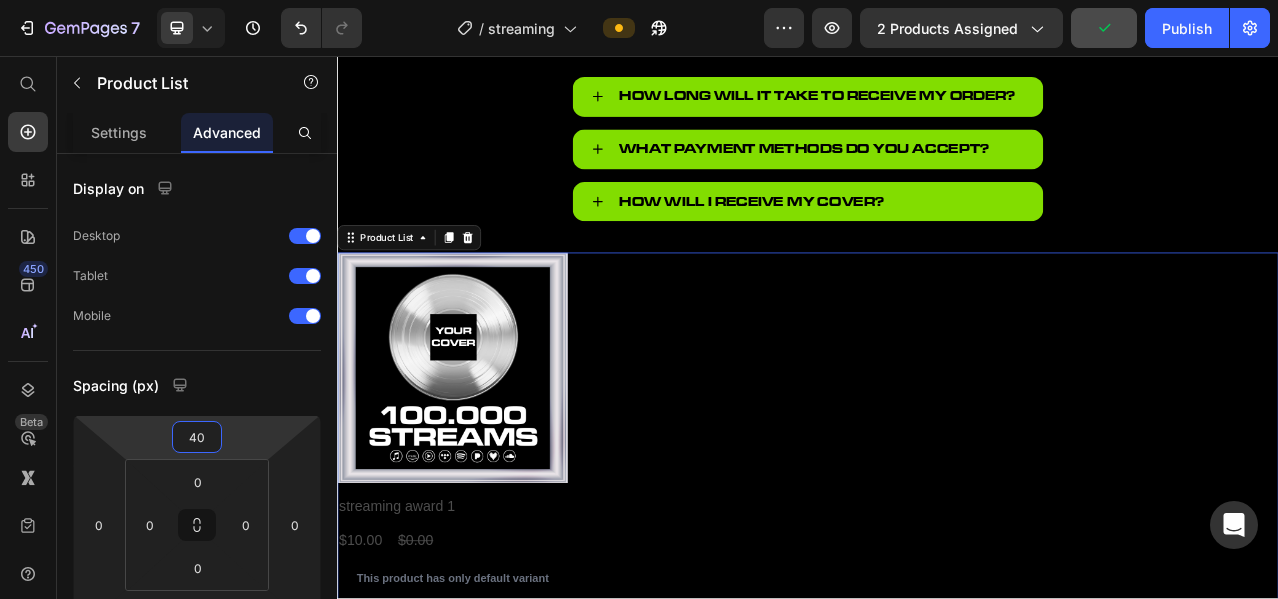 drag, startPoint x: 234, startPoint y: 425, endPoint x: 220, endPoint y: 405, distance: 24.41311 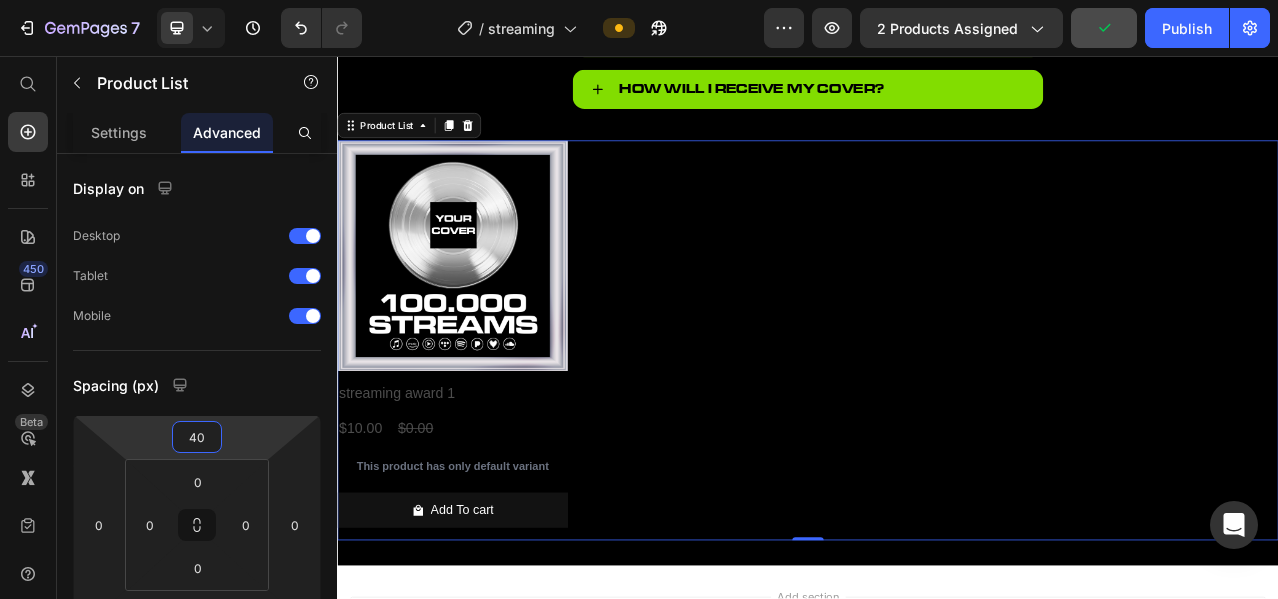 scroll, scrollTop: 904, scrollLeft: 0, axis: vertical 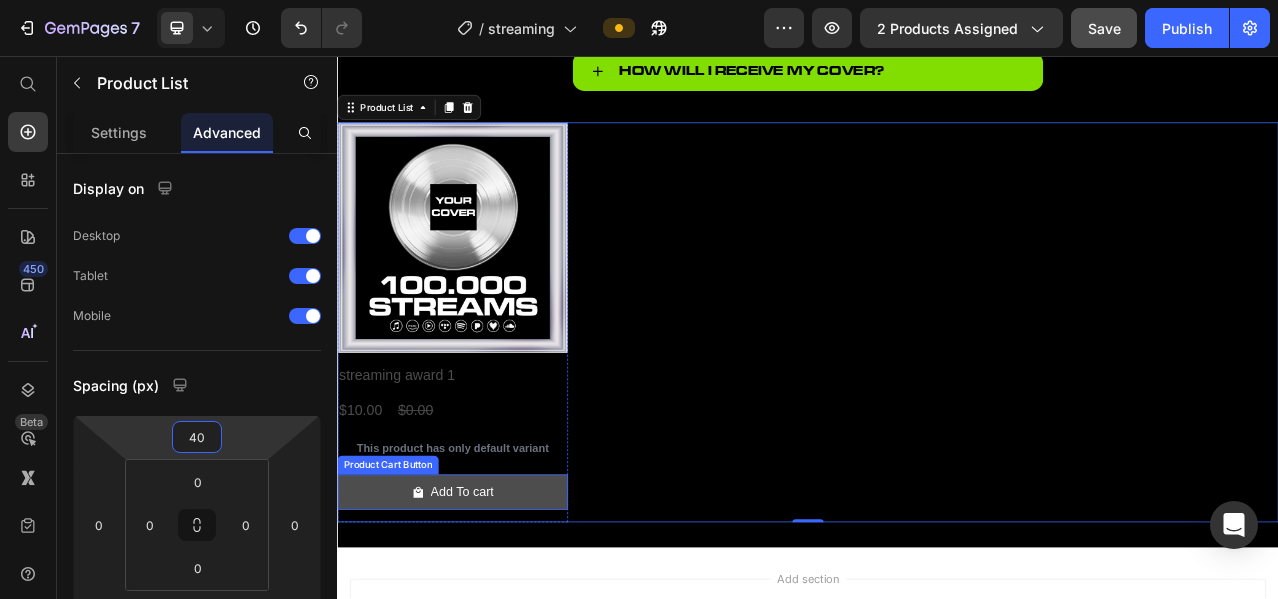click on "Add To cart" at bounding box center [484, 612] 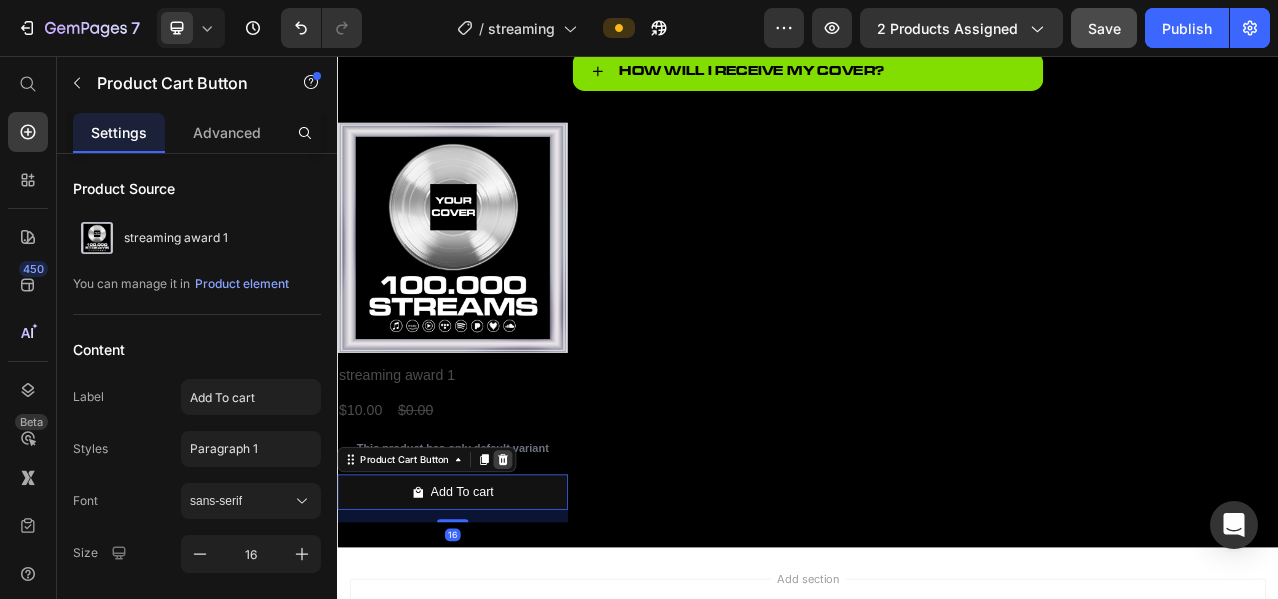 click 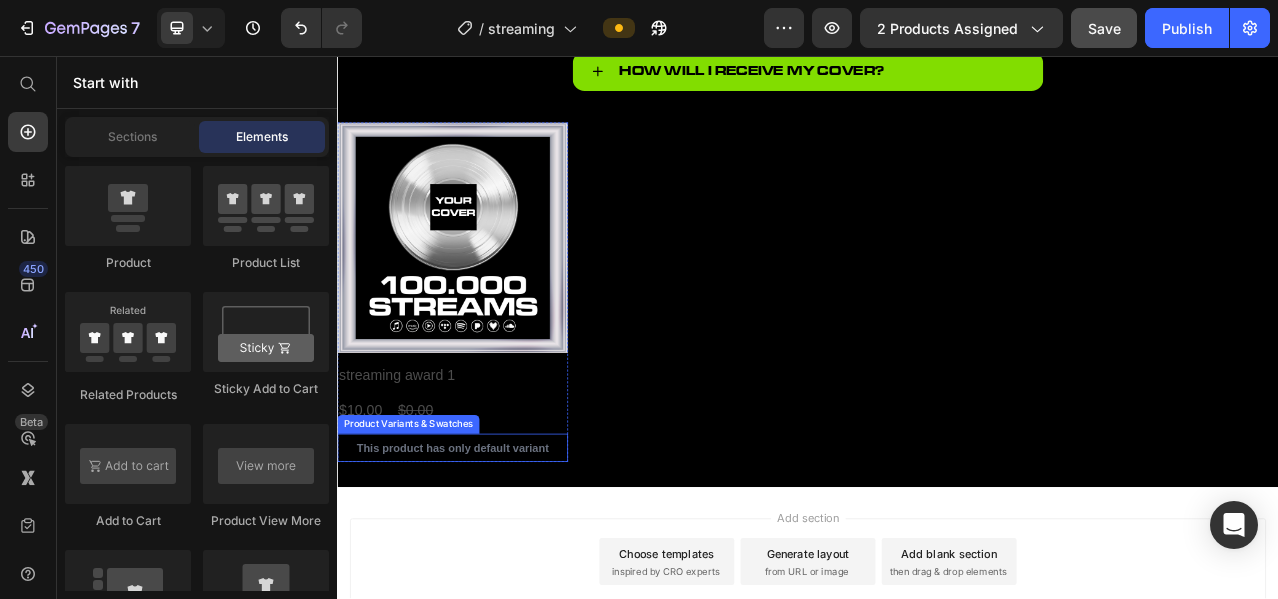 click on "This product has only default variant" at bounding box center [484, 556] 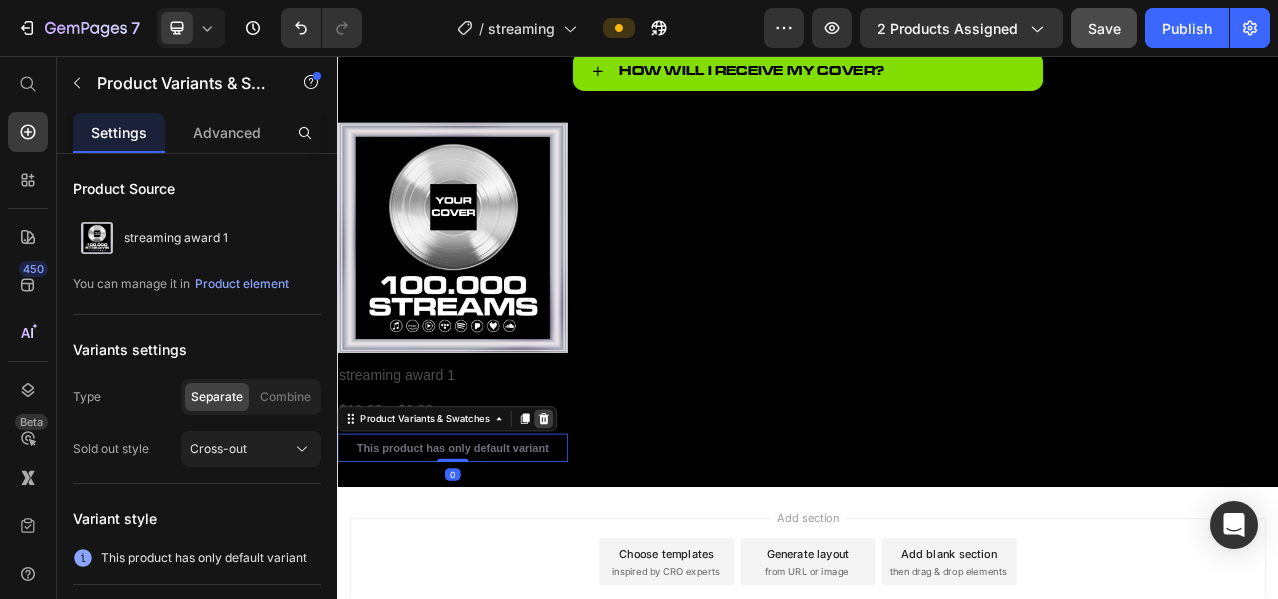 click 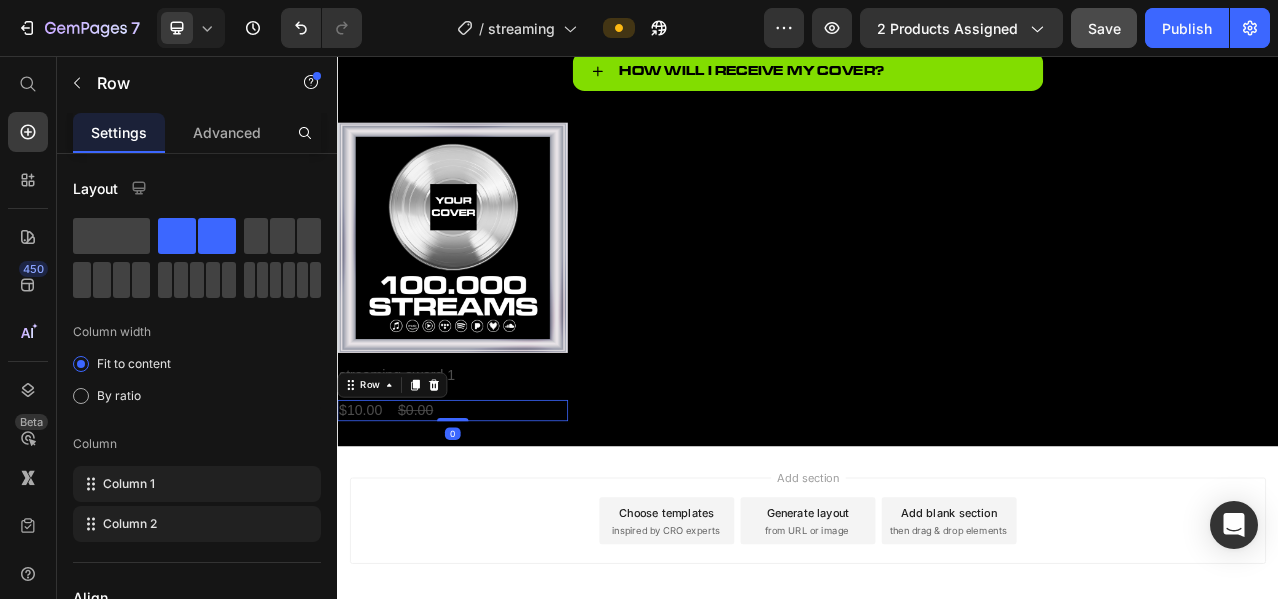 click on "$10.00 Product Price $0.00 Product Price Row   0" at bounding box center [484, 508] 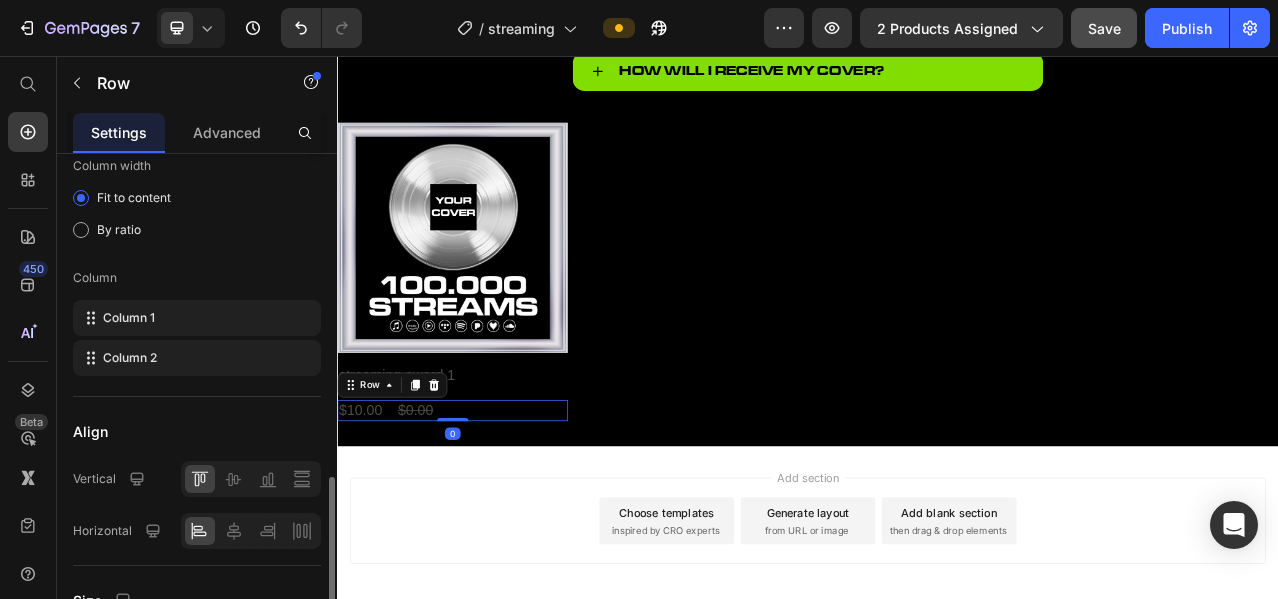scroll, scrollTop: 333, scrollLeft: 0, axis: vertical 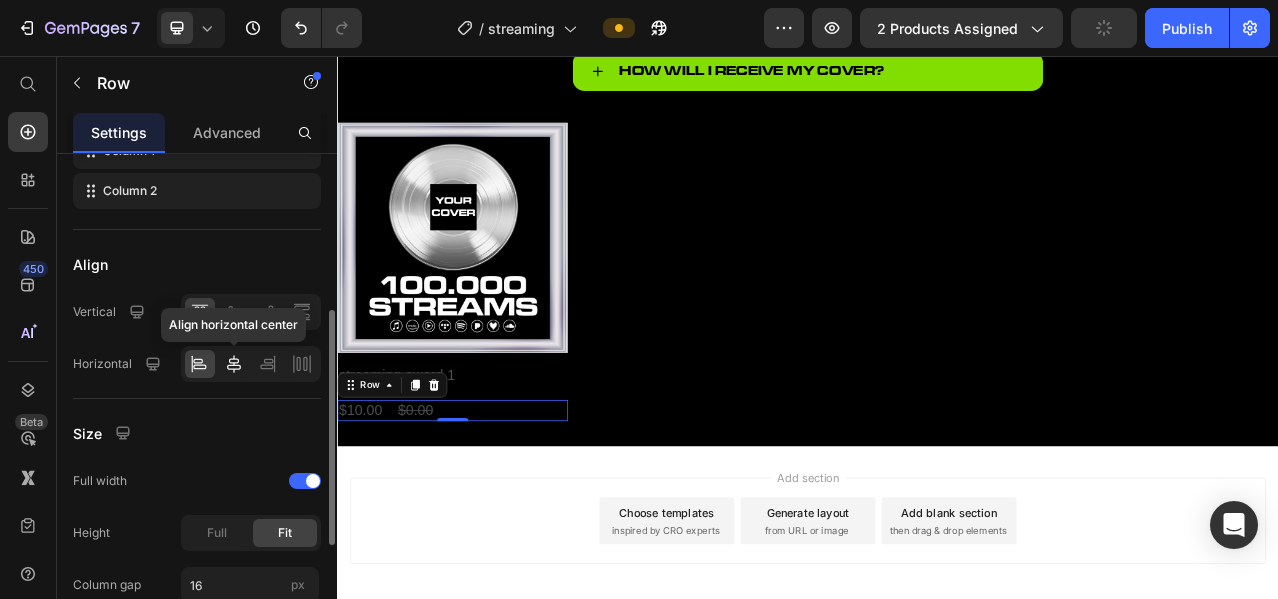click 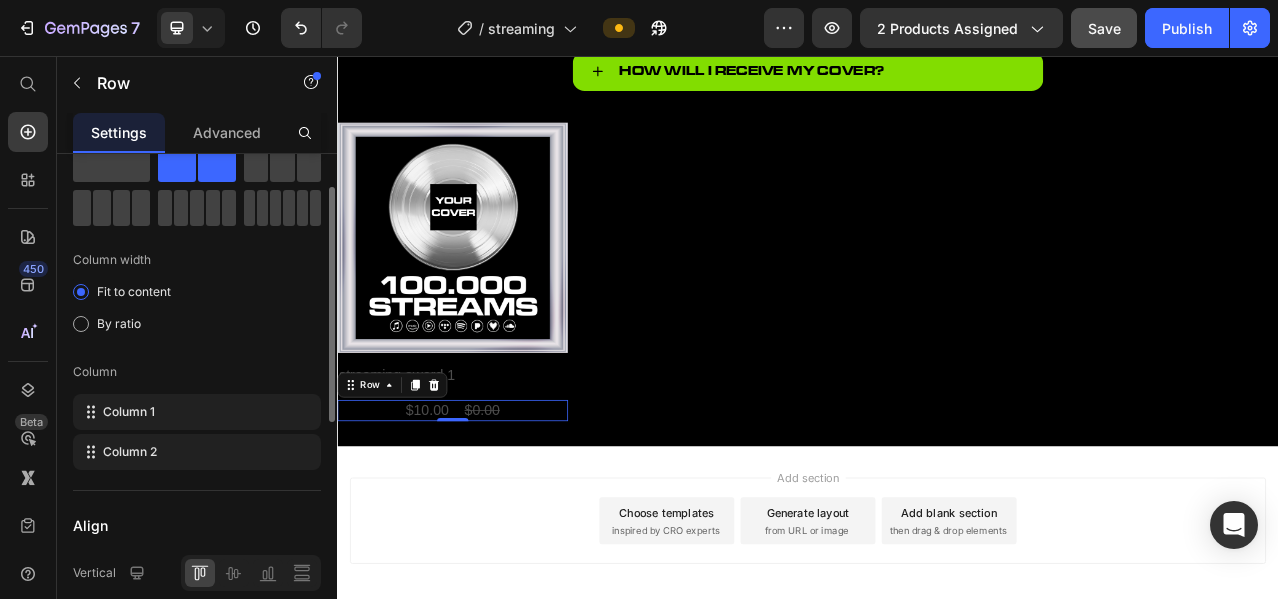 scroll, scrollTop: 0, scrollLeft: 0, axis: both 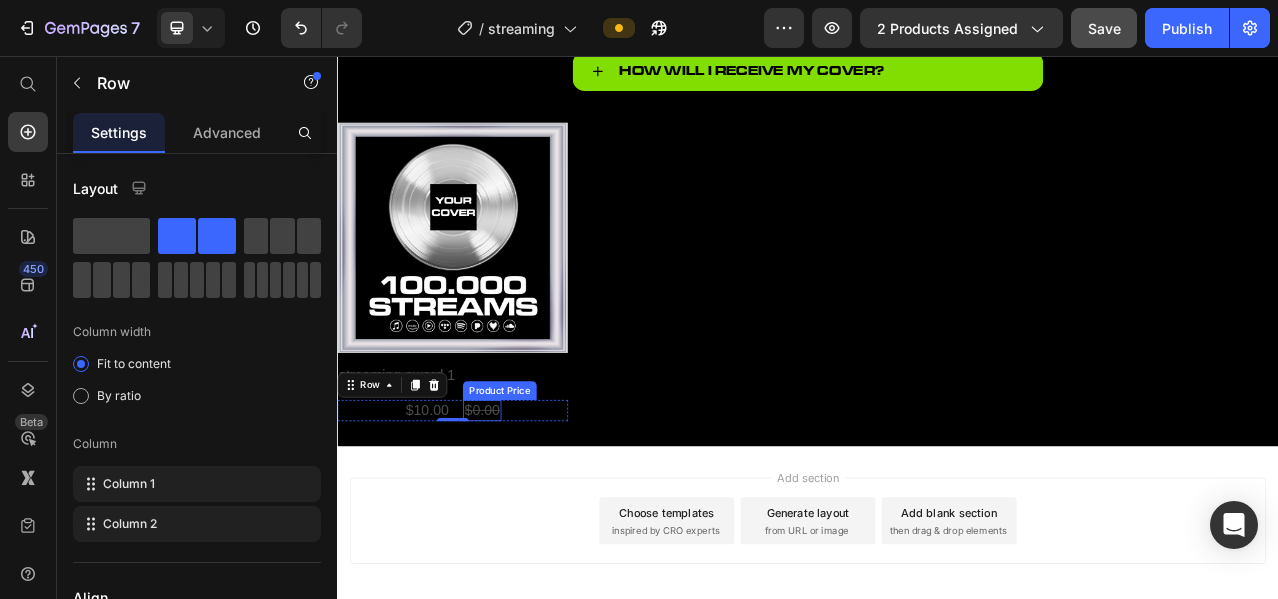 click on "$0.00" at bounding box center (521, 508) 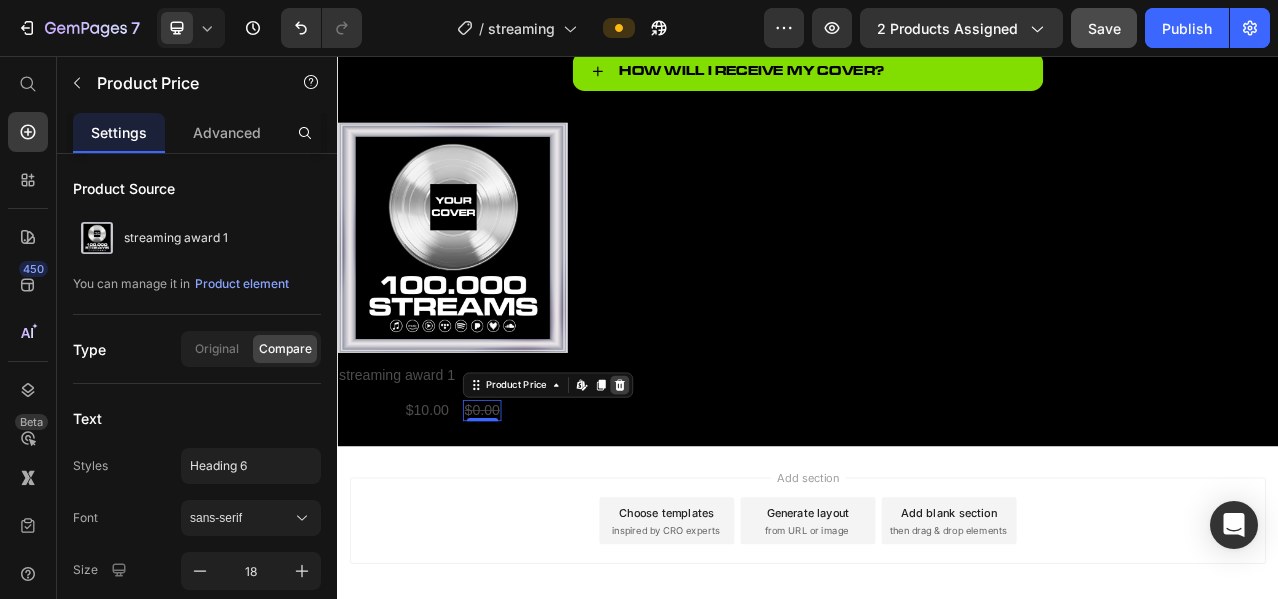 click 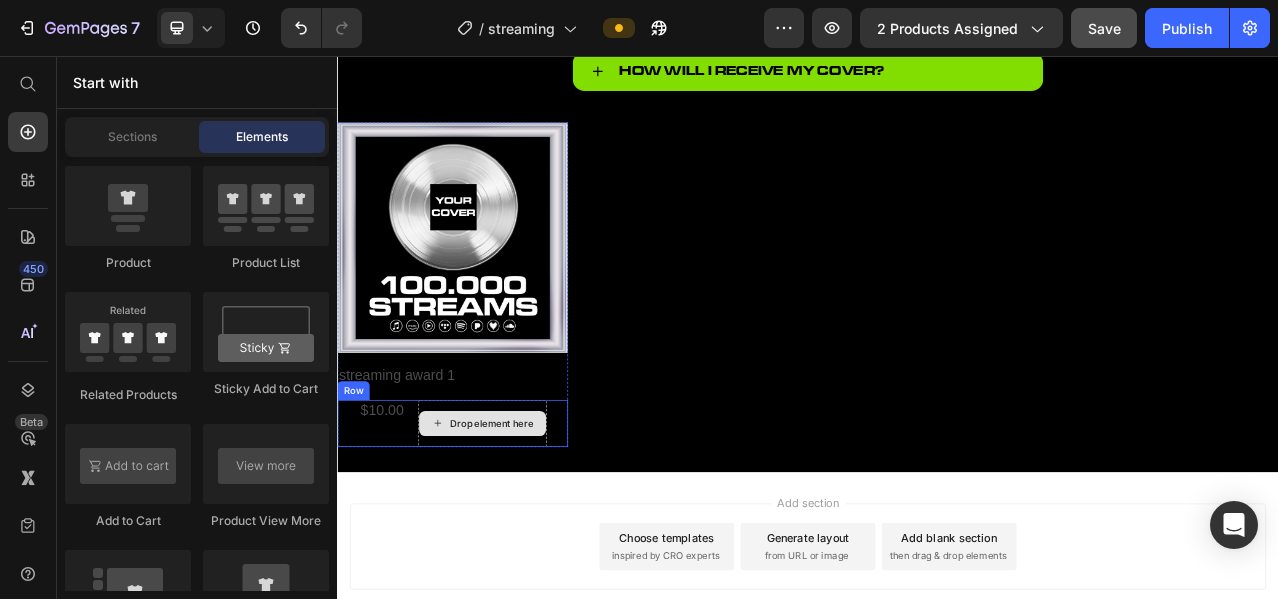 click on "Drop element here" at bounding box center [522, 525] 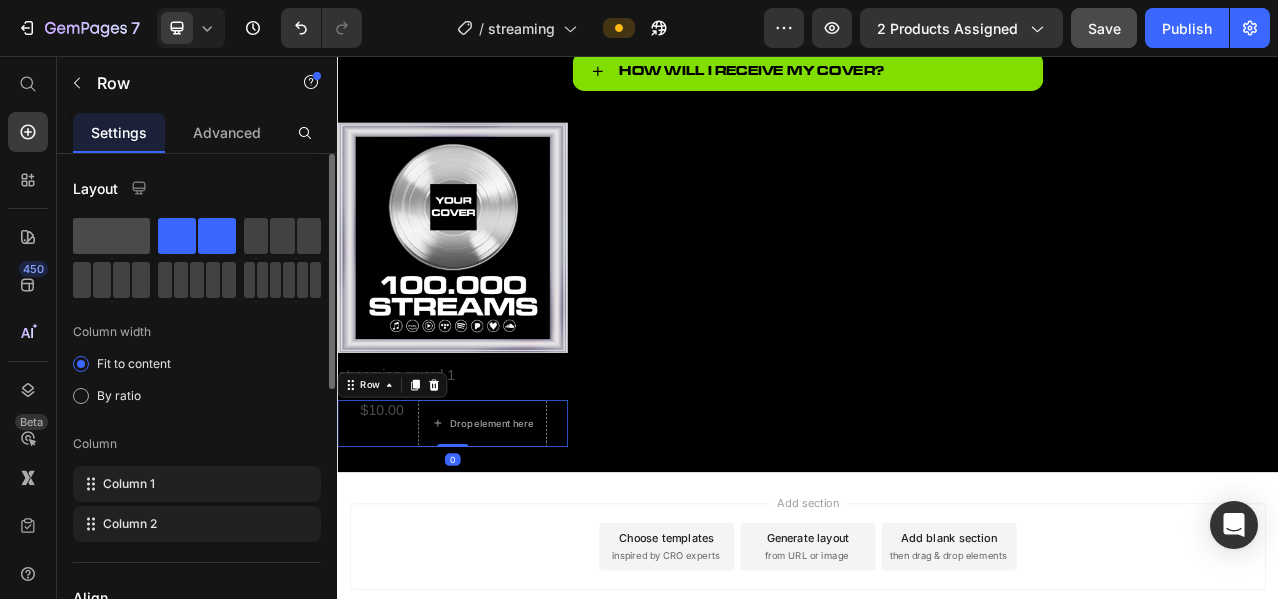 click 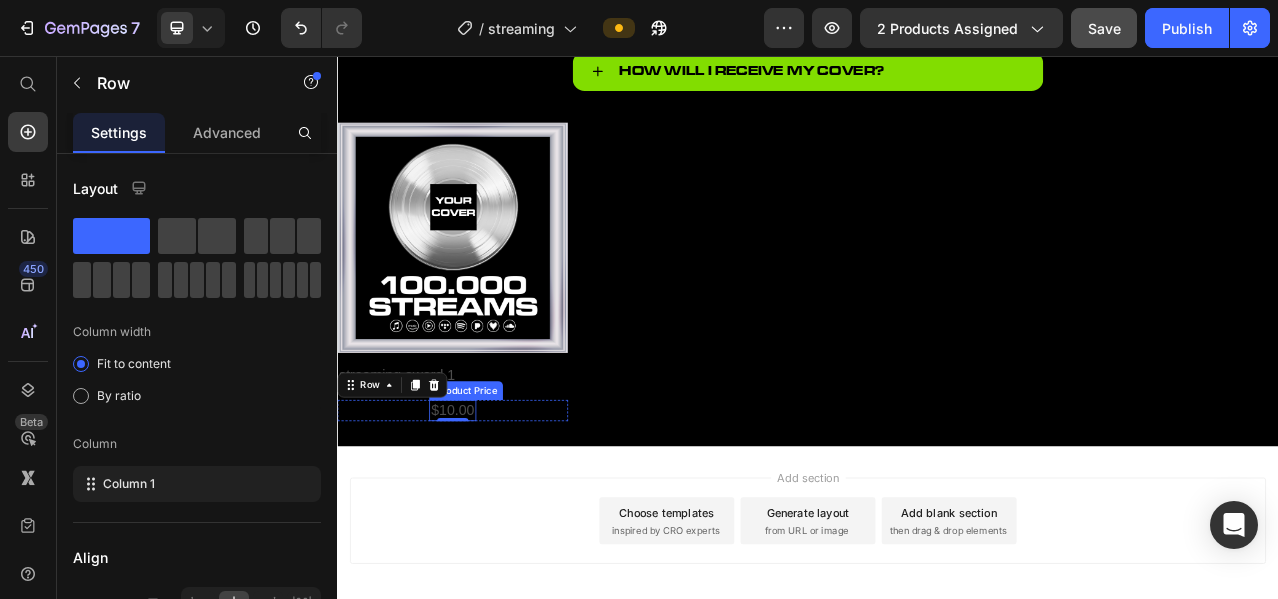 click on "$10.00" at bounding box center [483, 508] 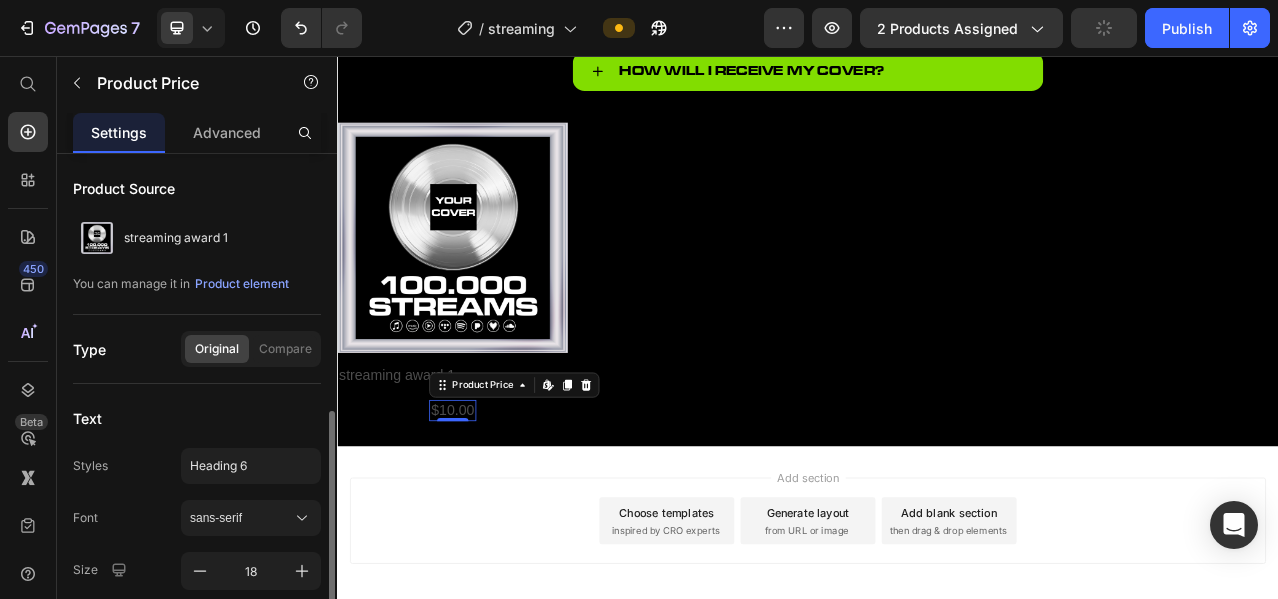 scroll, scrollTop: 166, scrollLeft: 0, axis: vertical 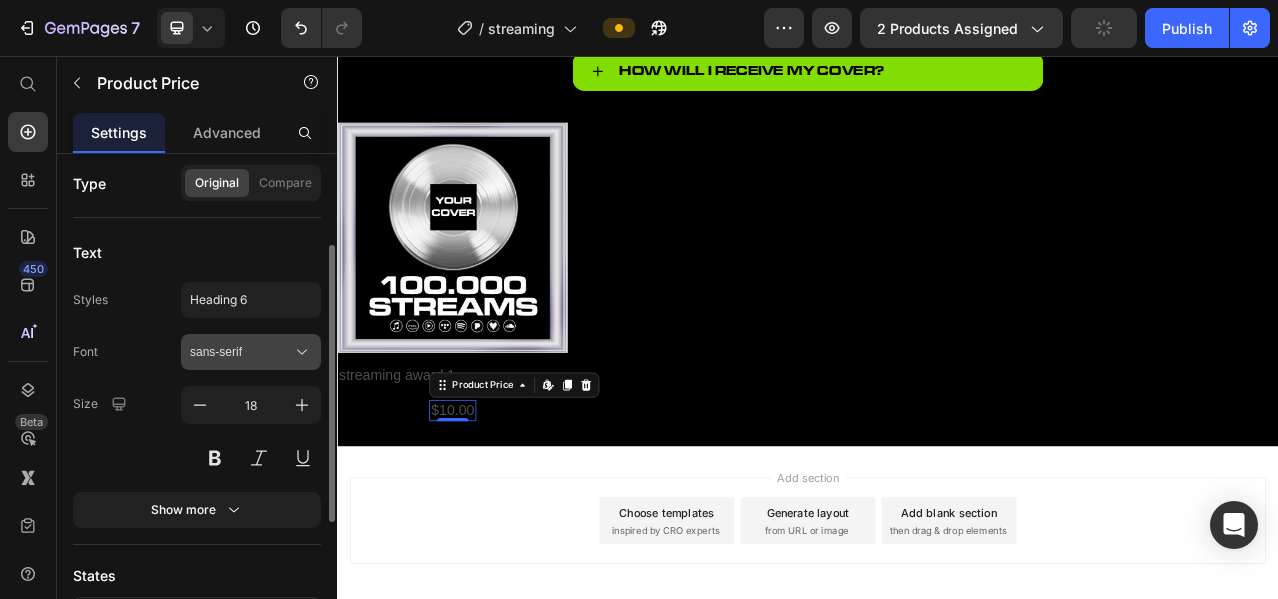 click on "sans-serif" at bounding box center [241, 352] 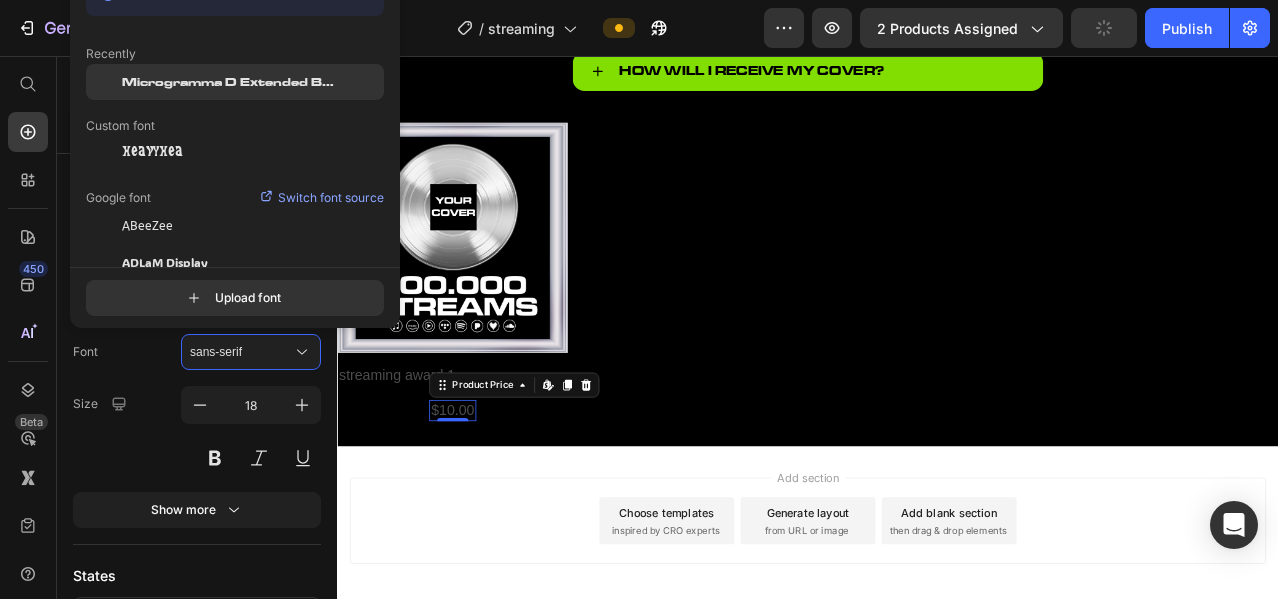 click on "Microgramma D Extended Bold" at bounding box center [230, 82] 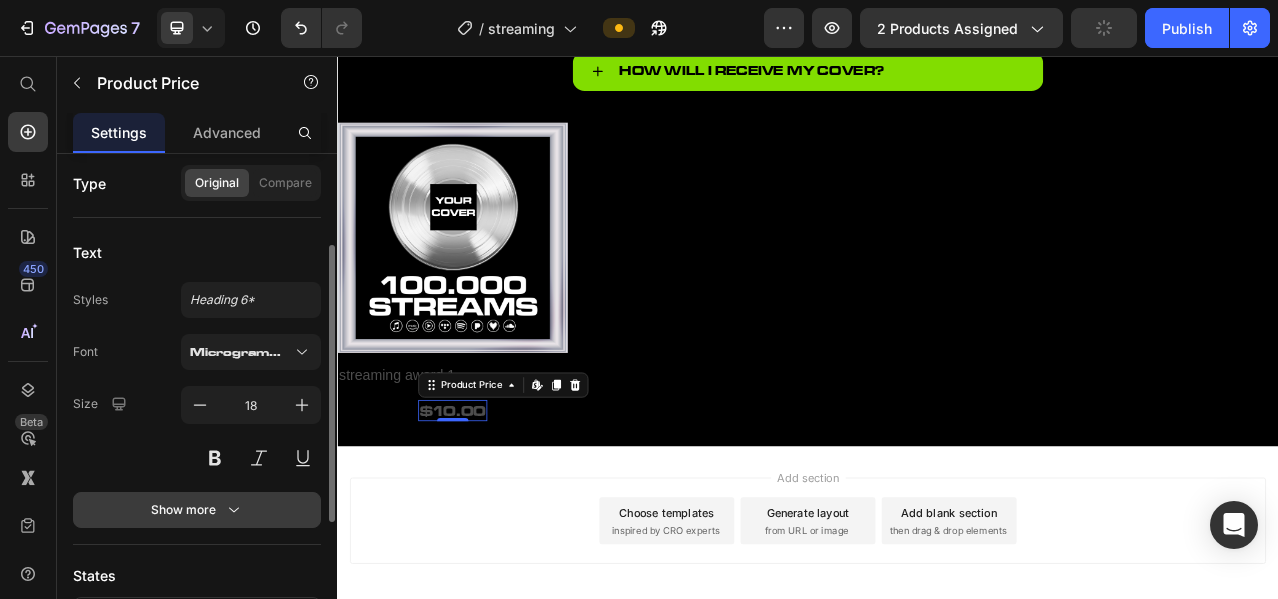 click 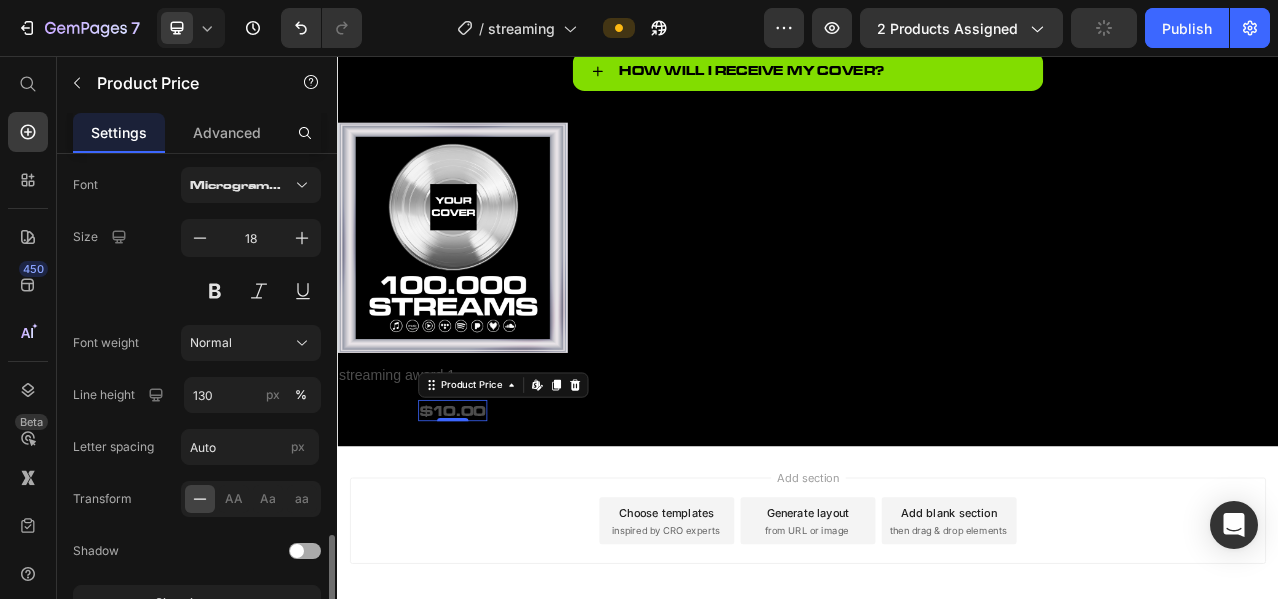 scroll, scrollTop: 500, scrollLeft: 0, axis: vertical 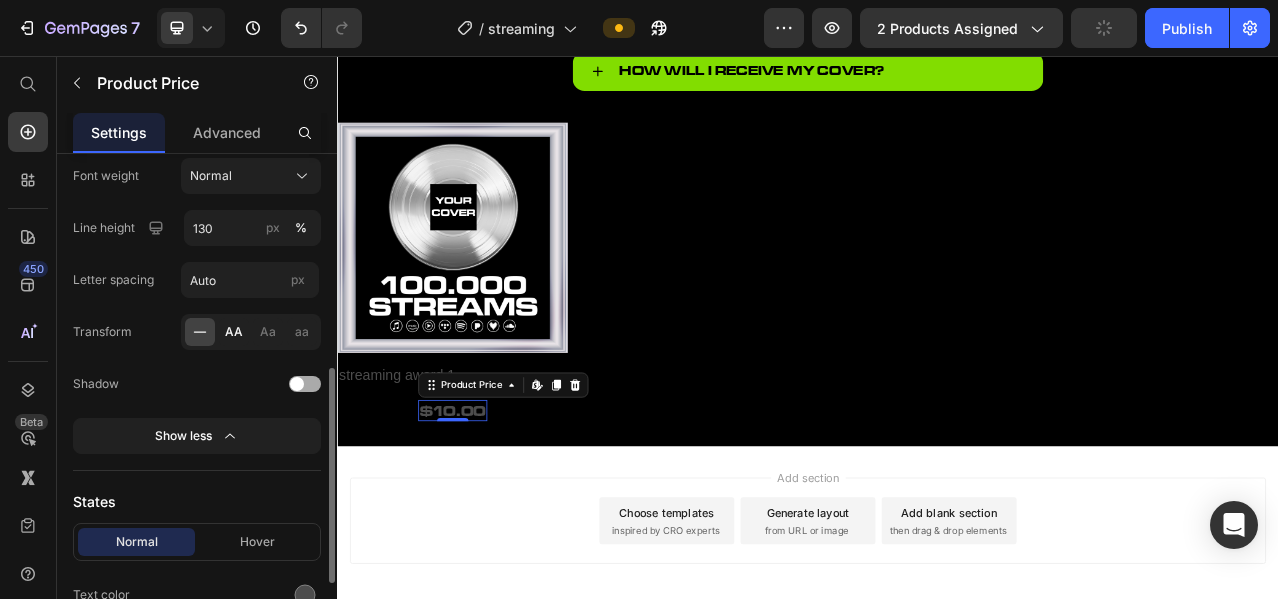 click on "AA" 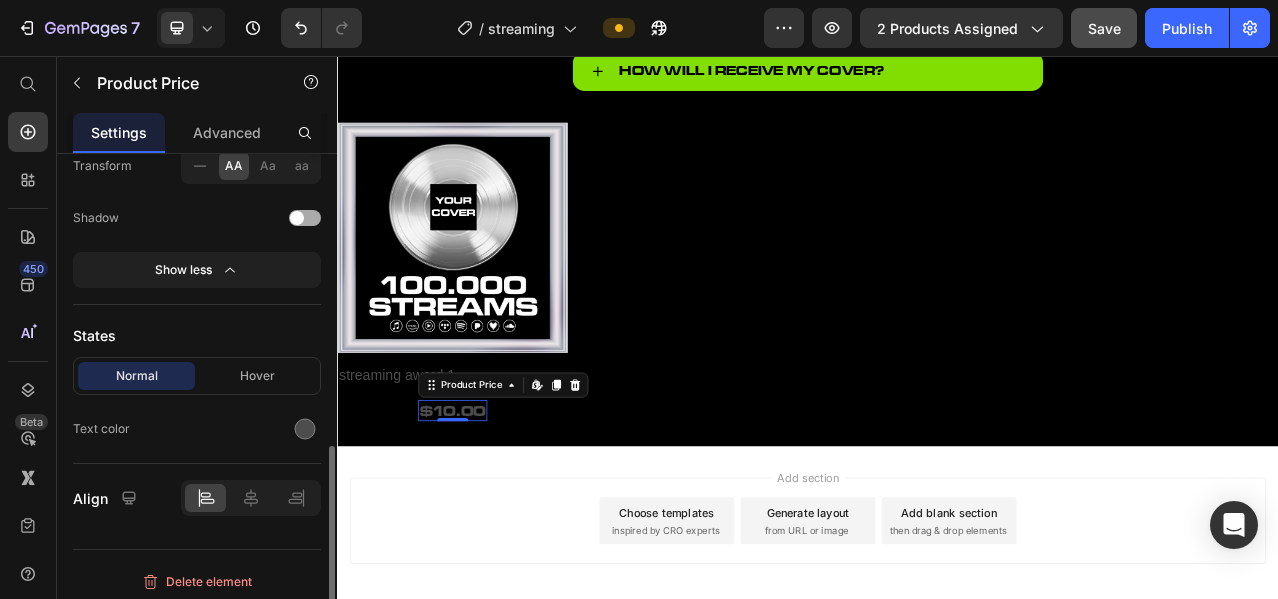 scroll, scrollTop: 670, scrollLeft: 0, axis: vertical 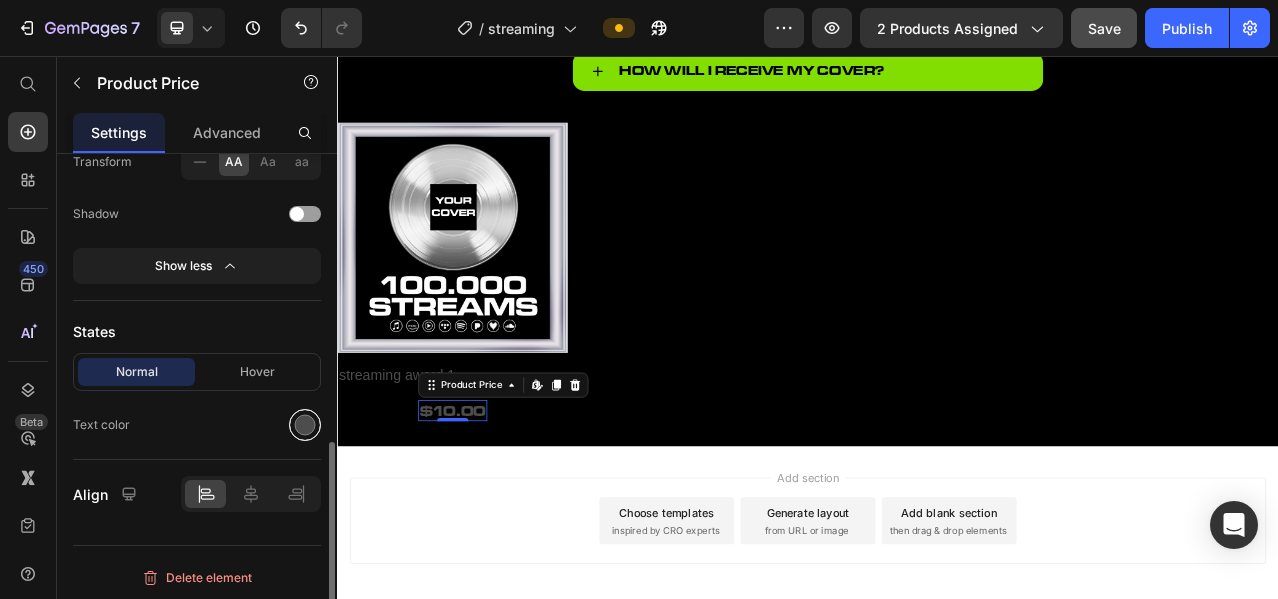 click at bounding box center (305, 425) 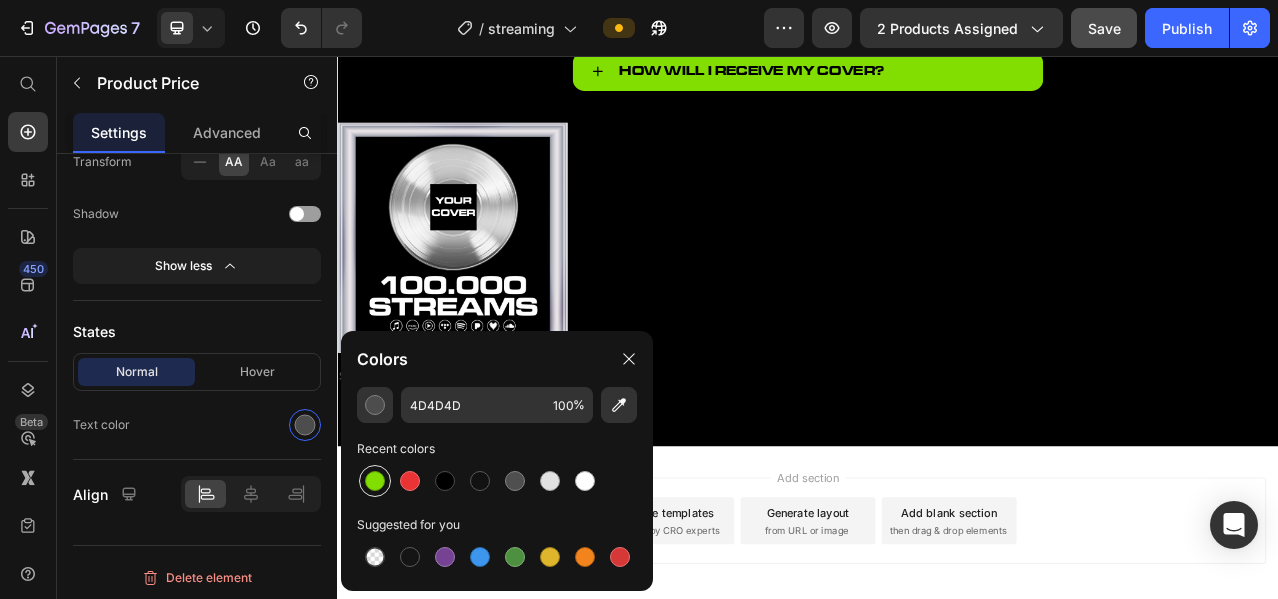 click at bounding box center [375, 481] 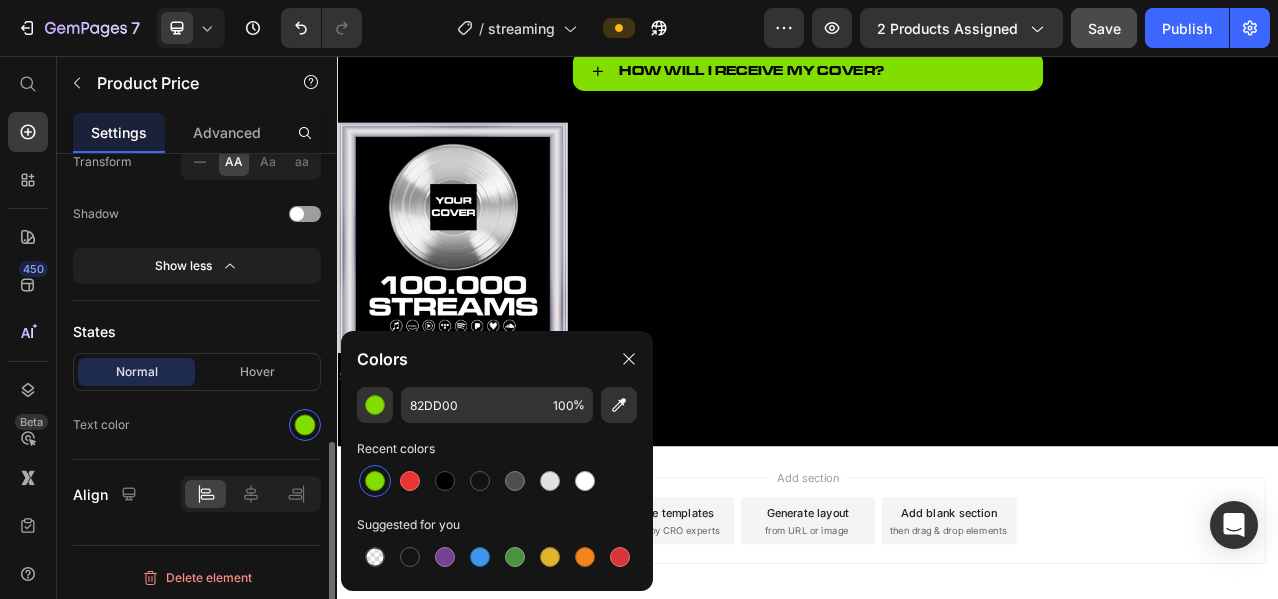 click on "States Normal Hover Text color" 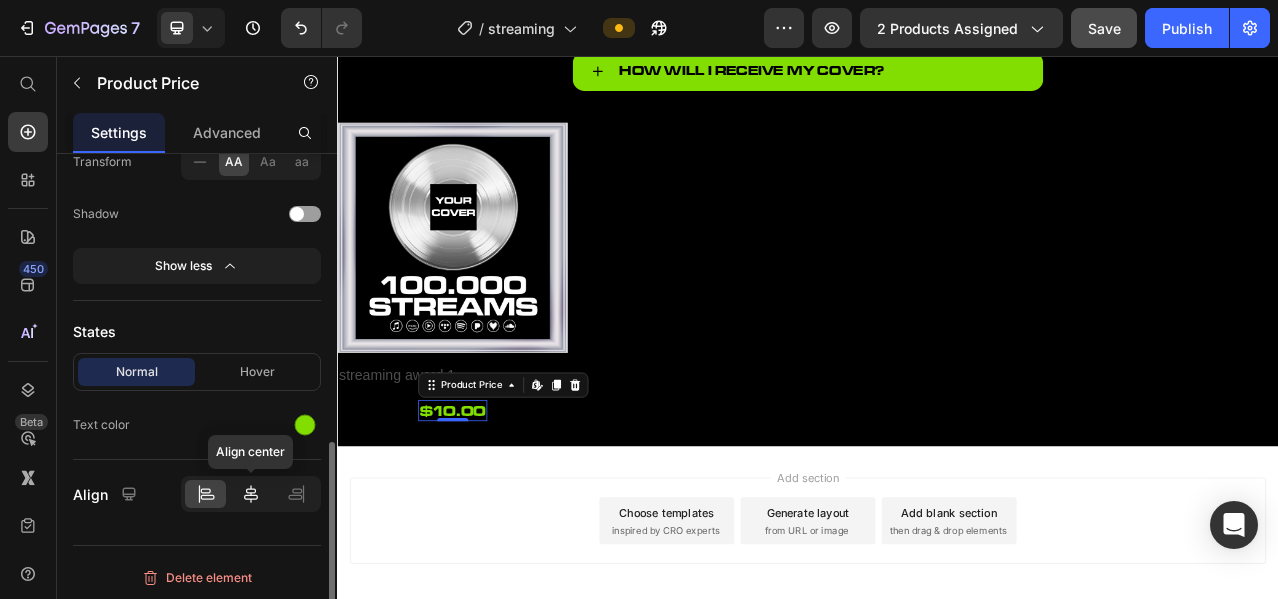 click 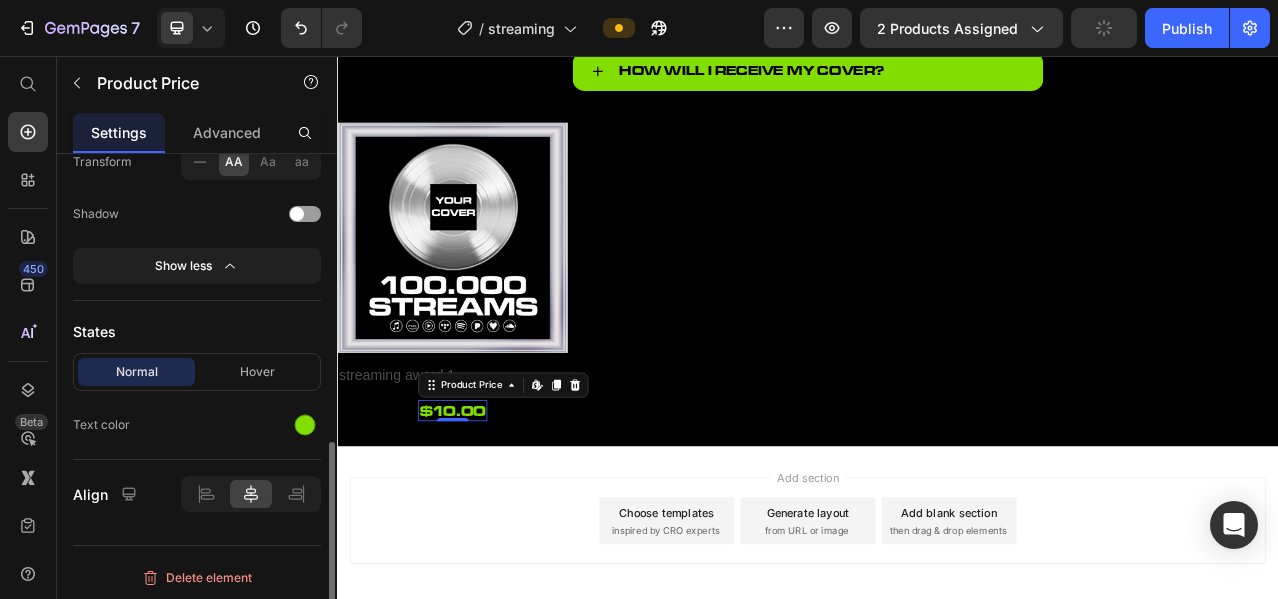 click on "Text color" 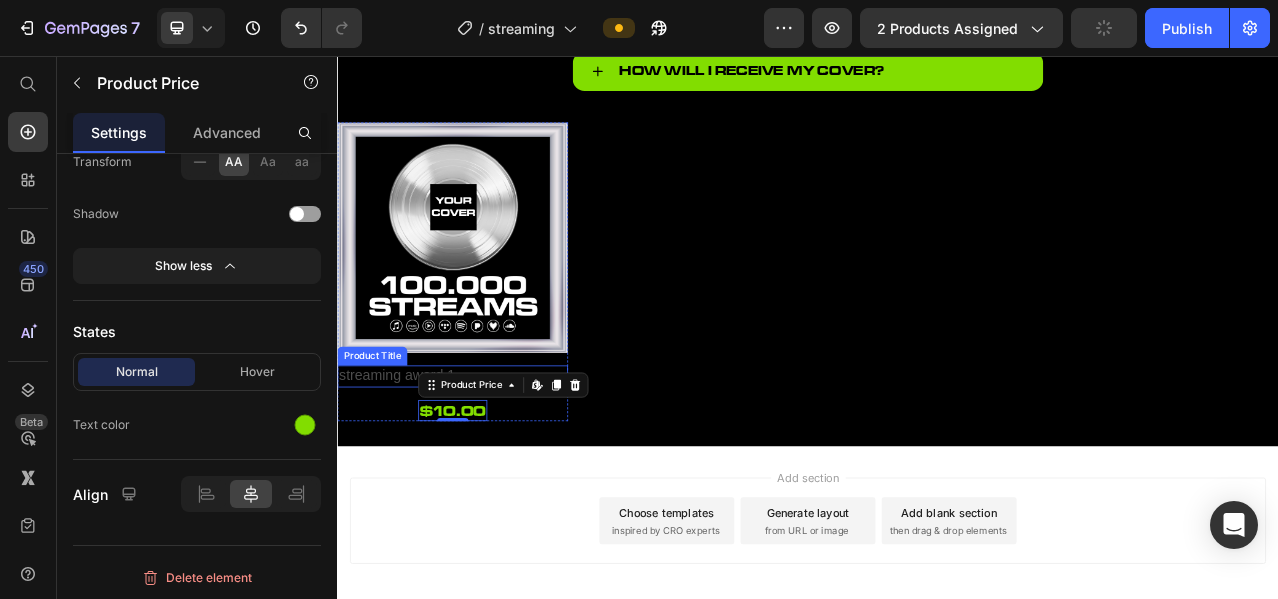 click on "streaming award 1" at bounding box center [484, 464] 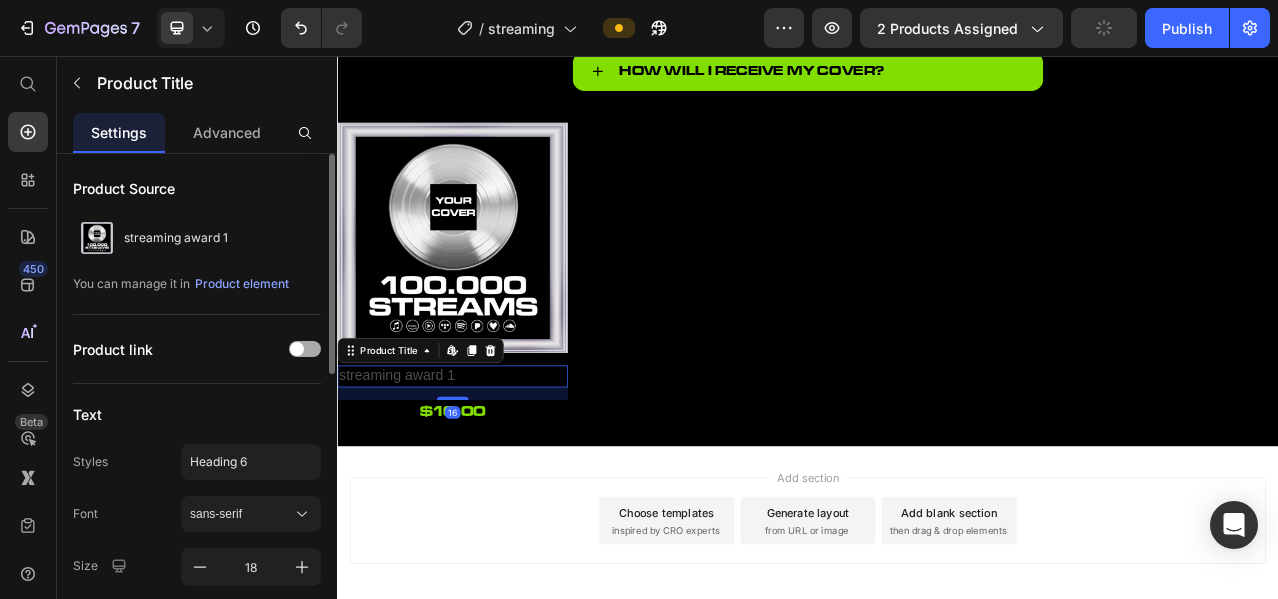 scroll, scrollTop: 166, scrollLeft: 0, axis: vertical 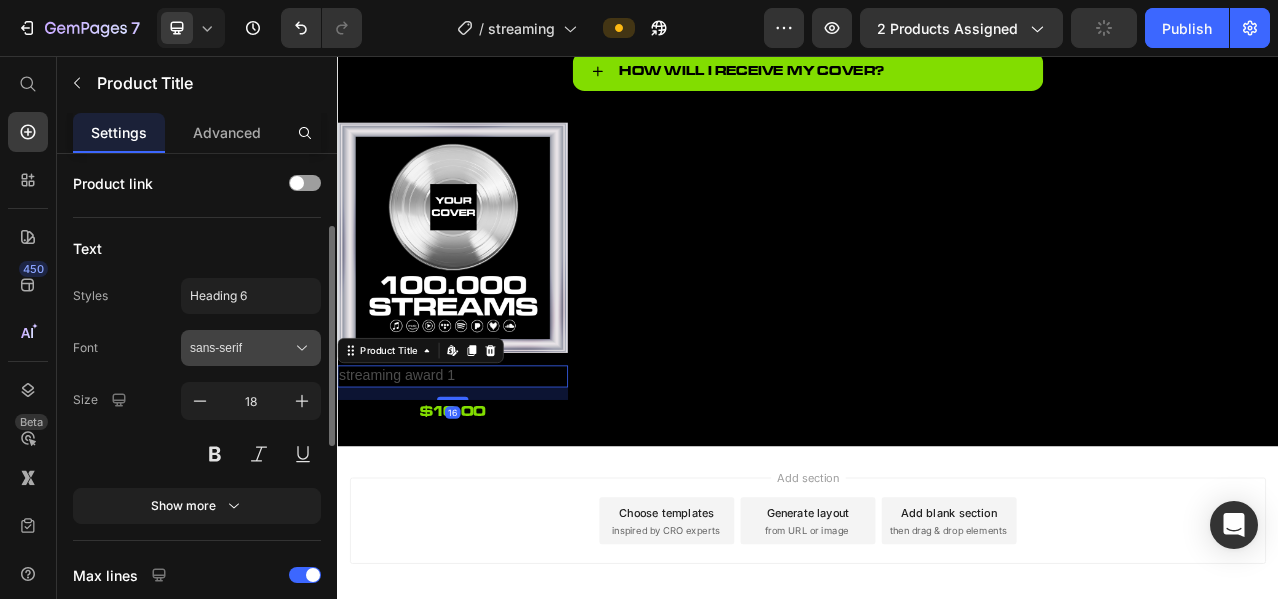 click on "sans-serif" at bounding box center (241, 348) 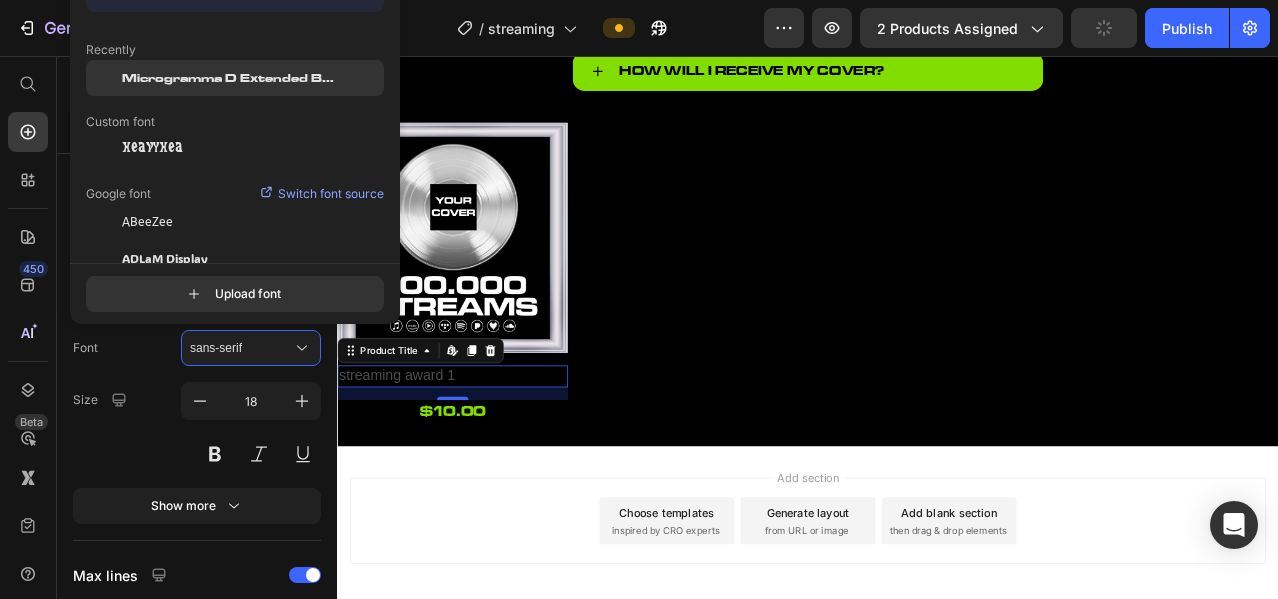 click on "Microgramma D Extended Bold" at bounding box center (230, 78) 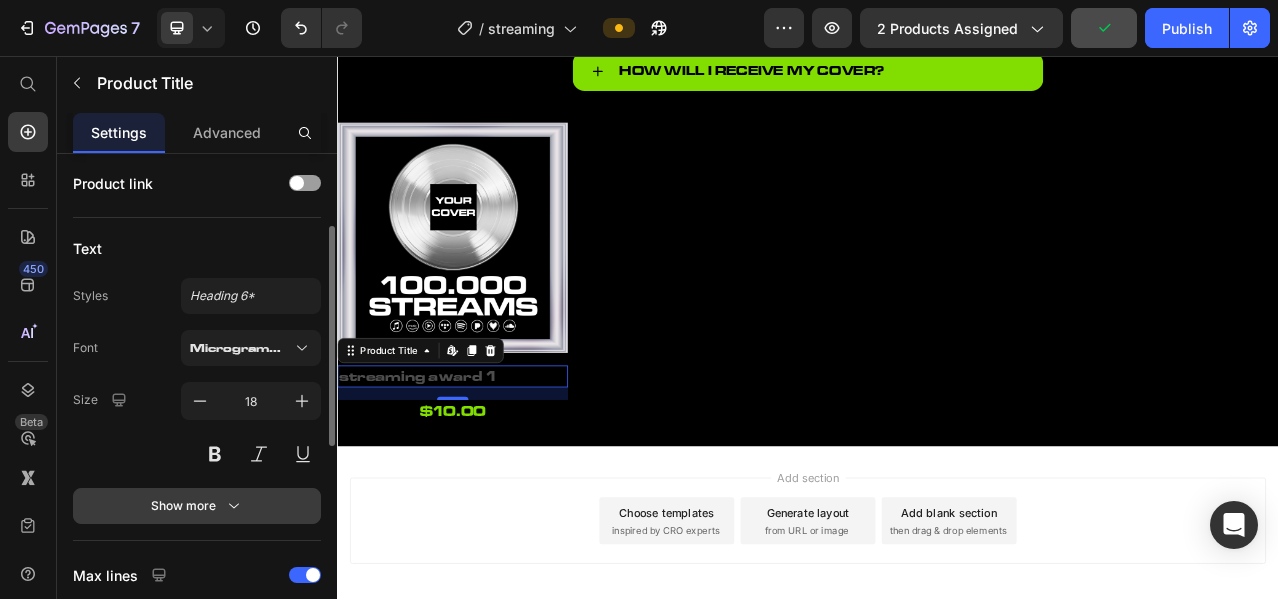click on "Show more" at bounding box center (197, 506) 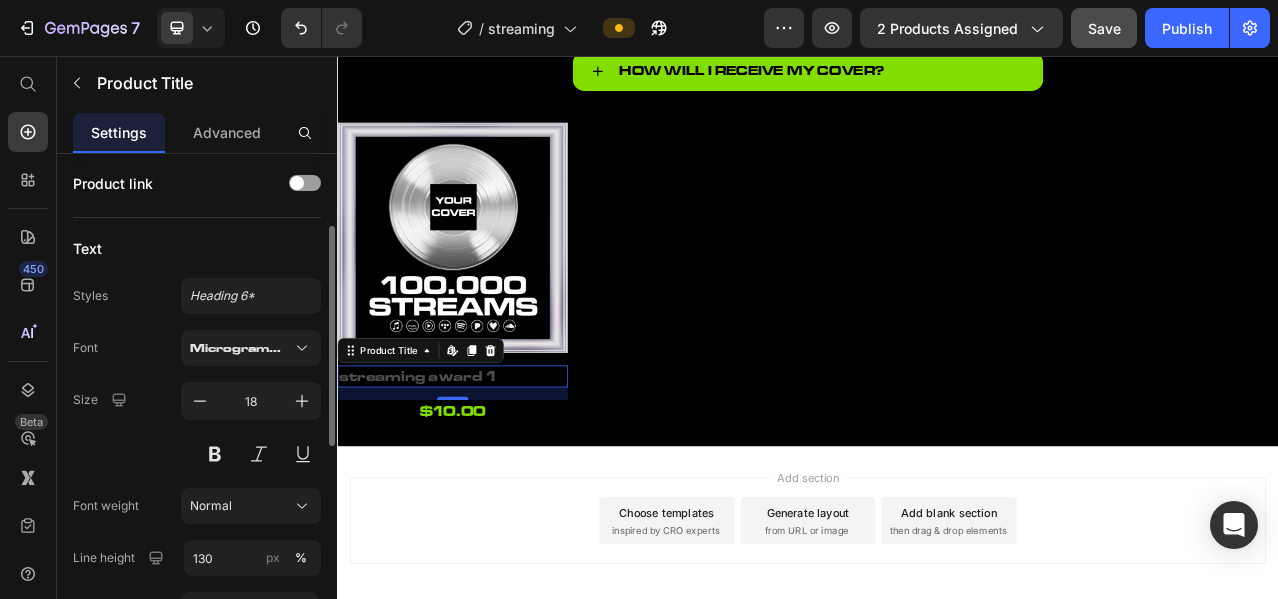 scroll, scrollTop: 500, scrollLeft: 0, axis: vertical 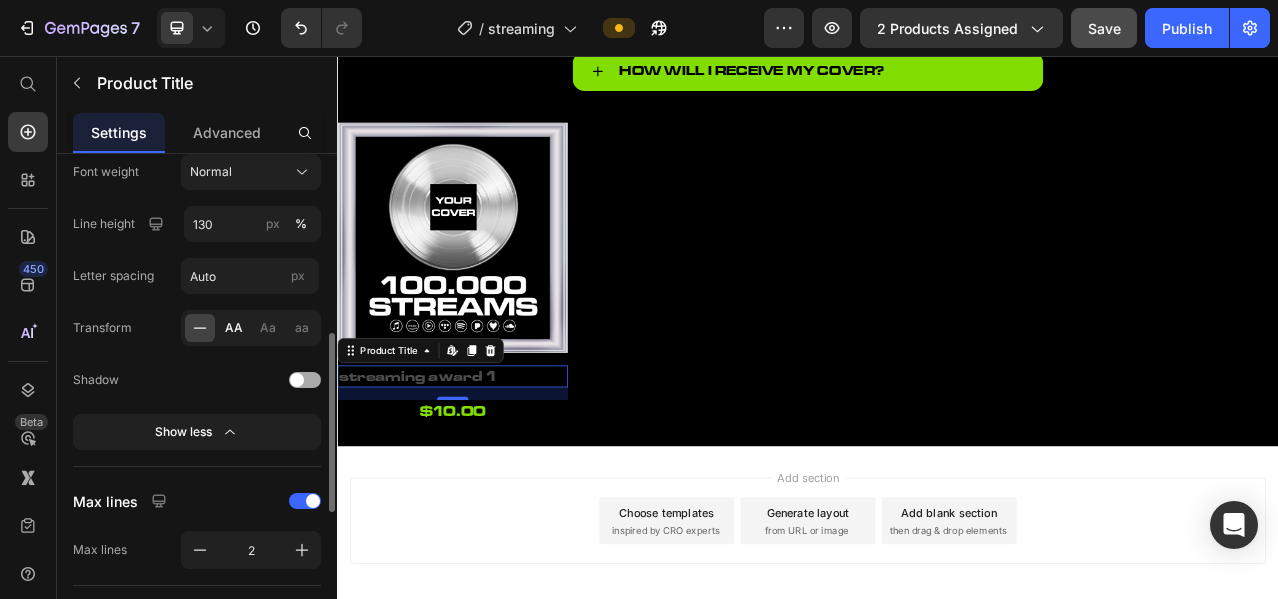 click on "AA" 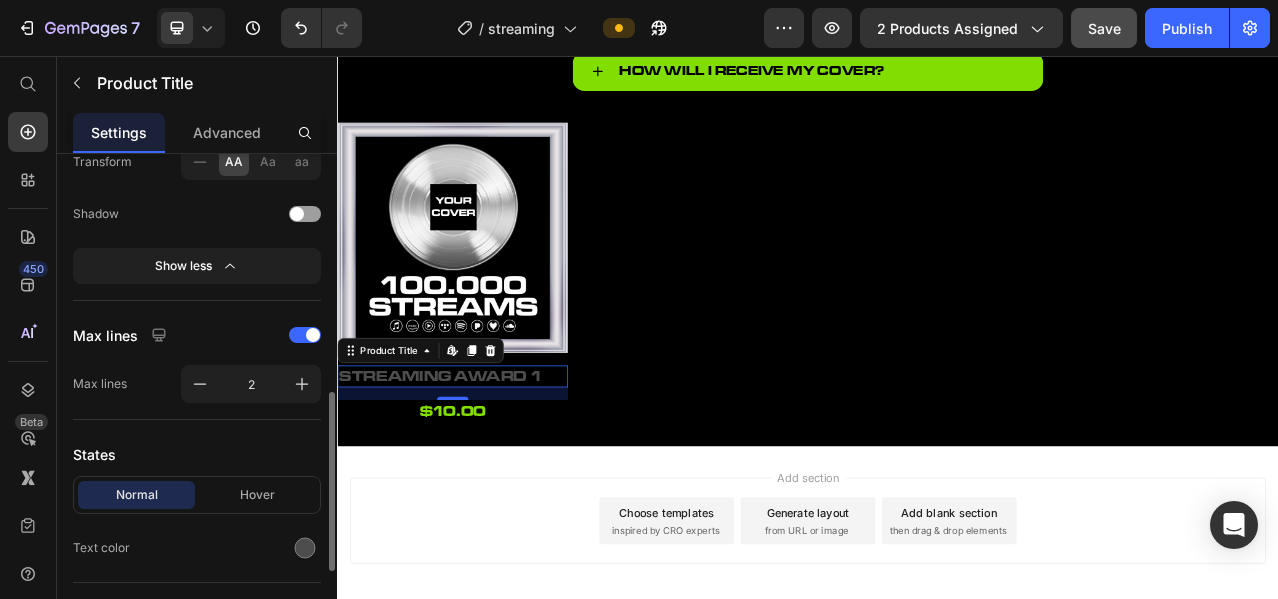 scroll, scrollTop: 833, scrollLeft: 0, axis: vertical 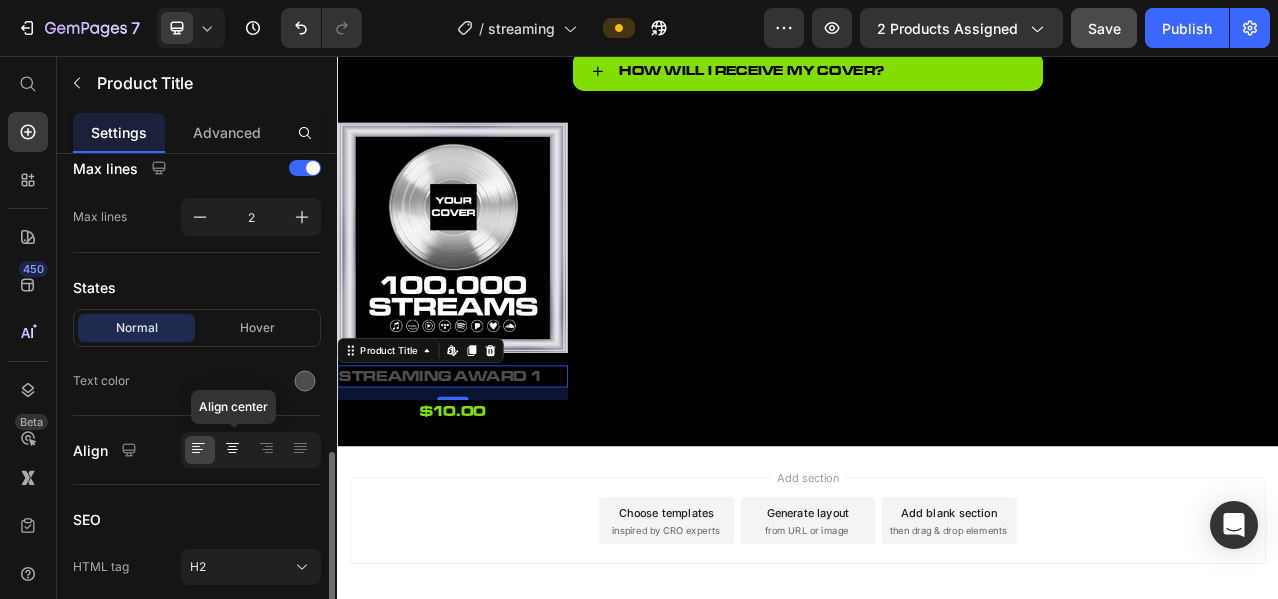 click 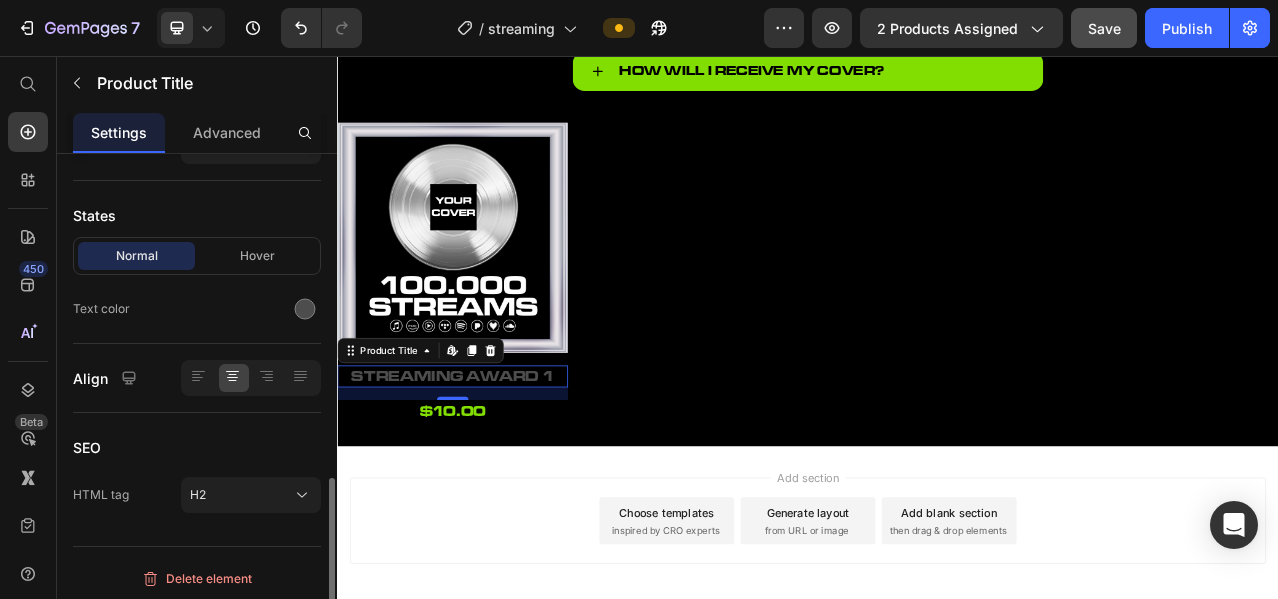 scroll, scrollTop: 738, scrollLeft: 0, axis: vertical 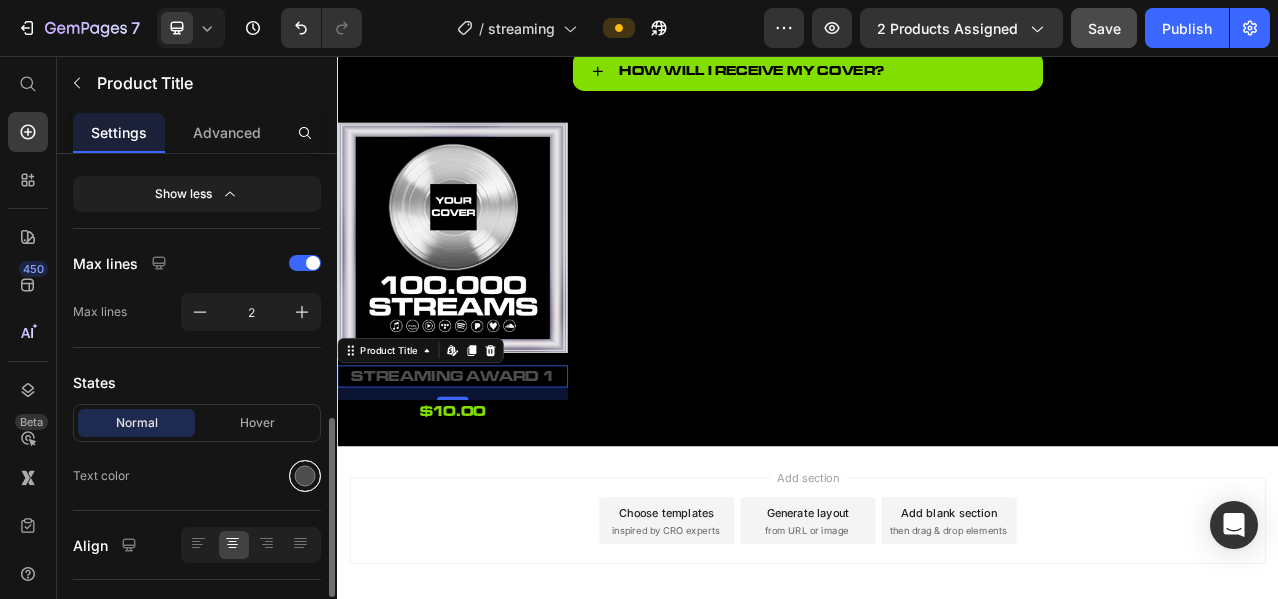 click at bounding box center [305, 476] 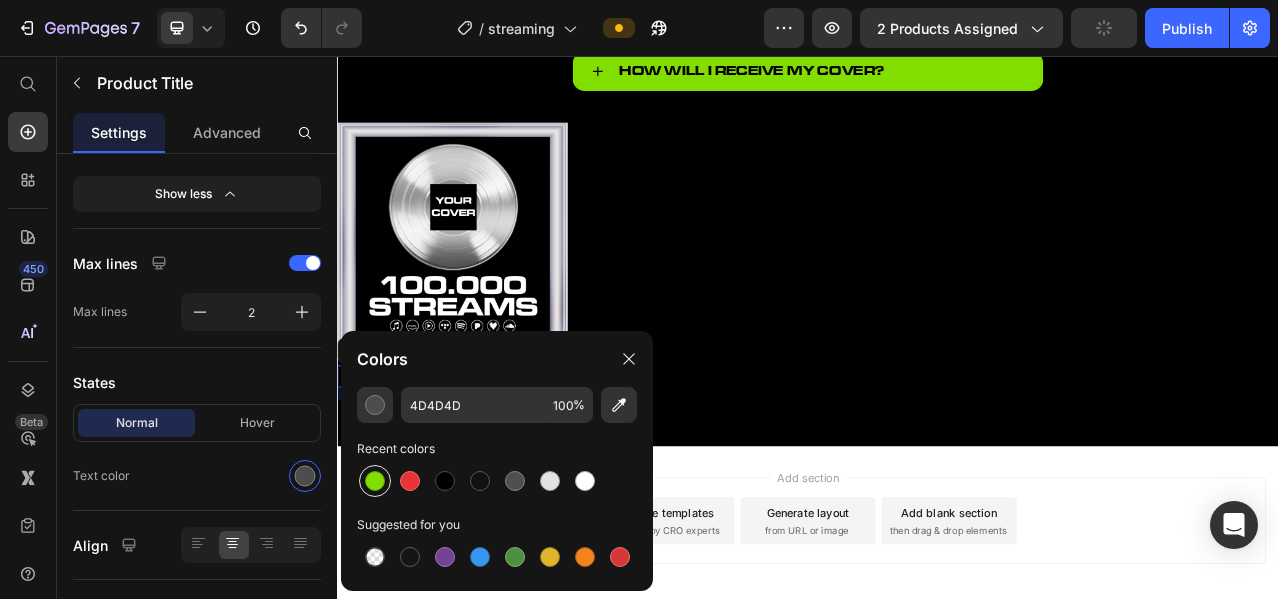 click at bounding box center [375, 481] 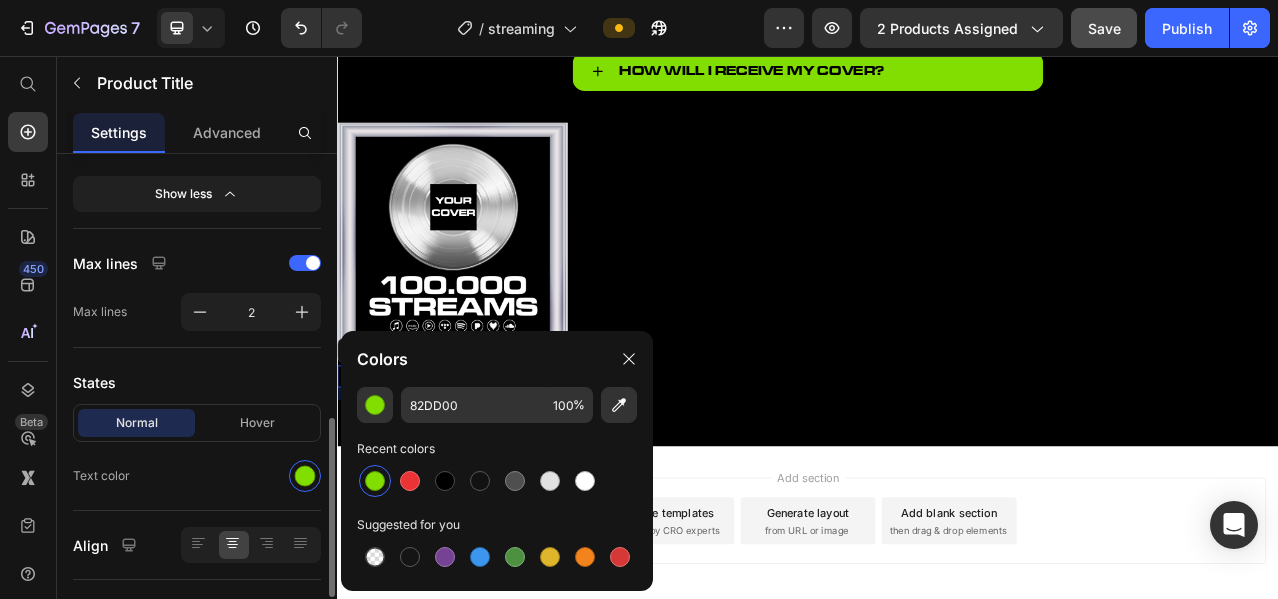 click on "States" at bounding box center (197, 382) 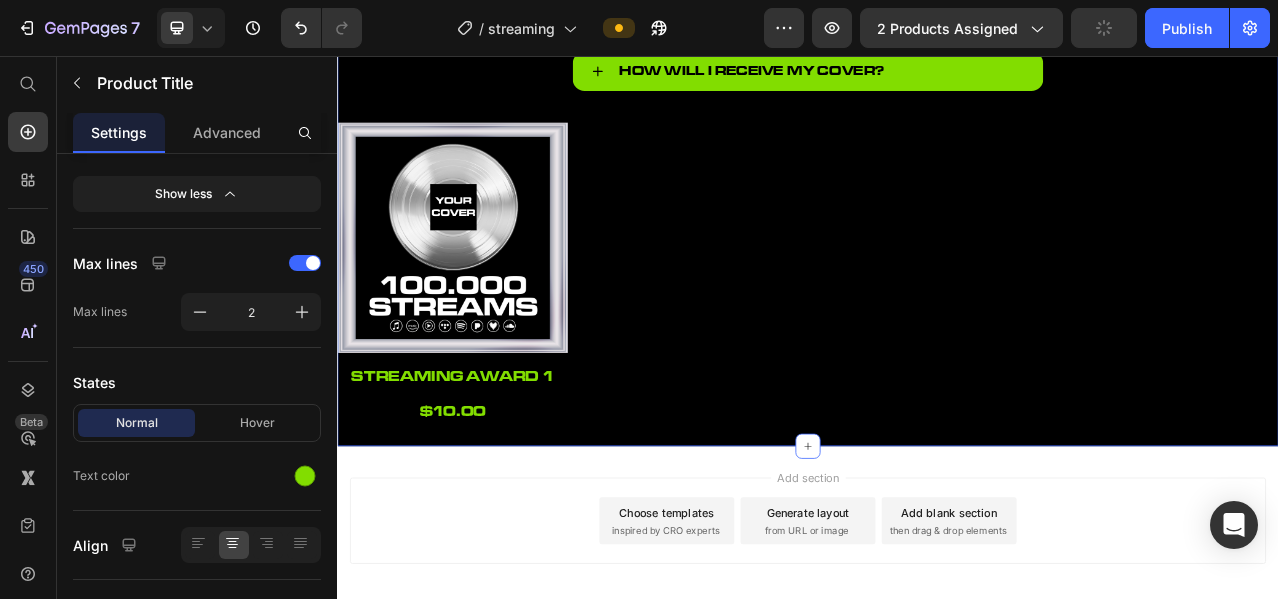 click on "Icon Product Images streaming award 2 (P) Title $10.00 (P) Price
Drop element here Row streams number Heading Please enter or select a value Product Custom Field add motion ? + 15$ Heading NO YES
upload your song (Max 10MB) Product File Upload Product Custom Field ps: Square & Vertical versions included Heading Tab
upload your cover Product File Upload Add to cart
$10.00 Add to Cart add motion ? +15$ Heading NO YES
Drop element here
Click or drop your song to upload (Max 10MB) Product File Upload Product Custom Field ps: Square & Vertical versions included Heading Tab Buy it now Dynamic Checkout                Title Line upload your cover here (Max 10MB) Product File Upload
Add to cart
$10.00 Add to Cart Add to cart
$10.00 Add to Cart
How long will it take to receive my order?
What payment methods do you accept?
How will I receive my Cover?" at bounding box center [937, -127] 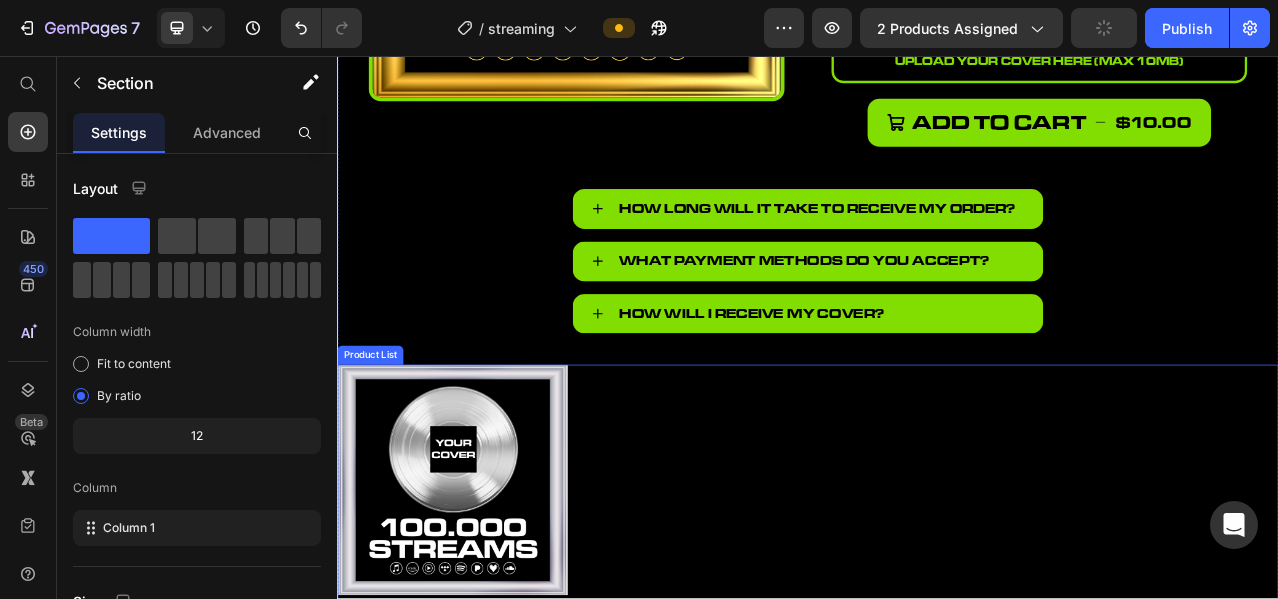scroll, scrollTop: 571, scrollLeft: 0, axis: vertical 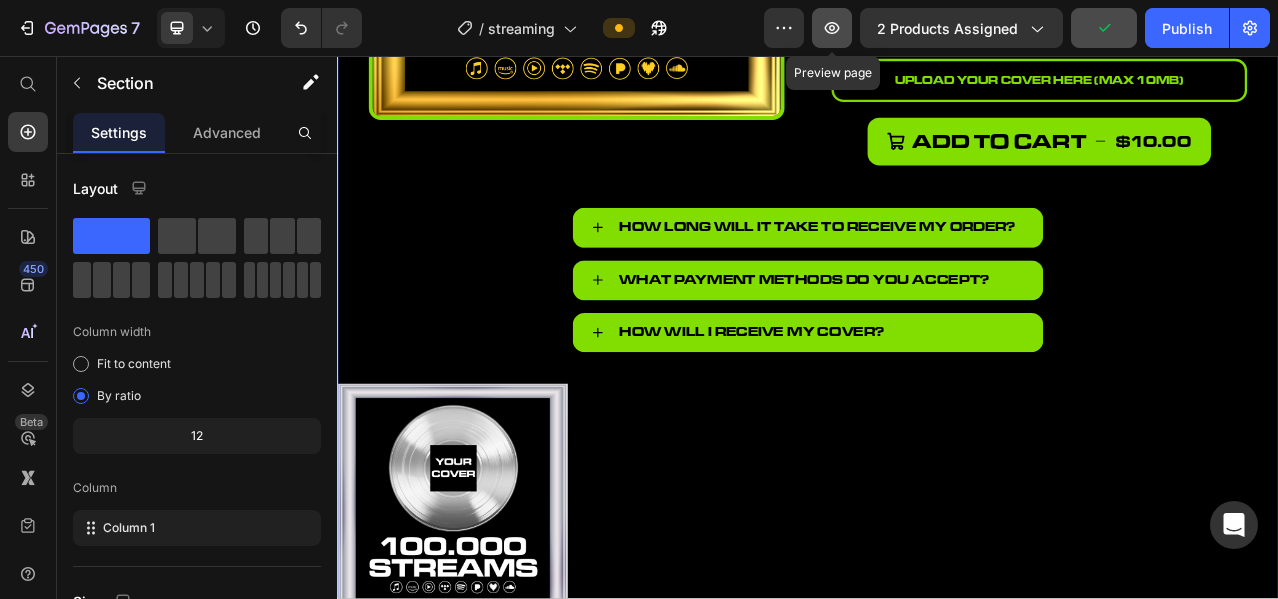 click 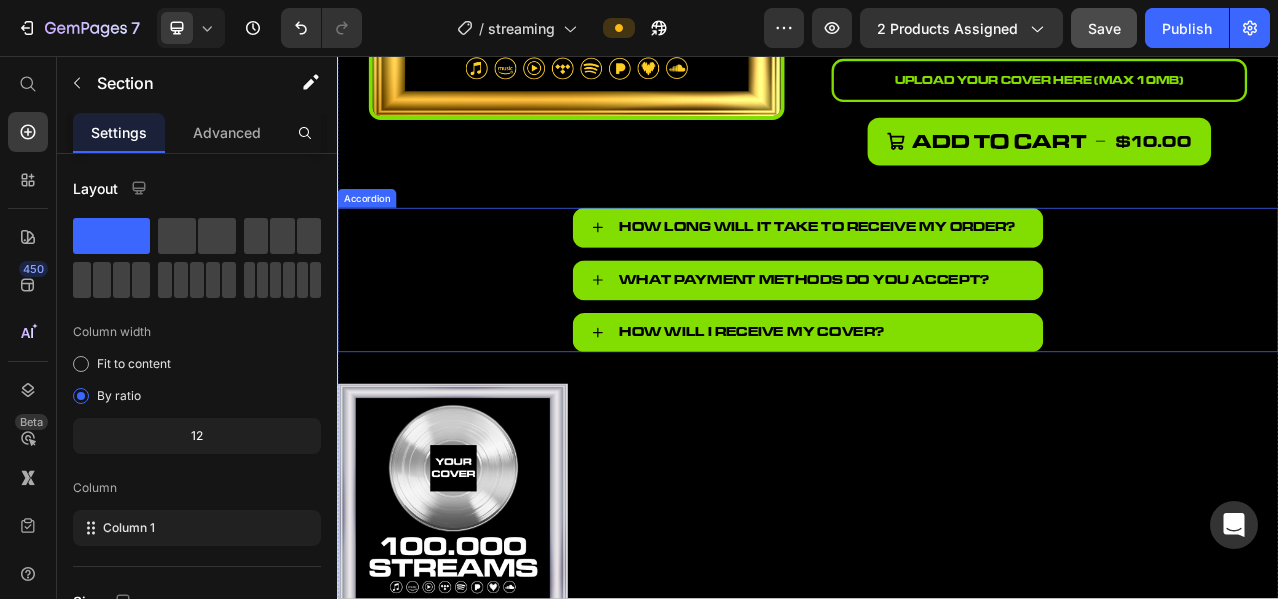 scroll, scrollTop: 738, scrollLeft: 0, axis: vertical 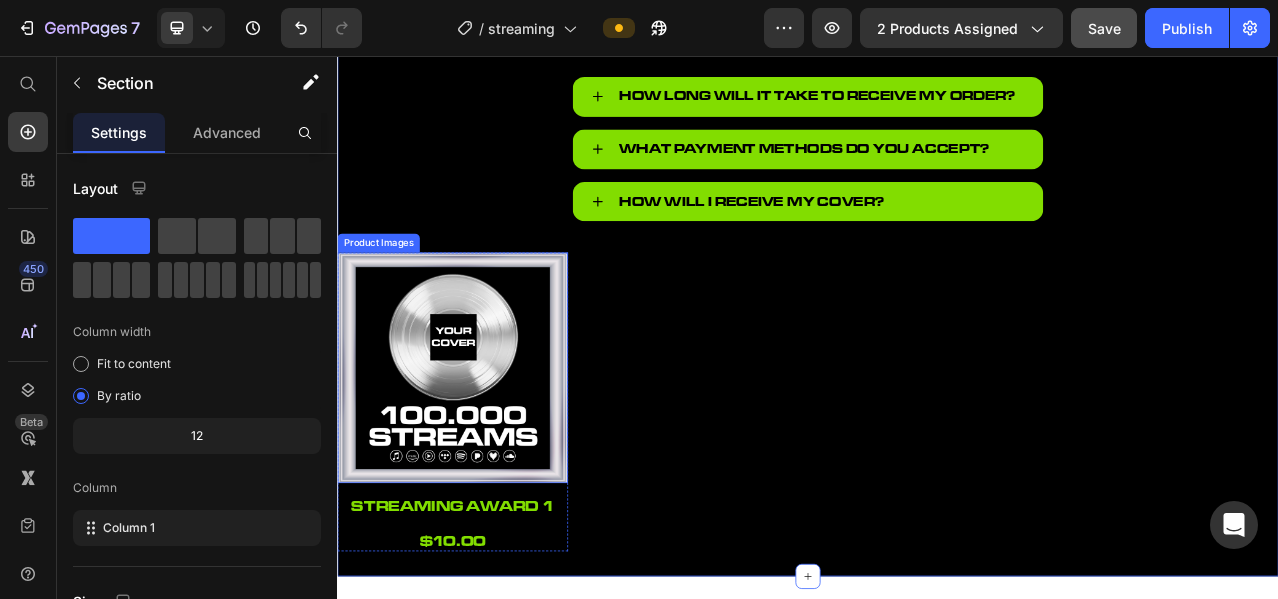 click at bounding box center [484, 454] 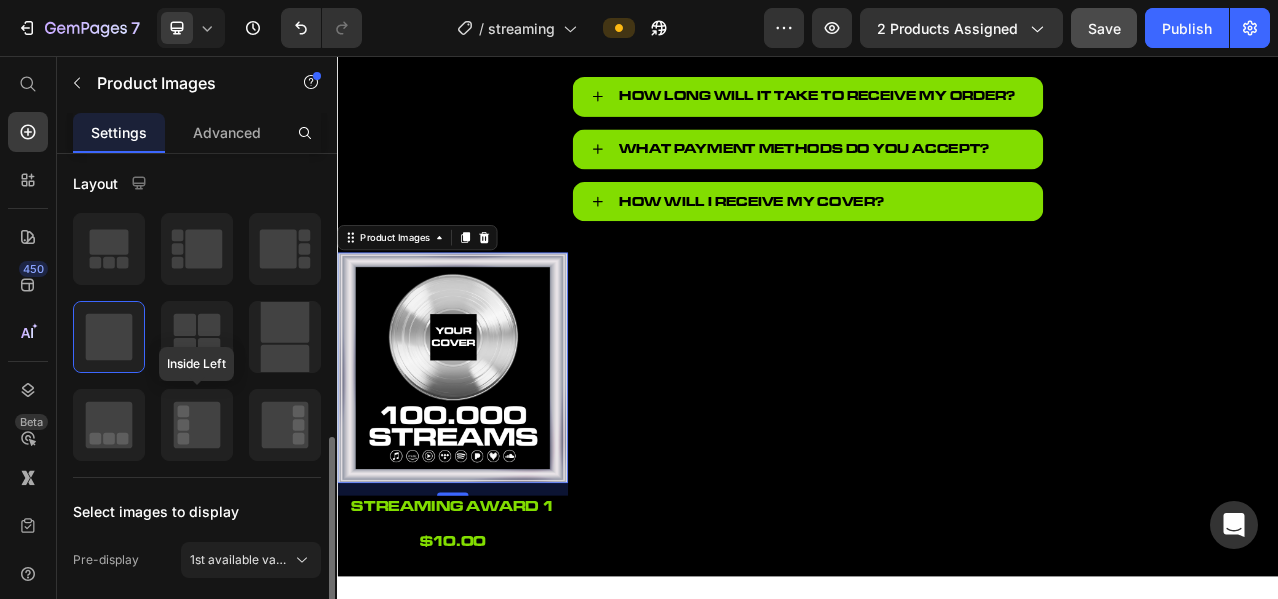scroll, scrollTop: 333, scrollLeft: 0, axis: vertical 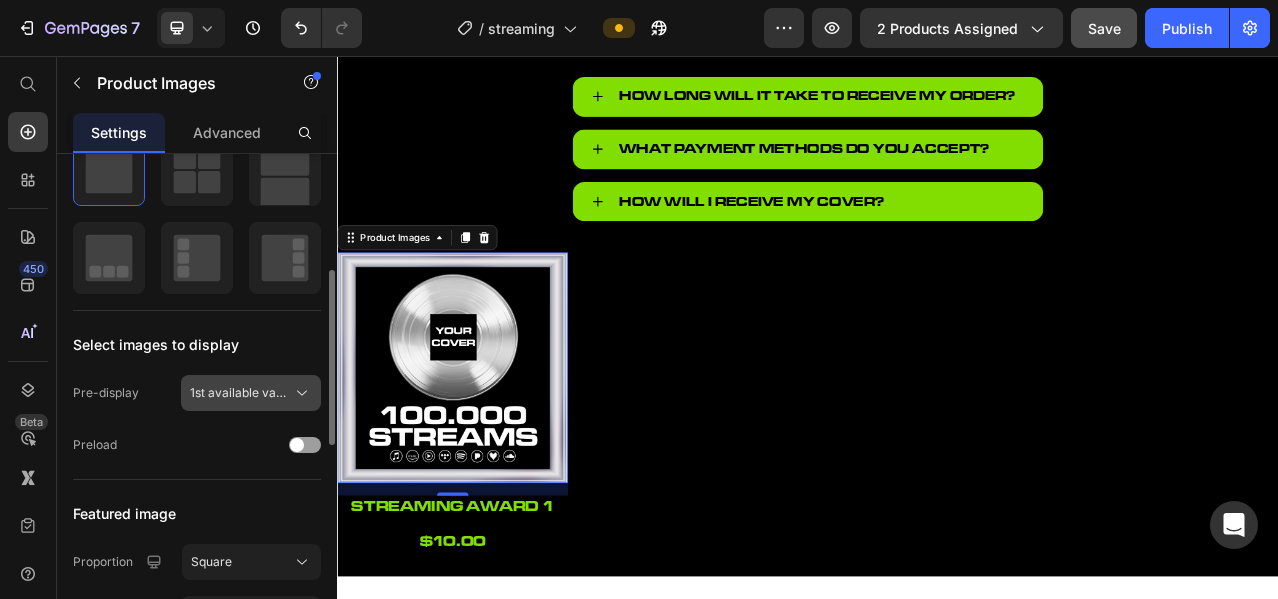 click on "1st available variant" at bounding box center (239, 393) 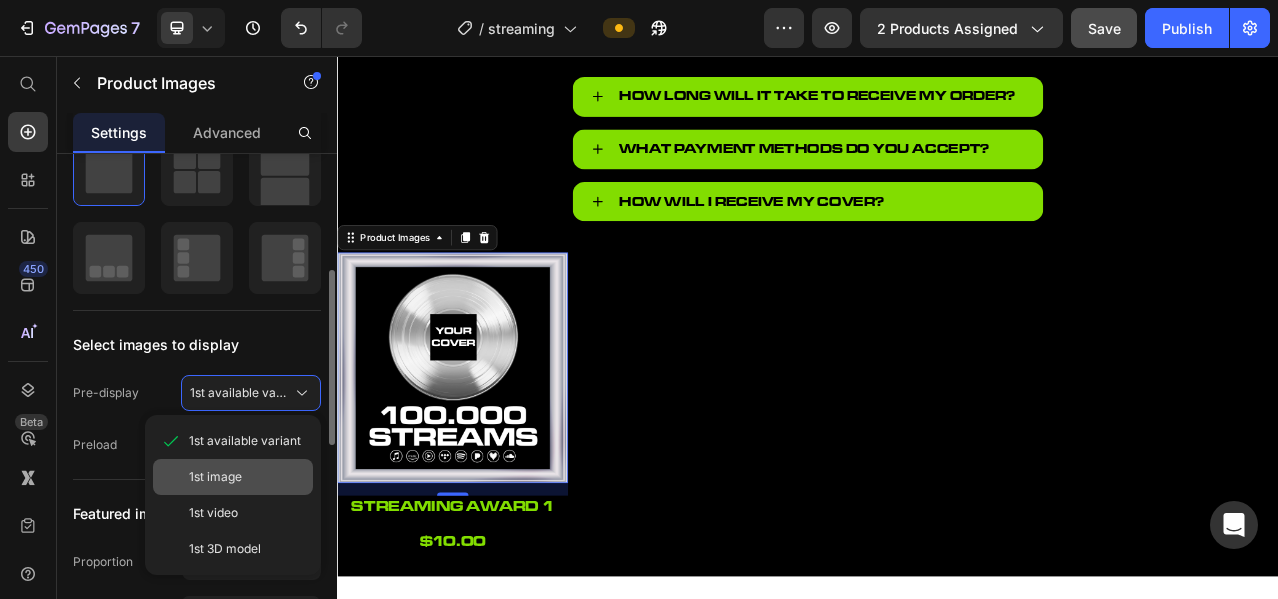 scroll, scrollTop: 500, scrollLeft: 0, axis: vertical 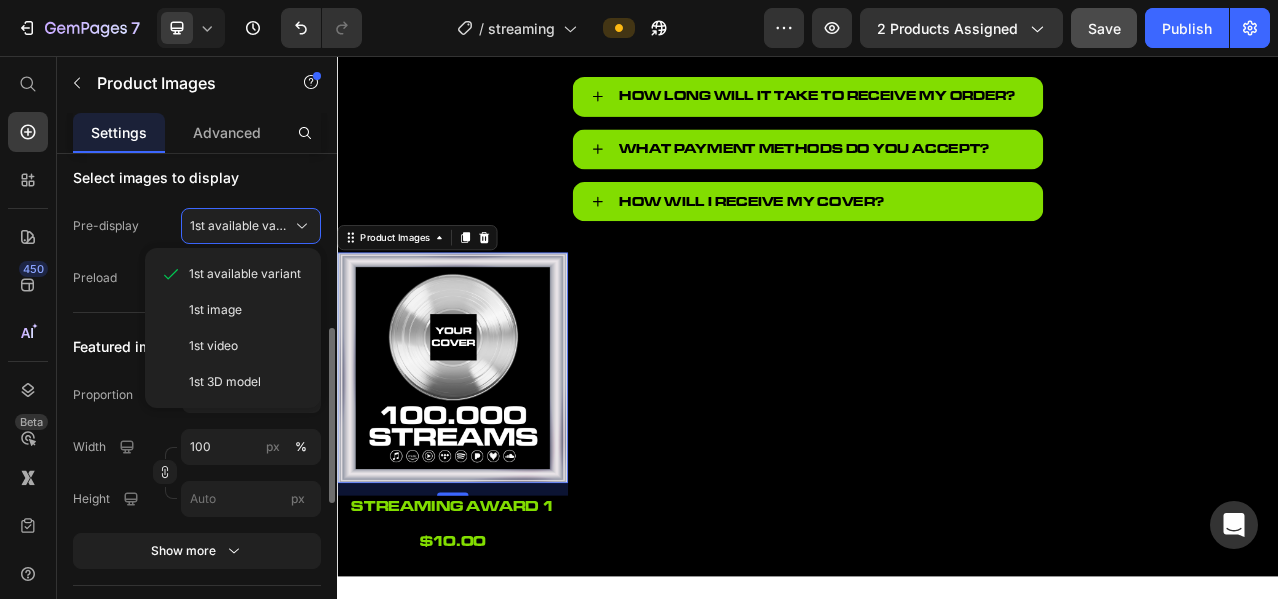 click on "Preload" at bounding box center (95, 278) 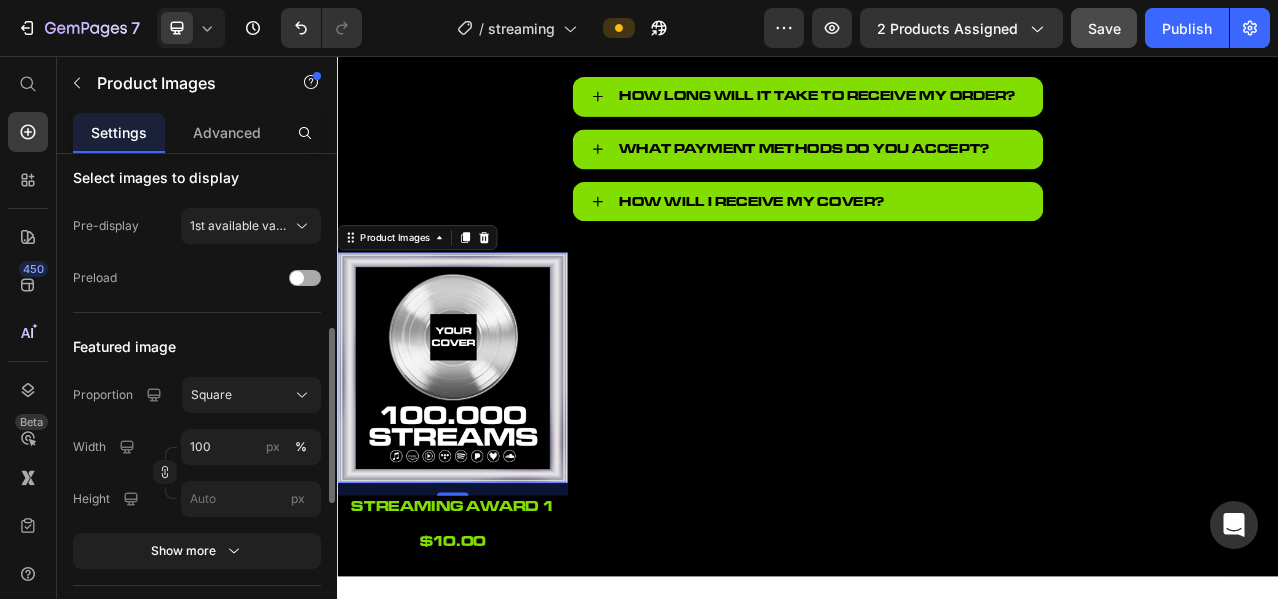click at bounding box center [297, 278] 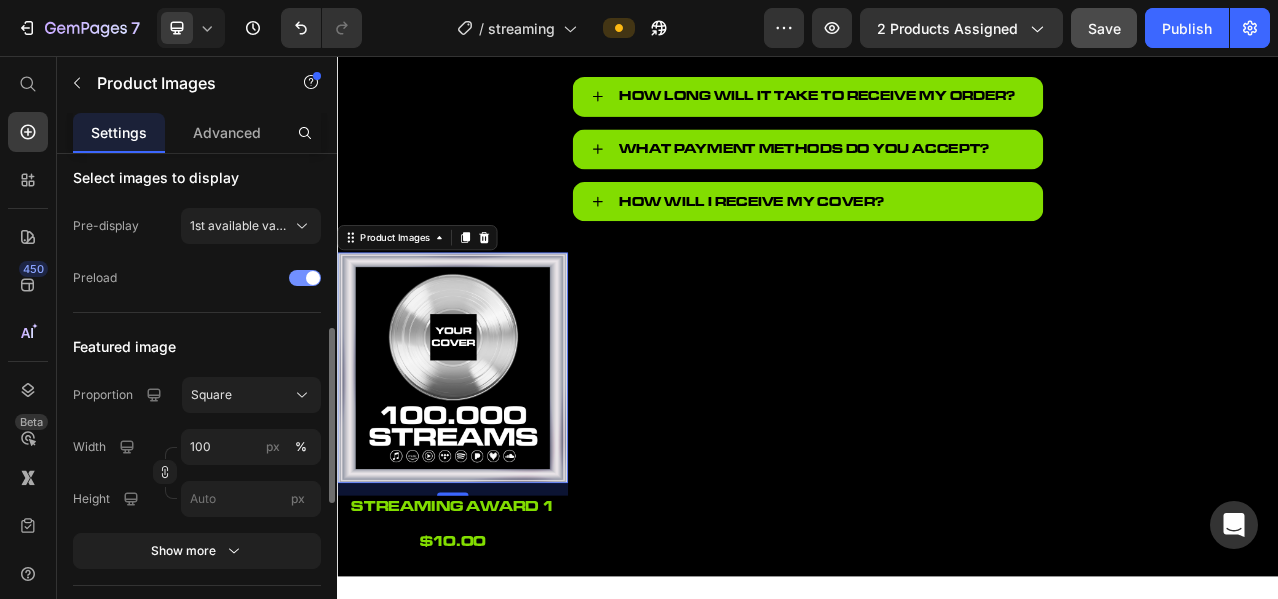 click at bounding box center (313, 278) 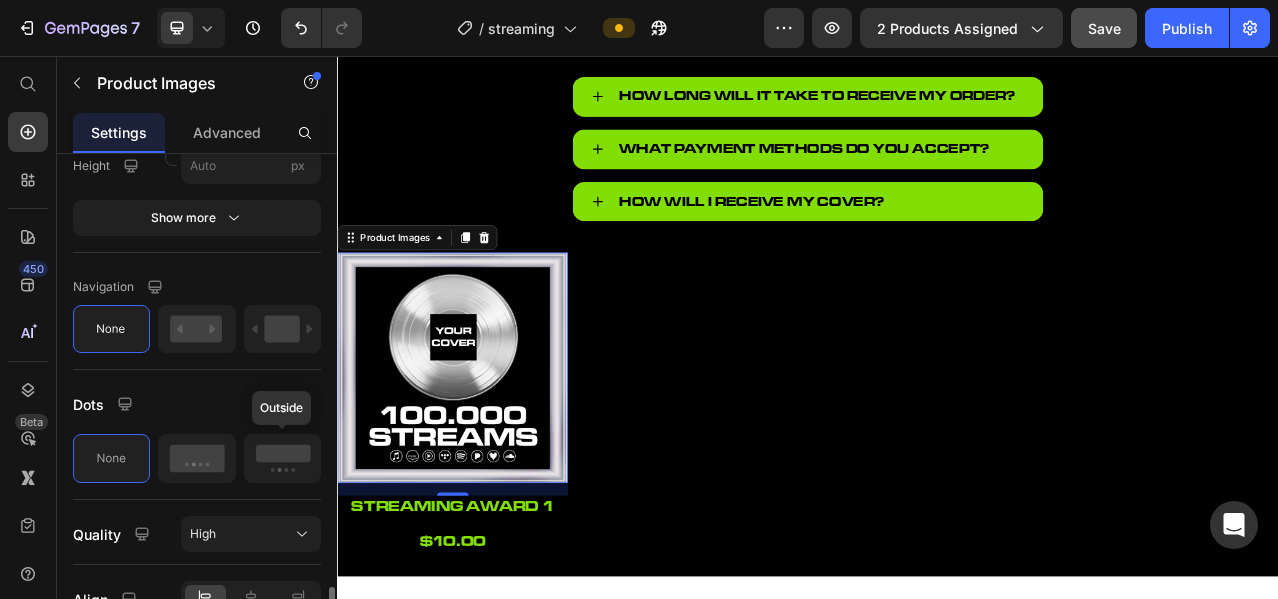 scroll, scrollTop: 938, scrollLeft: 0, axis: vertical 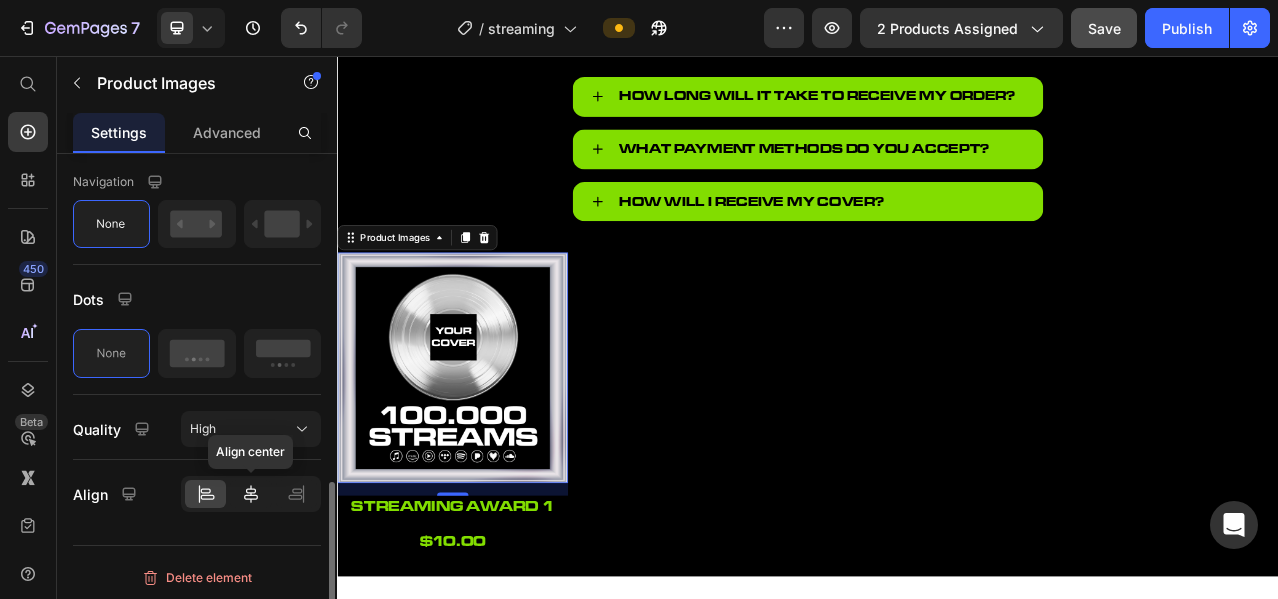 click 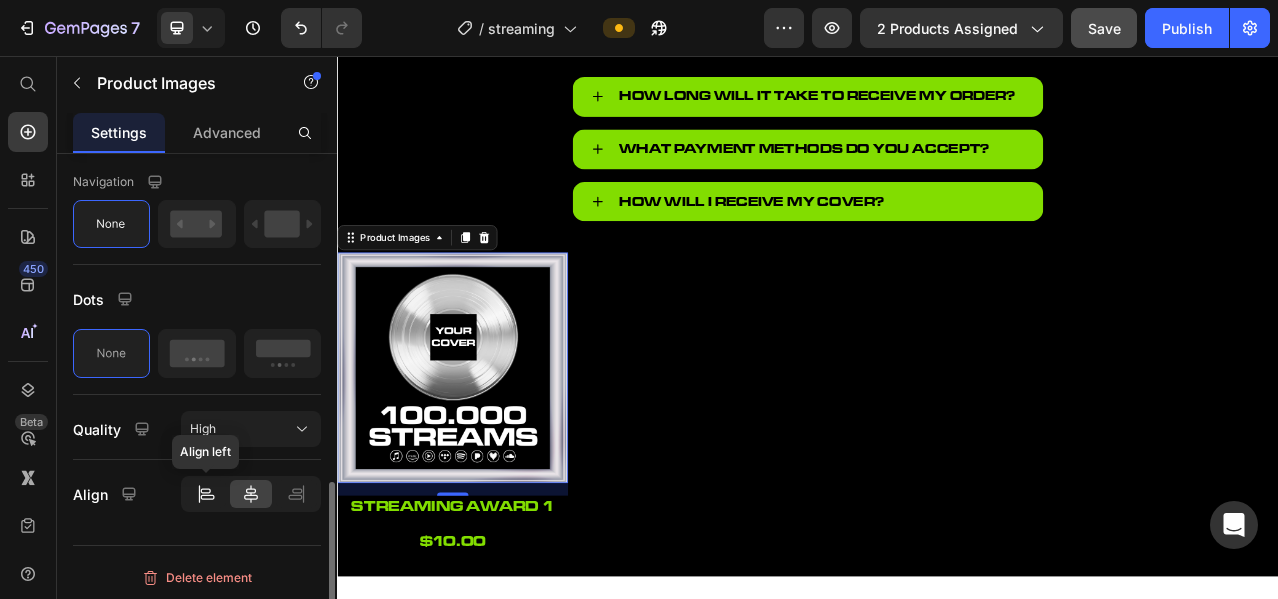 click 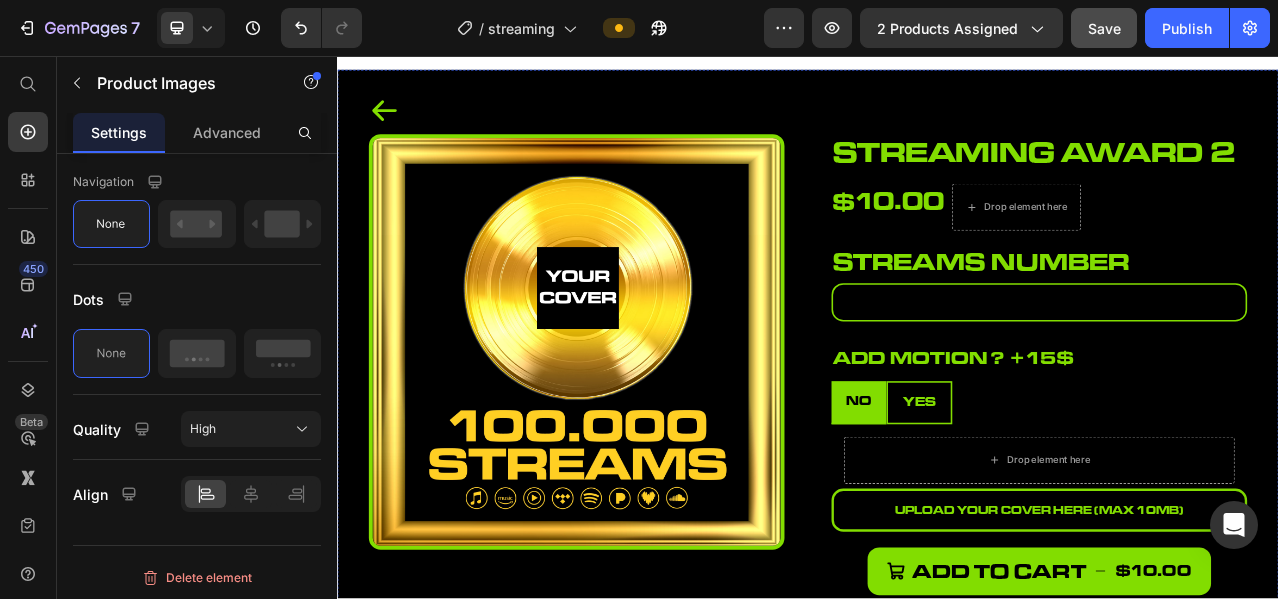 scroll, scrollTop: 0, scrollLeft: 0, axis: both 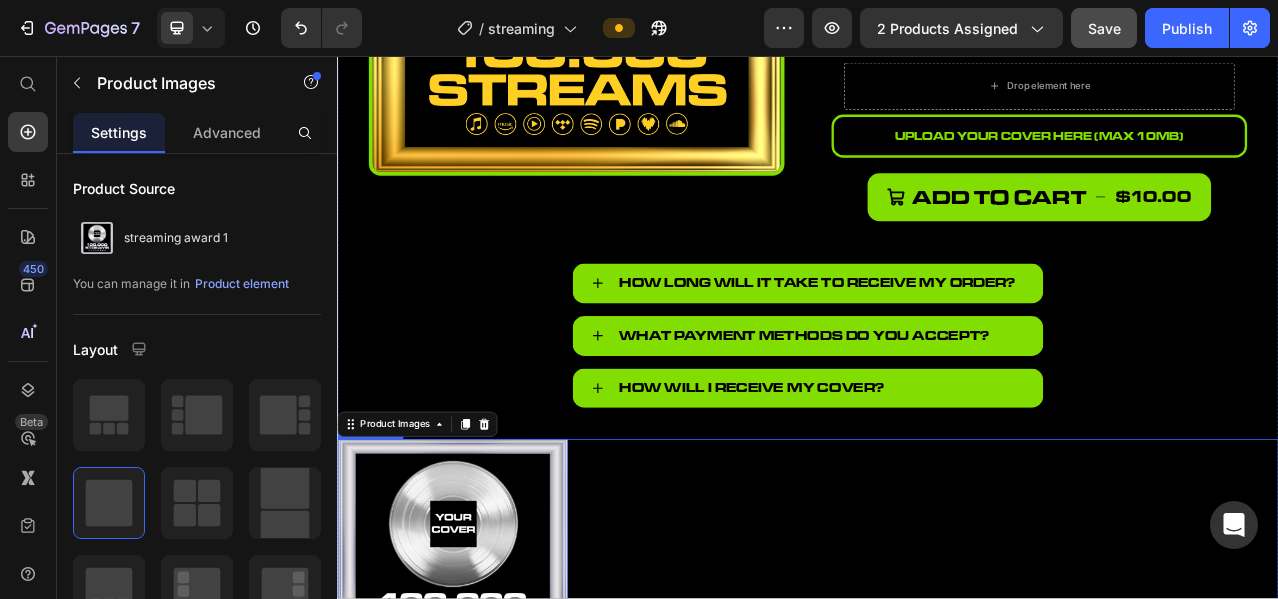 click on "Product Images   16 streaming award 1 Product Title $10.00 Product Price Row Row" at bounding box center (937, 735) 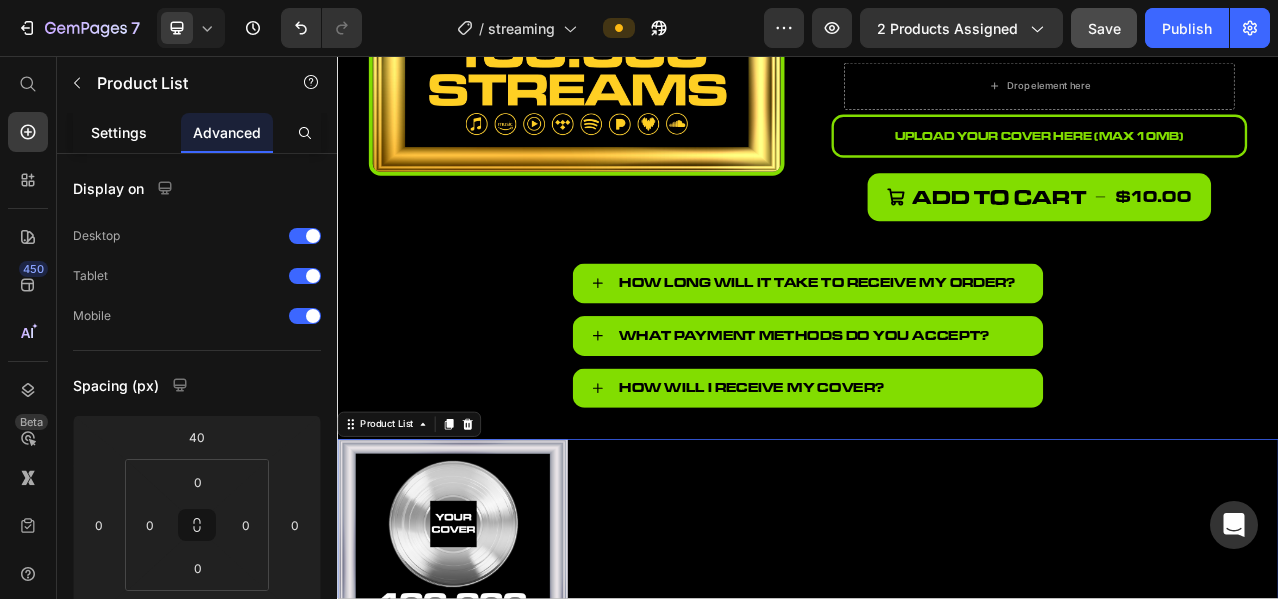click on "Settings" at bounding box center [119, 132] 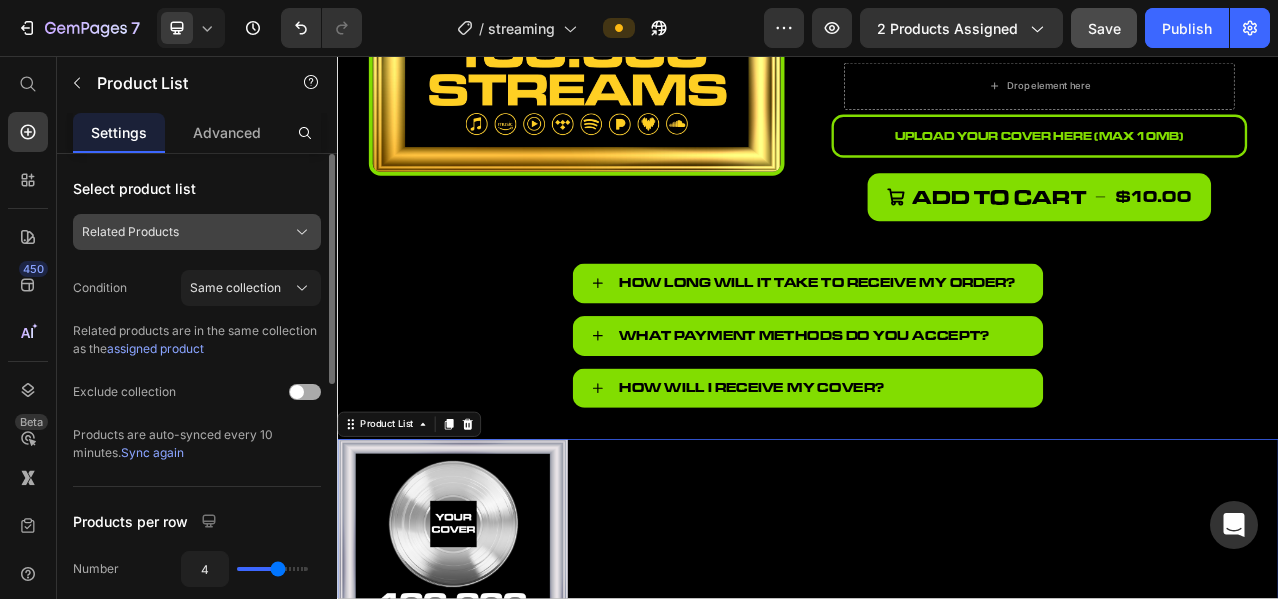 click on "Related Products" 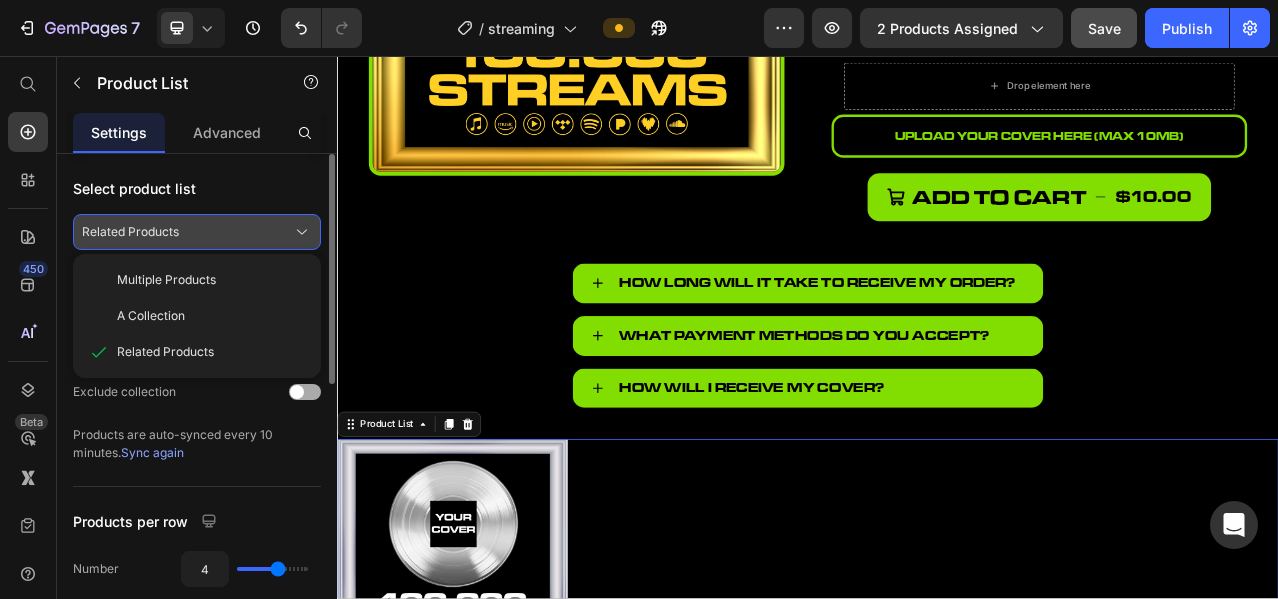 click on "Related Products" 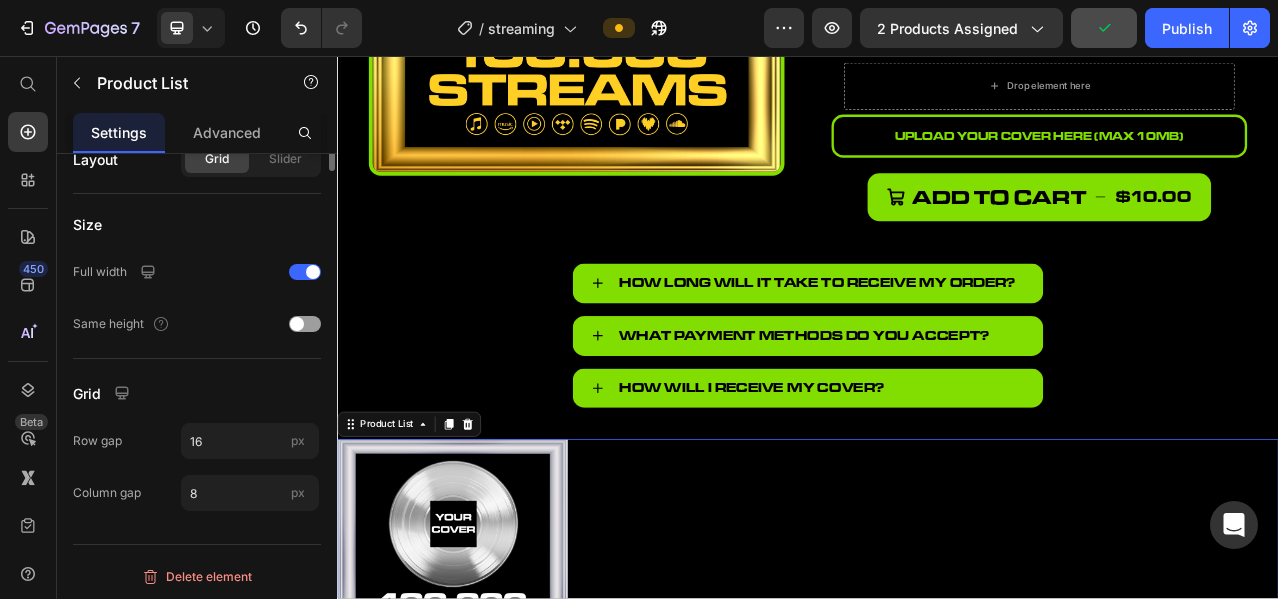 scroll, scrollTop: 0, scrollLeft: 0, axis: both 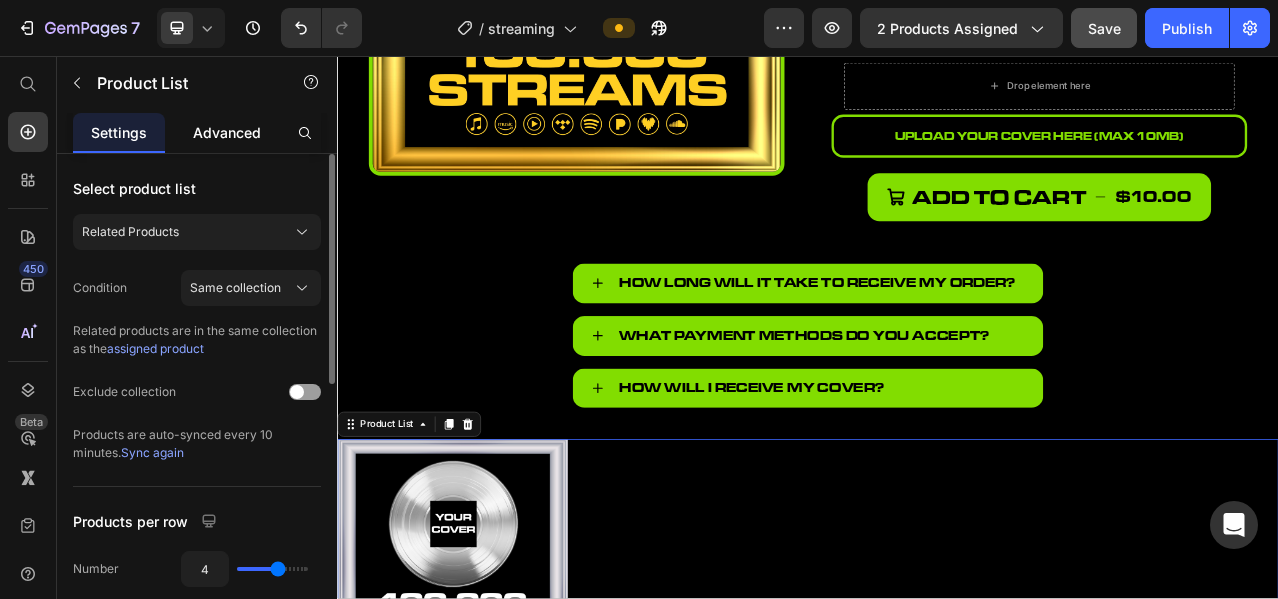click on "Advanced" at bounding box center [227, 132] 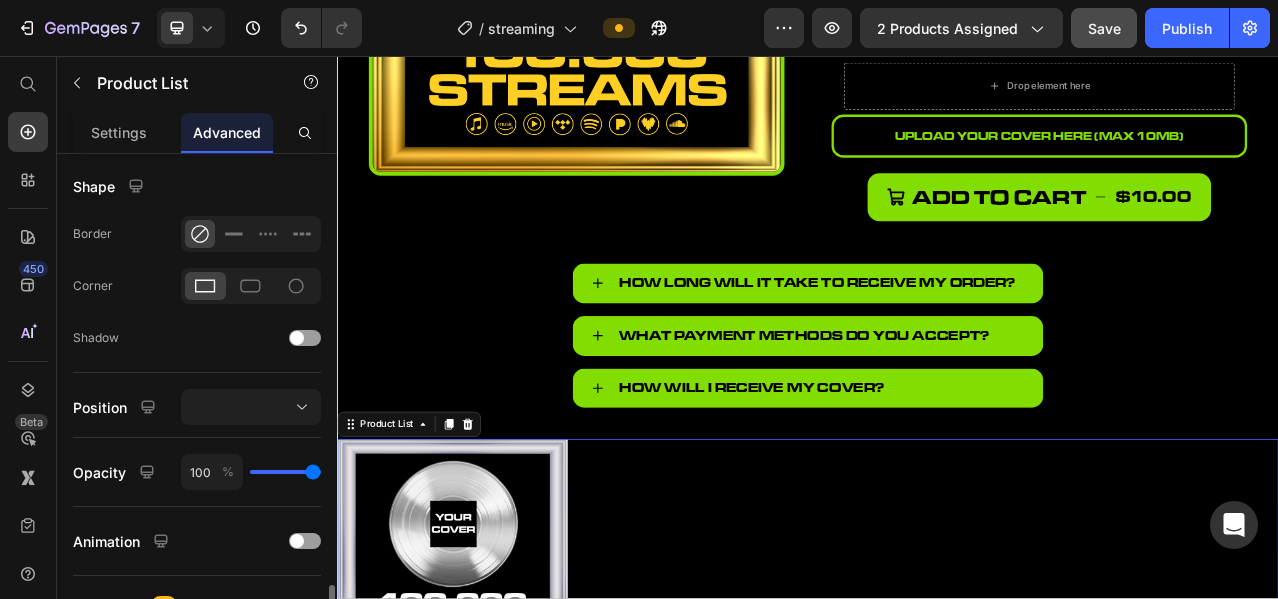 scroll, scrollTop: 763, scrollLeft: 0, axis: vertical 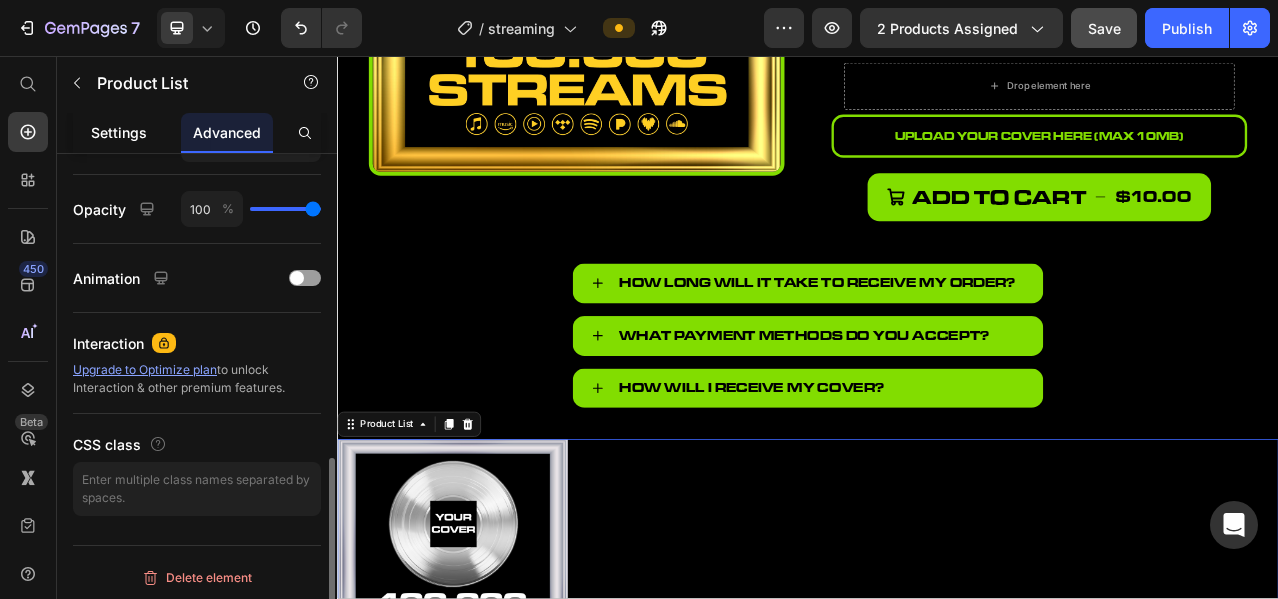 click on "Settings" 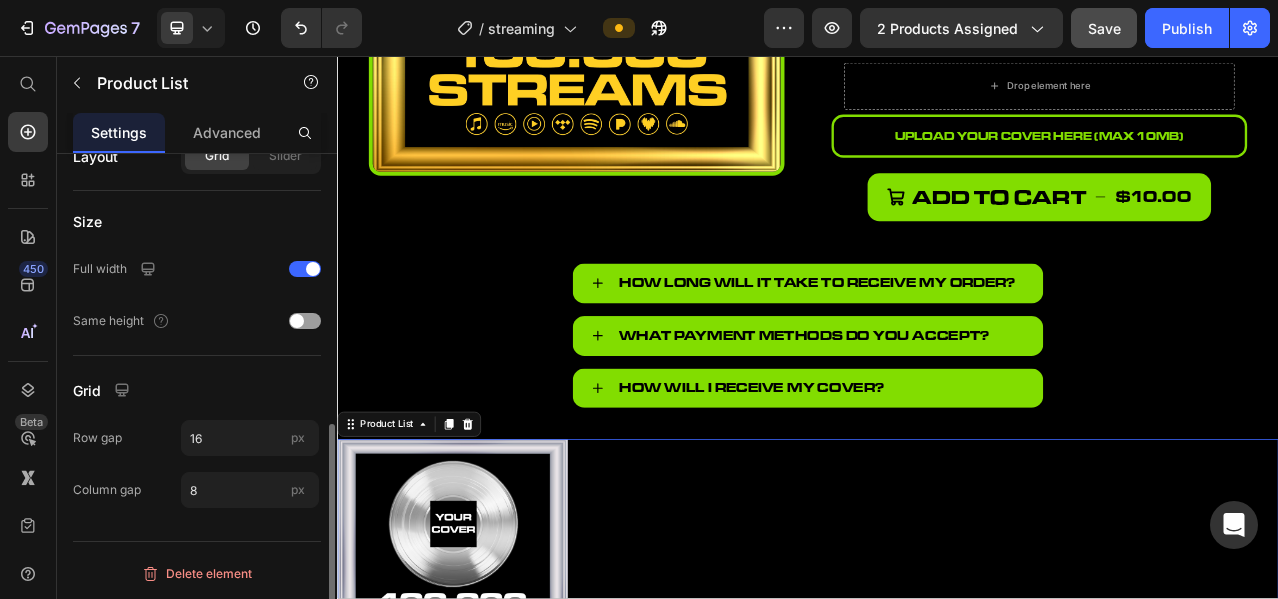 scroll, scrollTop: 0, scrollLeft: 0, axis: both 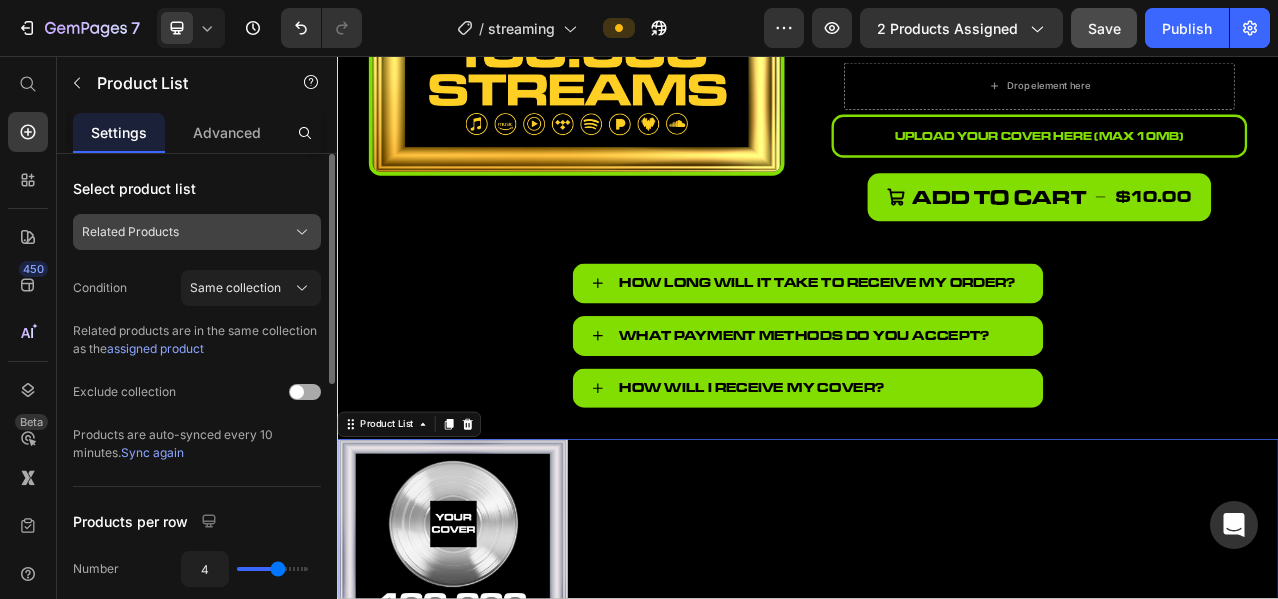 click on "Related Products" 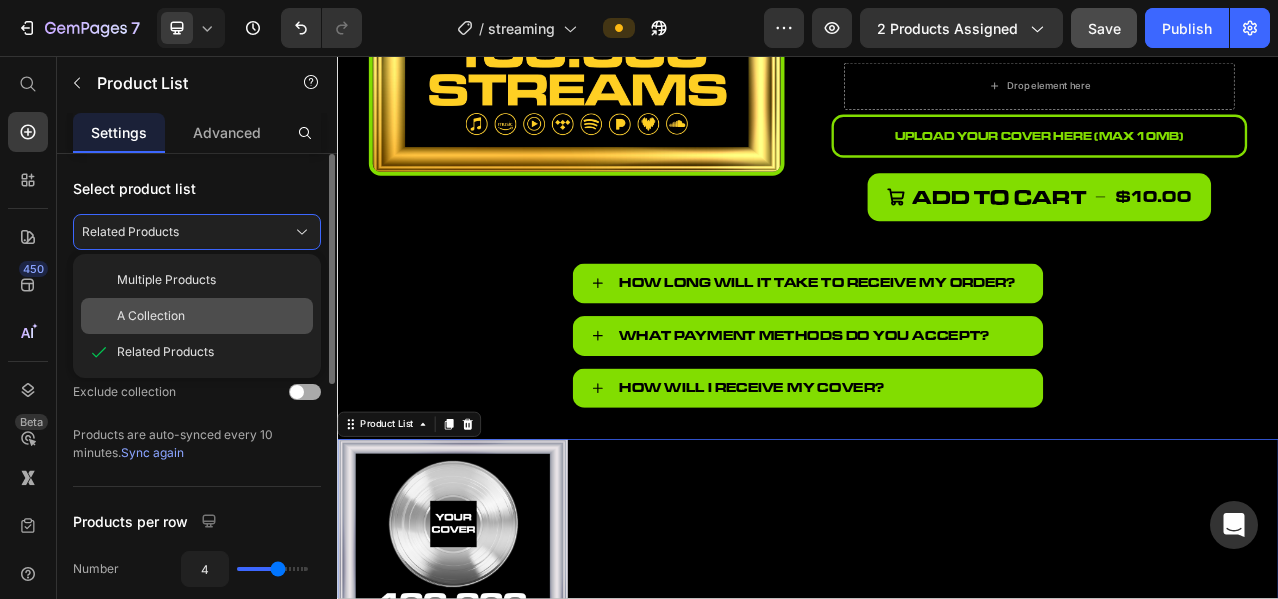 click on "A Collection" at bounding box center [151, 316] 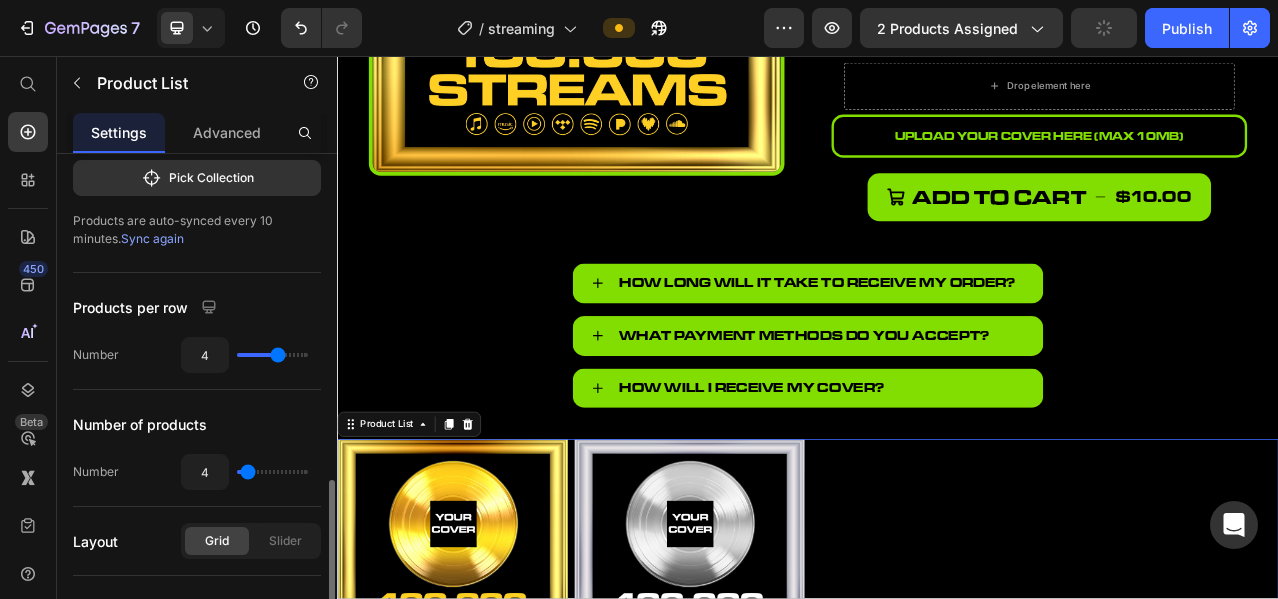 scroll, scrollTop: 333, scrollLeft: 0, axis: vertical 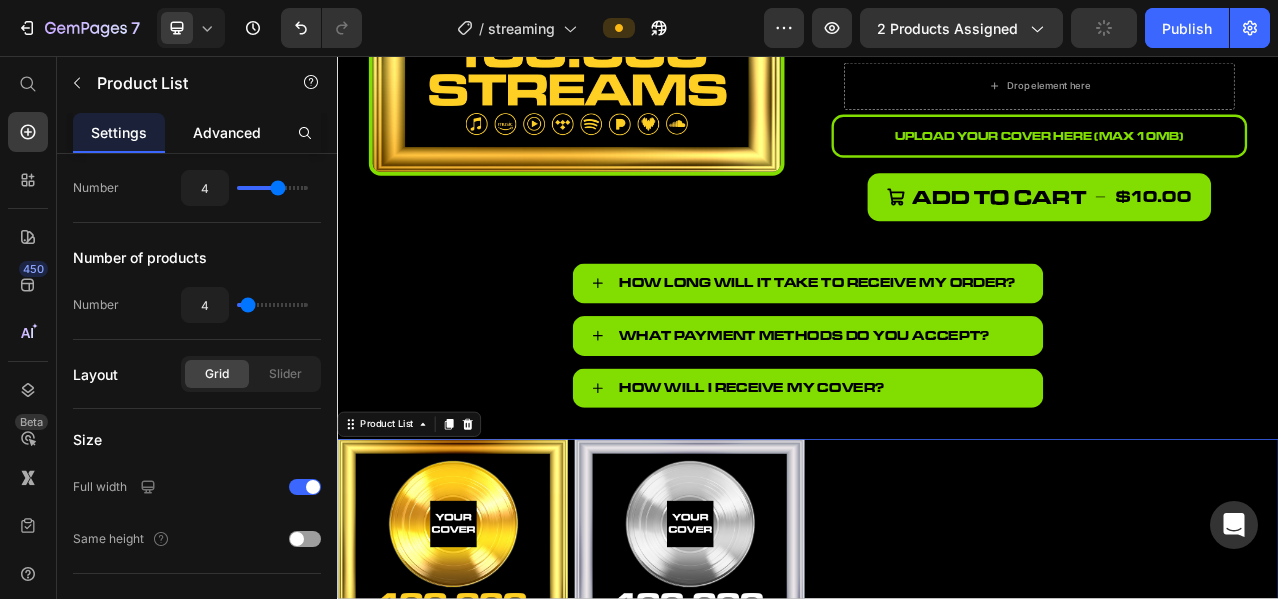 click on "Advanced" at bounding box center [227, 132] 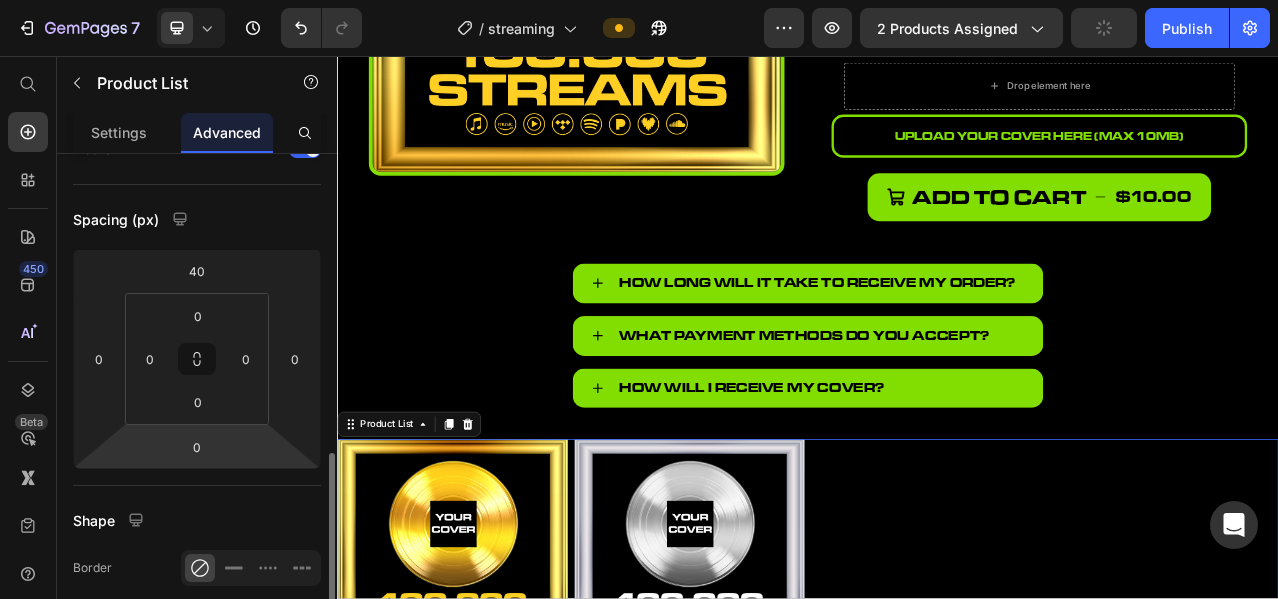 scroll, scrollTop: 333, scrollLeft: 0, axis: vertical 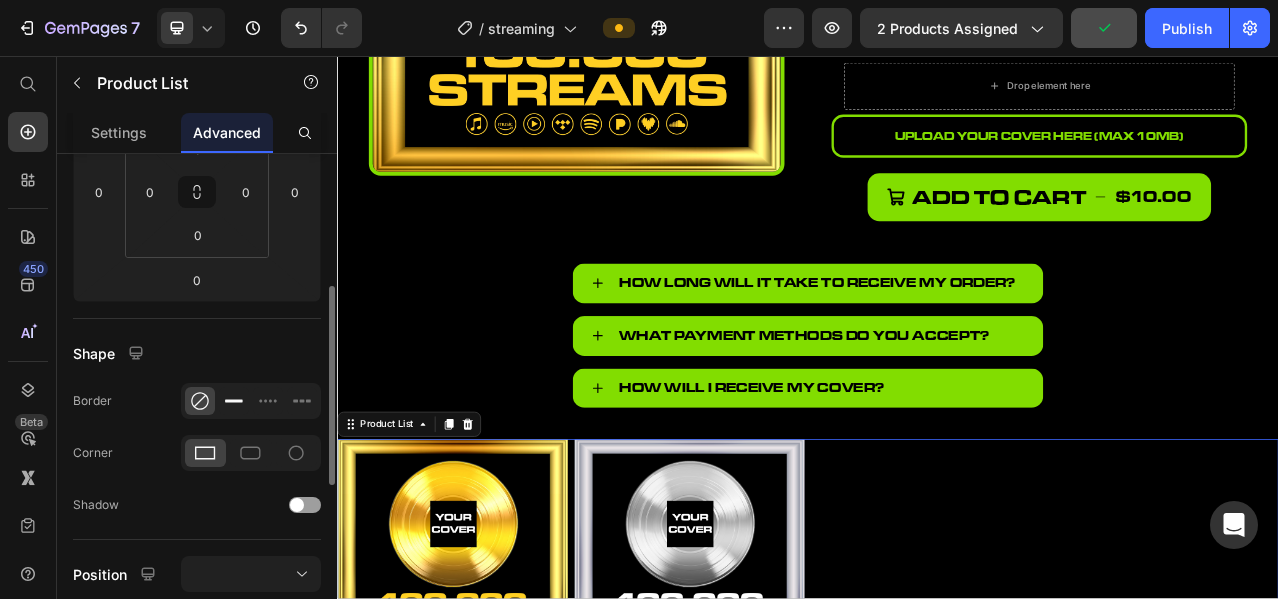 click 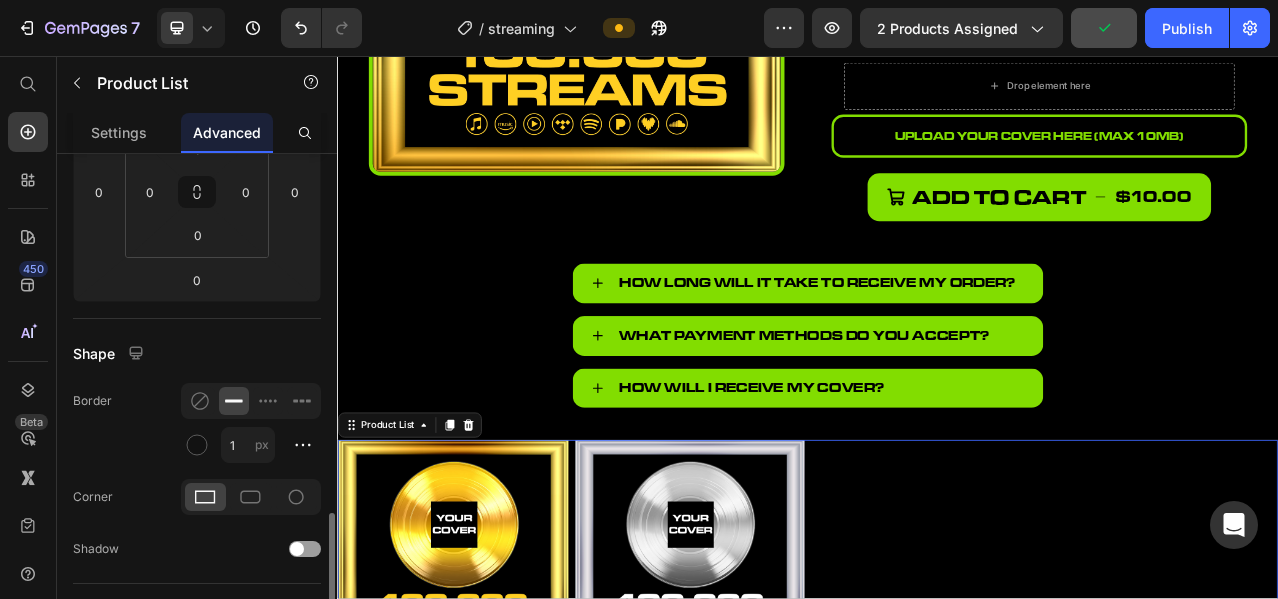 scroll, scrollTop: 500, scrollLeft: 0, axis: vertical 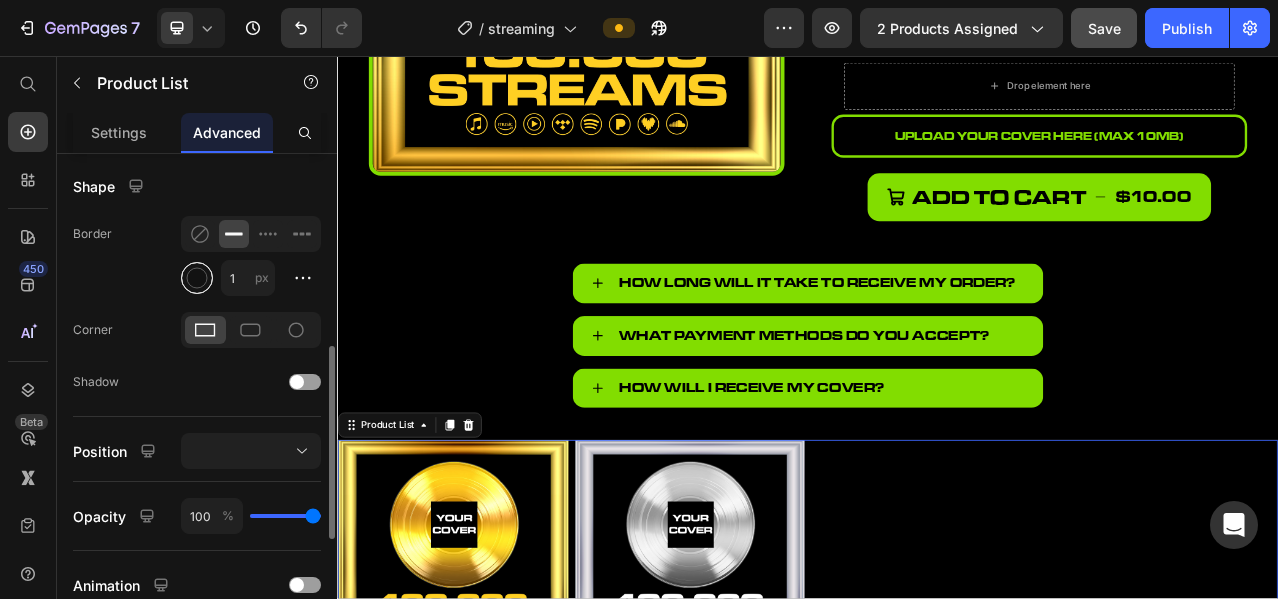 click at bounding box center (197, 278) 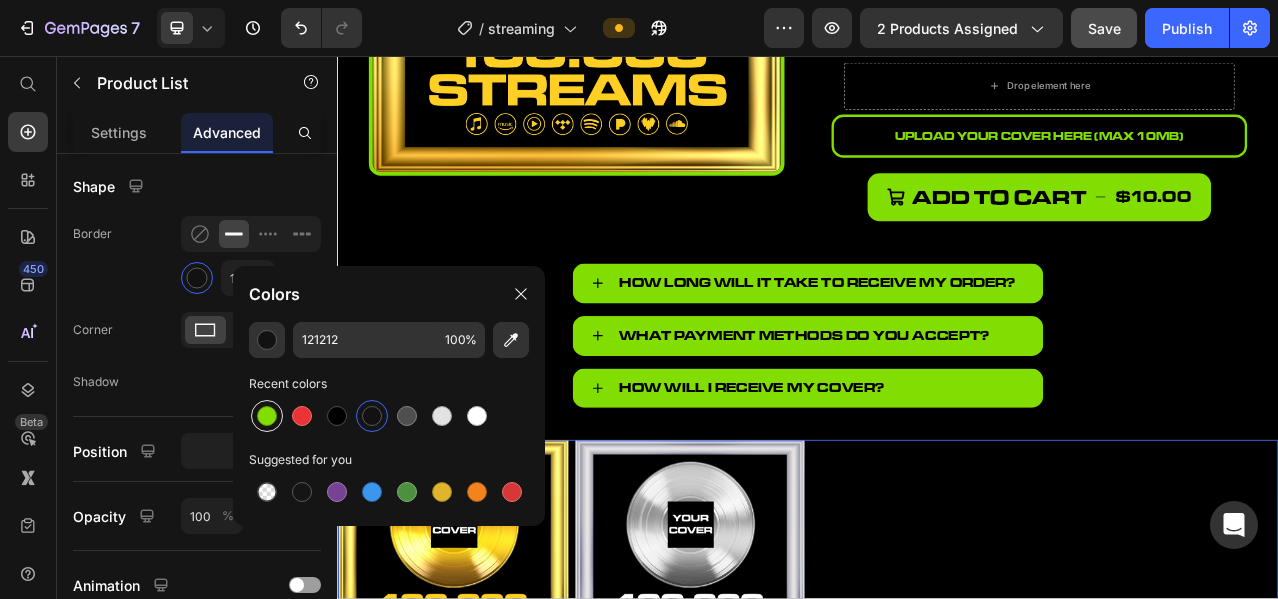 click at bounding box center [267, 416] 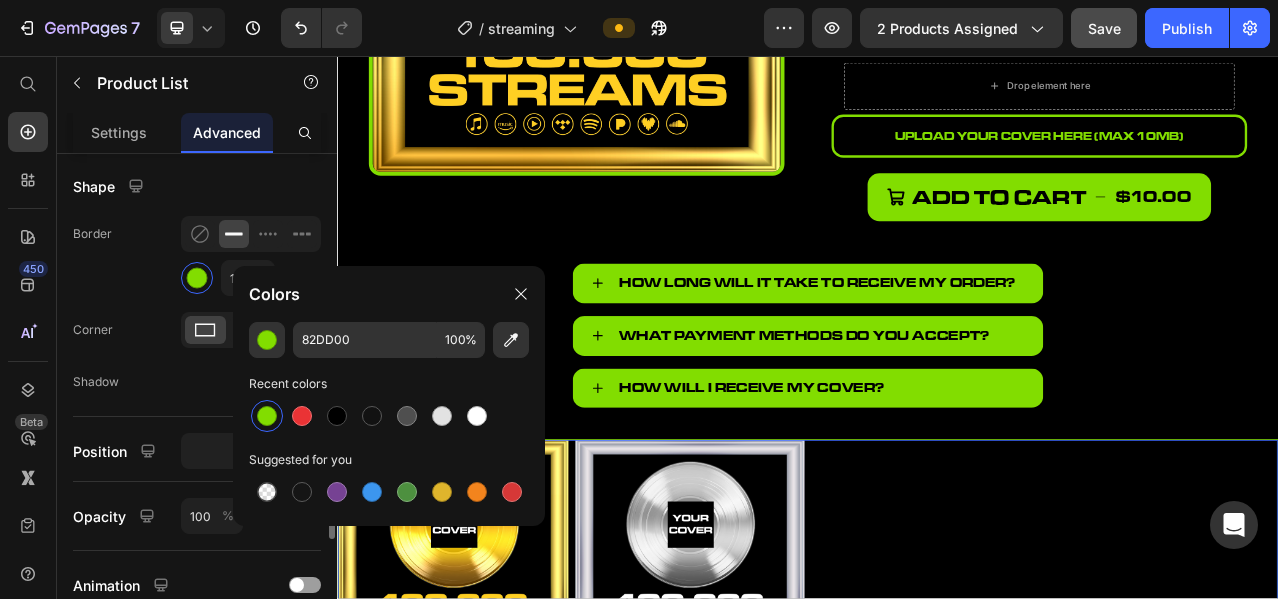 click on "Corner" 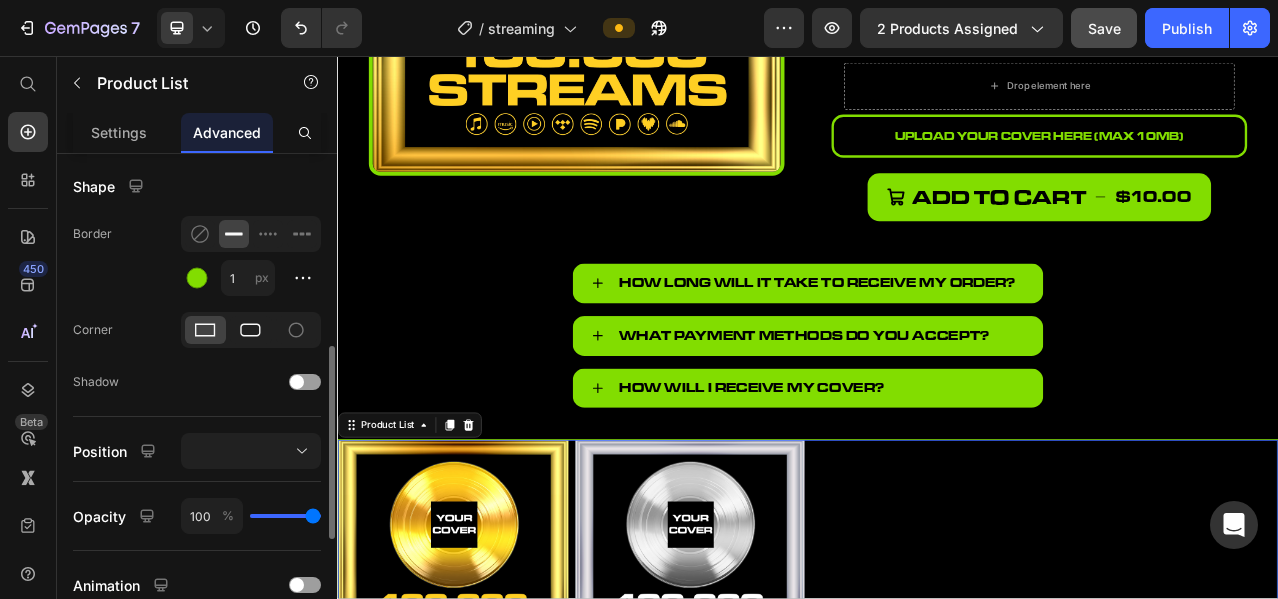 click 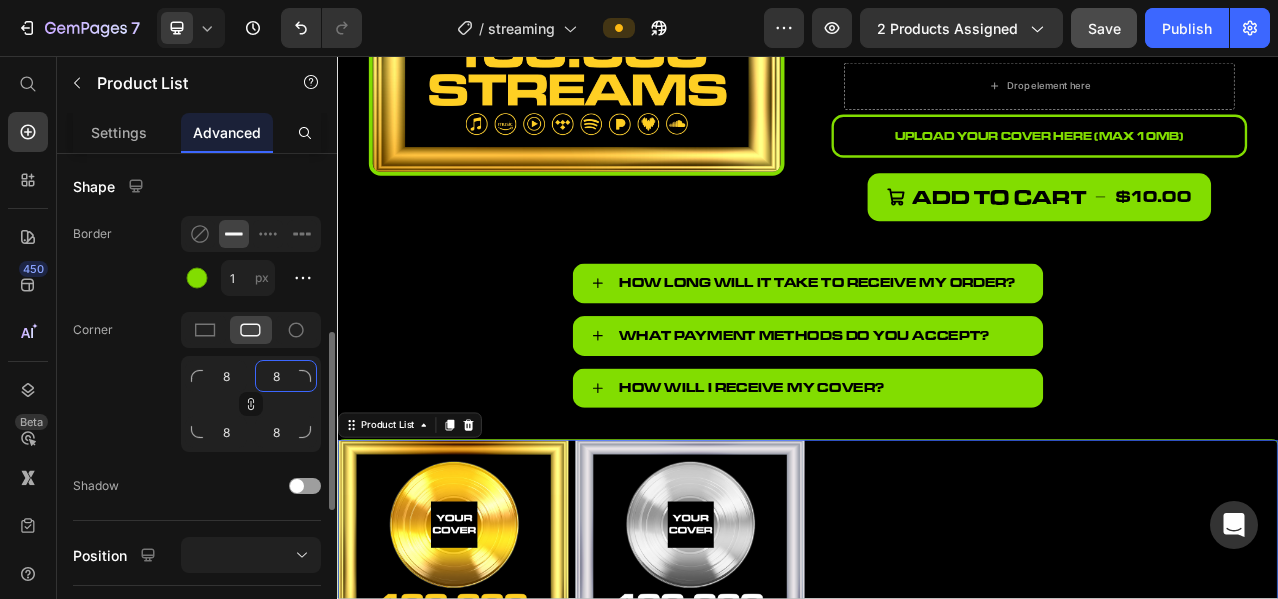 drag, startPoint x: 268, startPoint y: 358, endPoint x: 279, endPoint y: 360, distance: 11.18034 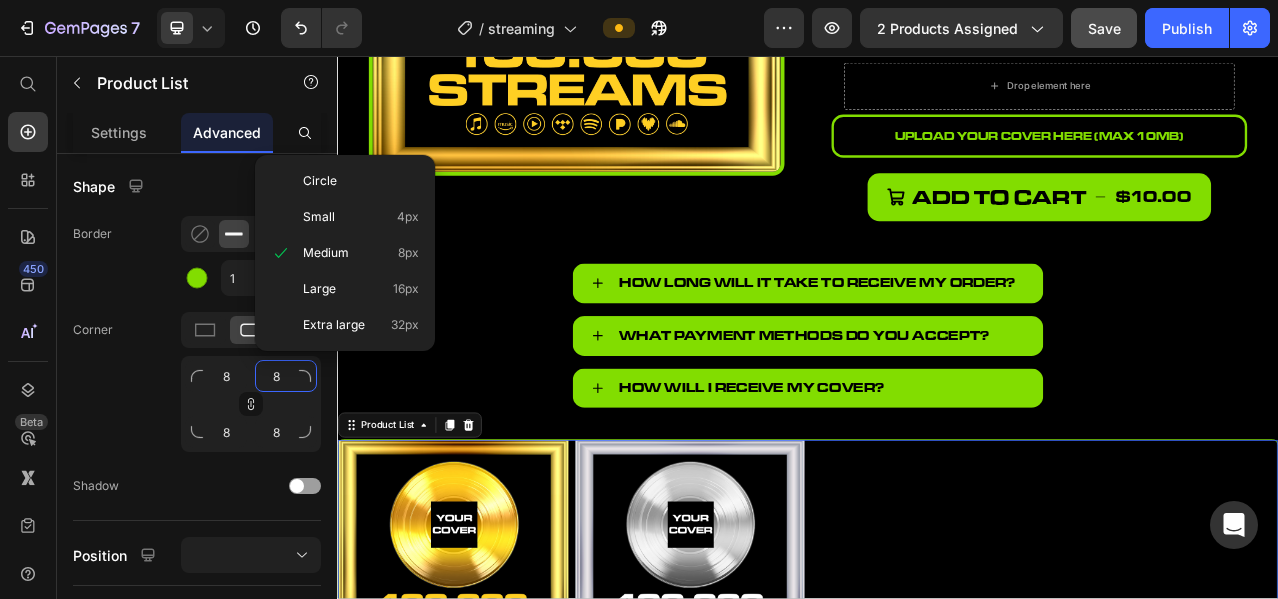 type on "1" 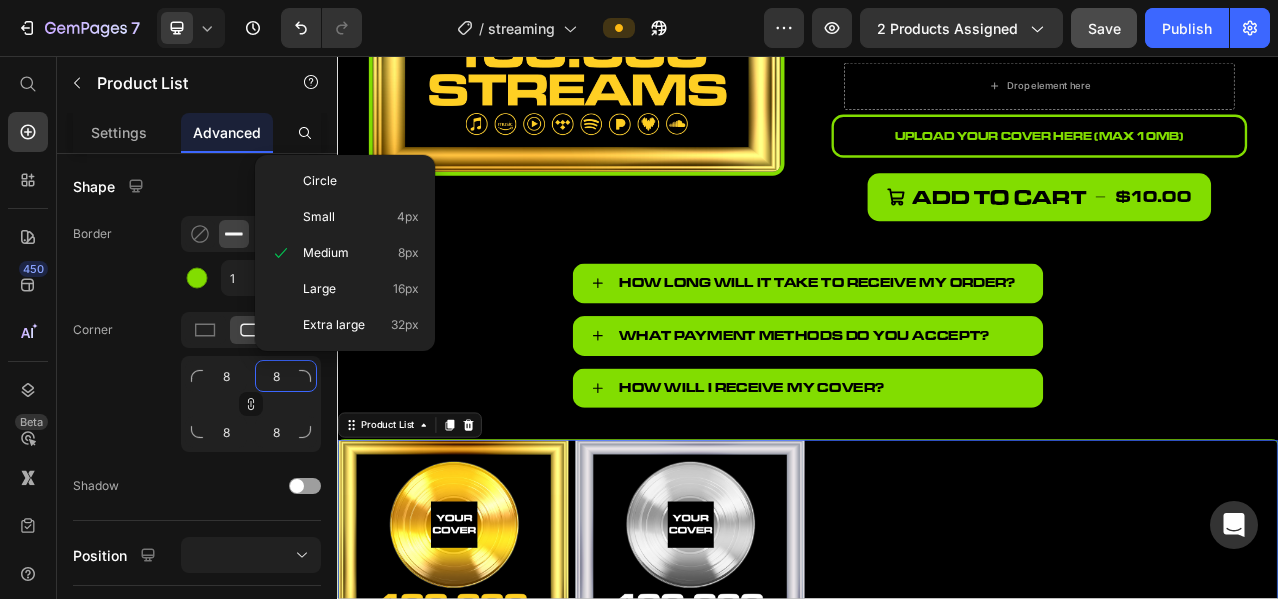 type on "1" 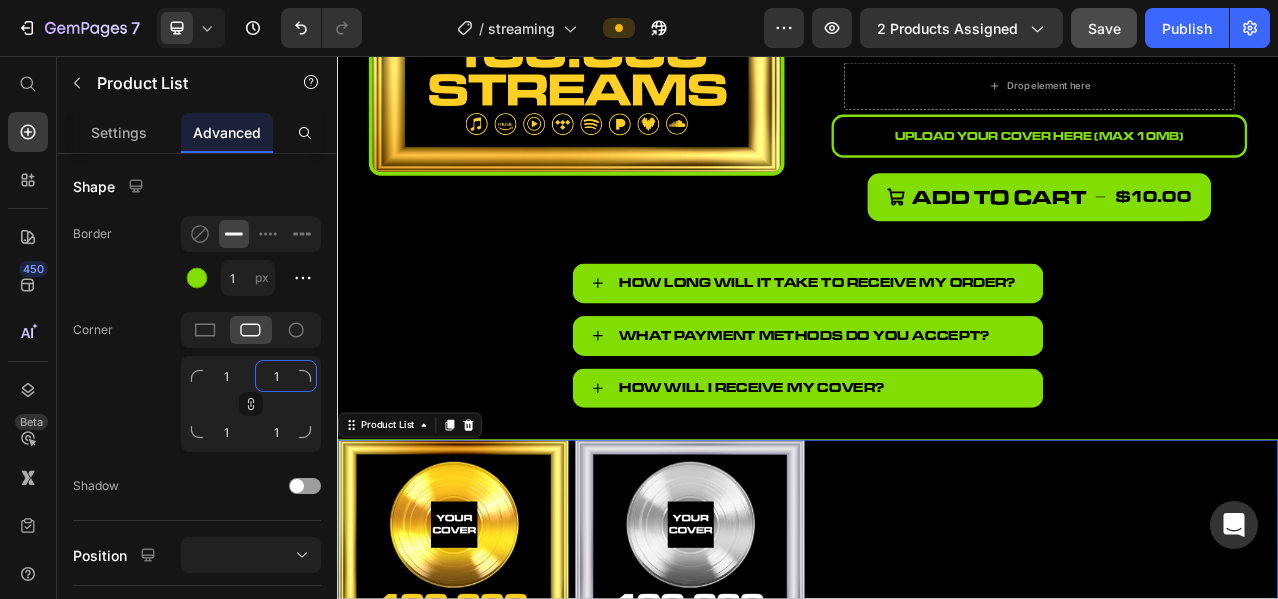 type on "15" 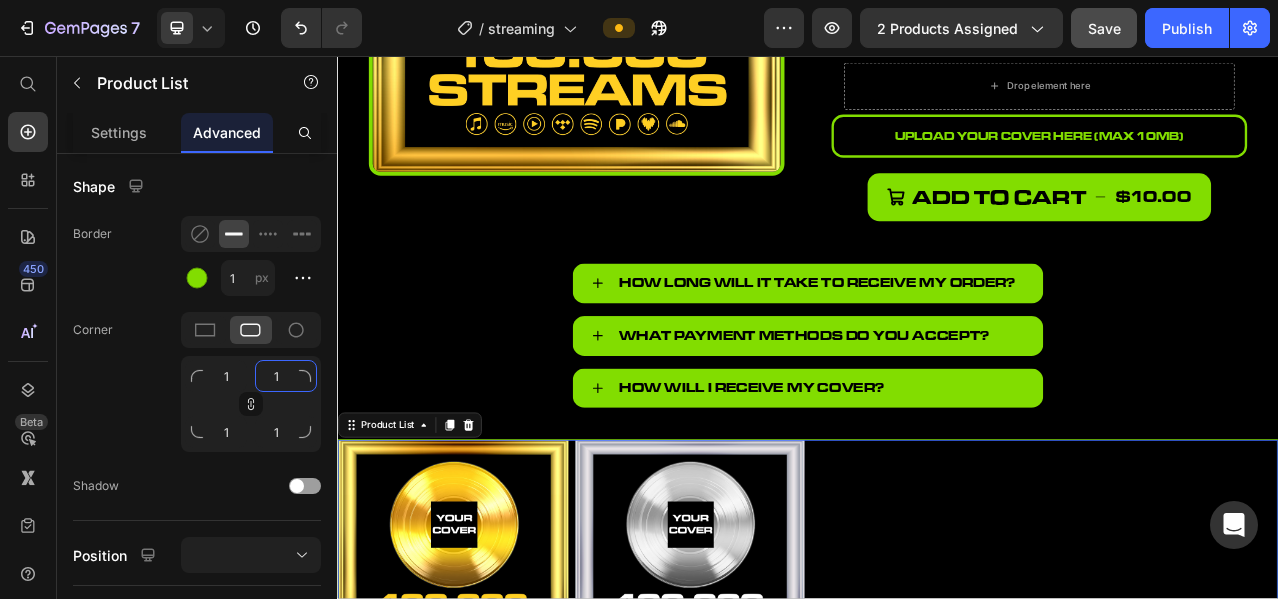 type on "15" 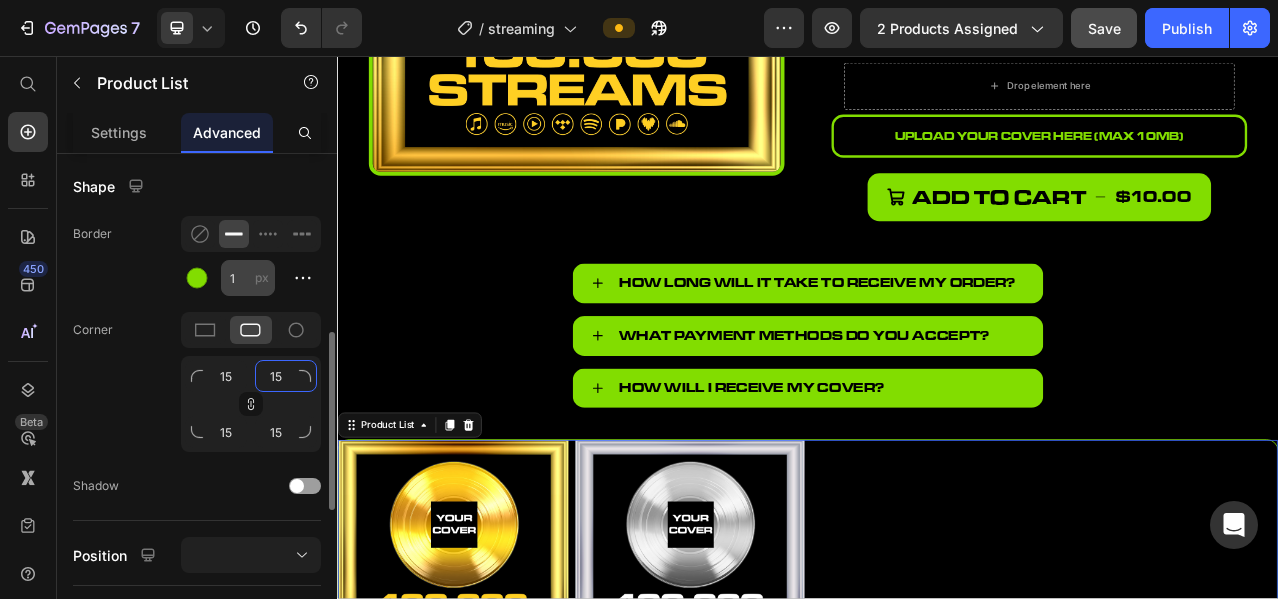 type on "15" 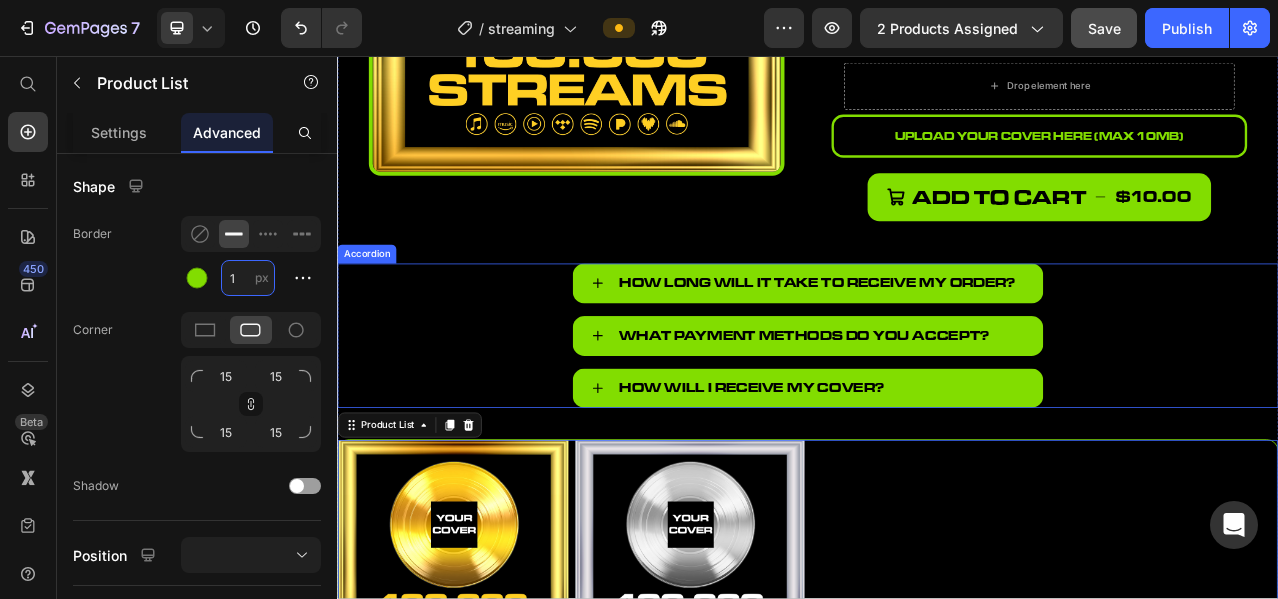 type on "3" 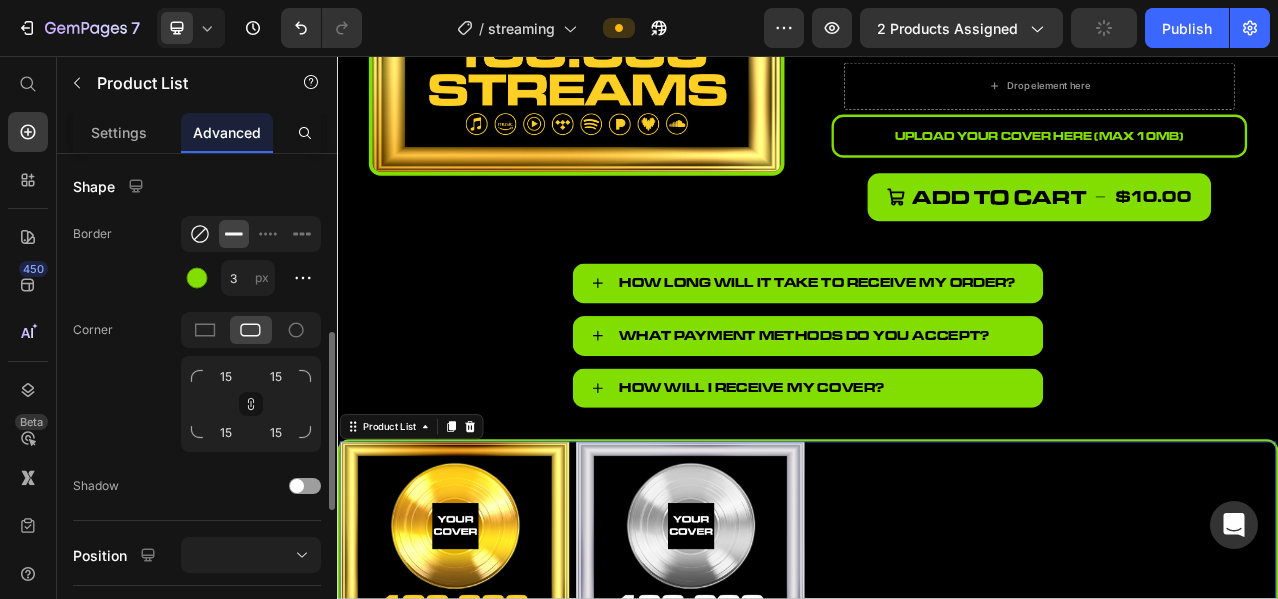 click 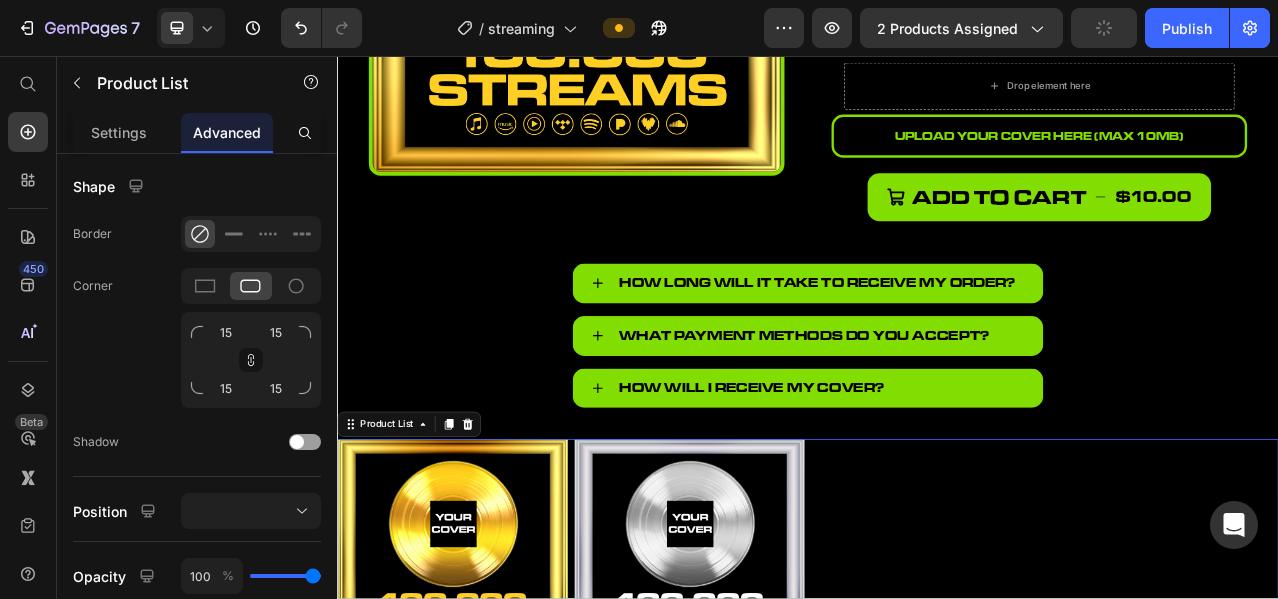 click at bounding box center (484, 692) 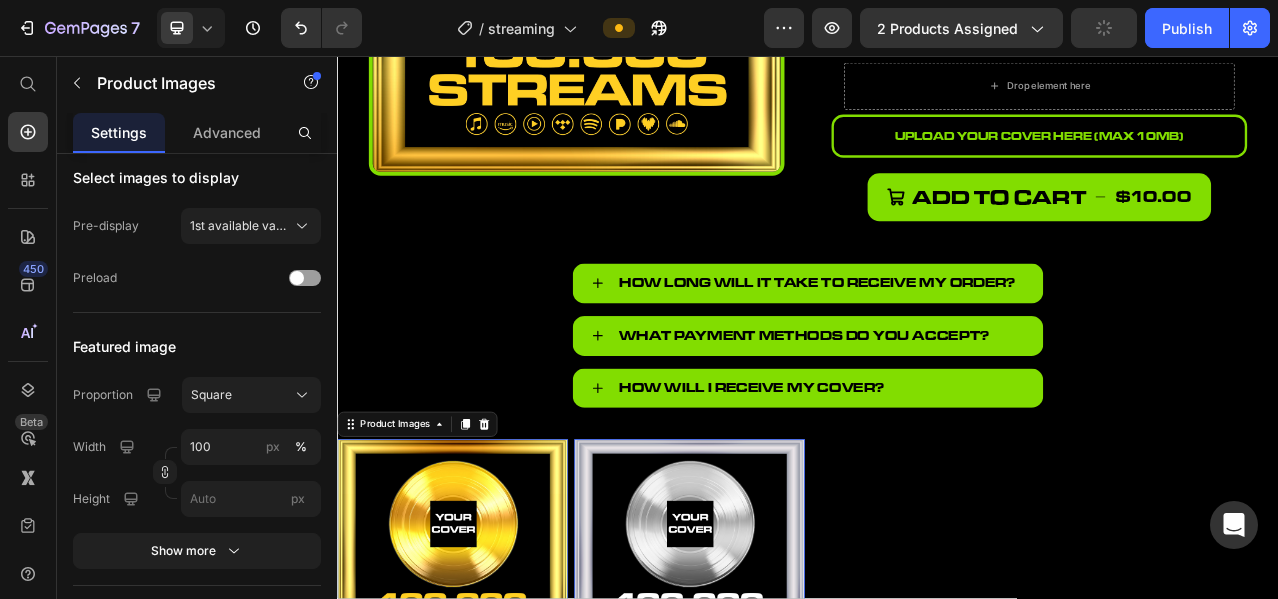 scroll, scrollTop: 0, scrollLeft: 0, axis: both 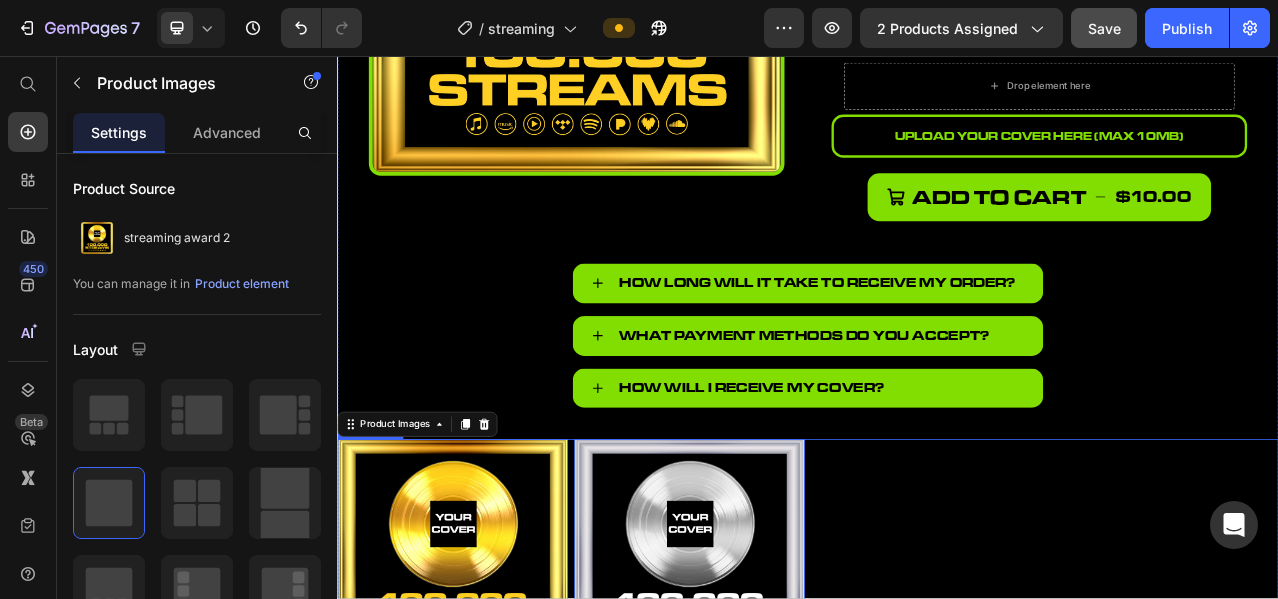click on "Product Images   16 streaming award 2 Product Title $10.00 Product Price Row Row Product Images   0 streaming award 1 Product Title $10.00 Product Price Row Row" at bounding box center [937, 735] 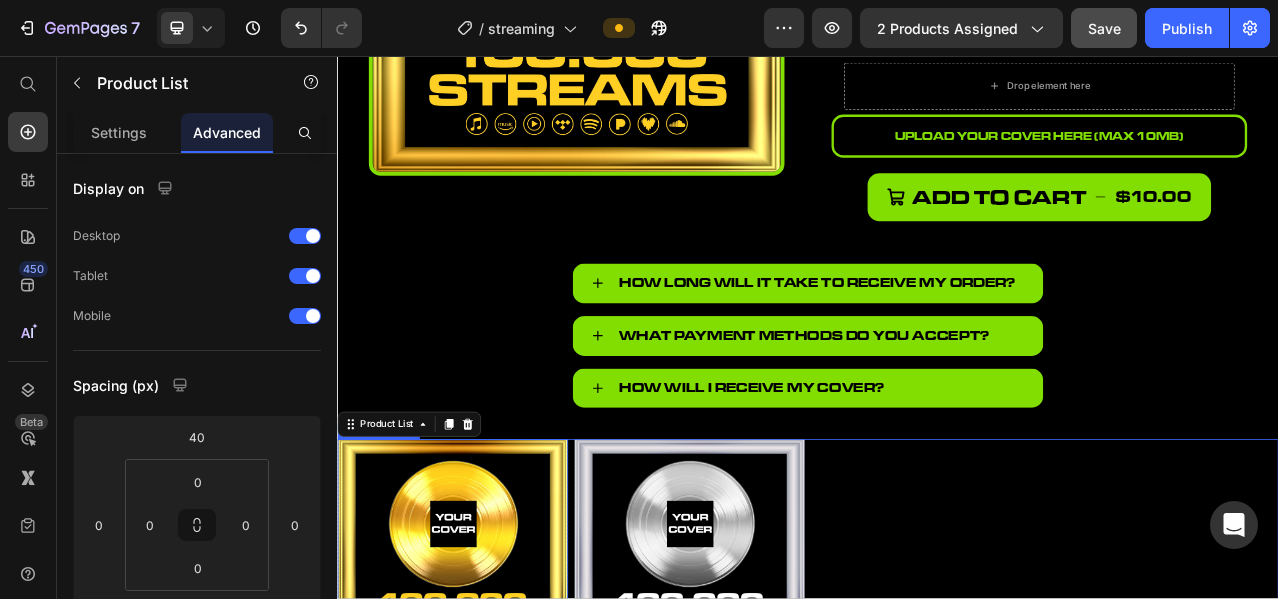 click at bounding box center [484, 692] 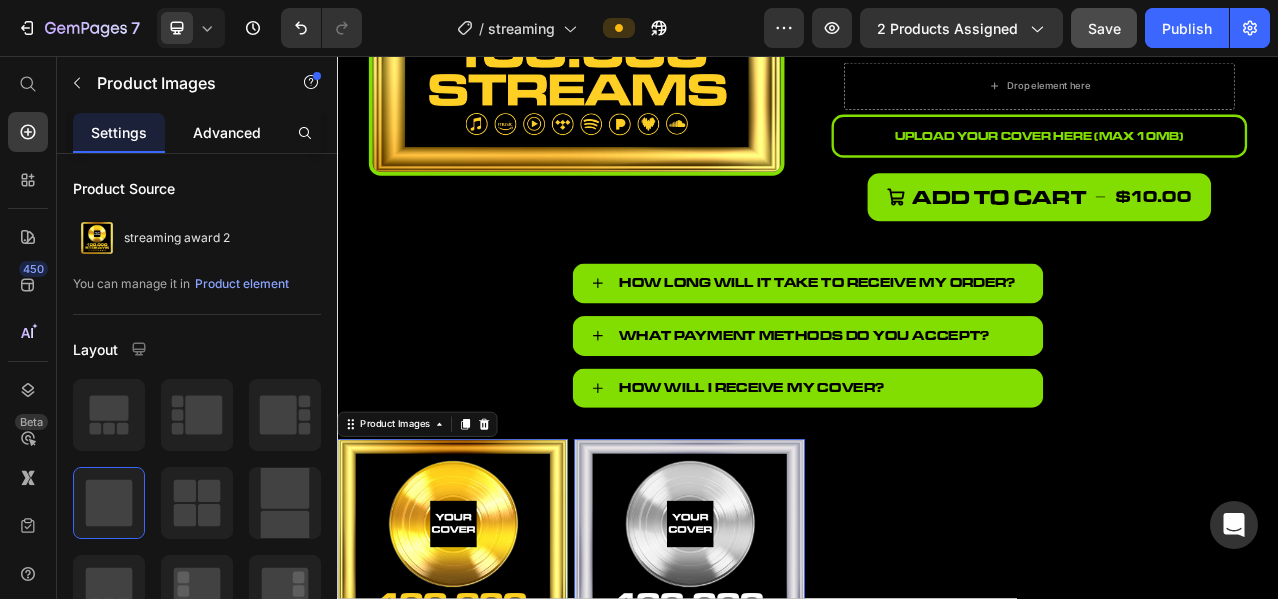 click on "Advanced" at bounding box center [227, 132] 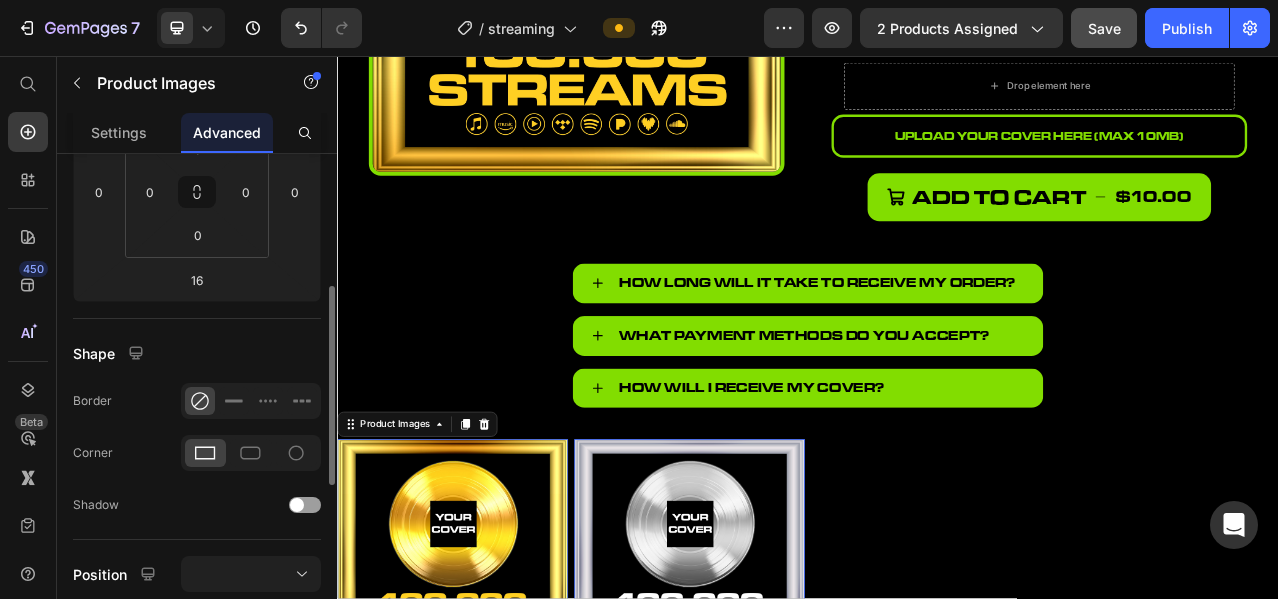 scroll, scrollTop: 500, scrollLeft: 0, axis: vertical 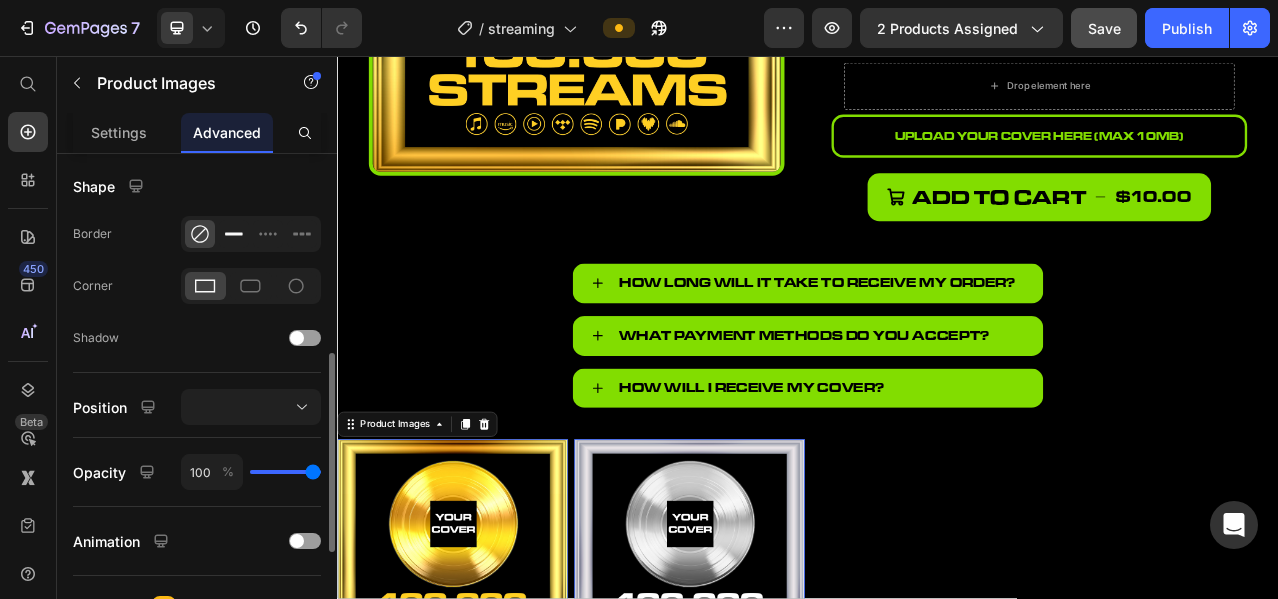 click 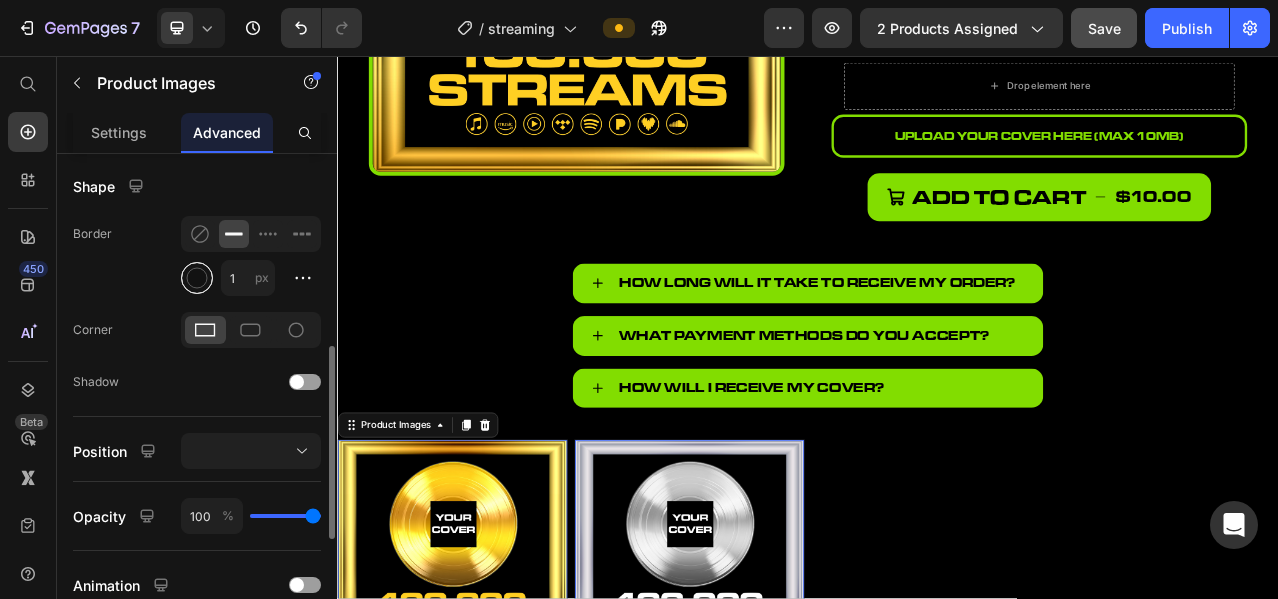 click at bounding box center [197, 278] 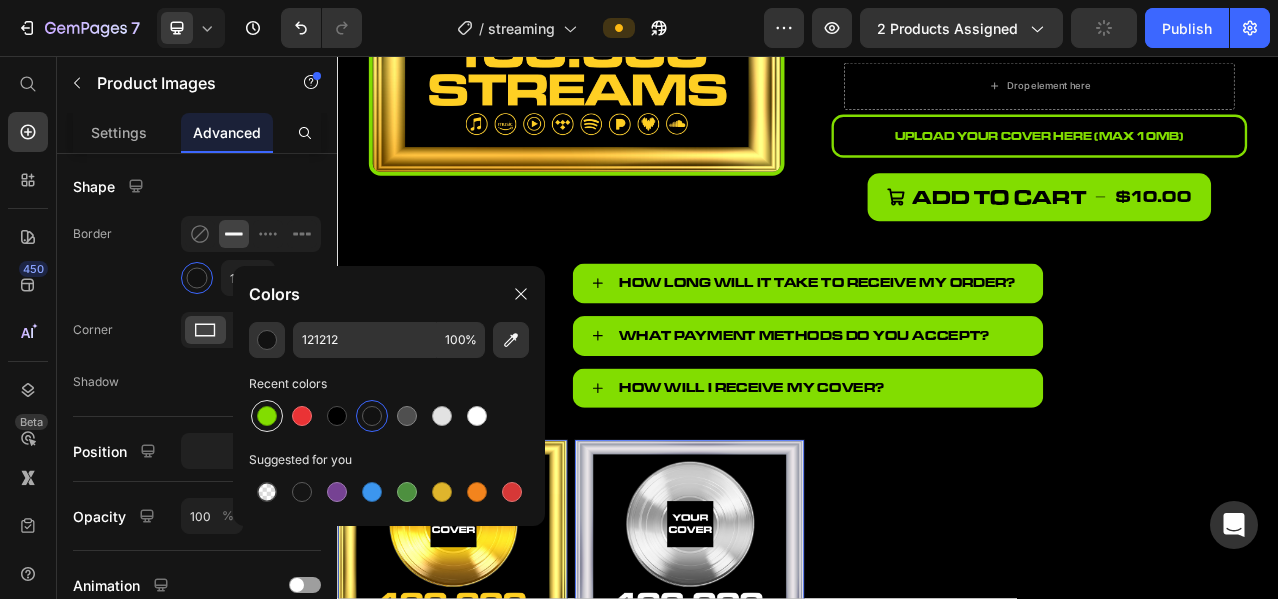 click at bounding box center [267, 416] 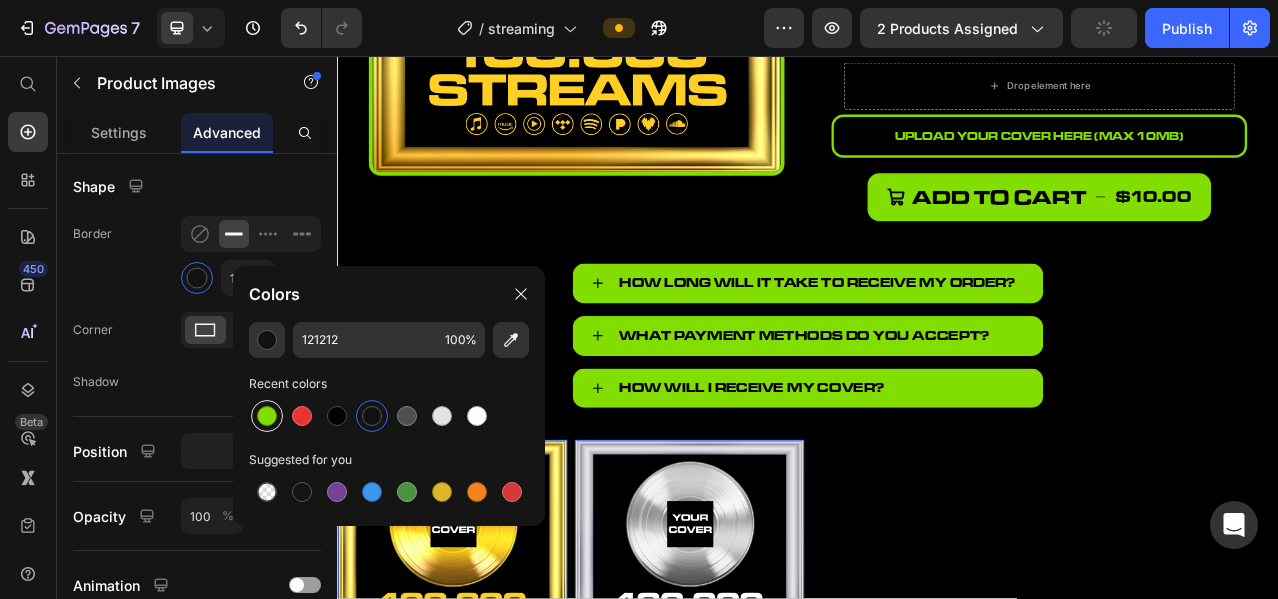type on "82DD00" 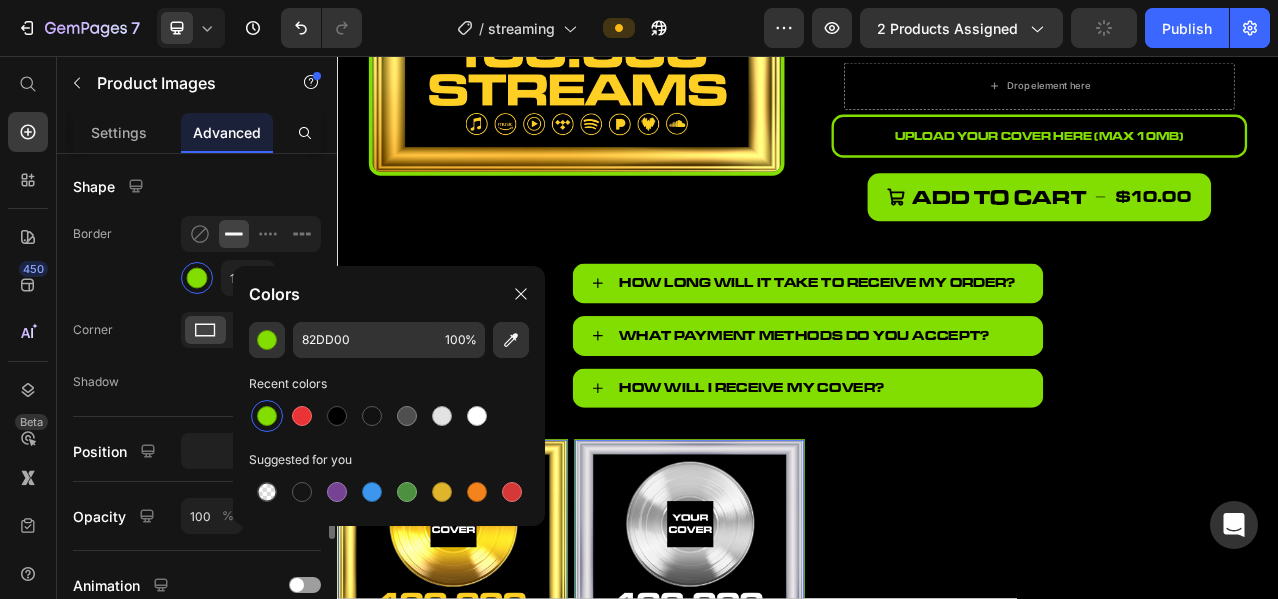 click on "Corner" 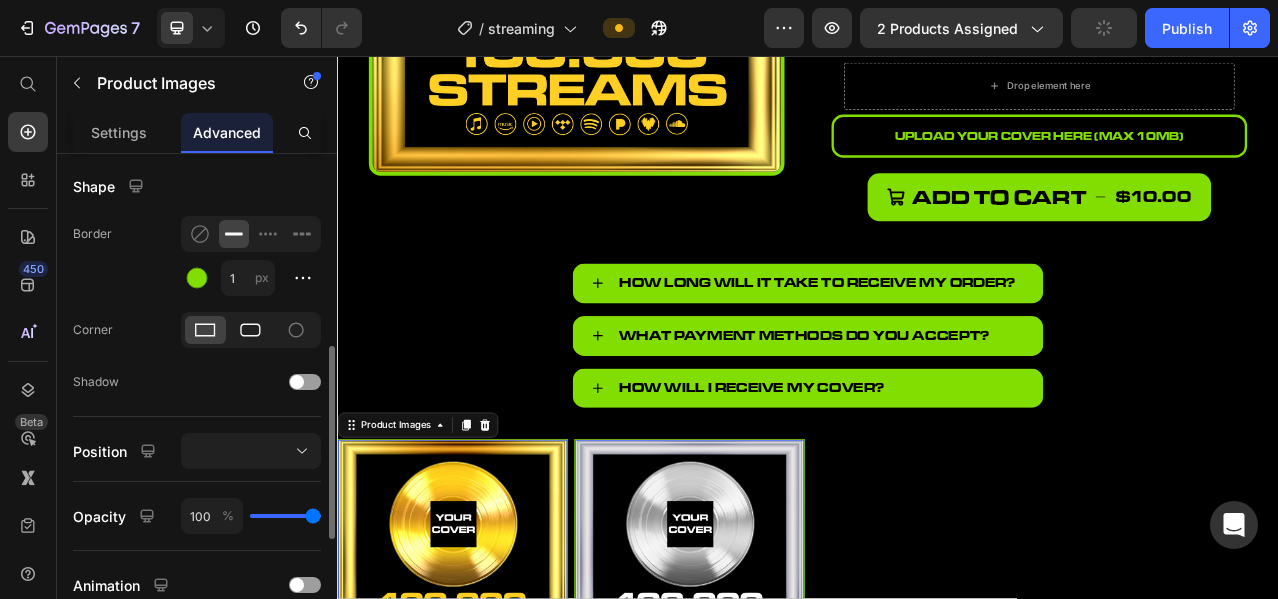 click 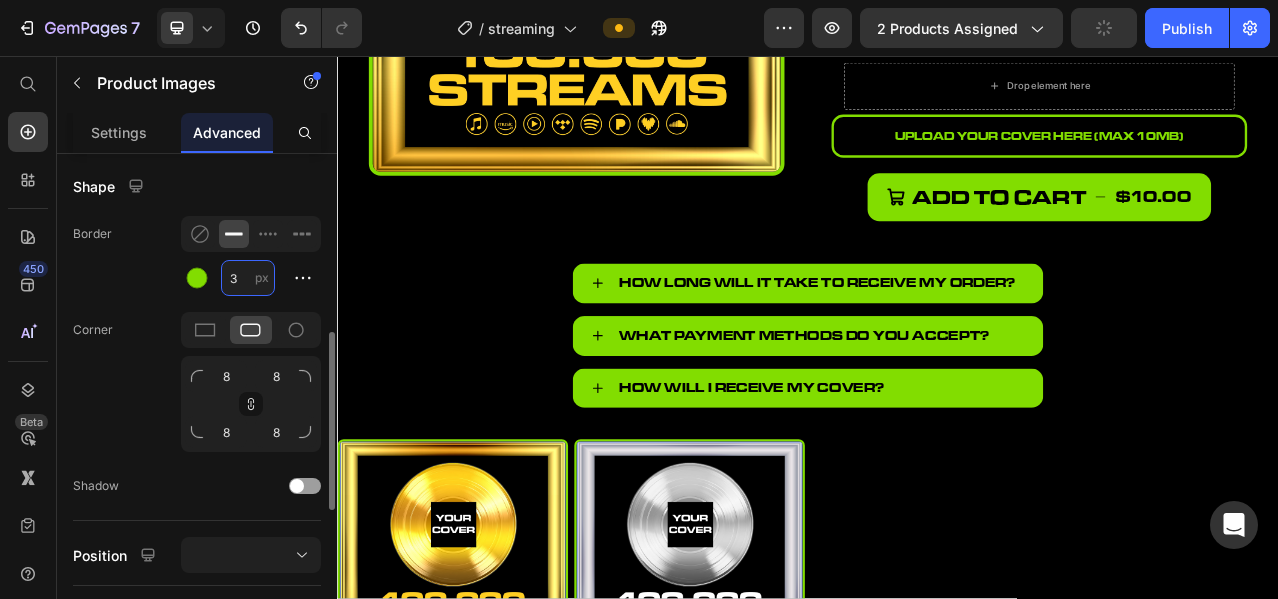 type on "1" 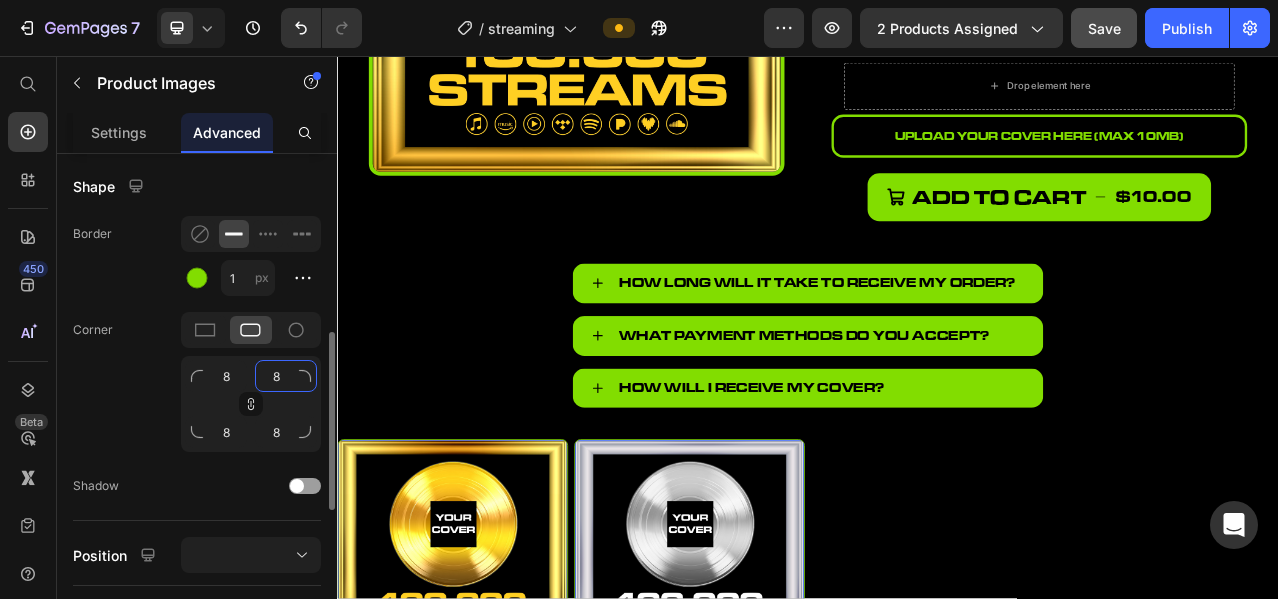 type on "1" 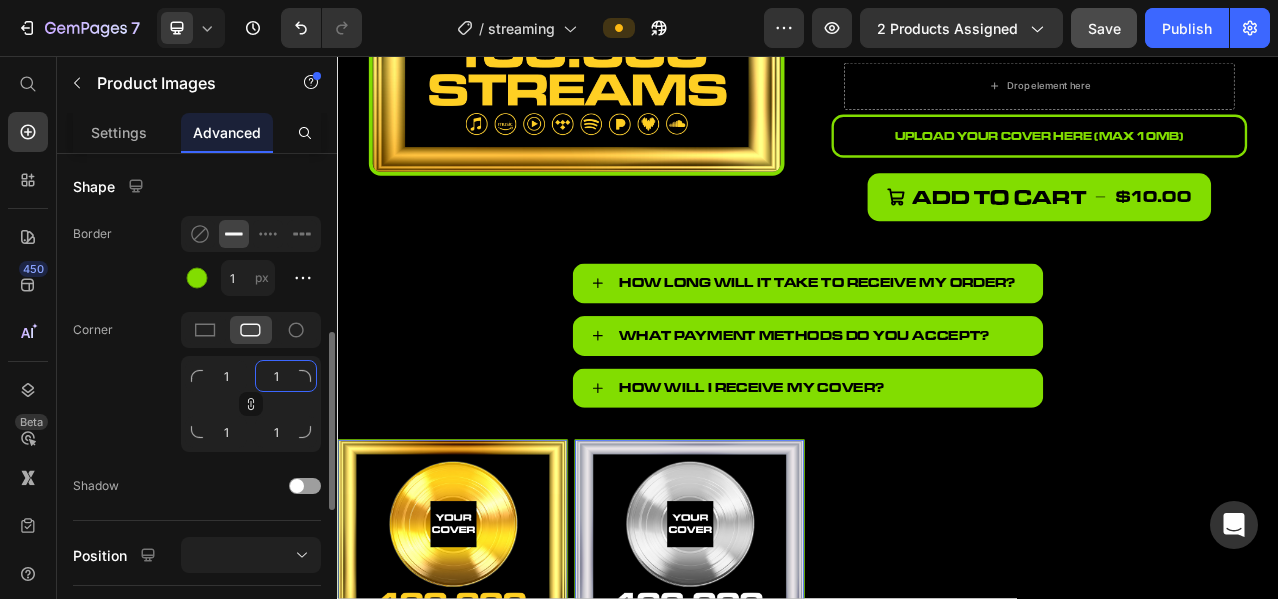 type on "15" 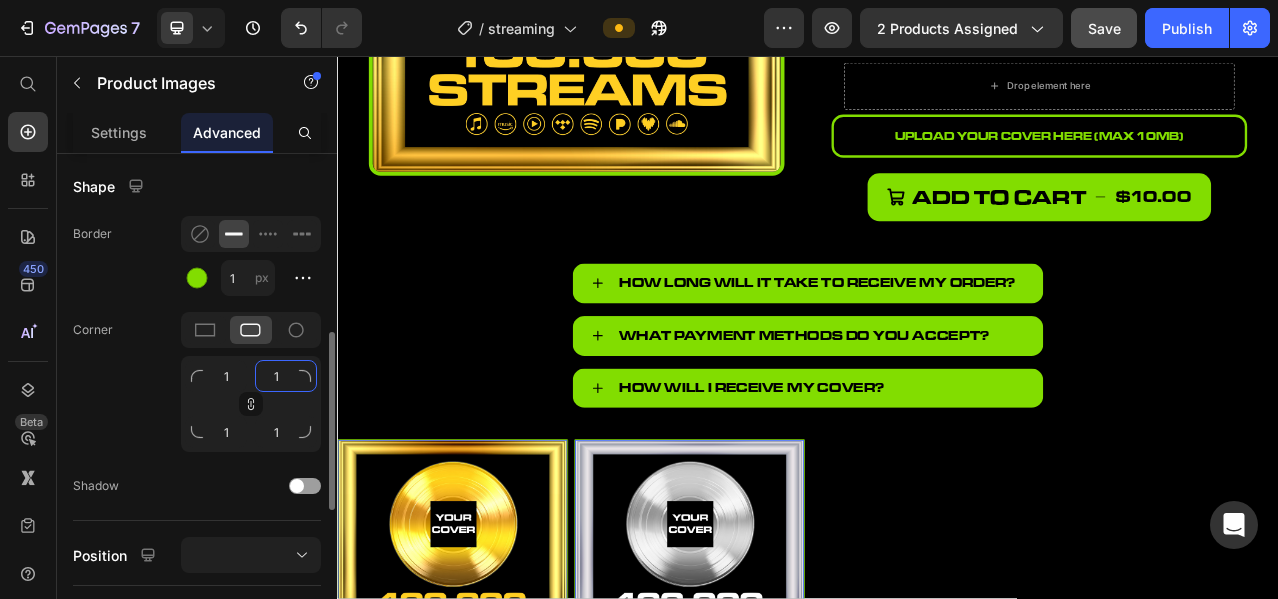 type on "15" 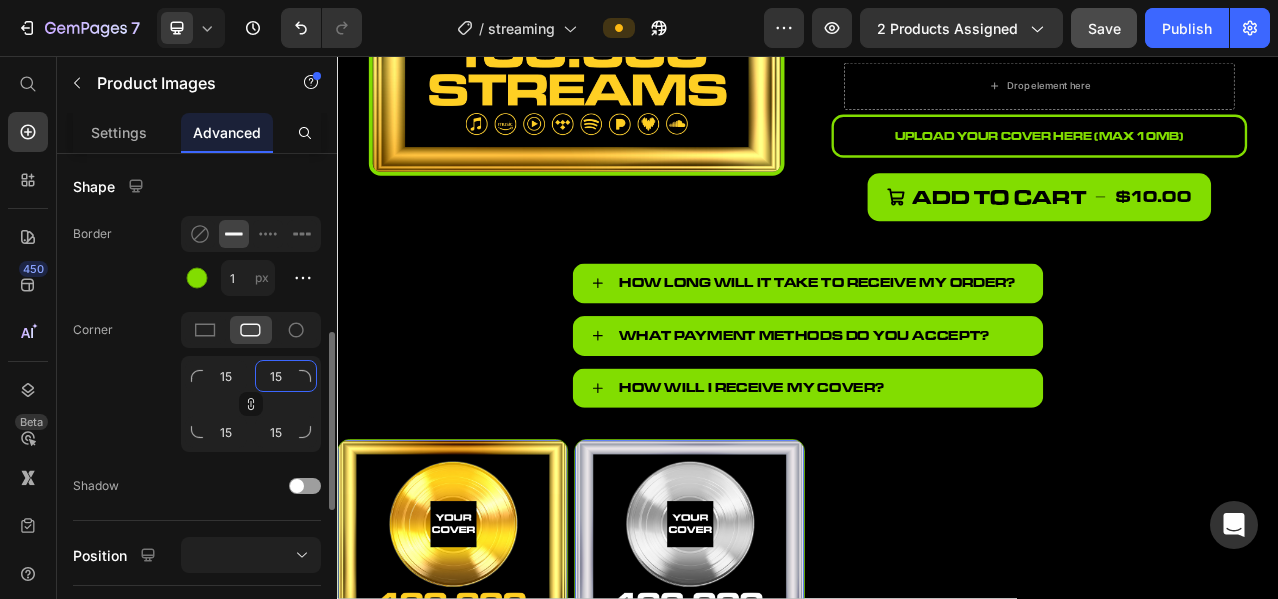 type on "15" 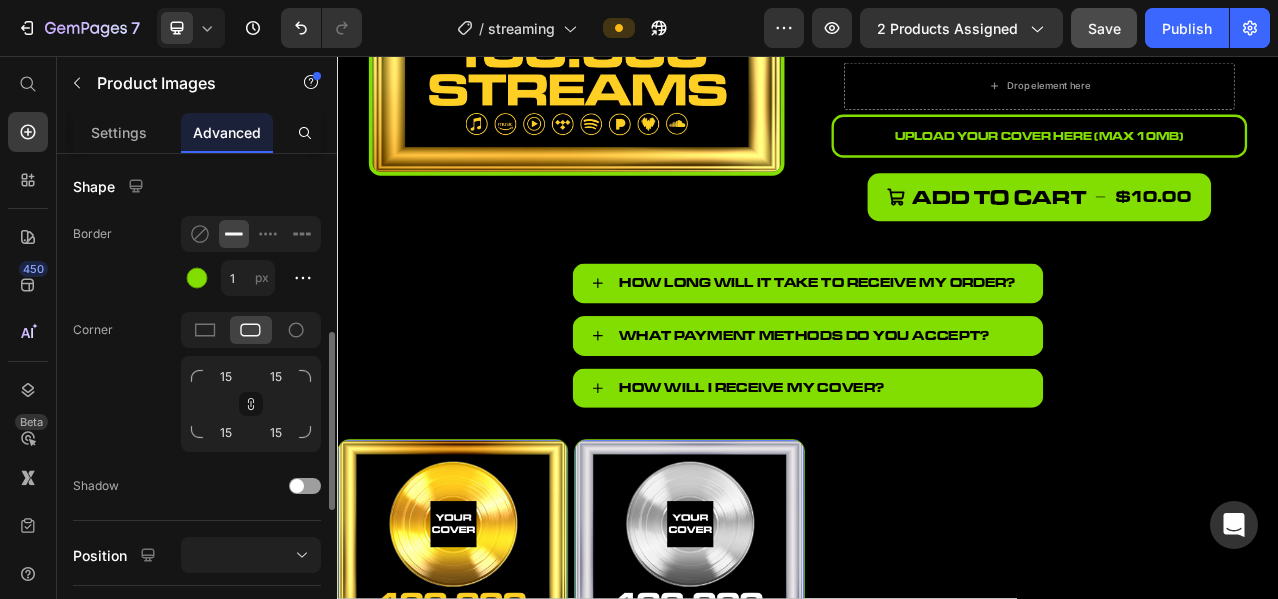 click on "Corner 15 15 15 15" 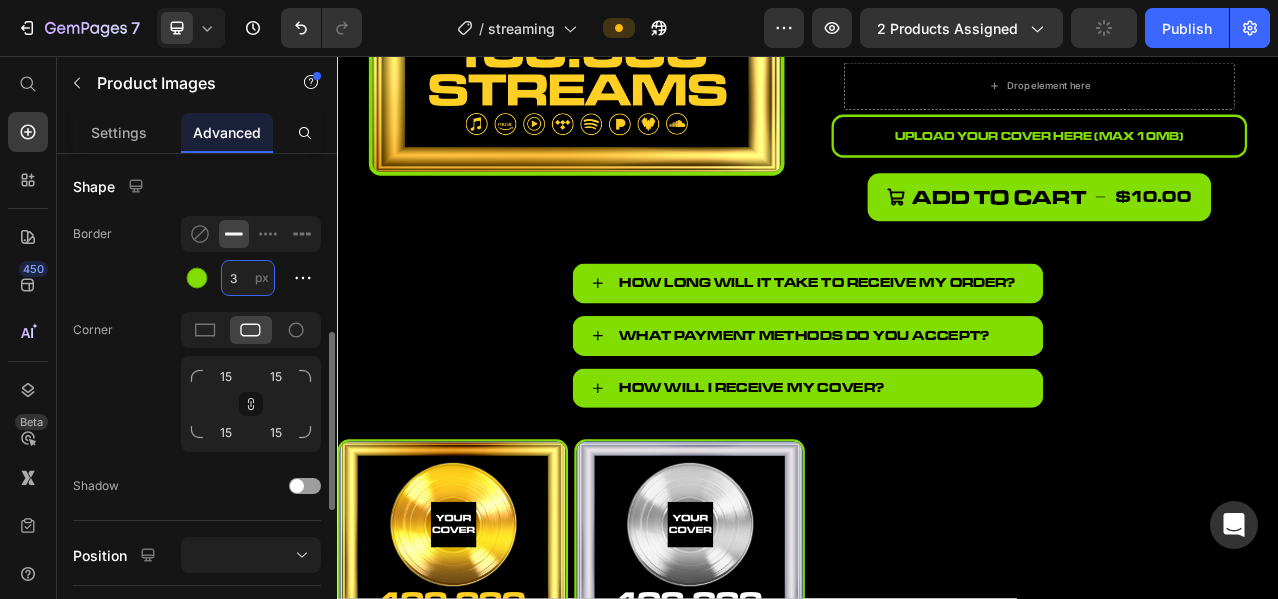 type on "3" 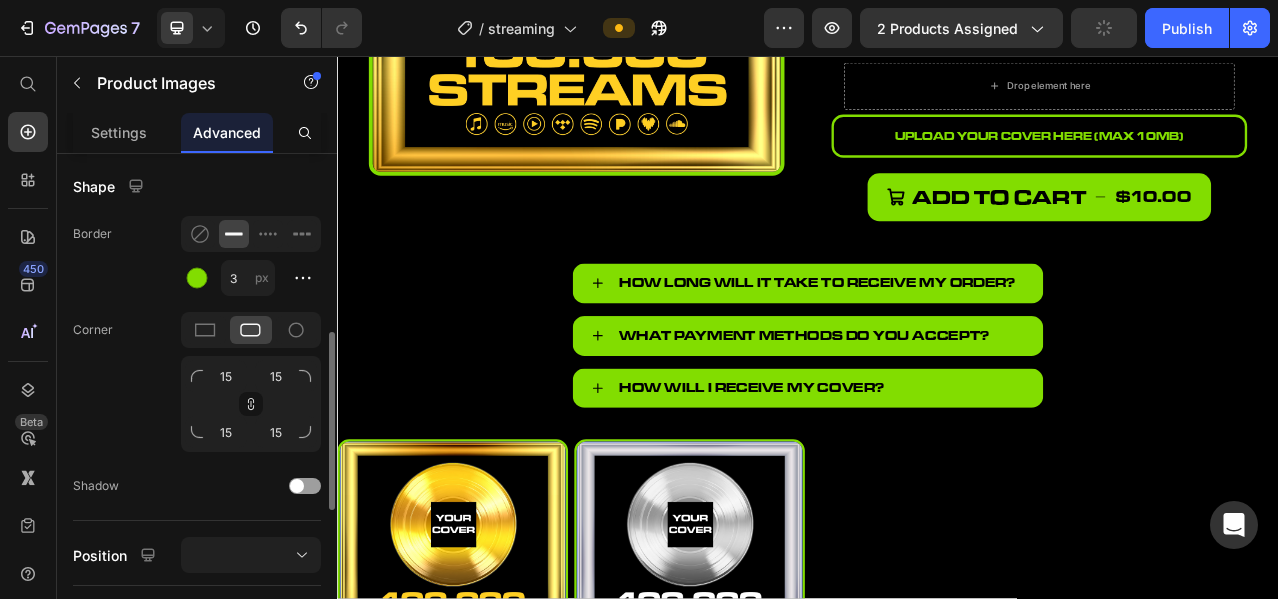 click on "Shape Border 3 px Corner 15 15 15 15 Shadow" 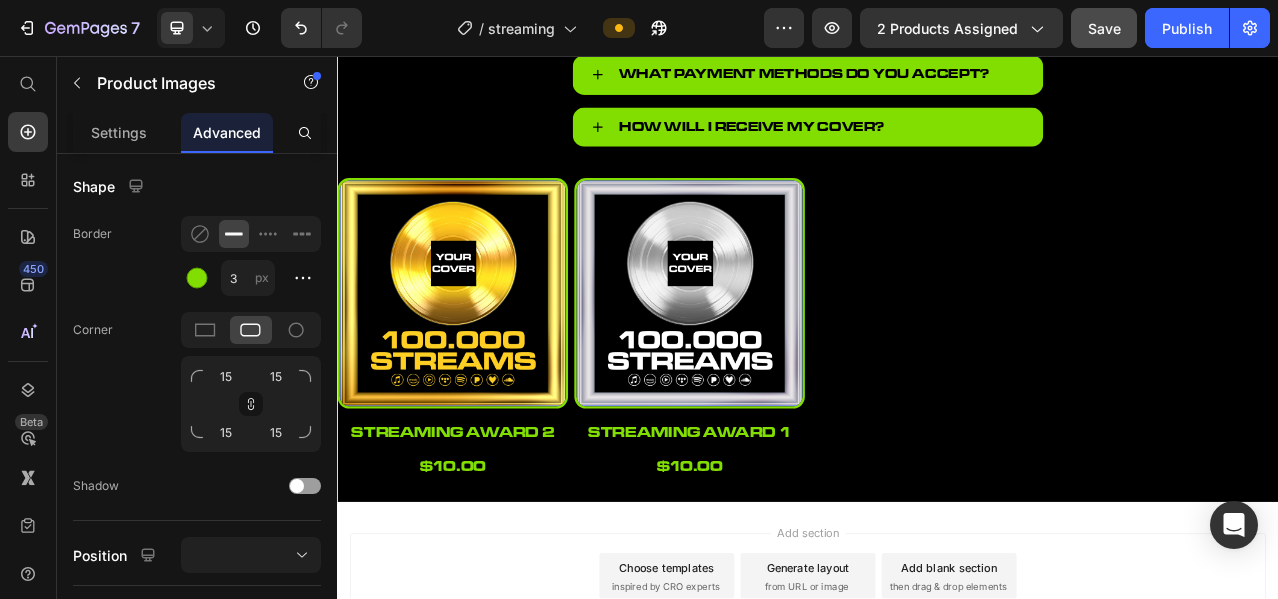 scroll, scrollTop: 500, scrollLeft: 0, axis: vertical 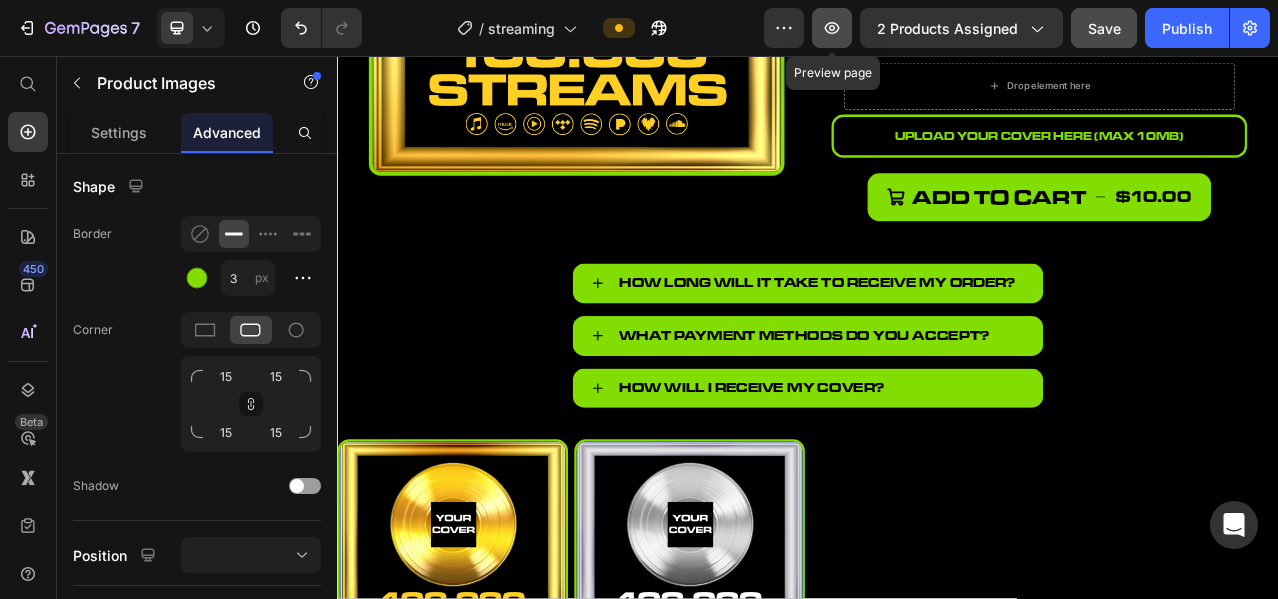 click 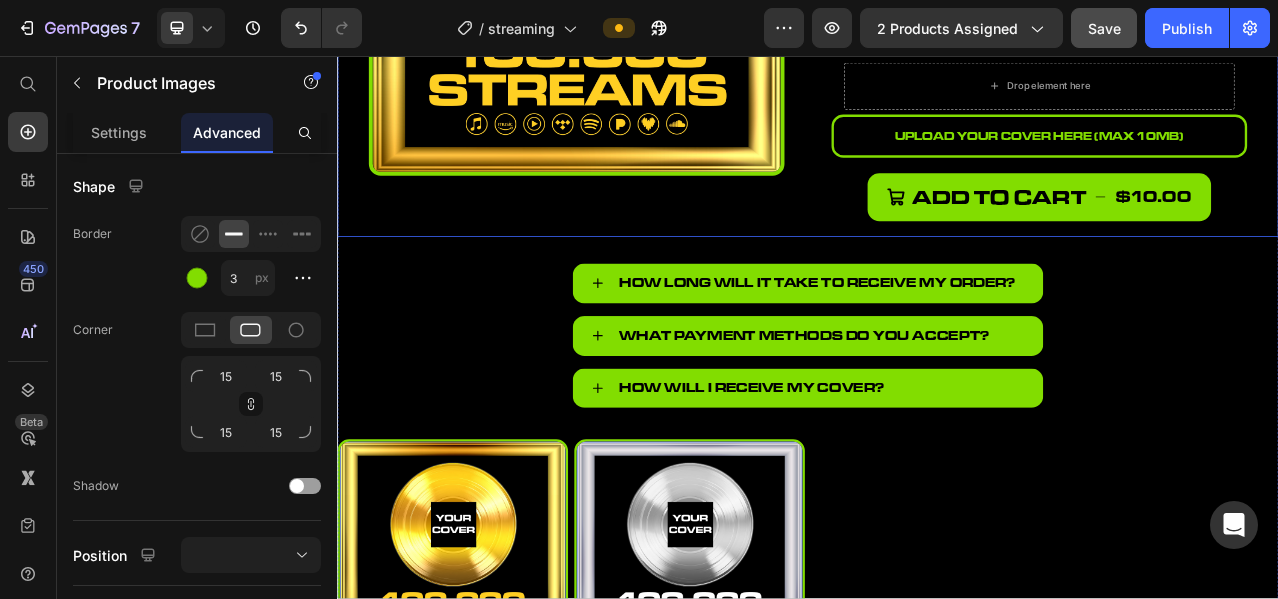 scroll, scrollTop: 666, scrollLeft: 0, axis: vertical 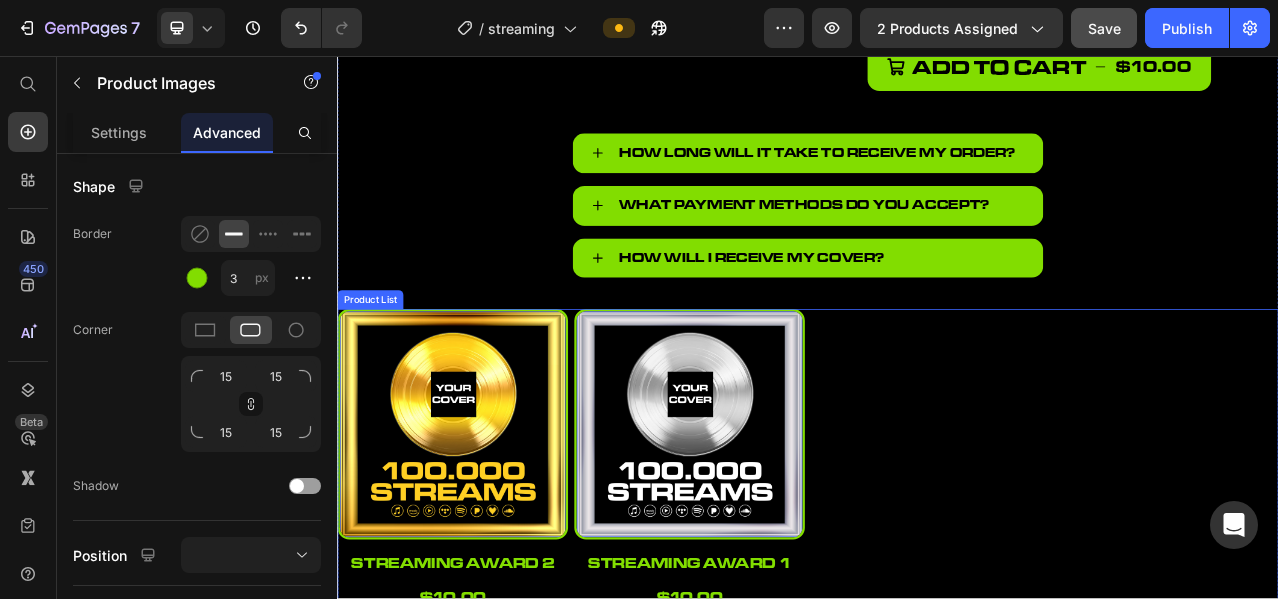 click on "Product Images   16 streaming award 2 Product Title $10.00 Product Price Row Row Product Images   0 streaming award 1 Product Title $10.00 Product Price Row Row" at bounding box center [937, 569] 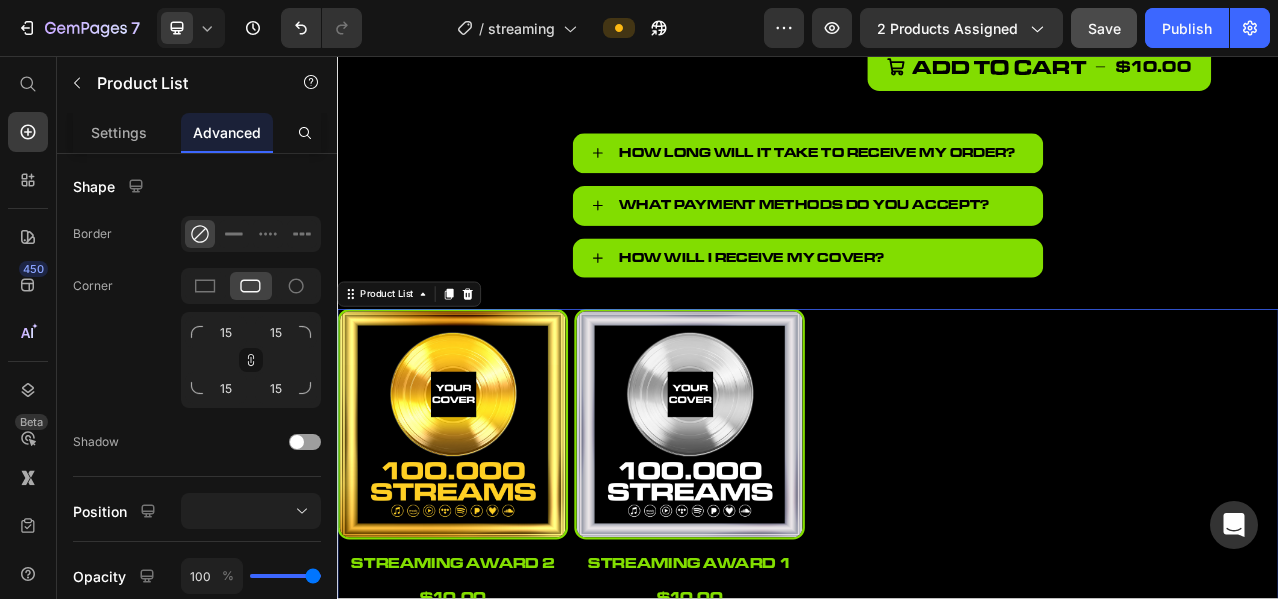 scroll, scrollTop: 0, scrollLeft: 0, axis: both 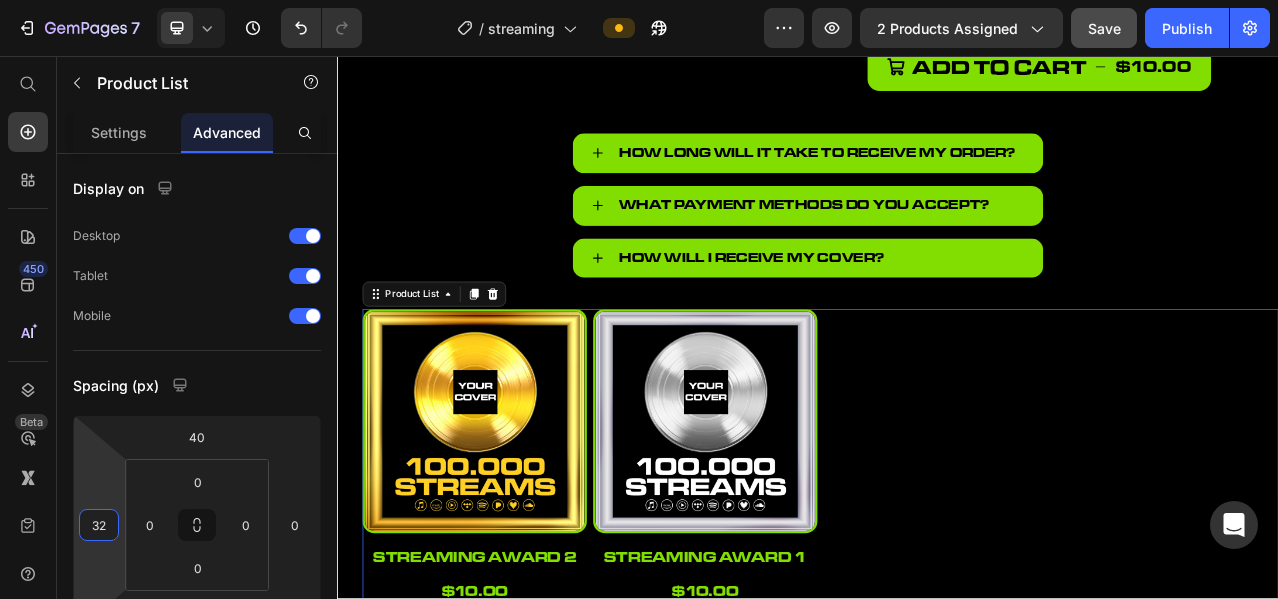 type on "30" 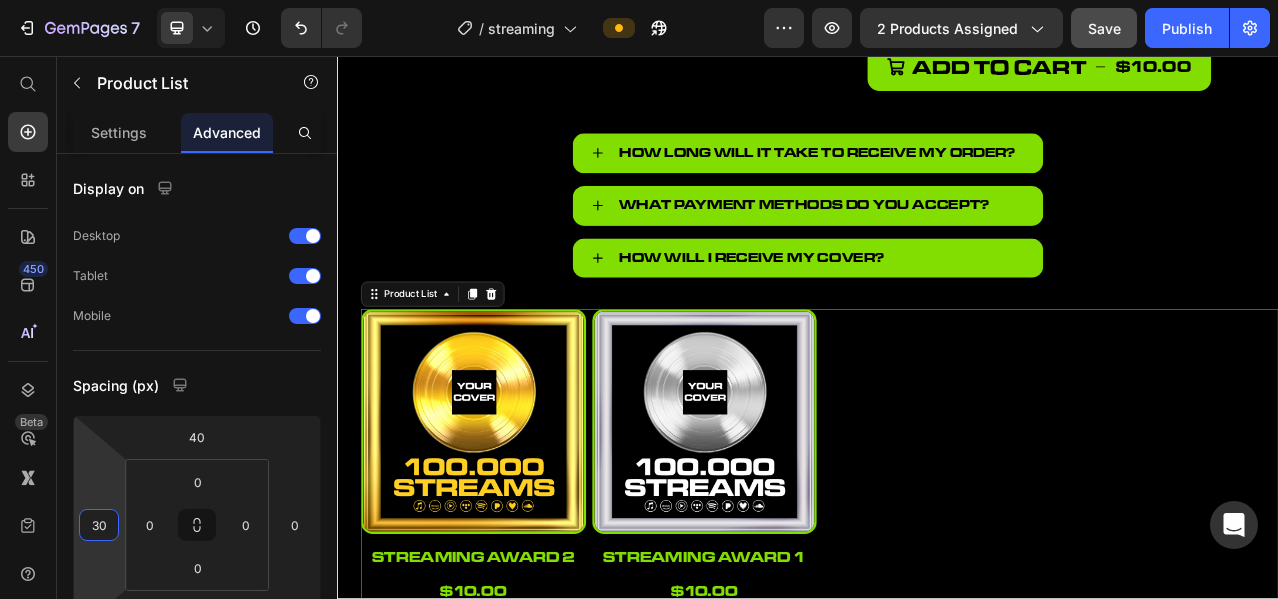 drag, startPoint x: 106, startPoint y: 477, endPoint x: 108, endPoint y: 462, distance: 15.132746 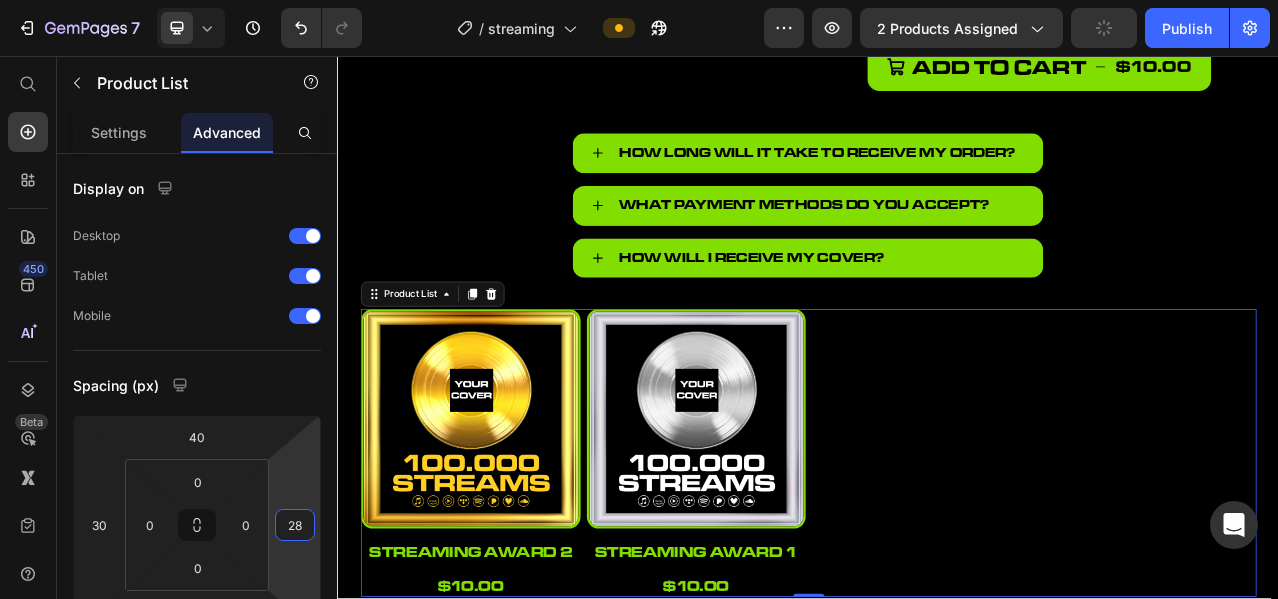 type on "30" 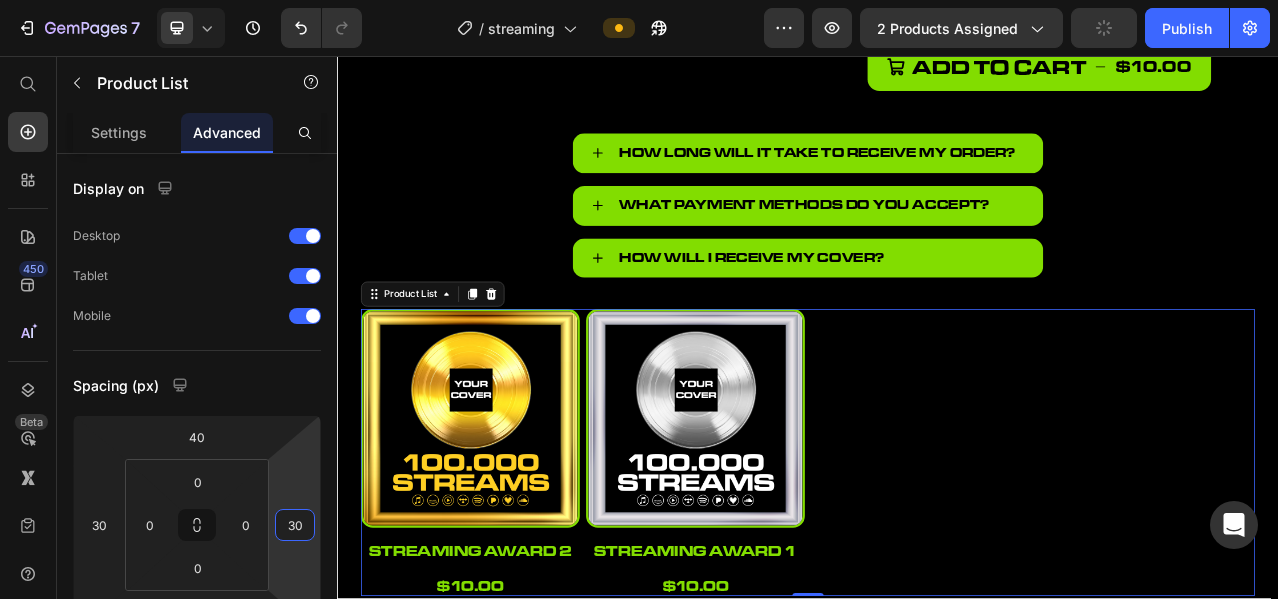 drag, startPoint x: 286, startPoint y: 493, endPoint x: 283, endPoint y: 478, distance: 15.297058 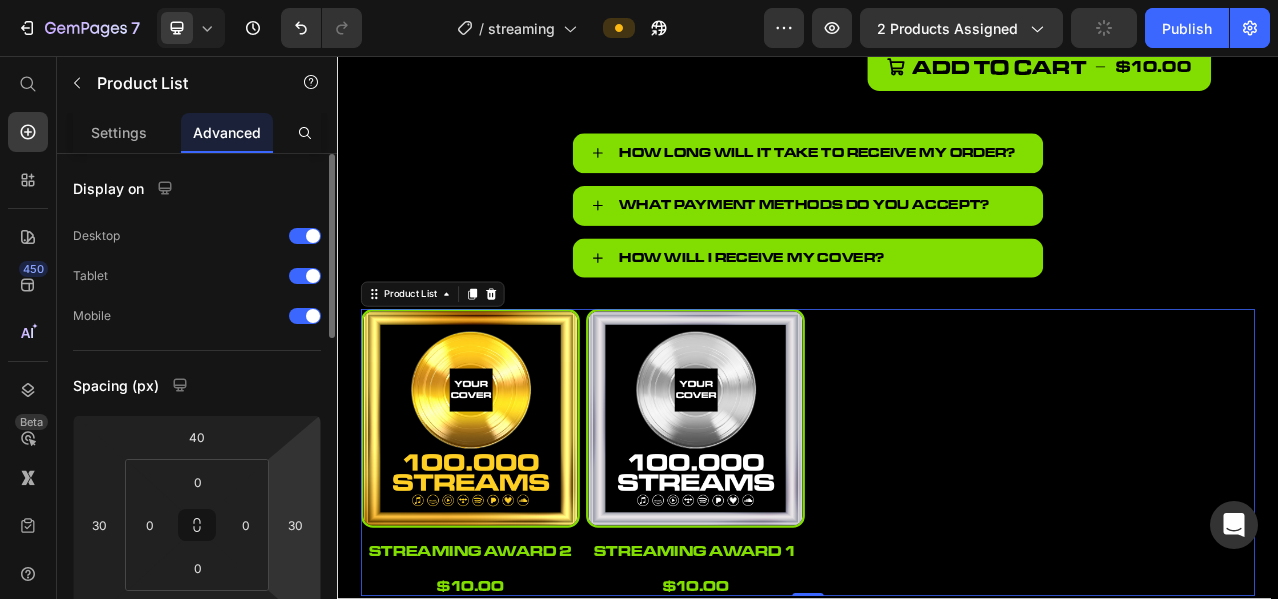 click on "Spacing (px)" at bounding box center (197, 385) 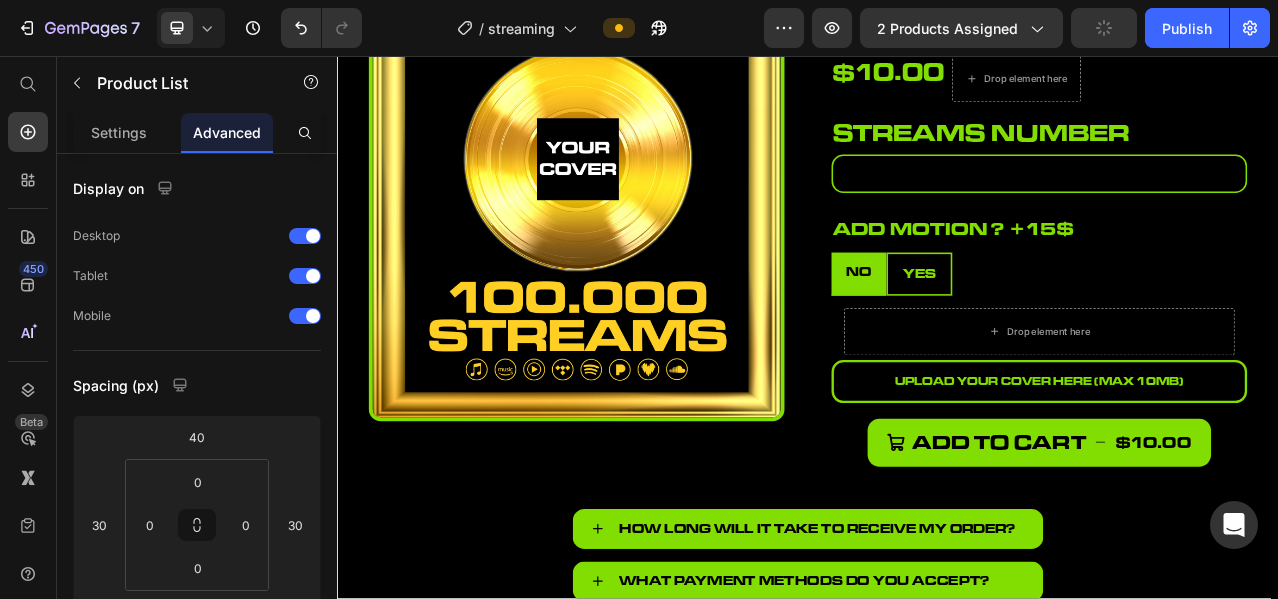 scroll, scrollTop: 166, scrollLeft: 0, axis: vertical 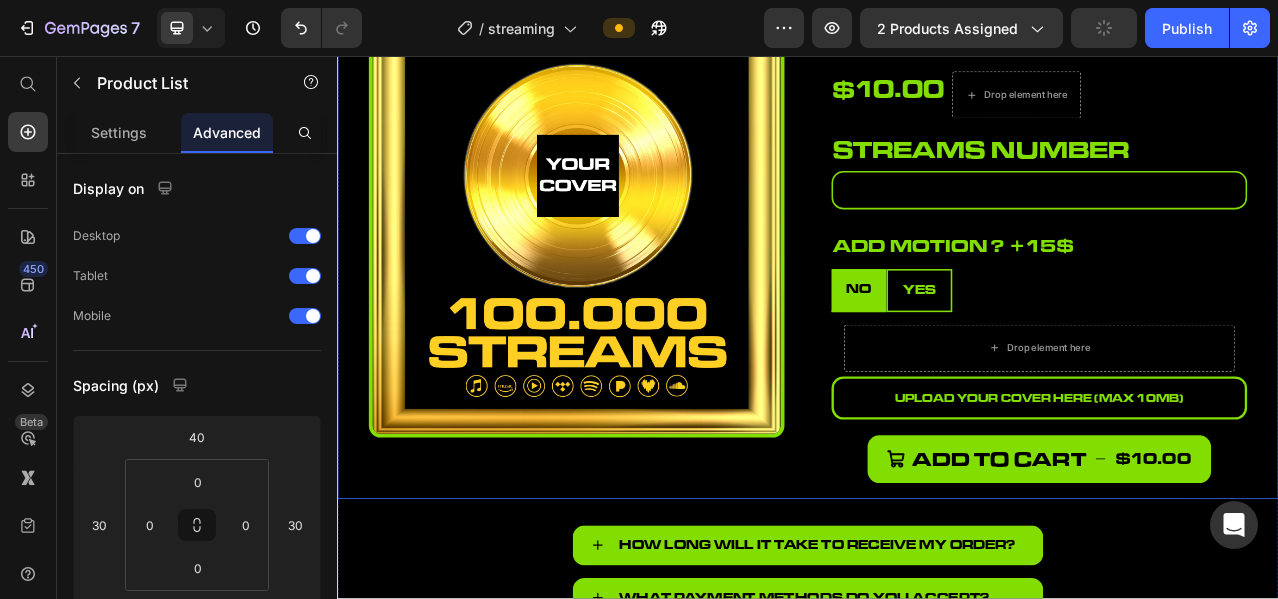 click on "Icon Product Images streaming award 2 (P) Title $10.00 (P) Price
Drop element here Row streams number Heading Please enter or select a value Product Custom Field add motion ? + 15$ Heading NO YES
upload your song (Max 10MB) Product File Upload Product Custom Field ps: Square & Vertical versions included Heading Tab
upload your cover Product File Upload Add to cart
$10.00 Add to Cart add motion ? +15$ Heading NO YES
Drop element here
Click or drop your song to upload (Max 10MB) Product File Upload Product Custom Field ps: Square & Vertical versions included Heading Tab Buy it now Dynamic Checkout                Title Line upload your cover here (Max 10MB) Product File Upload
Add to cart
$10.00 Add to Cart Add to cart
$10.00 Add to Cart
How long will it take to receive my order?
What payment methods do you accept?
How will I receive my Cover?" at bounding box center (937, 292) 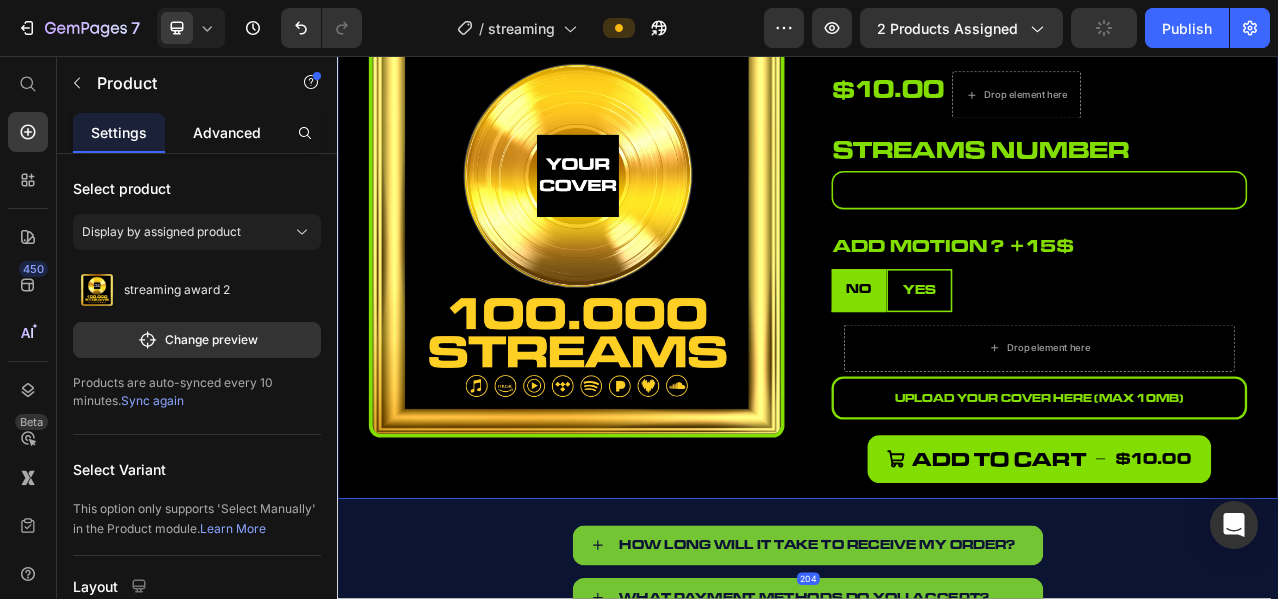 click on "Advanced" at bounding box center [227, 132] 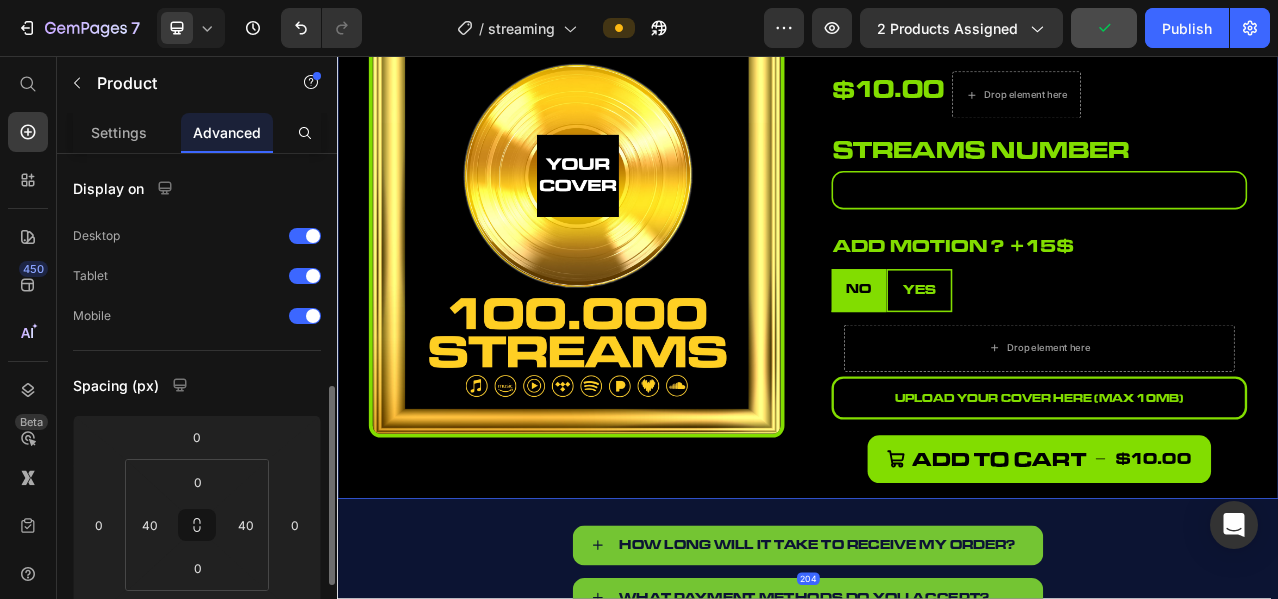 scroll, scrollTop: 166, scrollLeft: 0, axis: vertical 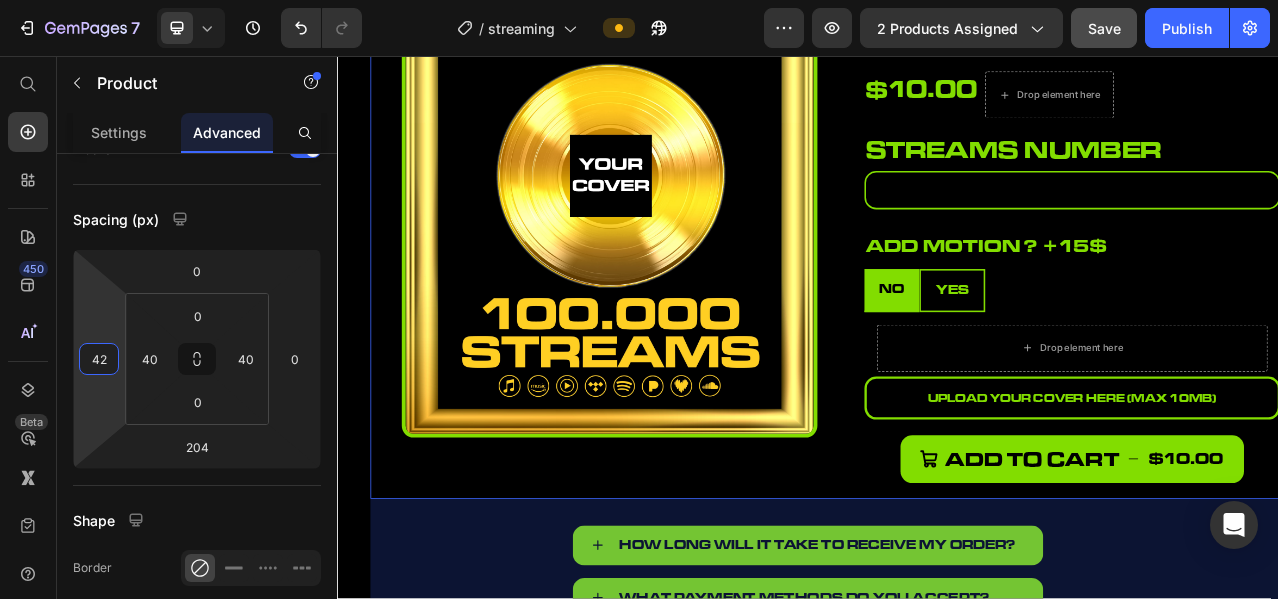 type on "46" 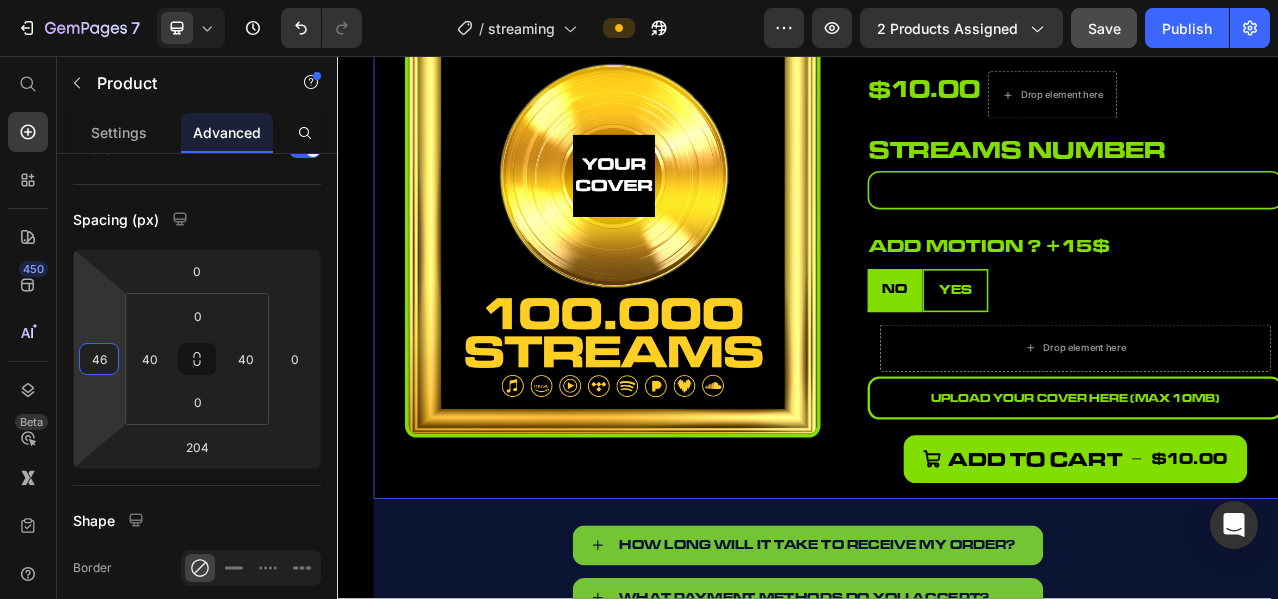 drag, startPoint x: 105, startPoint y: 314, endPoint x: 104, endPoint y: 291, distance: 23.021729 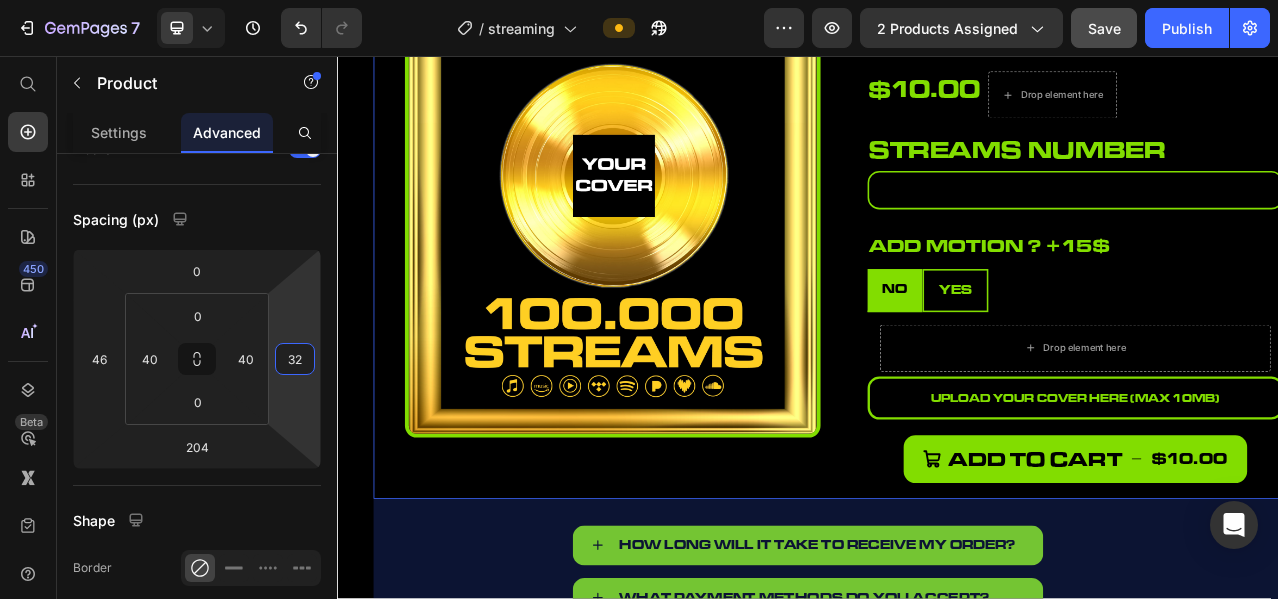 type on "34" 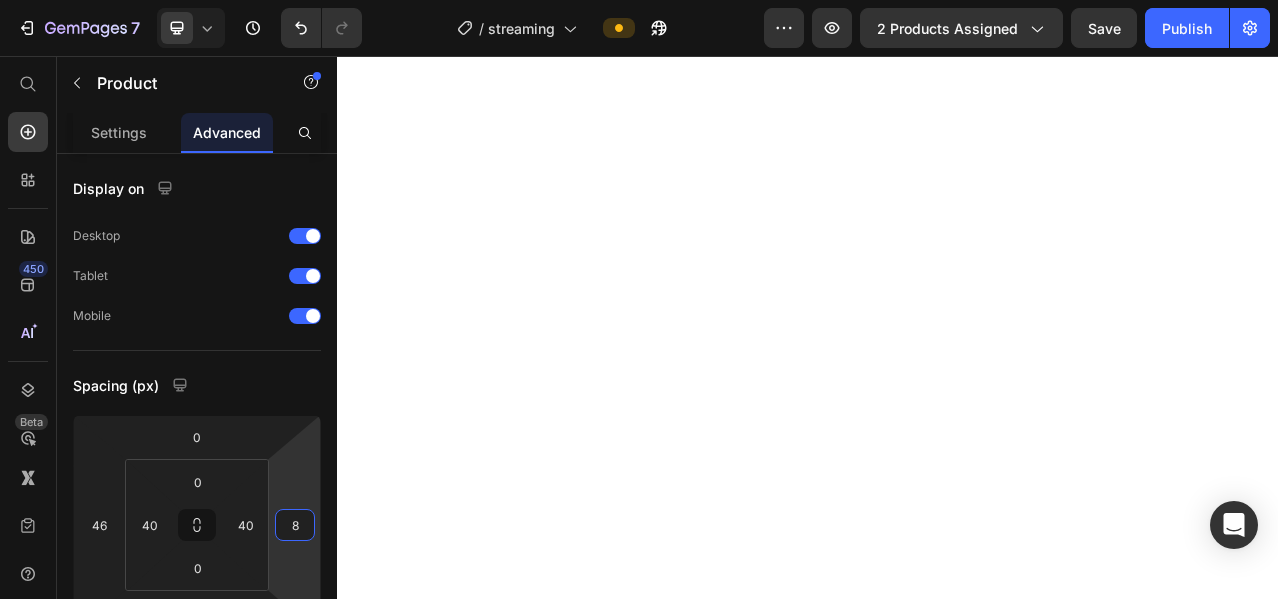 scroll, scrollTop: 0, scrollLeft: 0, axis: both 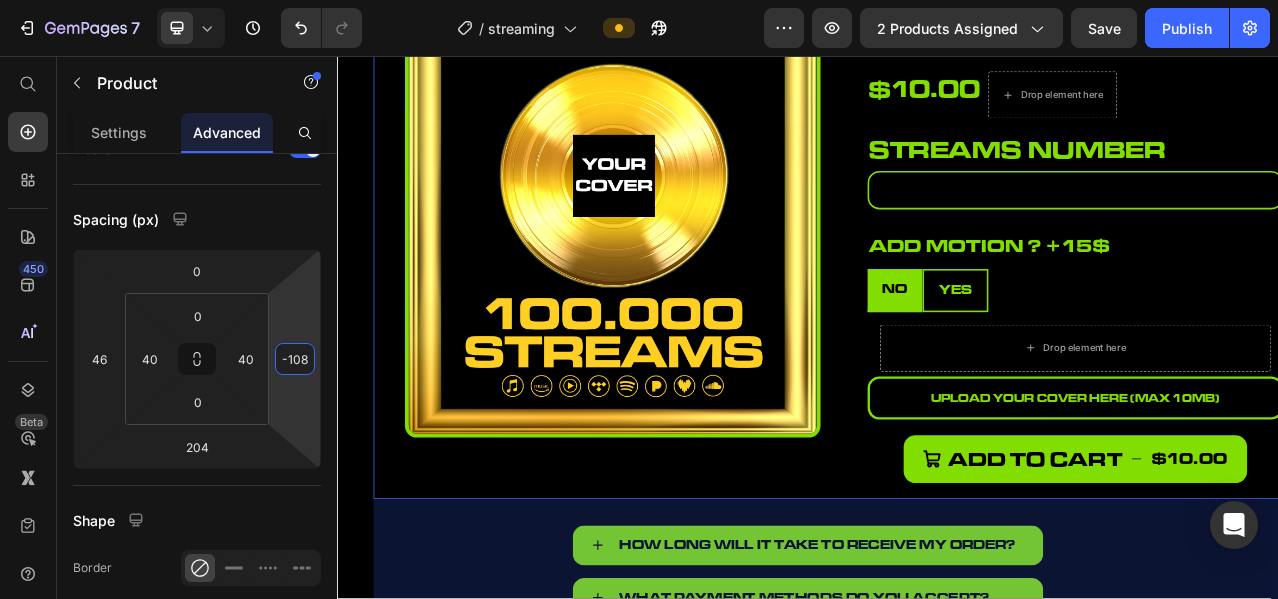 click on "7  Version history  /  streaming Preview 2 products assigned  Save   Publish  450 Beta Start with Sections Elements Hero Section Product Detail Brands Trusted Badges Guarantee Product Breakdown How to use Testimonials Compare Bundle FAQs Social Proof Brand Story Product List Collection Blog List Contact Sticky Add to Cart Custom Footer Browse Library 450 Layout
Row
Row
Row
Row Text
Heading
Text Block Button
Button
Button
Sticky Back to top Media
Image" at bounding box center (639, 0) 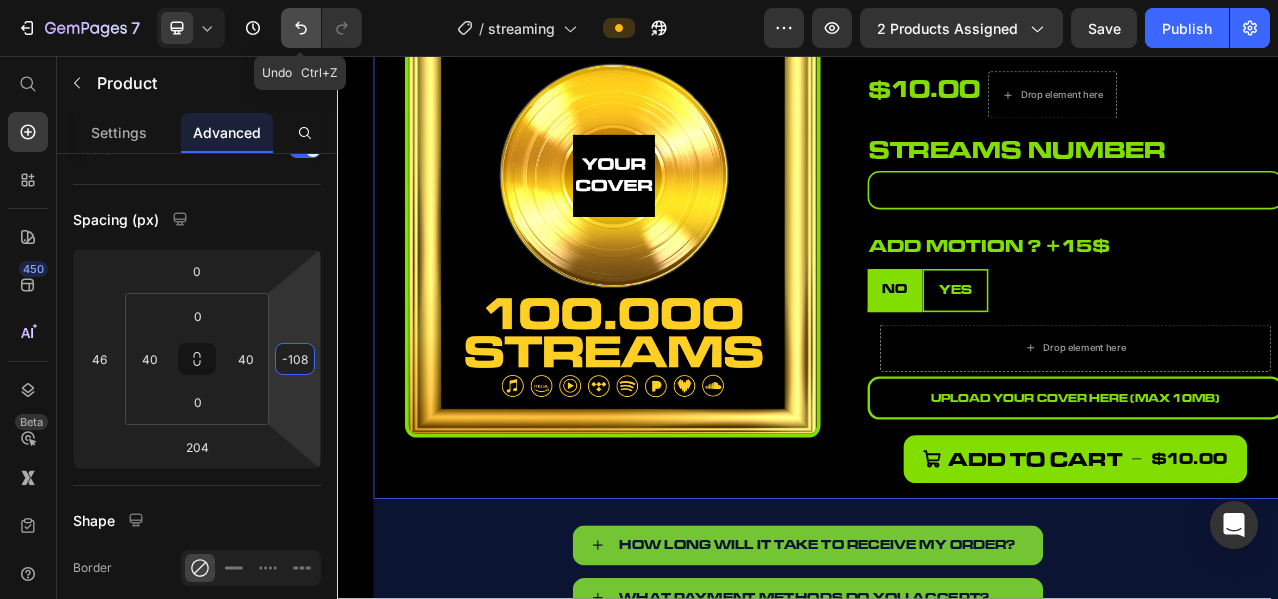 click 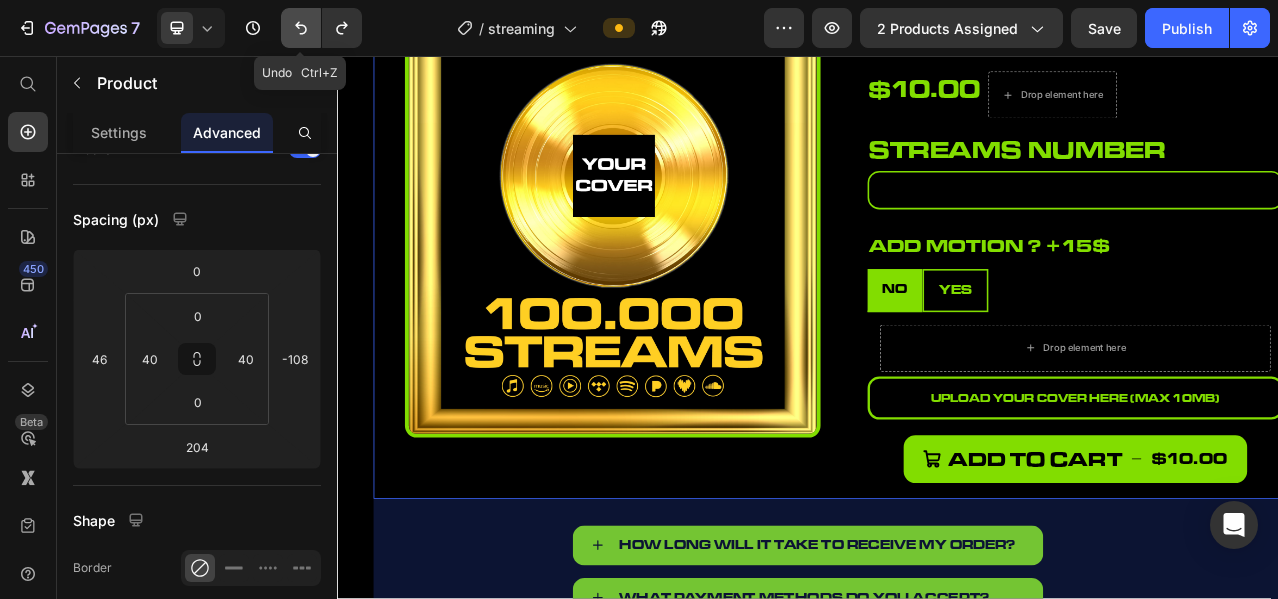 click 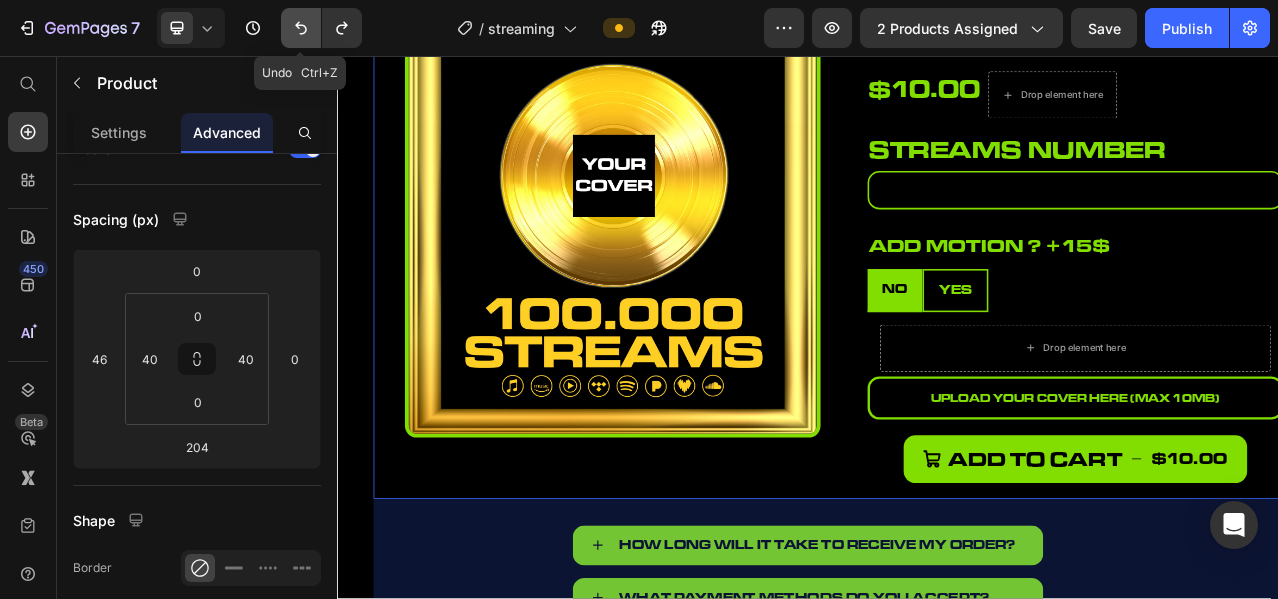 click 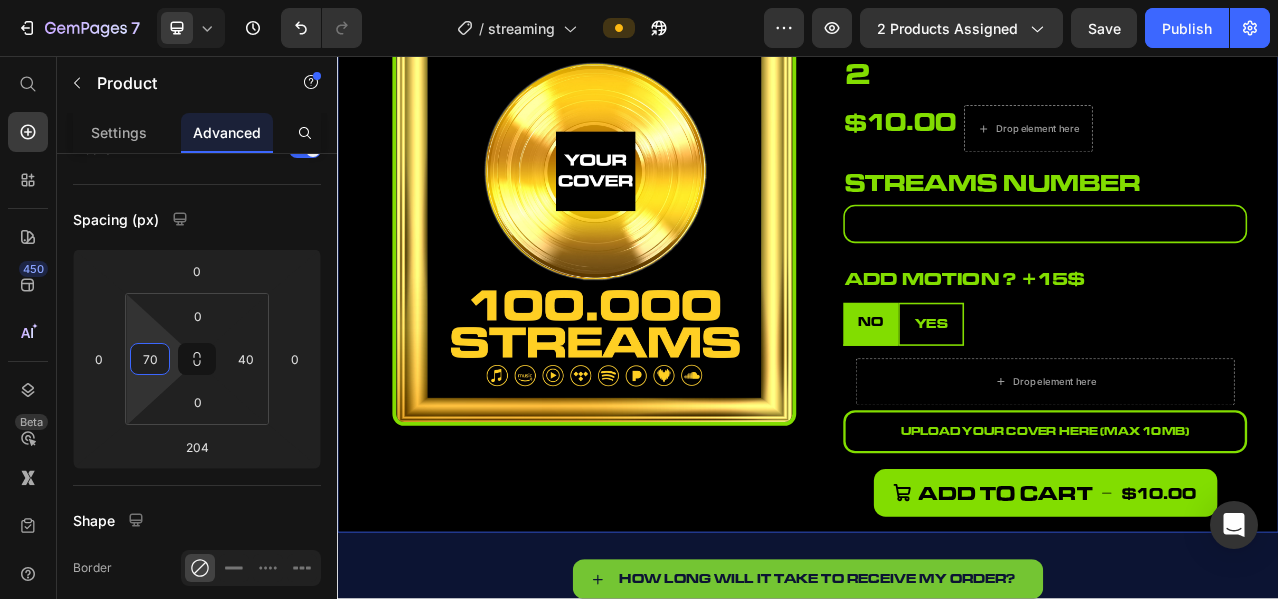 type on "72" 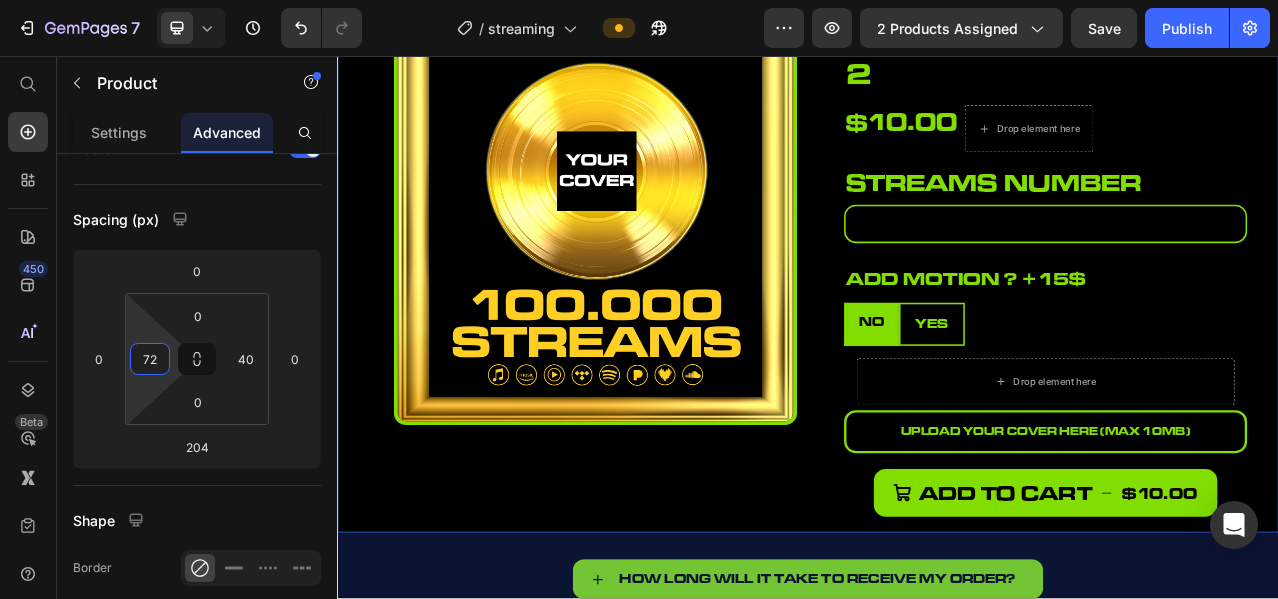 drag, startPoint x: 149, startPoint y: 327, endPoint x: 141, endPoint y: 311, distance: 17.888544 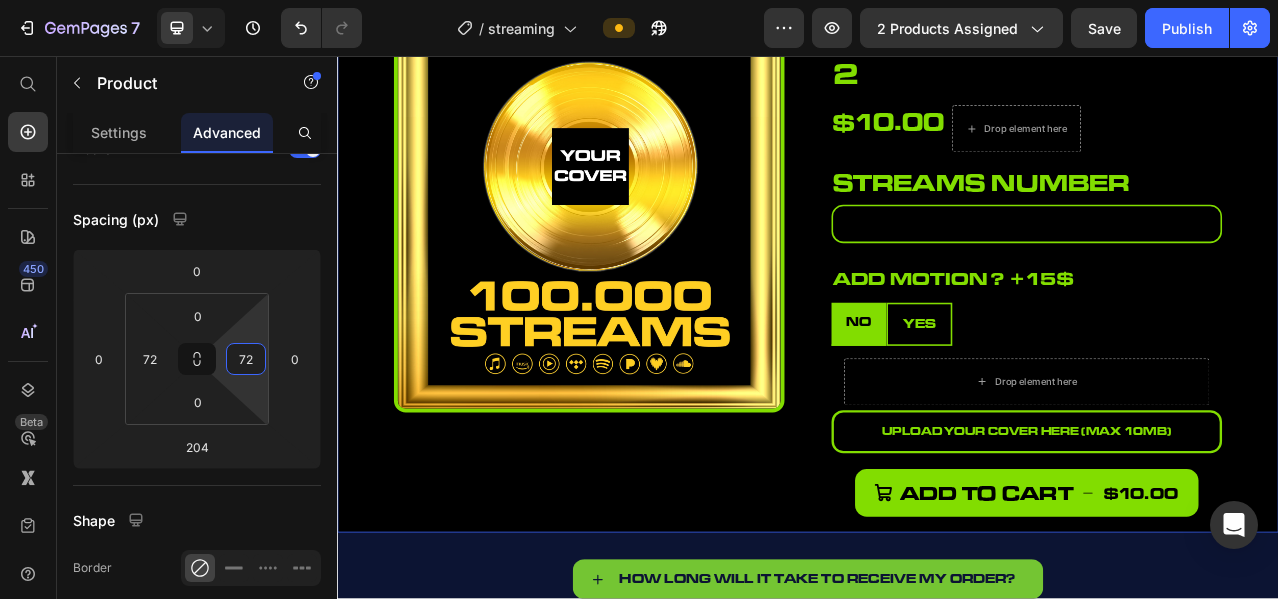 type on "70" 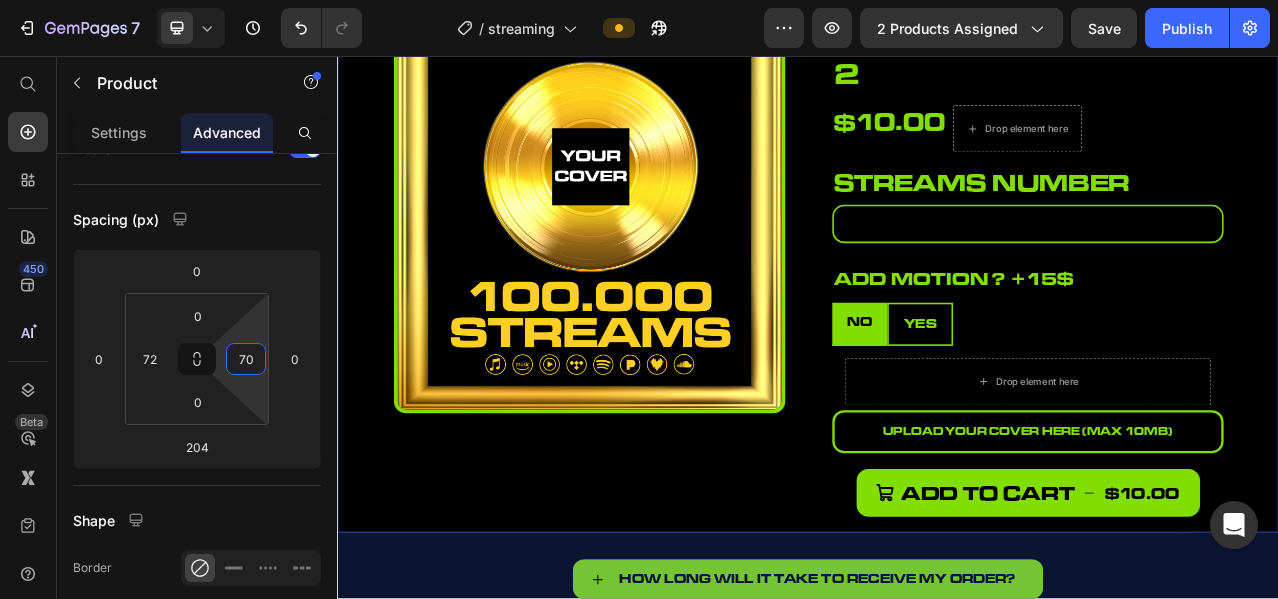 drag, startPoint x: 257, startPoint y: 337, endPoint x: 257, endPoint y: 322, distance: 15 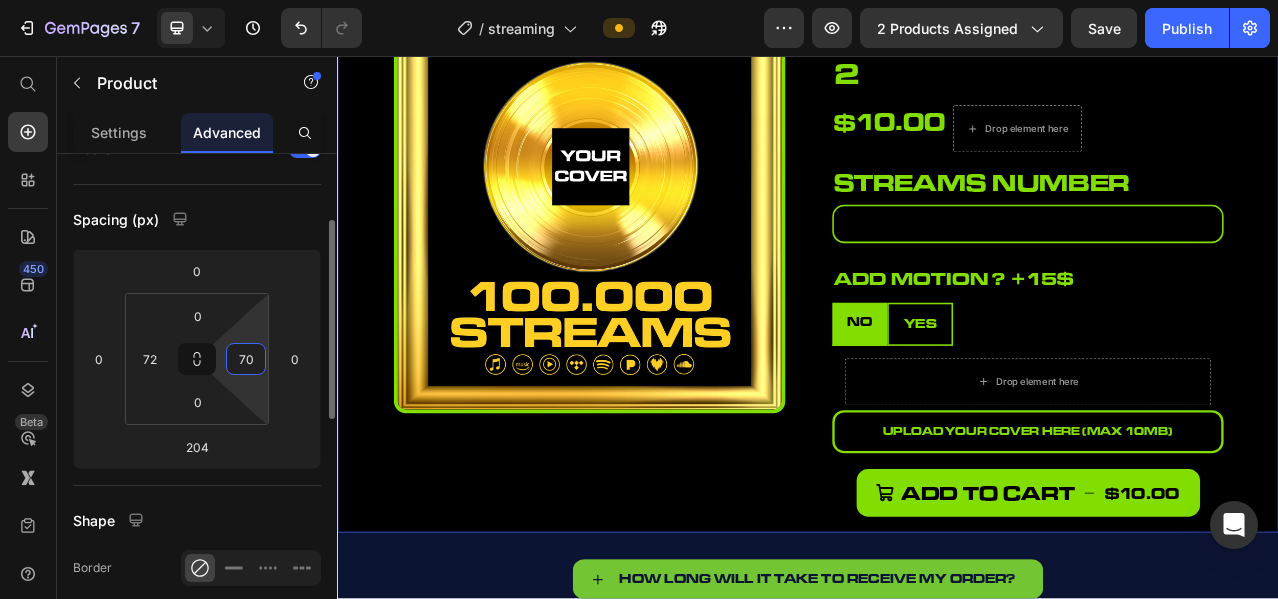 click on "Spacing (px)" at bounding box center [197, 219] 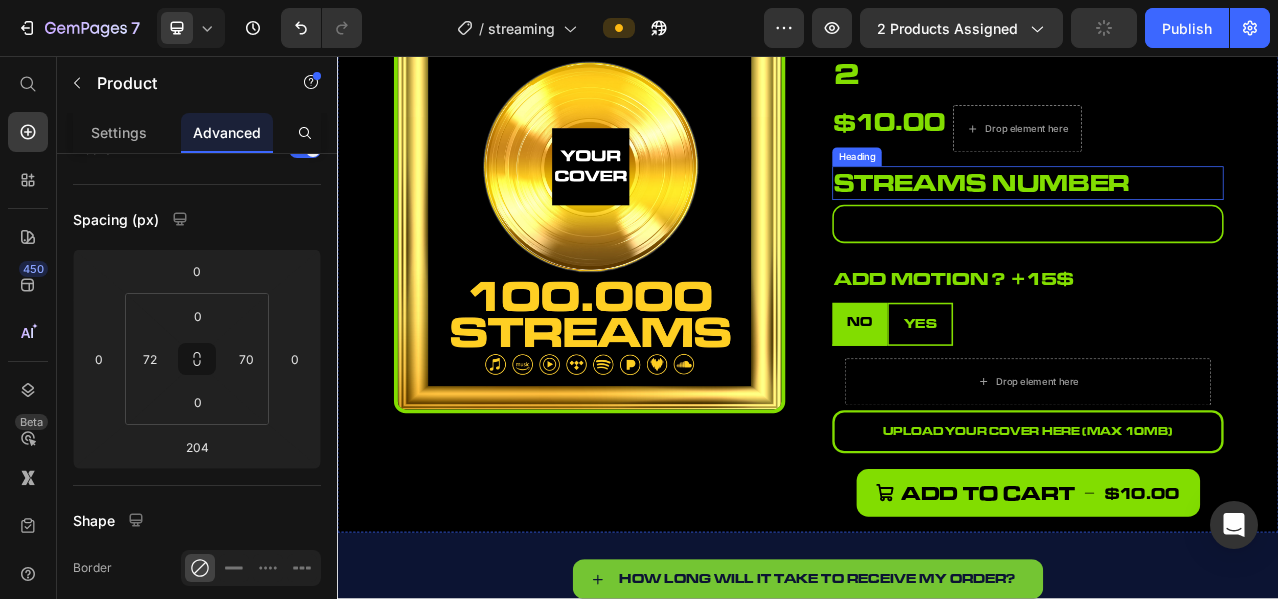 scroll, scrollTop: 0, scrollLeft: 0, axis: both 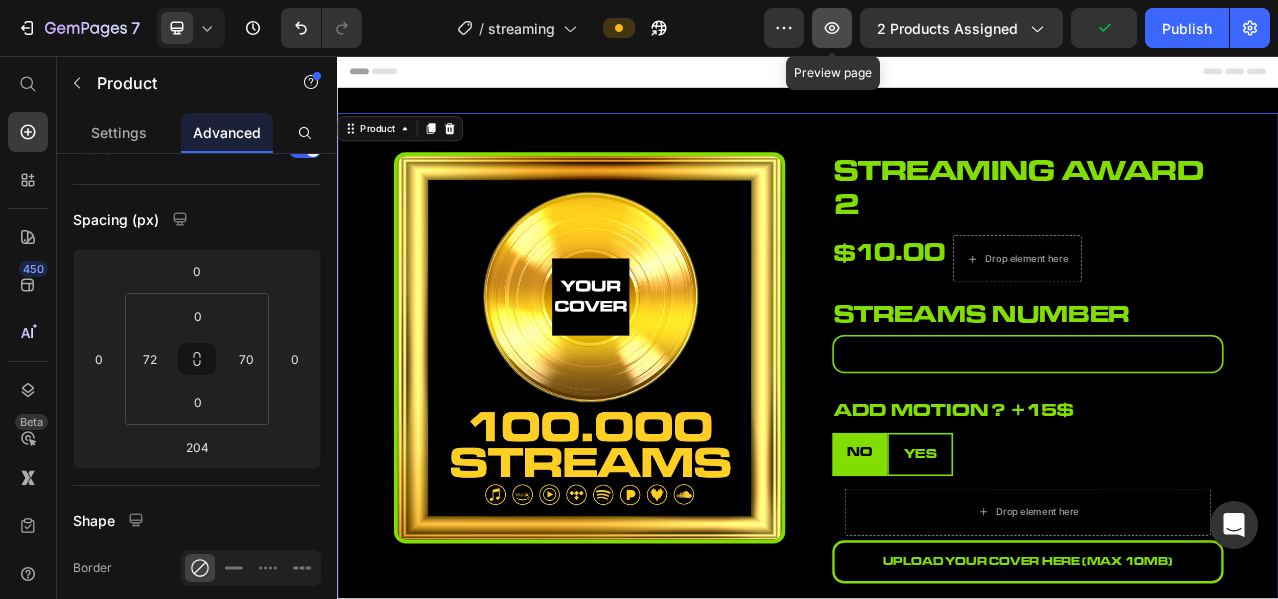 click 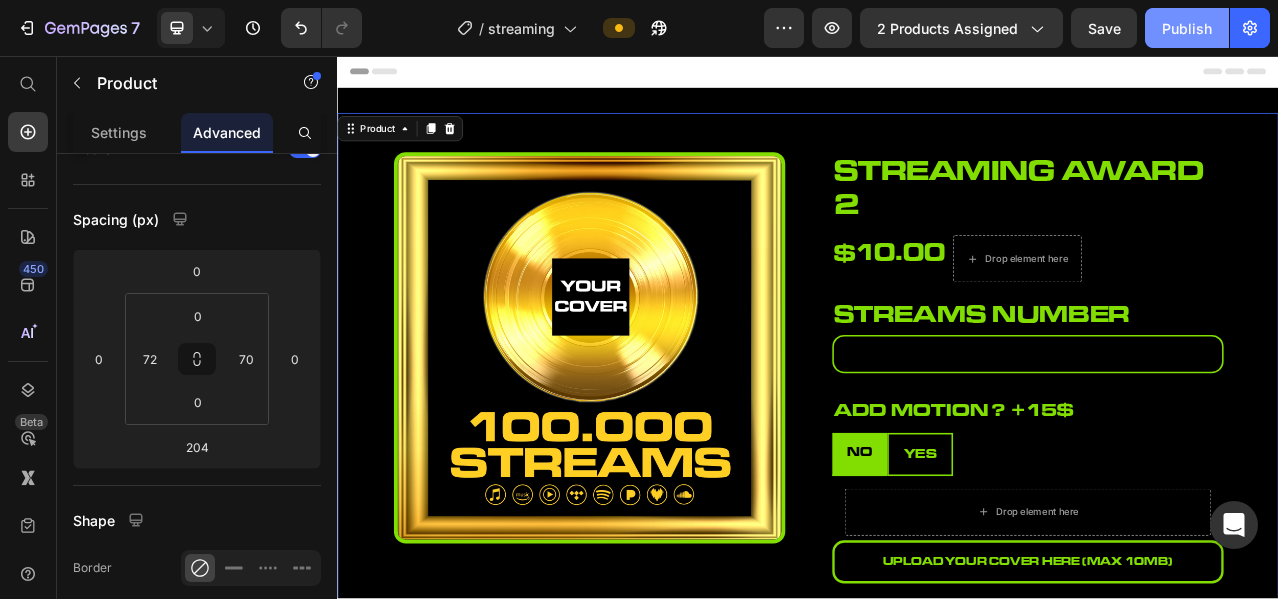 click on "Publish" at bounding box center (1187, 28) 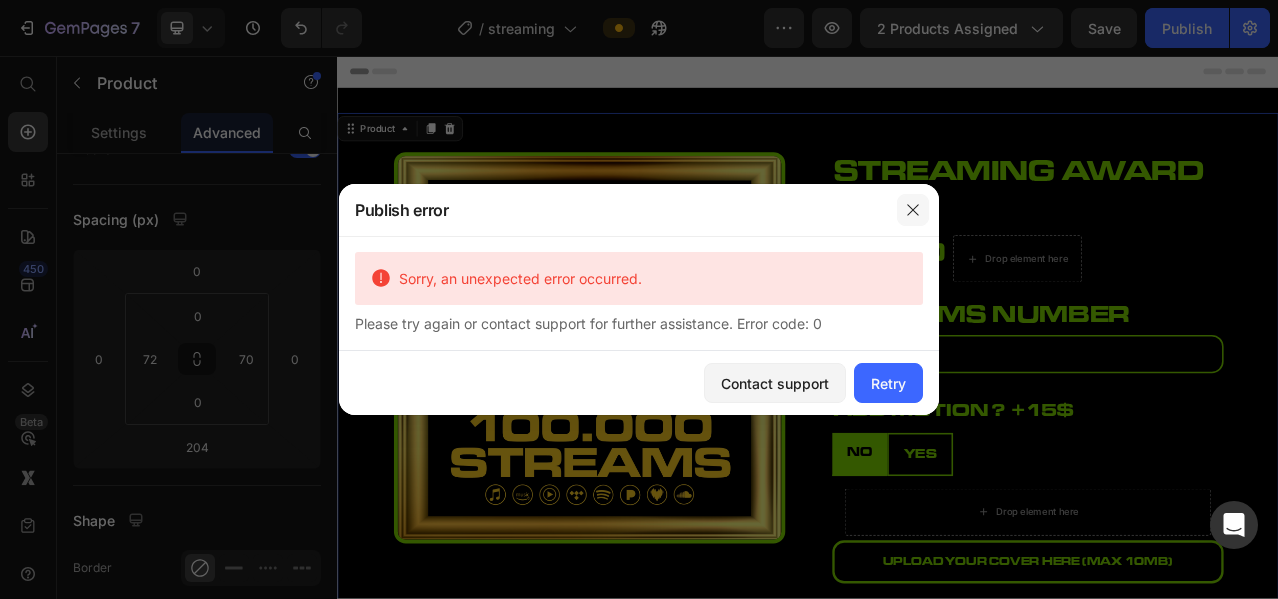 click 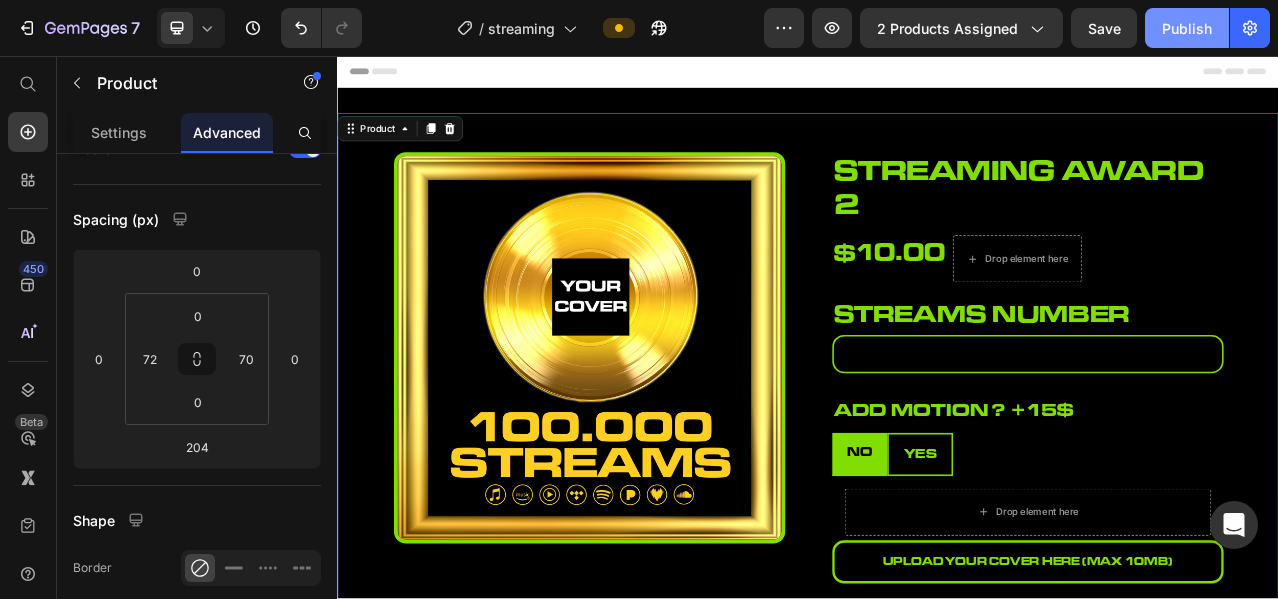 click on "Publish" at bounding box center (1187, 28) 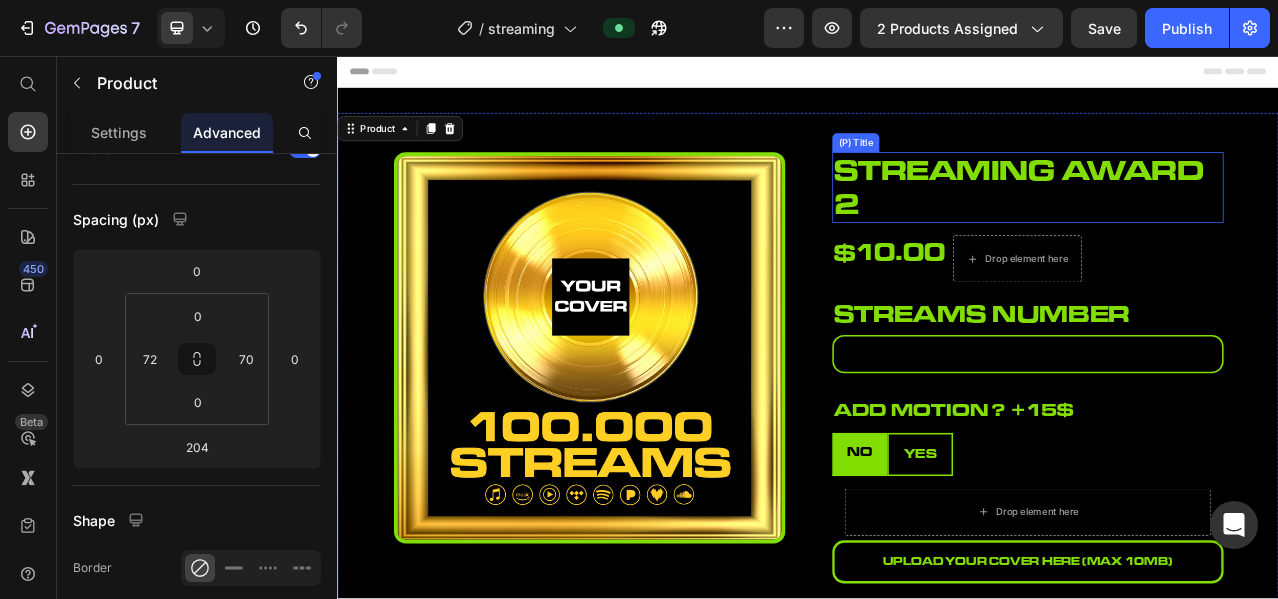click on "streaming award 2" at bounding box center [1217, 224] 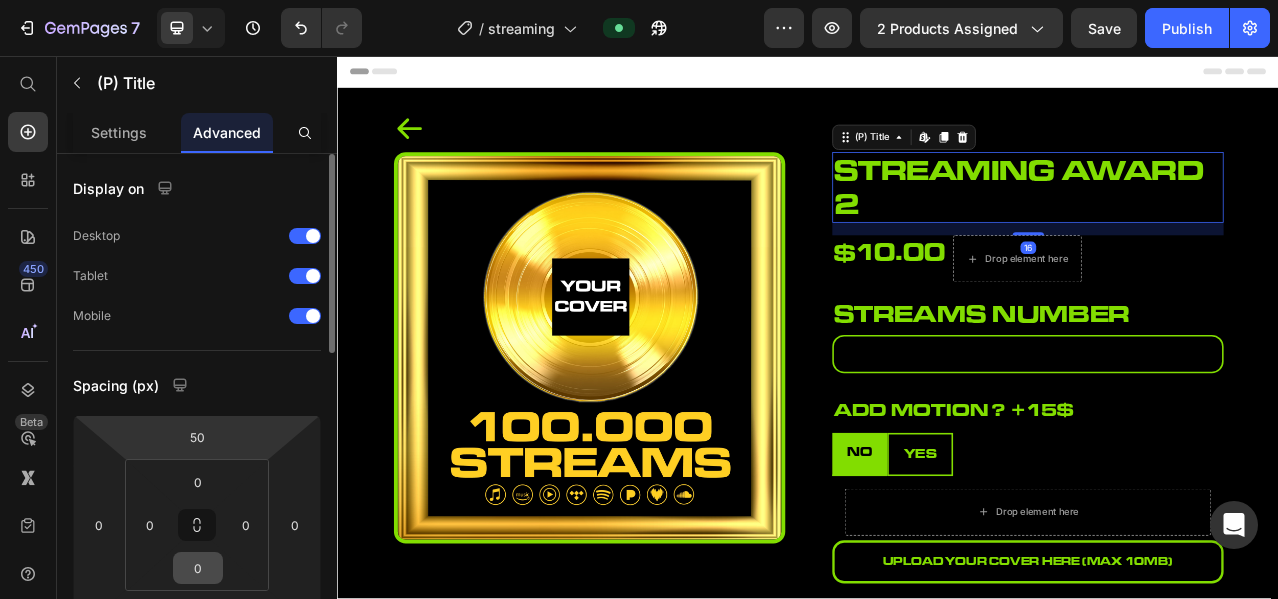 scroll, scrollTop: 166, scrollLeft: 0, axis: vertical 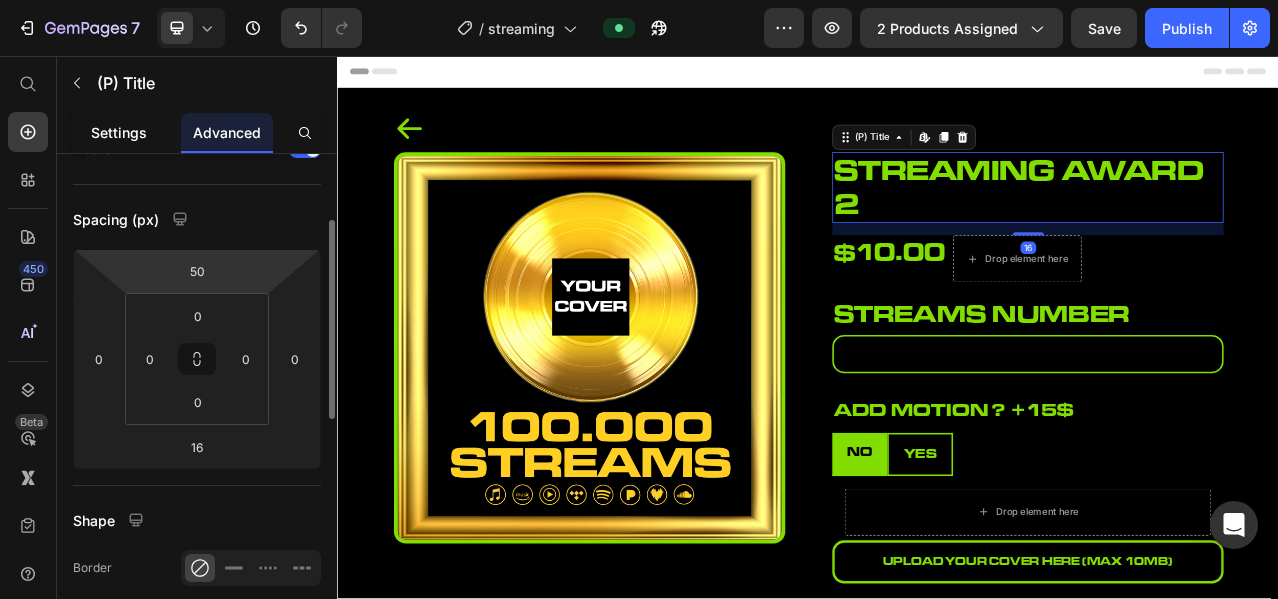 click on "Settings" at bounding box center (119, 132) 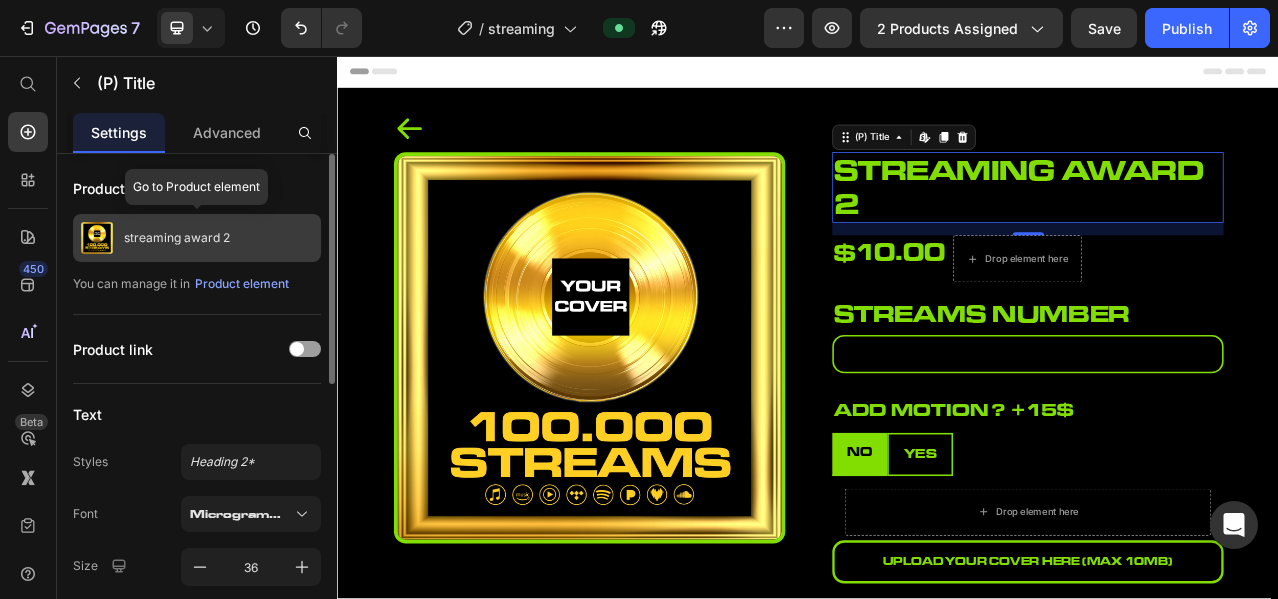 scroll, scrollTop: 166, scrollLeft: 0, axis: vertical 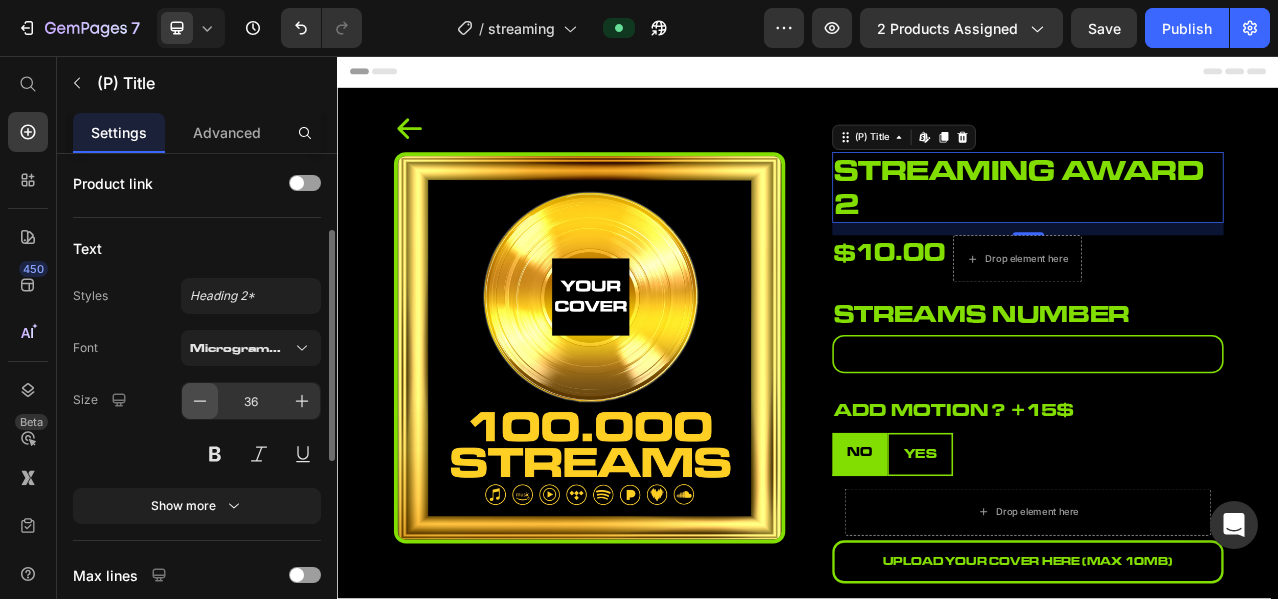click 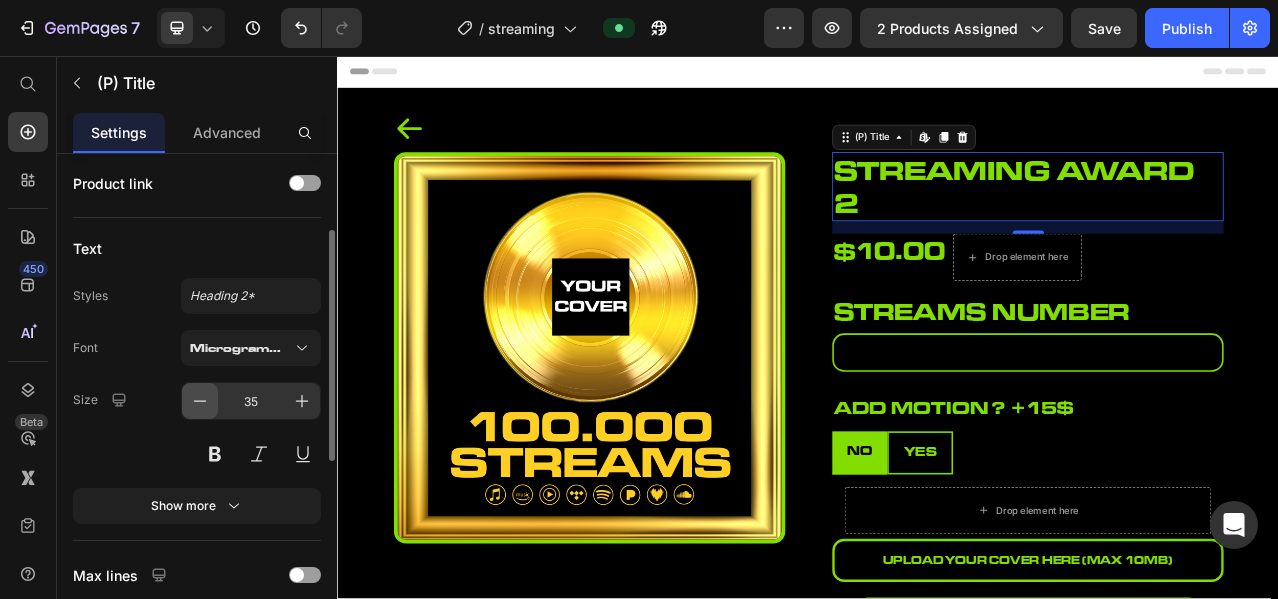 click 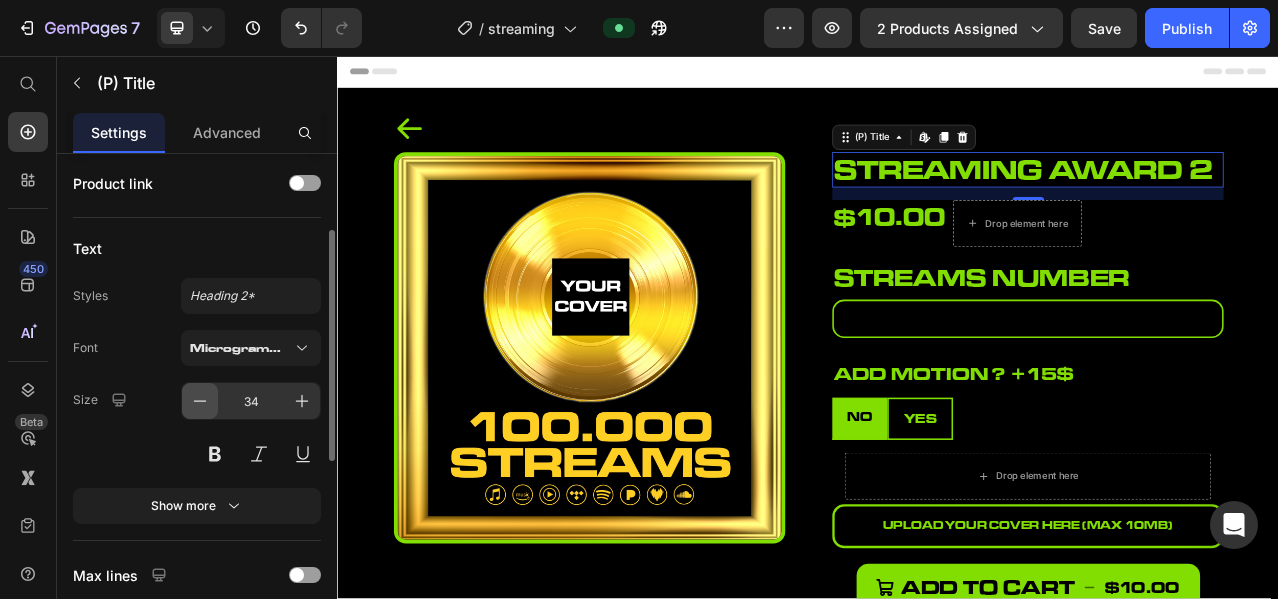 click 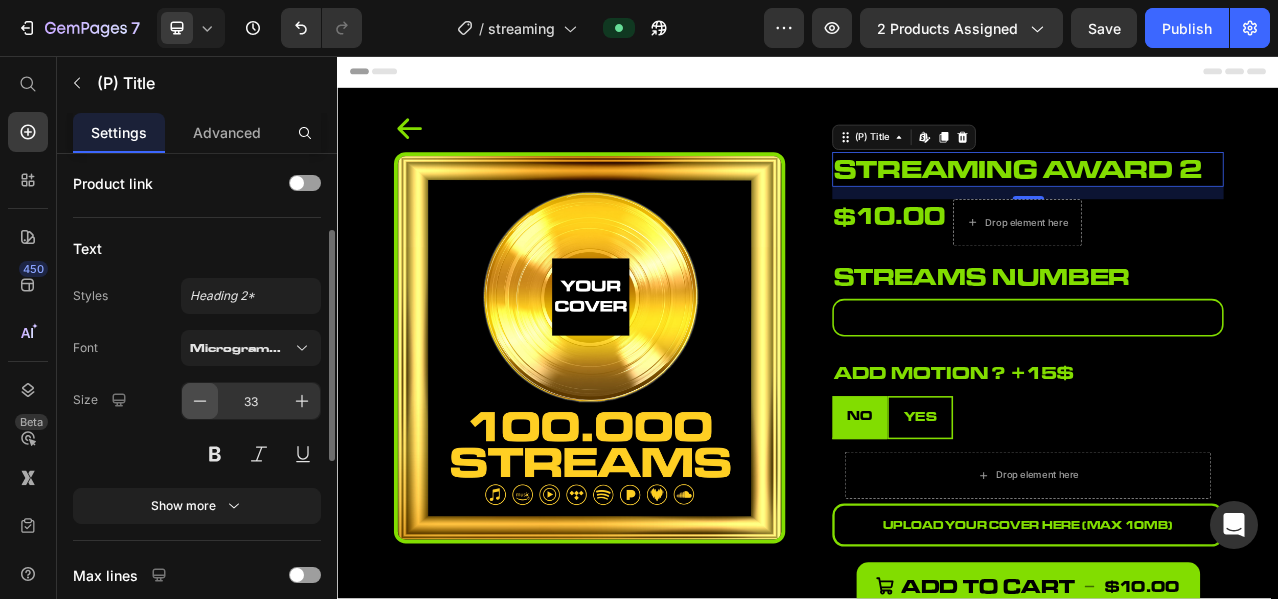 click 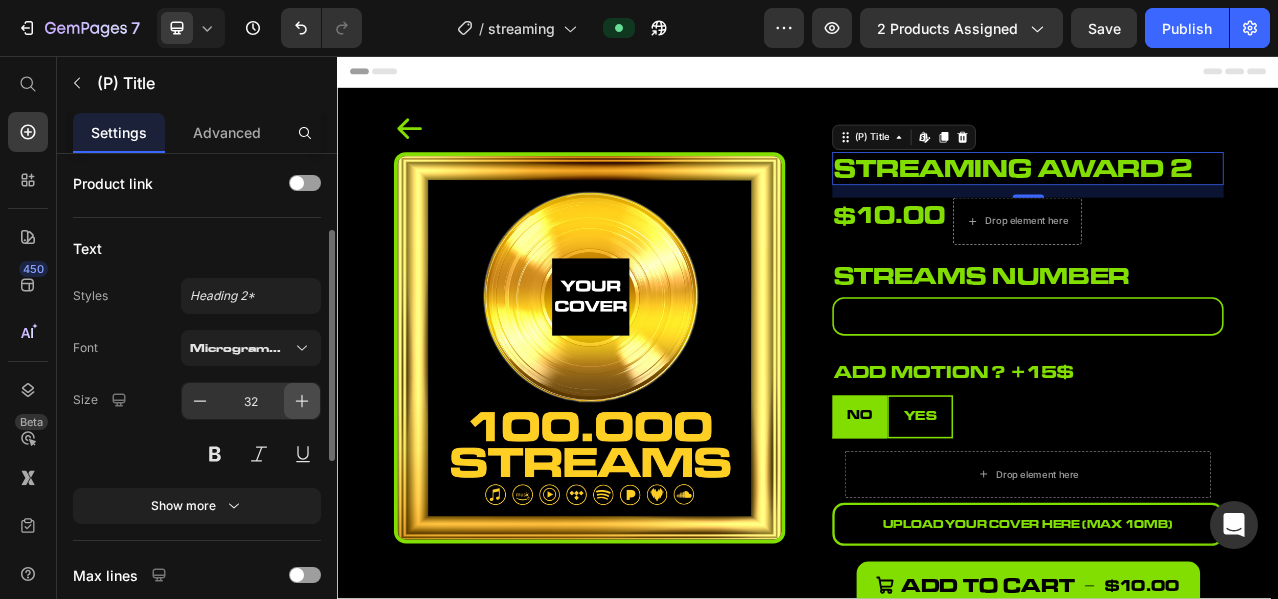 click 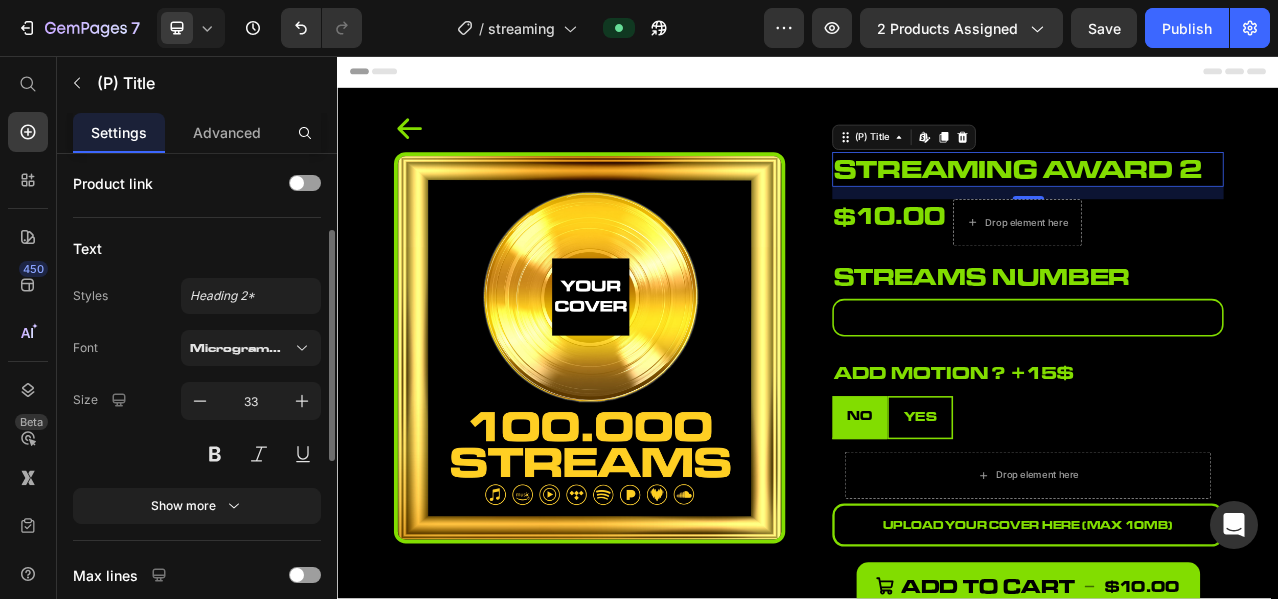 click on "Text" at bounding box center [197, 248] 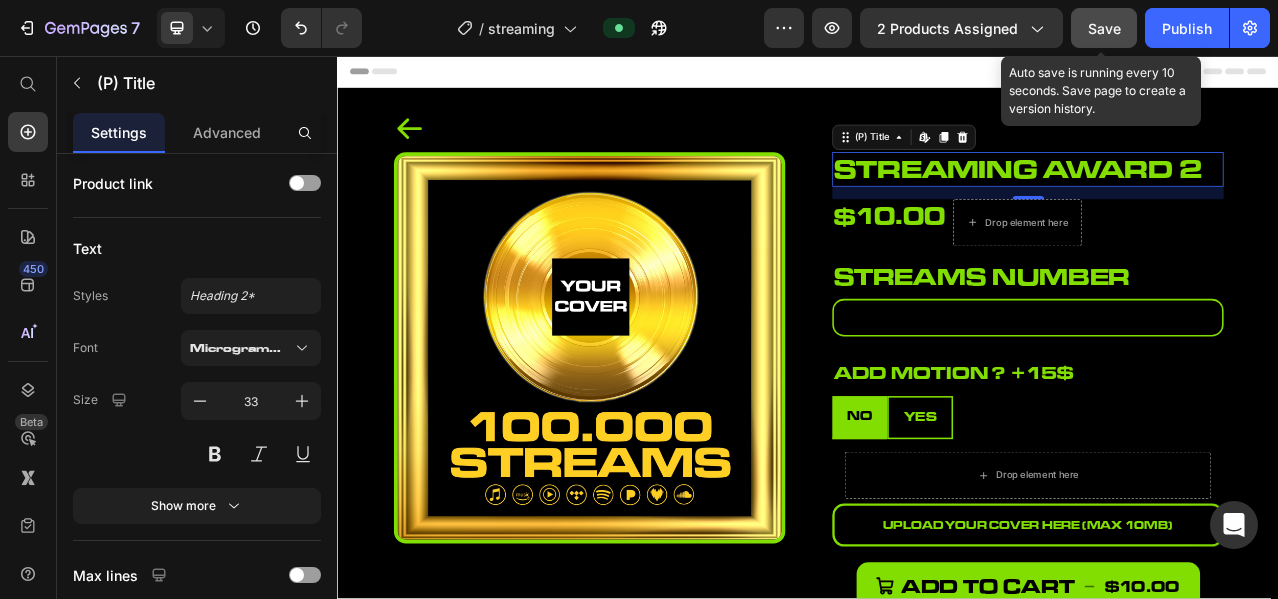 click on "Save" at bounding box center [1104, 28] 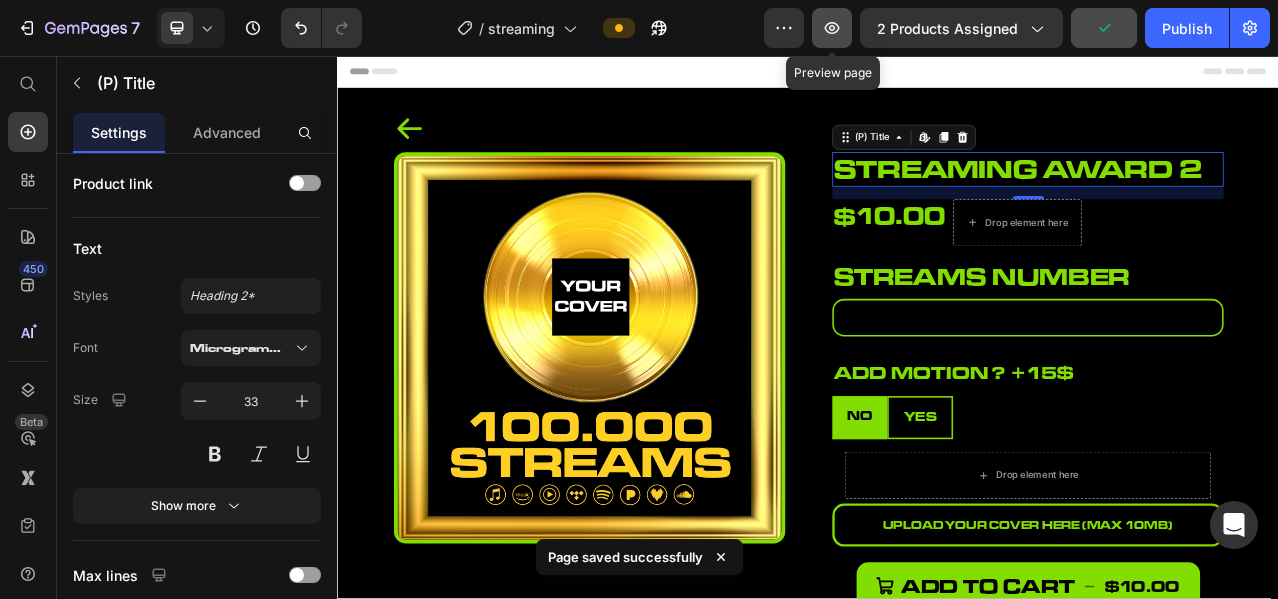click 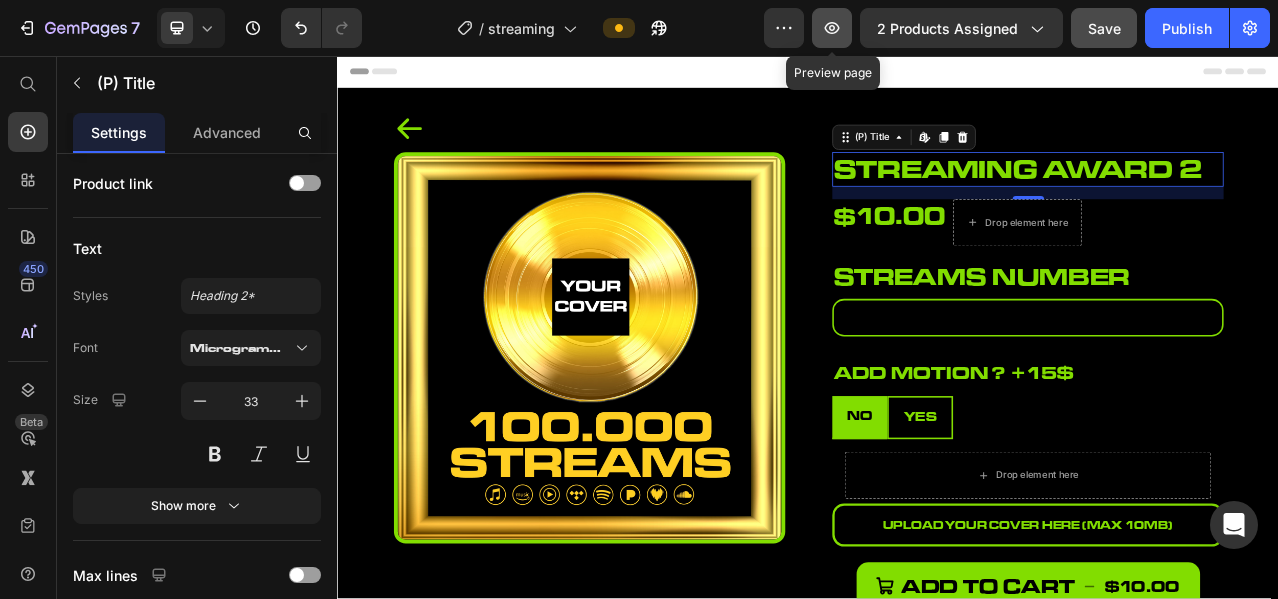 click 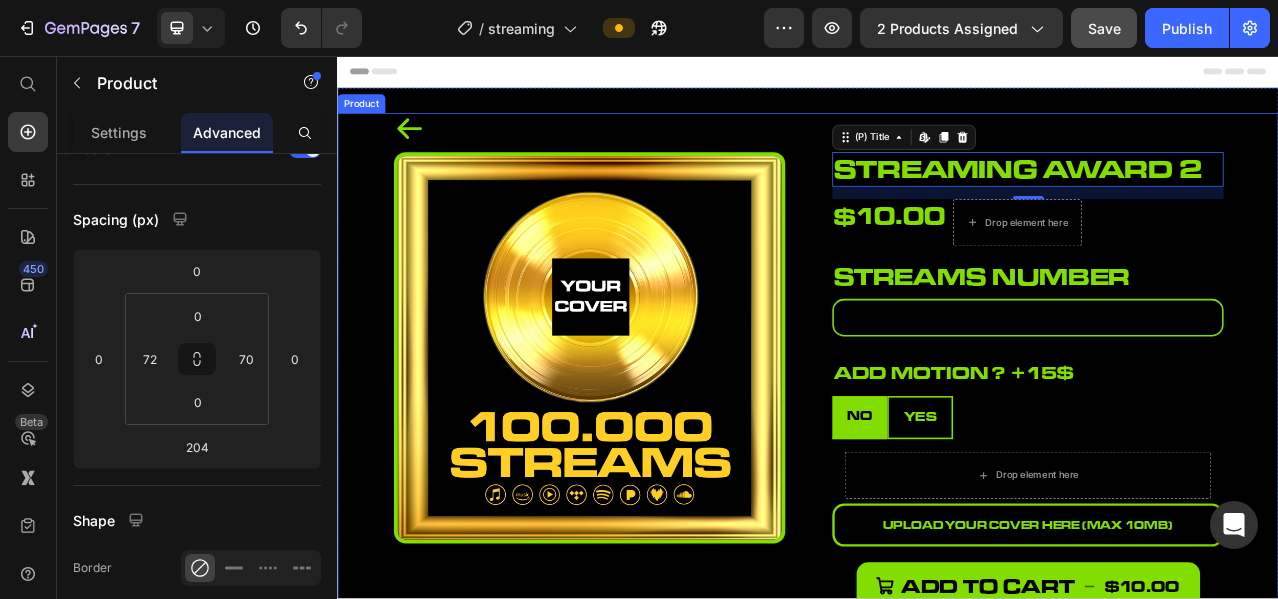 click on "Icon Product Images streaming award 2 (P) Title   Edit content in Shopify 16 $10.00 (P) Price
Drop element here Row streams number Heading Please enter or select a value Product Custom Field add motion ? + 15$ Heading NO YES
upload your song (Max 10MB) Product File Upload Product Custom Field ps: Square & Vertical versions included Heading Tab
upload your cover Product File Upload Add to cart
$10.00 Add to Cart add motion ? +15$ Heading NO YES
Drop element here
Click or drop your song to upload (Max 10MB) Product File Upload Product Custom Field ps: Square & Vertical versions included Heading Tab Buy it now Dynamic Checkout                Title Line upload your cover here (Max 10MB) Product File Upload
Add to cart
$10.00 Add to Cart Add to cart
$10.00 Add to Cart
How long will it take to receive my order?
What payment methods do you accept?" at bounding box center [937, 456] 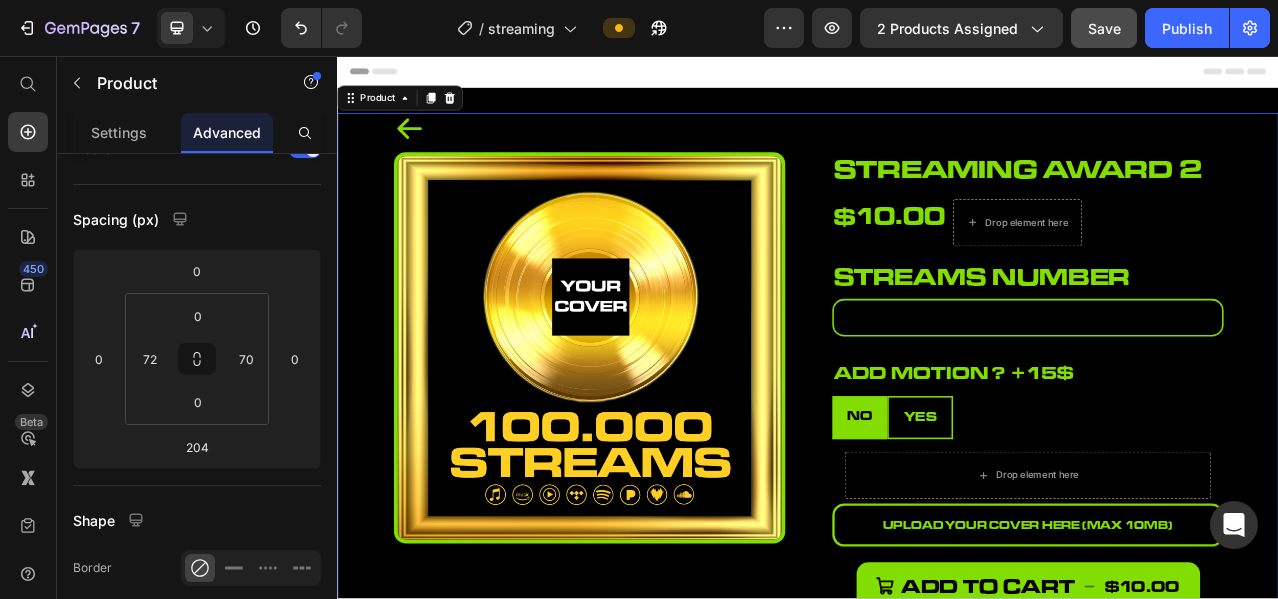 scroll, scrollTop: 0, scrollLeft: 0, axis: both 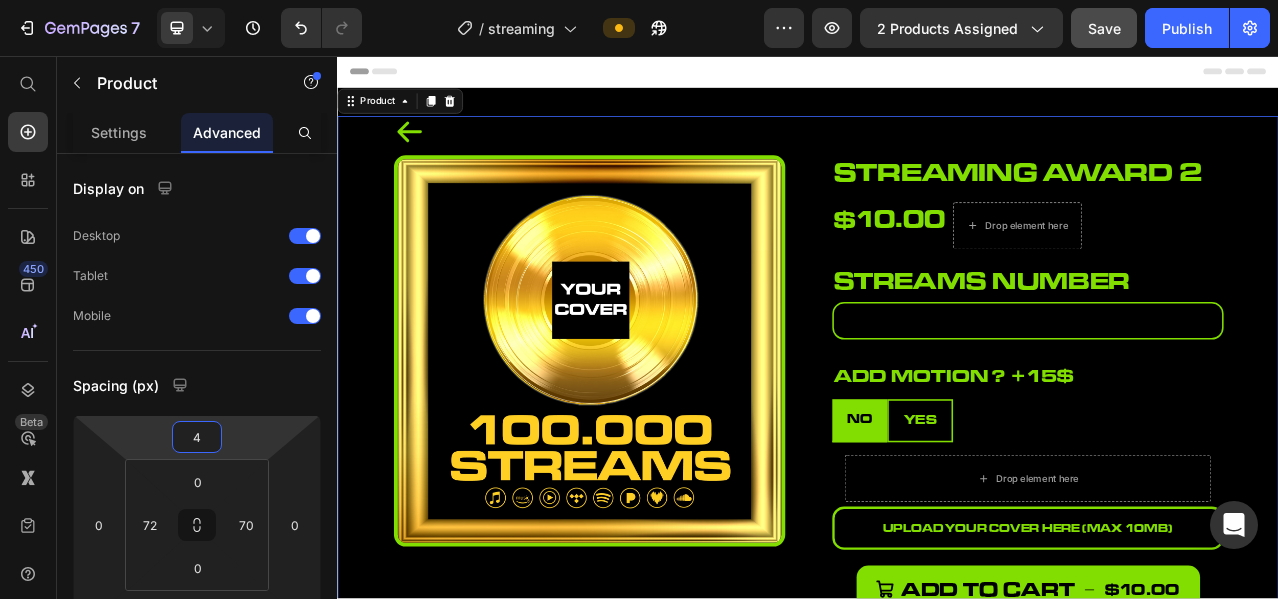 type on "6" 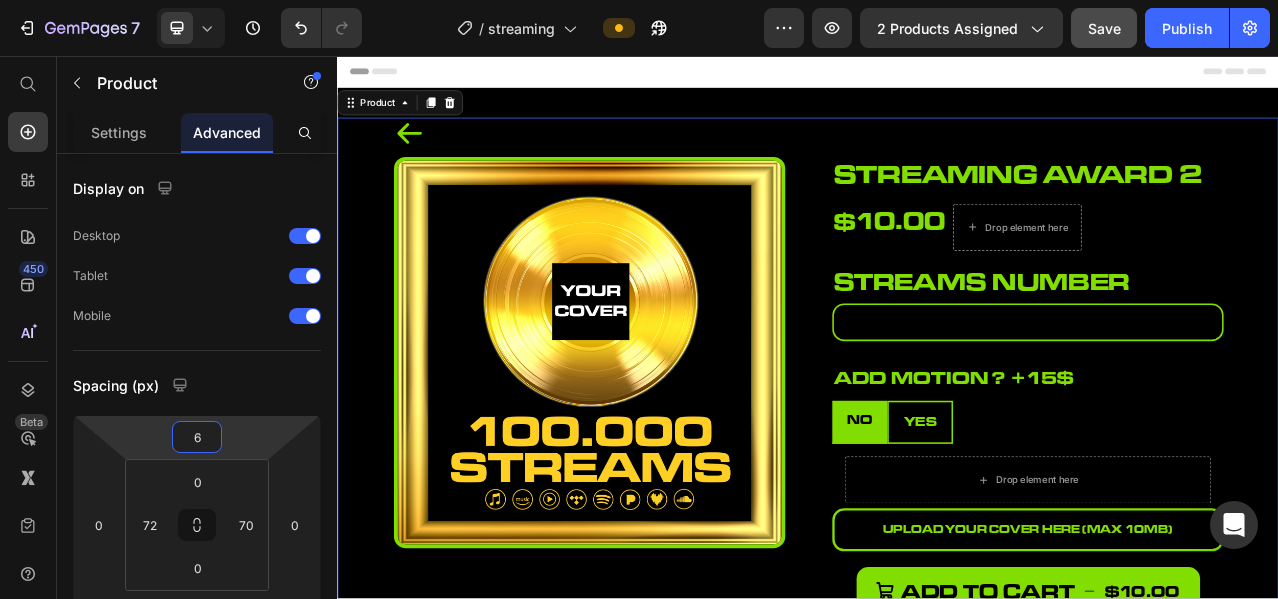 drag, startPoint x: 240, startPoint y: 437, endPoint x: 229, endPoint y: 434, distance: 11.401754 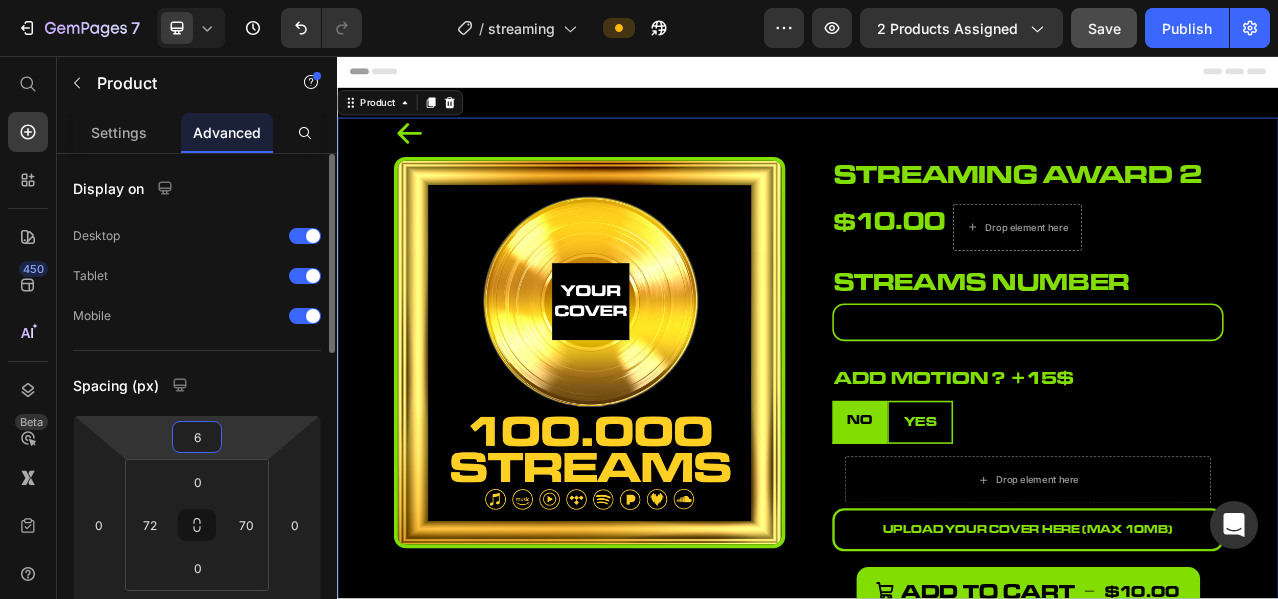 click on "Spacing (px)" at bounding box center [197, 385] 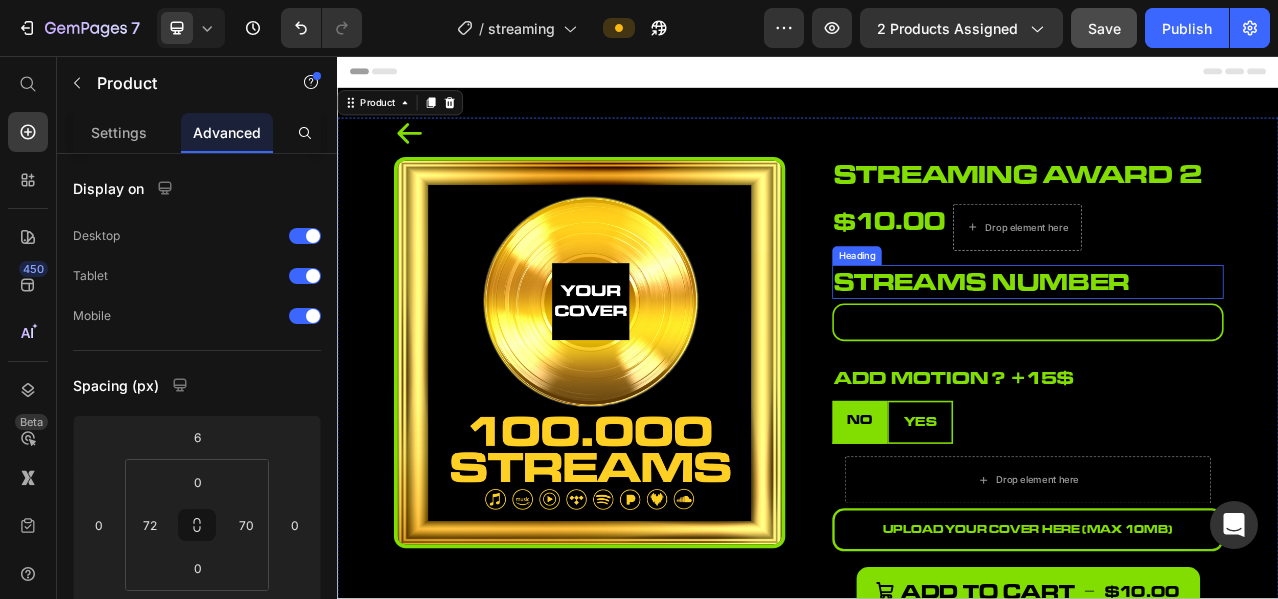 click on "streams number" at bounding box center [1217, 344] 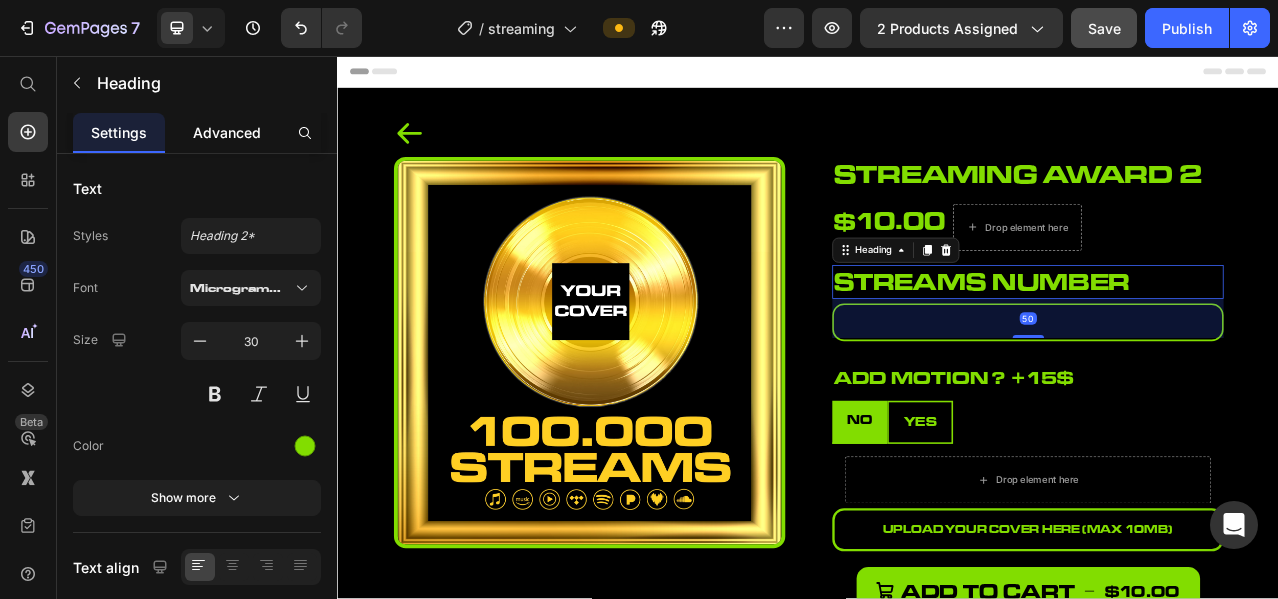 click on "Advanced" at bounding box center [227, 132] 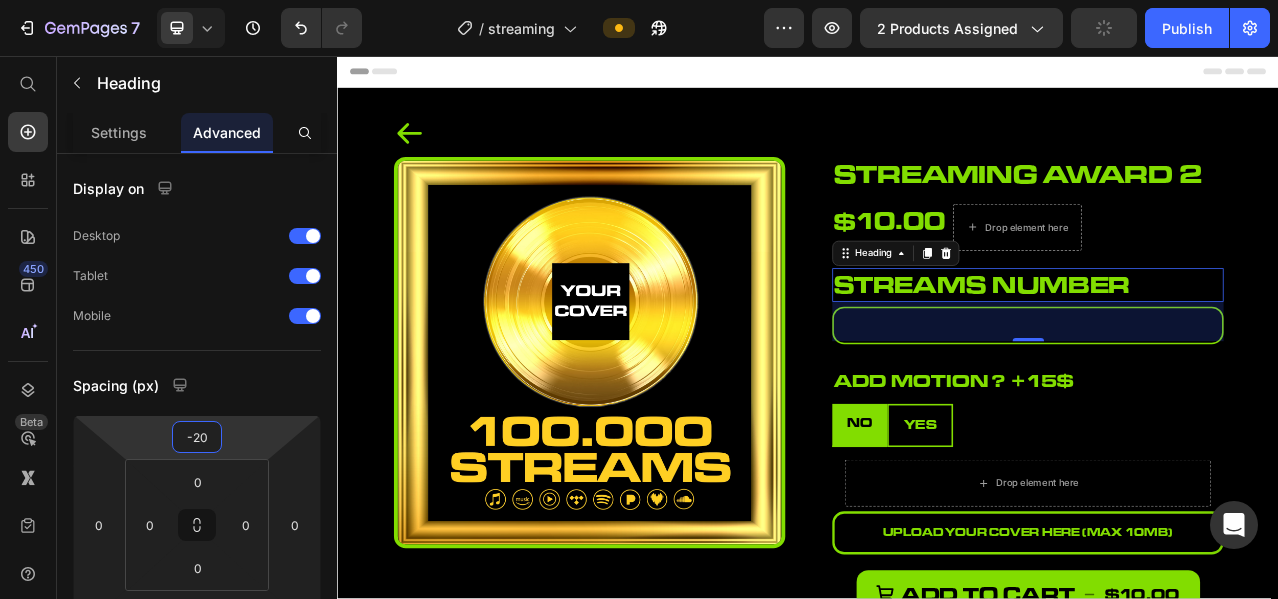 click on "7  Version history  /  streaming Preview 2 products assigned  Publish  450 Beta Start with Sections Elements Hero Section Product Detail Brands Trusted Badges Guarantee Product Breakdown How to use Testimonials Compare Bundle FAQs Social Proof Brand Story Product List Collection Blog List Contact Sticky Add to Cart Custom Footer Browse Library 450 Layout
Row
Row
Row
Row Text
Heading
Text Block Button
Button
Button
Sticky Back to top Media
Image" at bounding box center [639, 0] 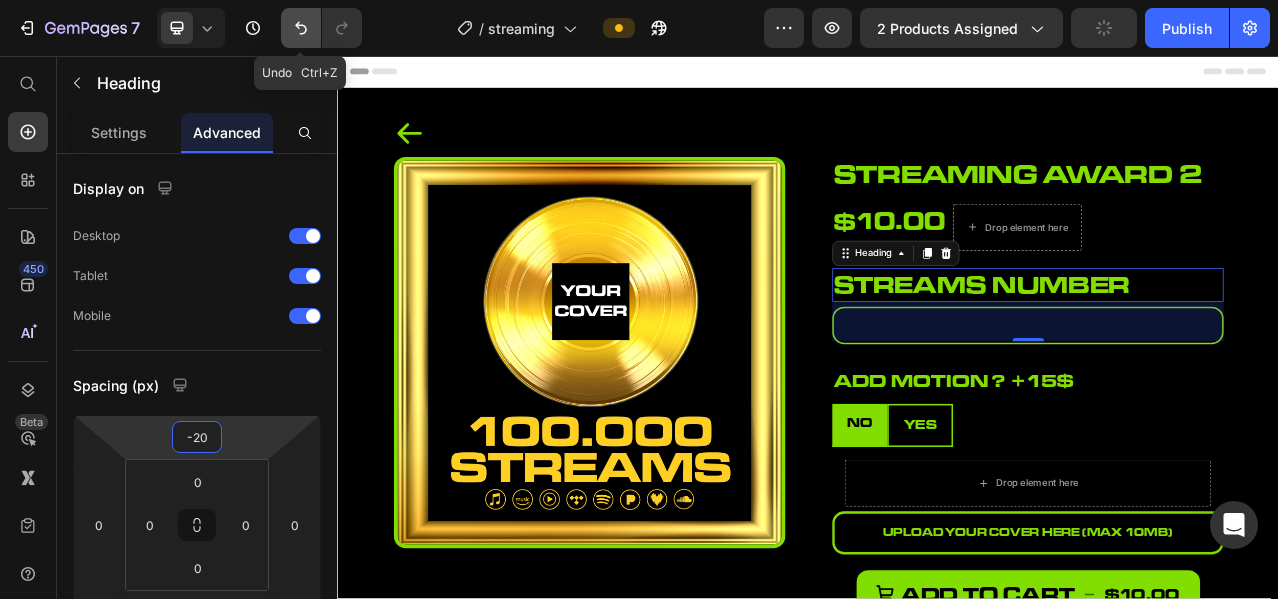 click 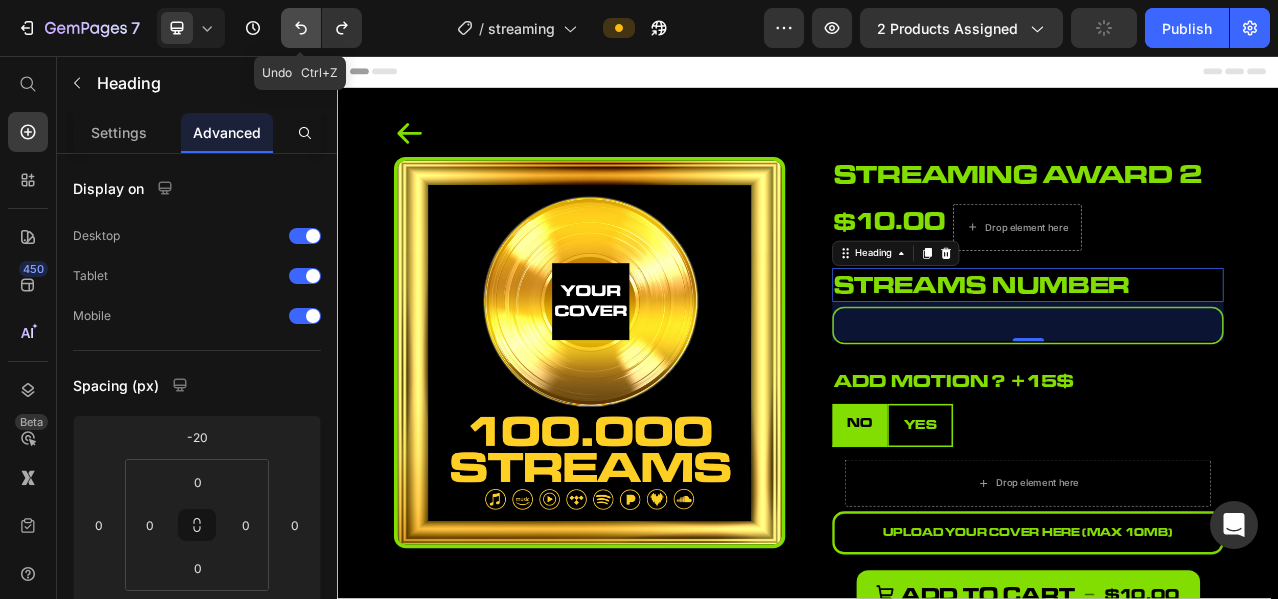 click 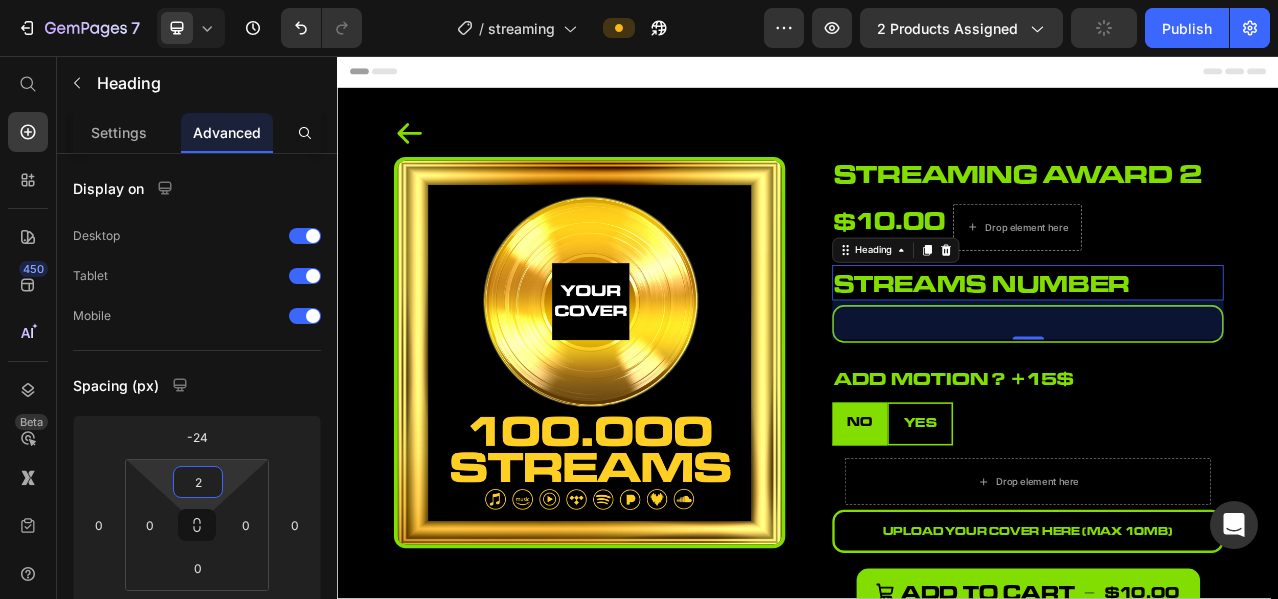 type on "0" 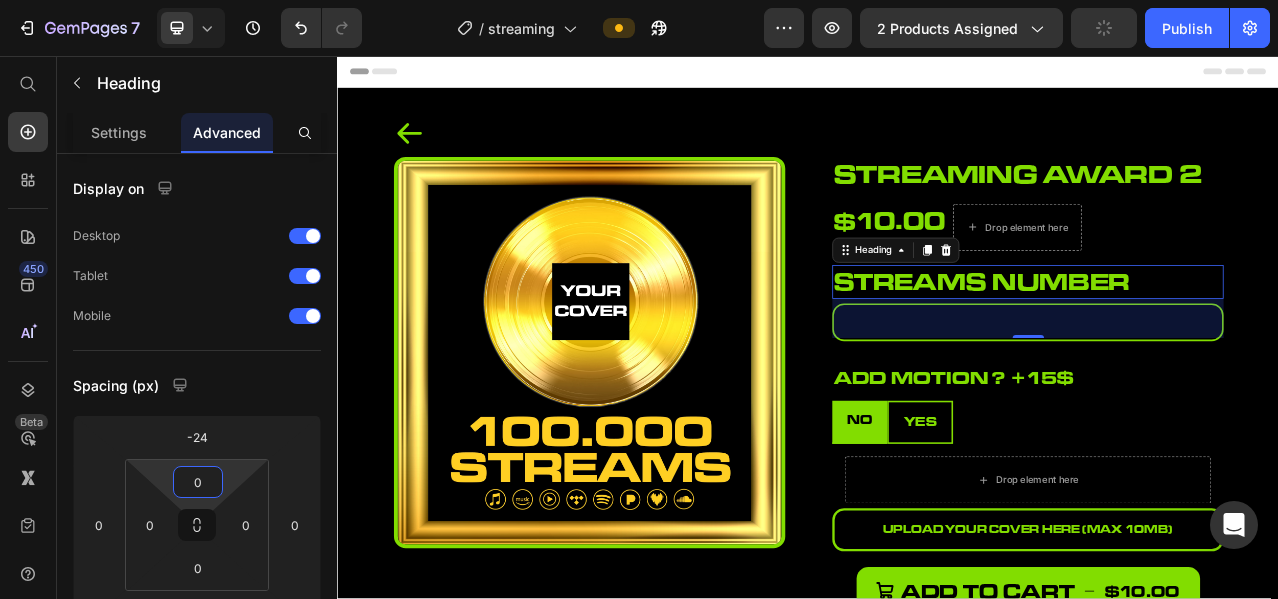 click on "7  Version history  /  streaming Preview 2 products assigned  Publish  450 Beta Start with Sections Elements Hero Section Product Detail Brands Trusted Badges Guarantee Product Breakdown How to use Testimonials Compare Bundle FAQs Social Proof Brand Story Product List Collection Blog List Contact Sticky Add to Cart Custom Footer Browse Library 450 Layout
Row
Row
Row
Row Text
Heading
Text Block Button
Button
Button
Sticky Back to top Media
Image" at bounding box center [639, 0] 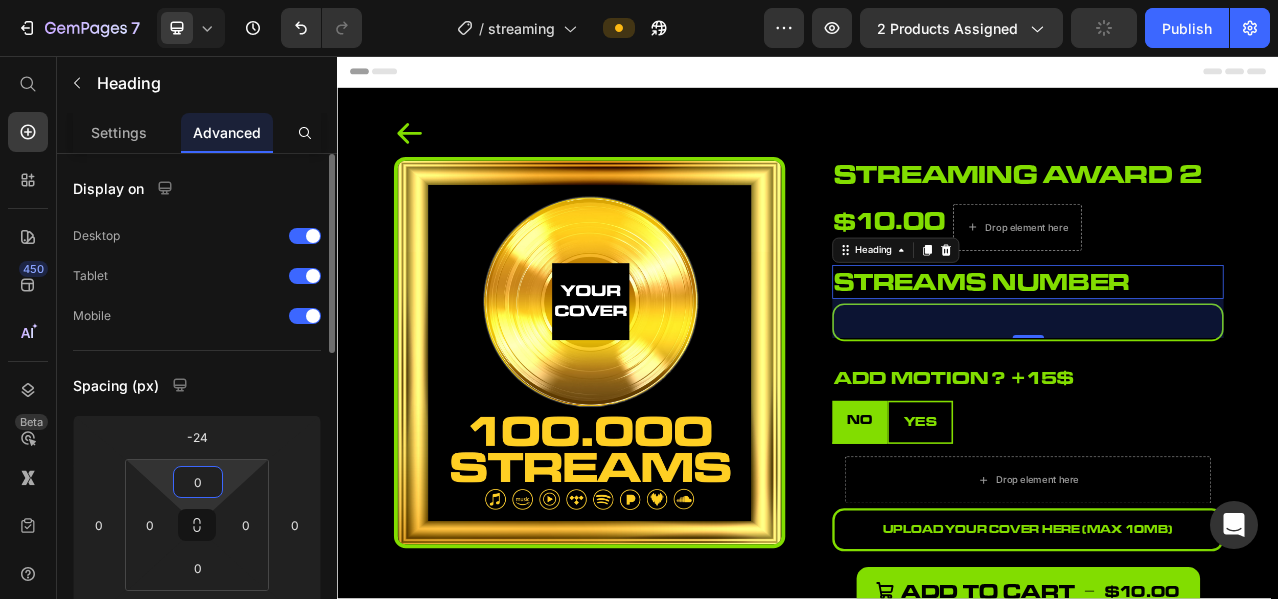 click on "Spacing (px)" at bounding box center (197, 385) 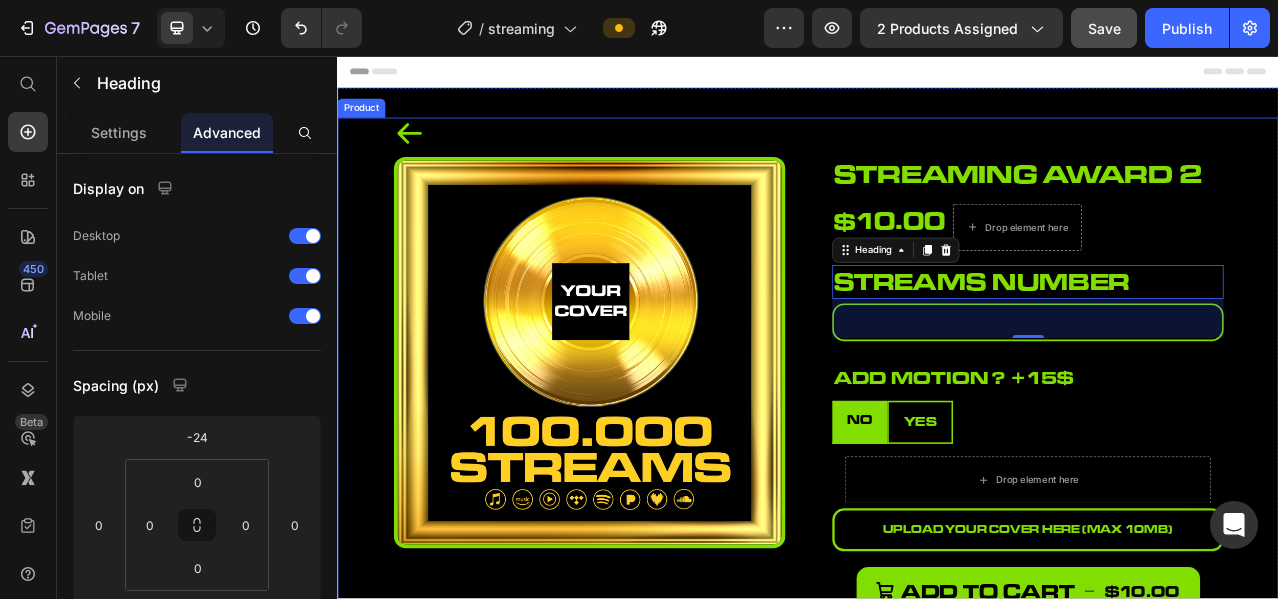 click on "streaming award 2 (P) Title $10.00 (P) Price
Drop element here Row streams number Heading   50 Please enter or select a value Product Custom Field add motion ? + 15$ Heading NO YES
upload your song (Max 10MB) Product File Upload Product Custom Field ps: Square & Vertical versions included Heading Tab
upload your cover Product File Upload Add to cart
$10.00 Add to Cart add motion ? +15$ Heading NO YES
Drop element here
Click or drop your song to upload (Max 10MB) Product File Upload Product Custom Field ps: Square & Vertical versions included Heading Tab Buy it now Dynamic Checkout                Title Line upload your cover here (Max 10MB) Product File Upload
Add to cart
$10.00 Add to Cart Add to cart
$10.00 Add to Cart
How long will it take to receive my order?
What payment methods do you accept?
How will I receive my Cover? Accordion contact Button refund" at bounding box center [1217, 462] 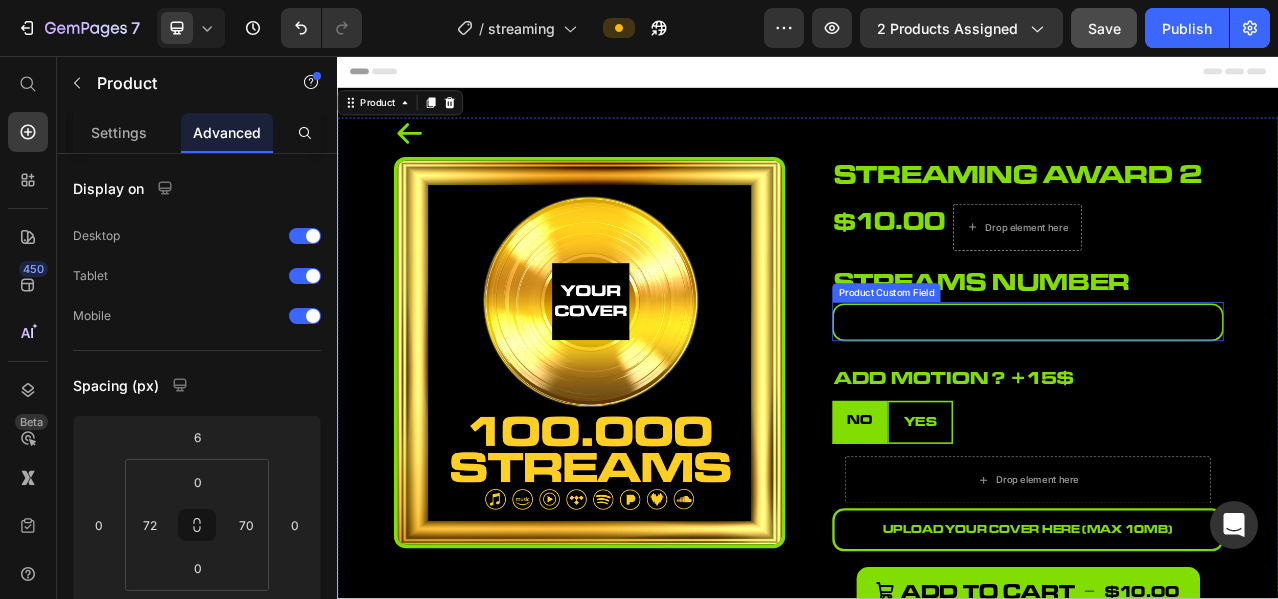 click at bounding box center [1217, 396] 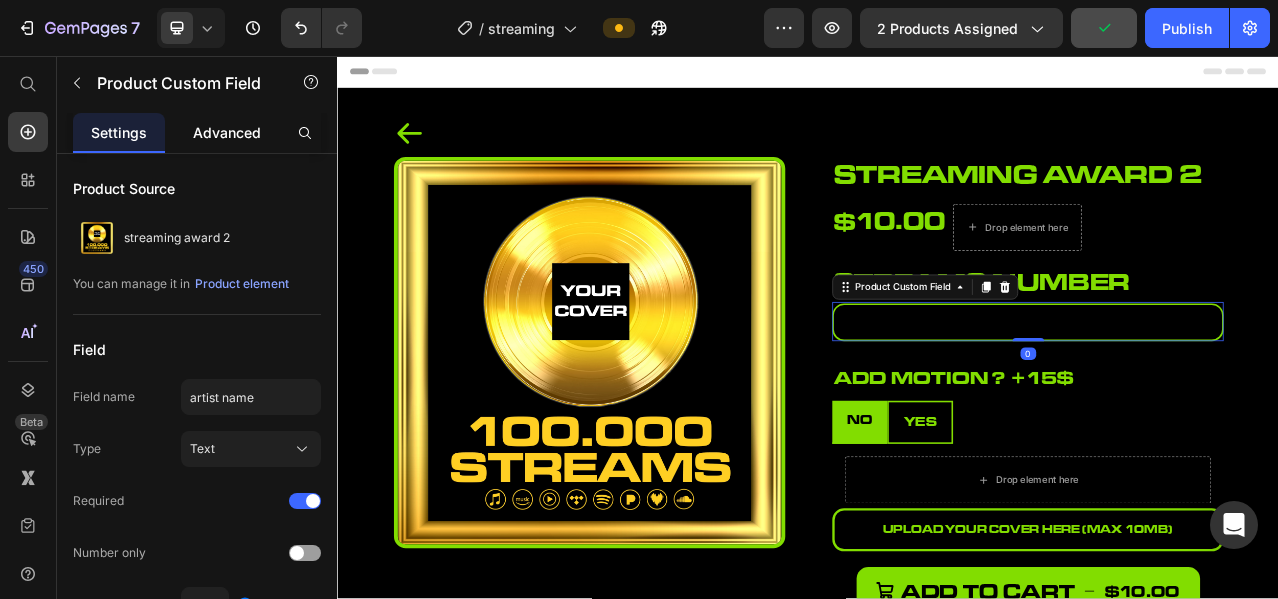 click on "Advanced" at bounding box center [227, 132] 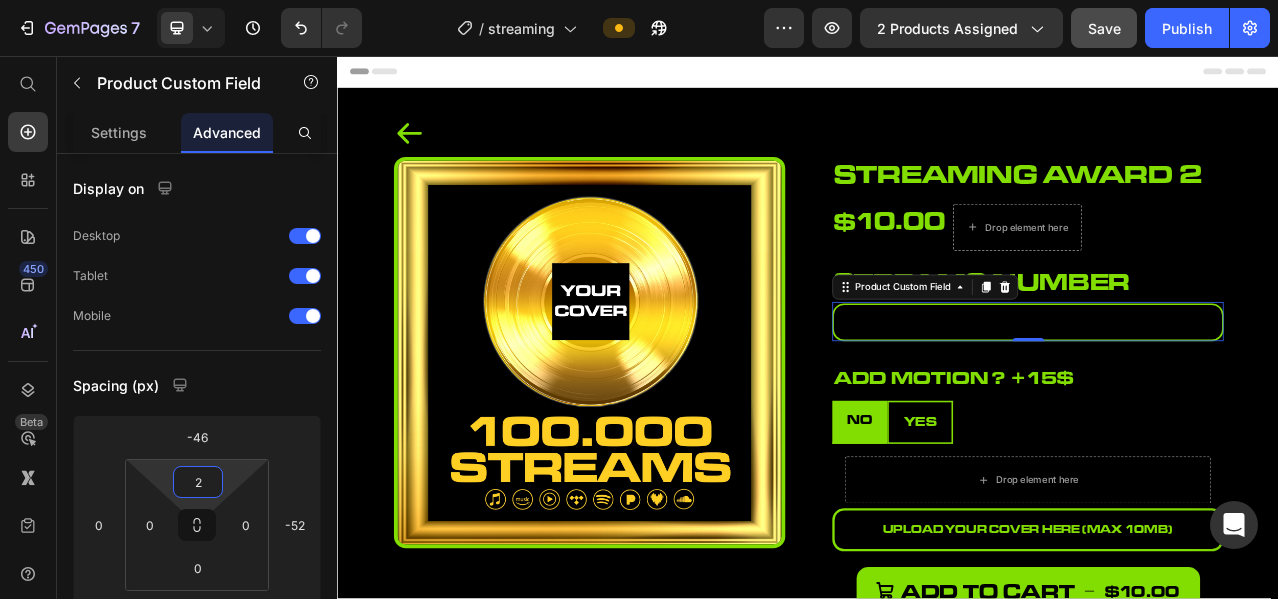 type on "0" 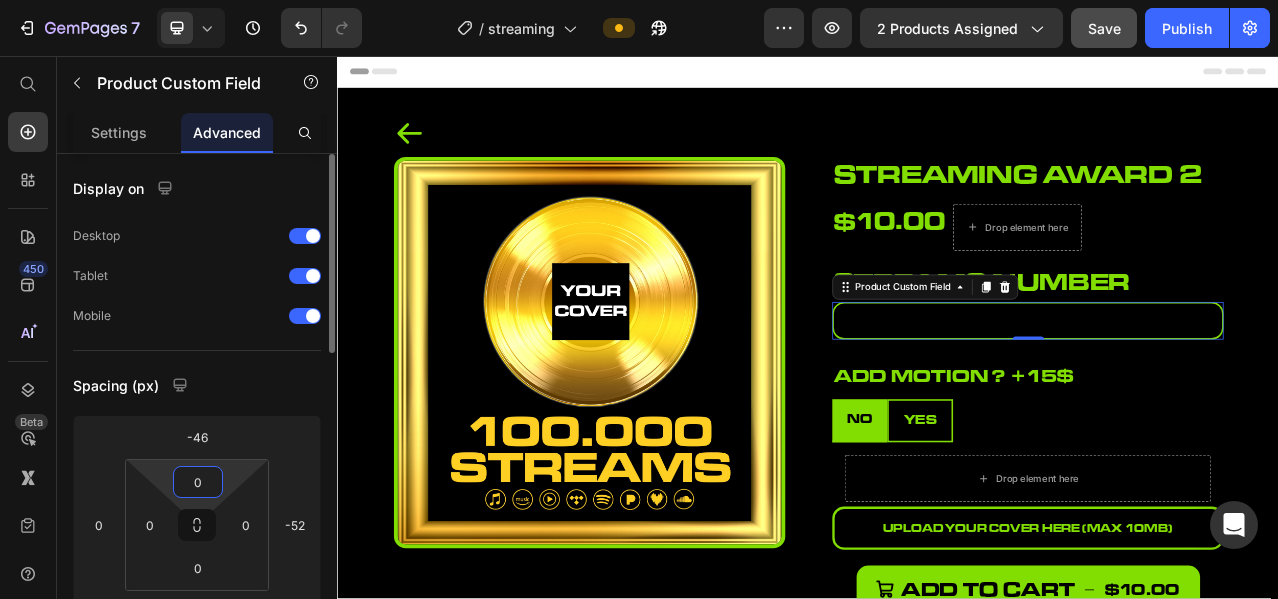 drag, startPoint x: 229, startPoint y: 472, endPoint x: 238, endPoint y: 458, distance: 16.643316 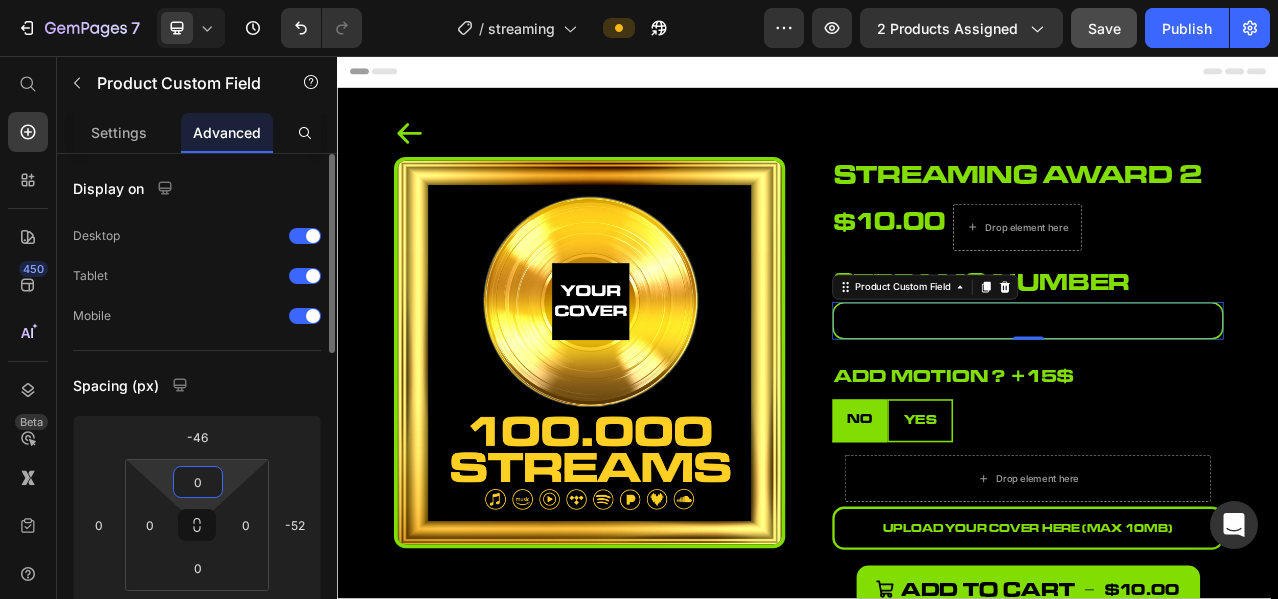click on "7  Version history  /  streaming Preview 2 products assigned  Save   Publish  450 Beta Start with Sections Elements Hero Section Product Detail Brands Trusted Badges Guarantee Product Breakdown How to use Testimonials Compare Bundle FAQs Social Proof Brand Story Product List Collection Blog List Contact Sticky Add to Cart Custom Footer Browse Library 450 Layout
Row
Row
Row
Row Text
Heading
Text Block Button
Button
Button
Sticky Back to top Media
Image" at bounding box center (639, 0) 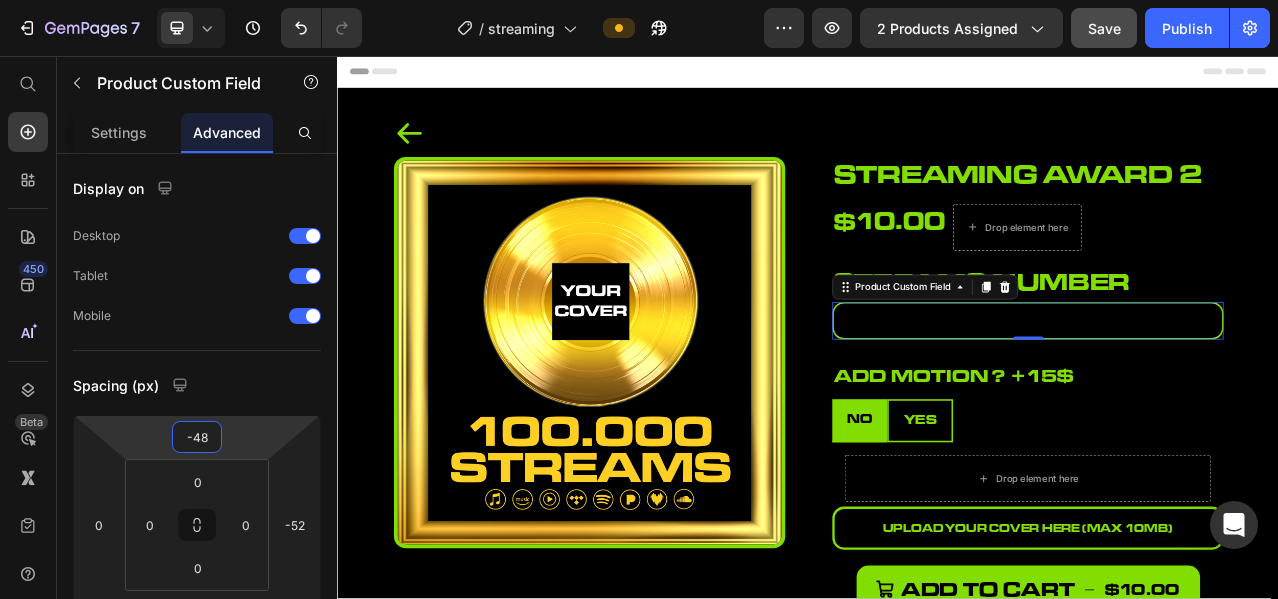 type on "-50" 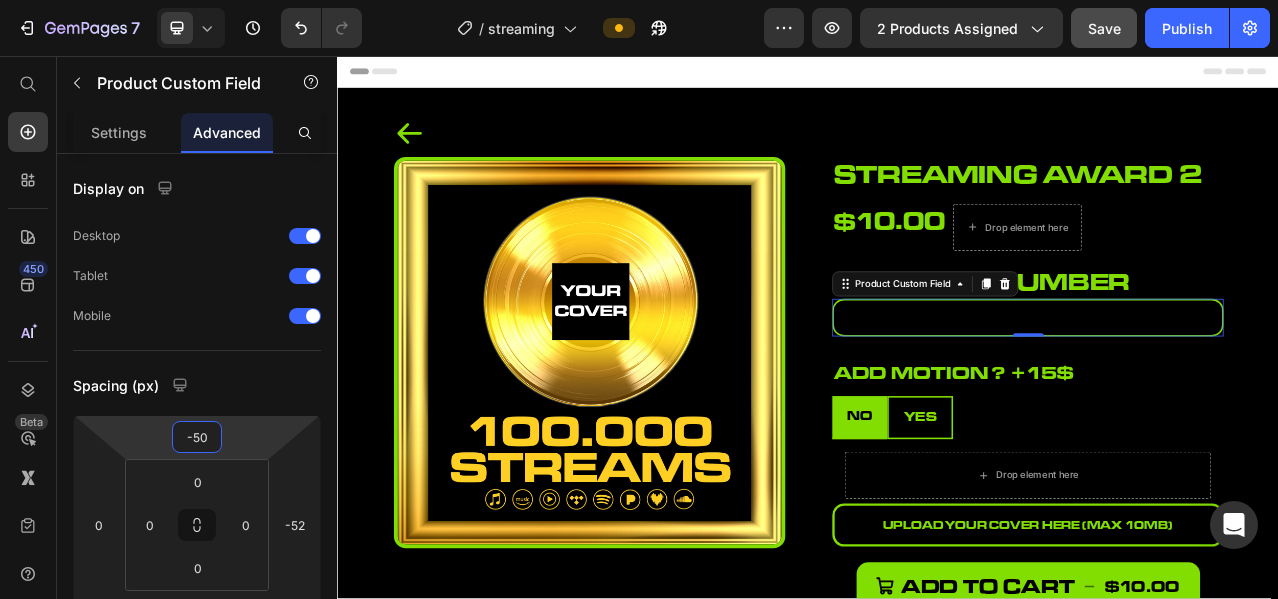 click on "7  Version history  /  streaming Preview 2 products assigned  Save   Publish  450 Beta Start with Sections Elements Hero Section Product Detail Brands Trusted Badges Guarantee Product Breakdown How to use Testimonials Compare Bundle FAQs Social Proof Brand Story Product List Collection Blog List Contact Sticky Add to Cart Custom Footer Browse Library 450 Layout
Row
Row
Row
Row Text
Heading
Text Block Button
Button
Button
Sticky Back to top Media
Image" at bounding box center (639, 0) 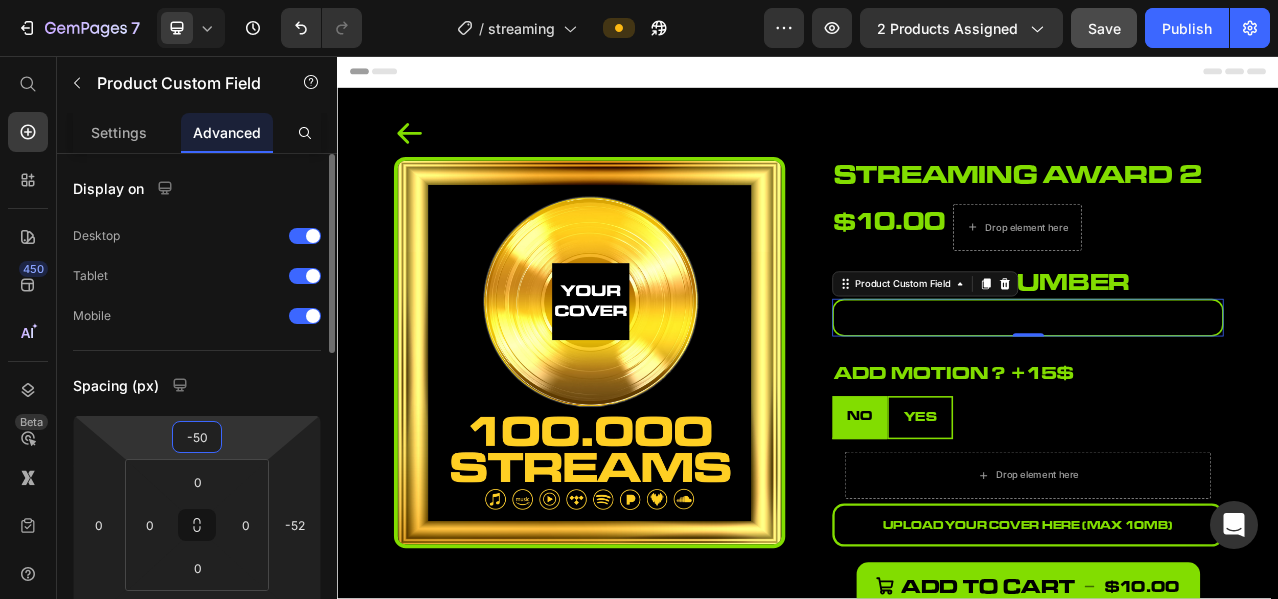 click on "Spacing (px)" at bounding box center [197, 385] 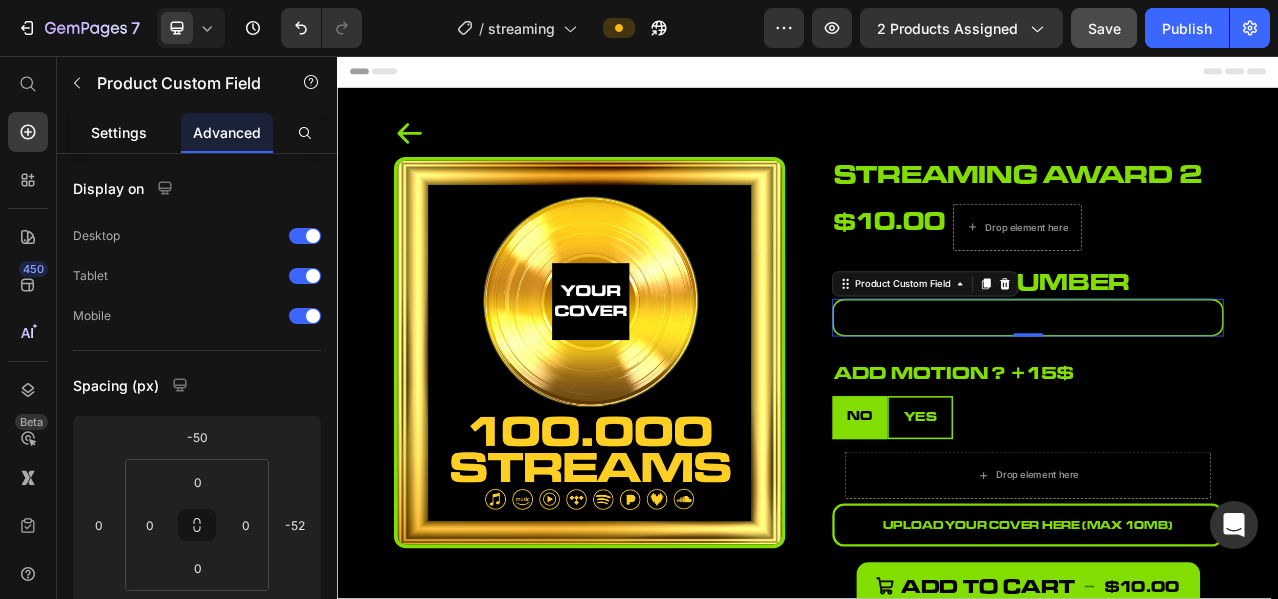 click on "Settings" at bounding box center (119, 132) 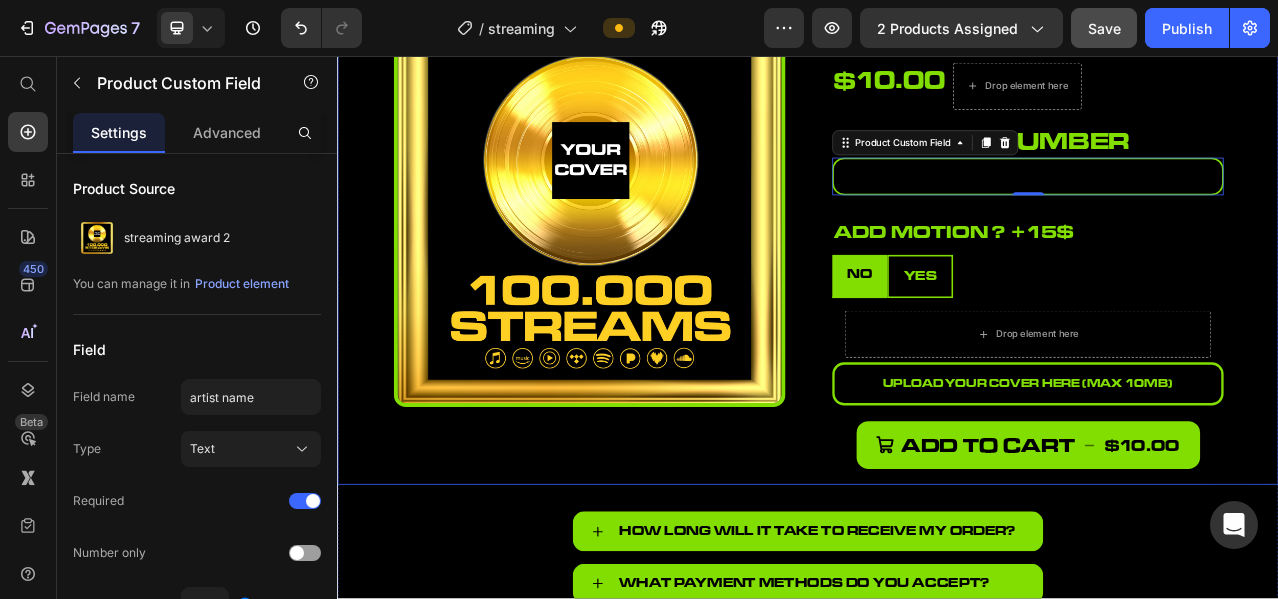 scroll, scrollTop: 333, scrollLeft: 0, axis: vertical 